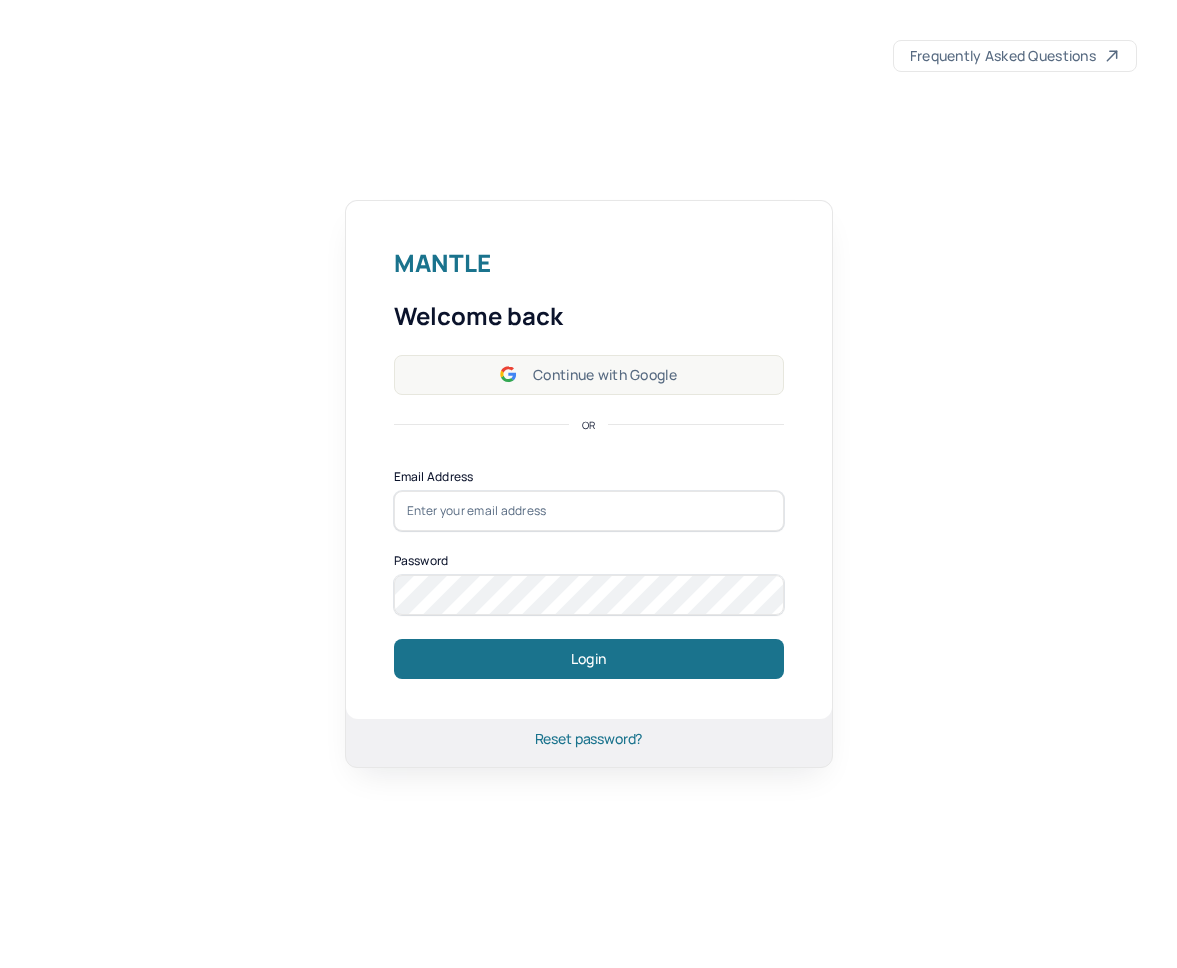 scroll, scrollTop: 0, scrollLeft: 0, axis: both 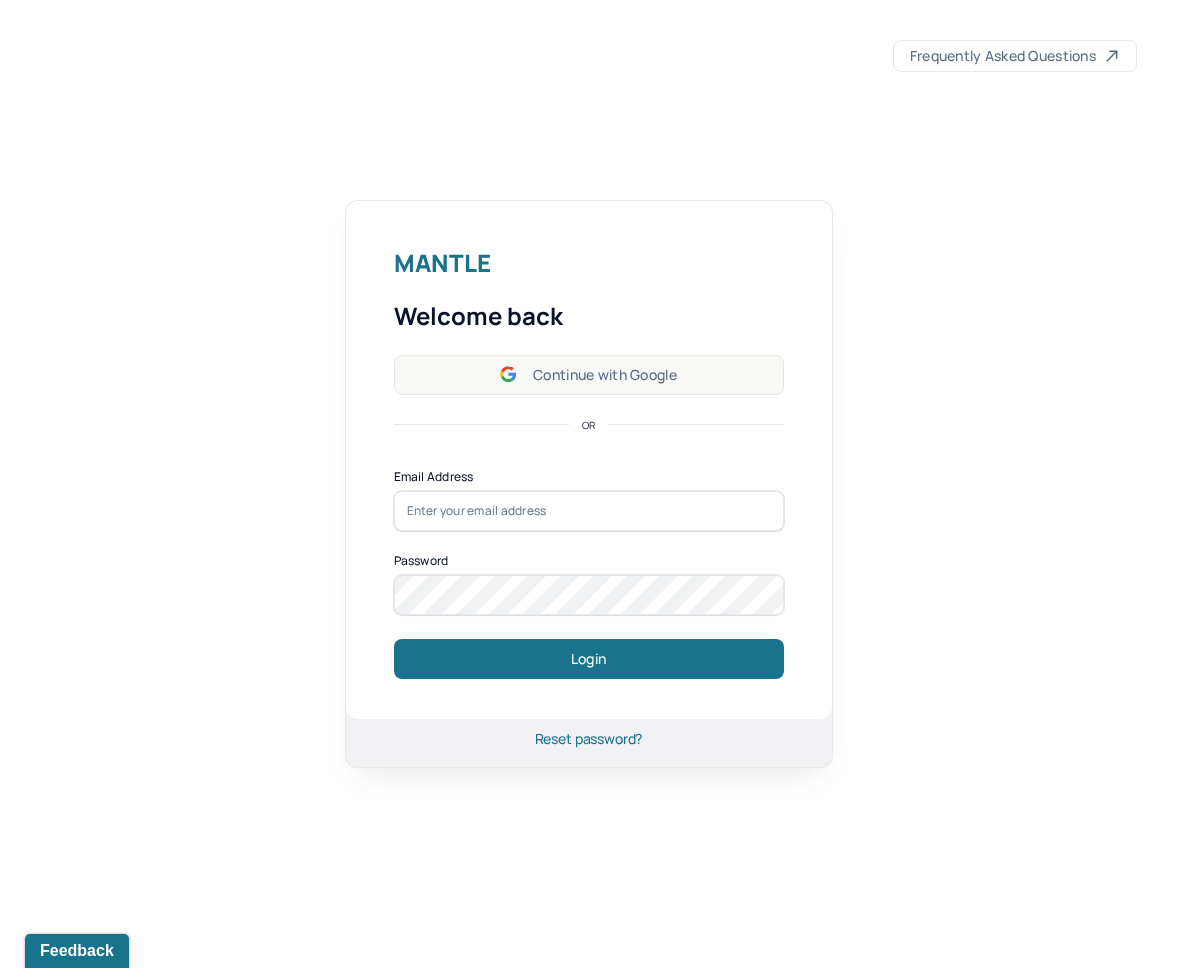 click on "Continue with Google" at bounding box center (589, 375) 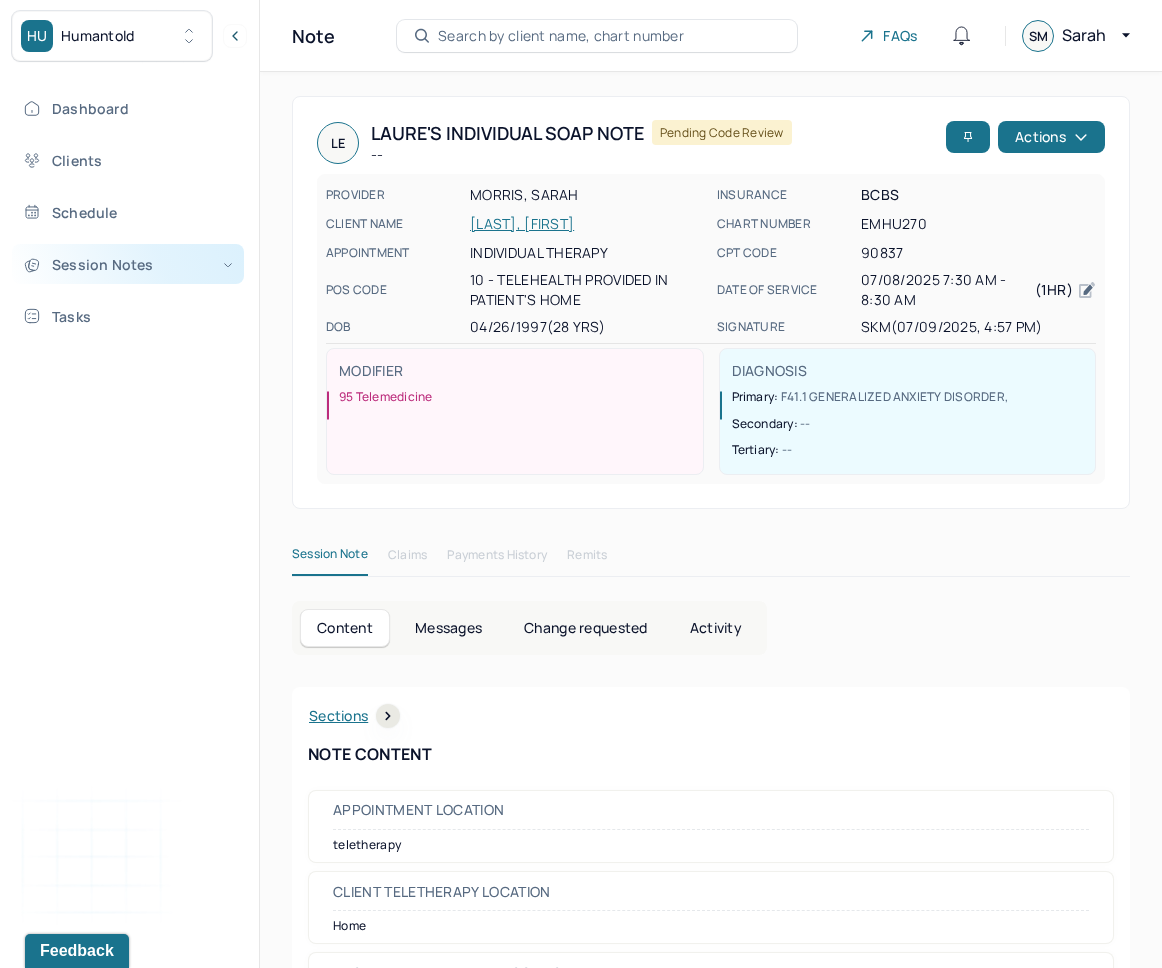 click on "Session Notes" at bounding box center [128, 264] 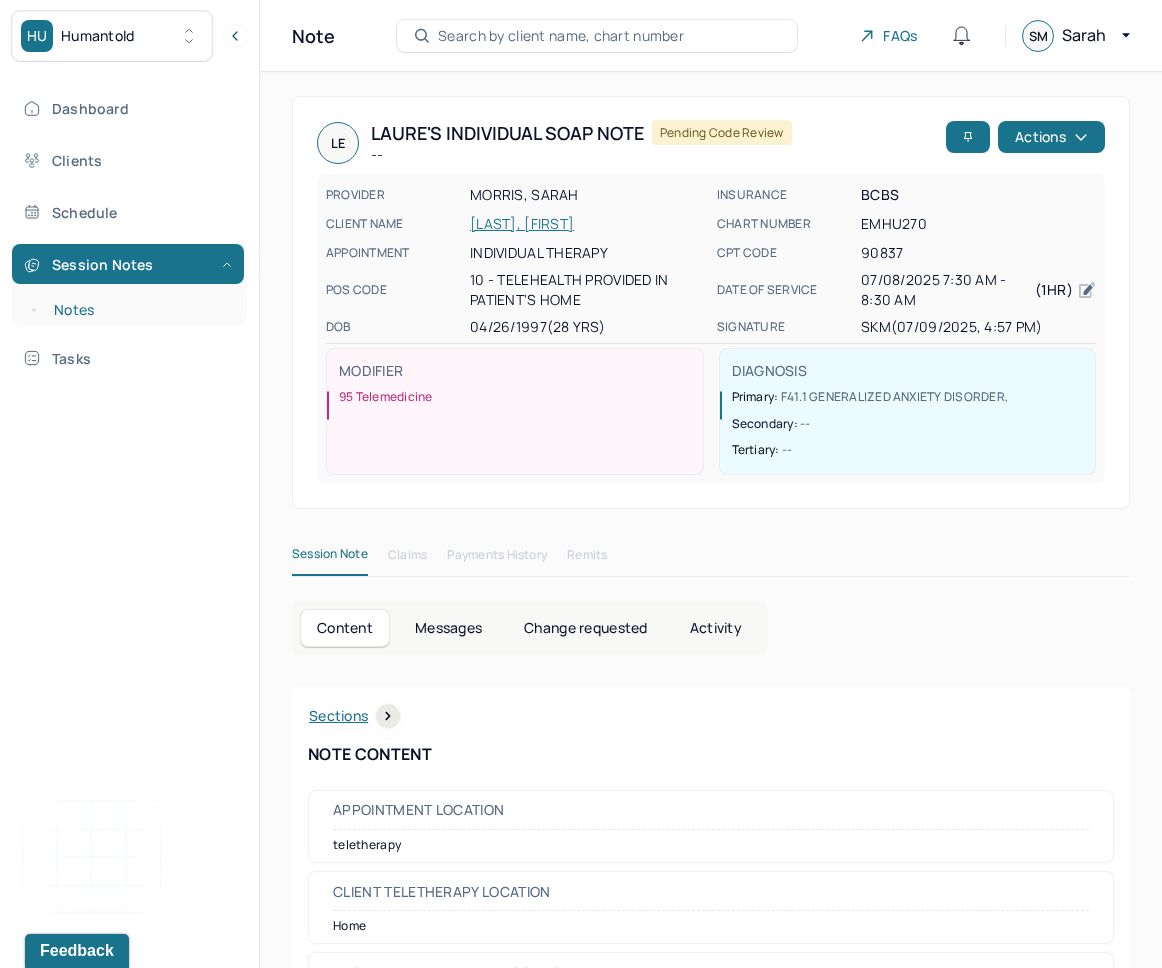 click on "Notes" at bounding box center (139, 310) 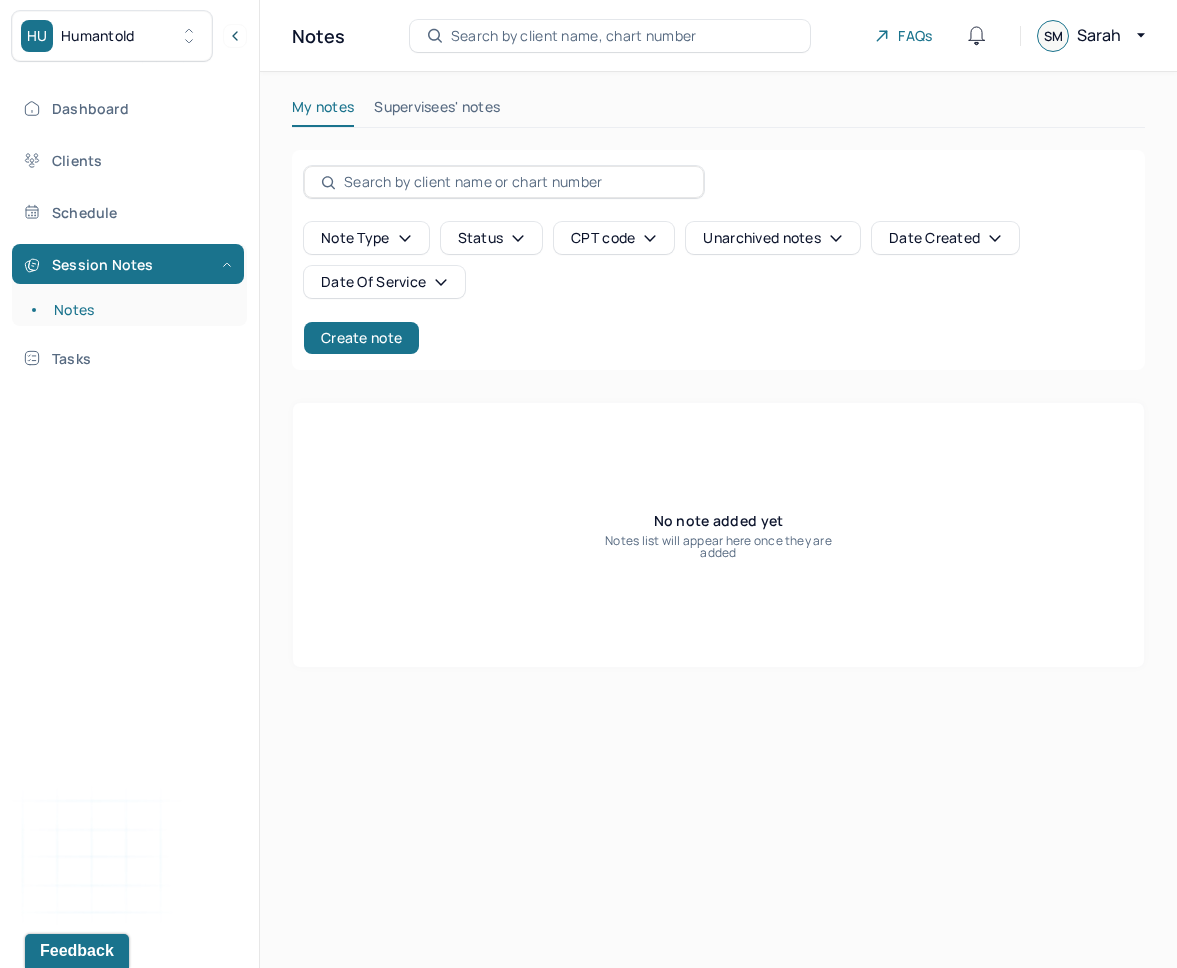 click on "Supervisees' notes" at bounding box center (437, 111) 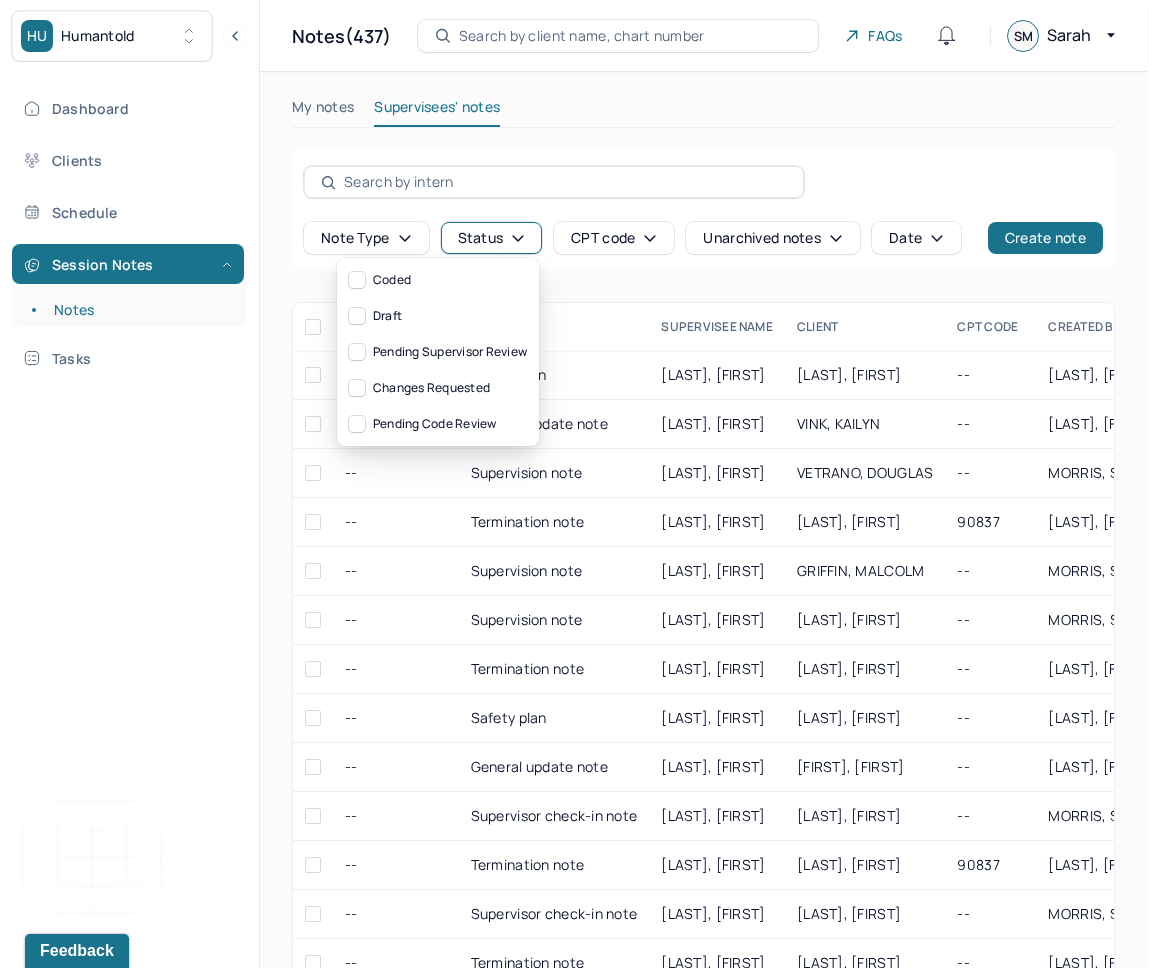 click on "Status" at bounding box center (492, 238) 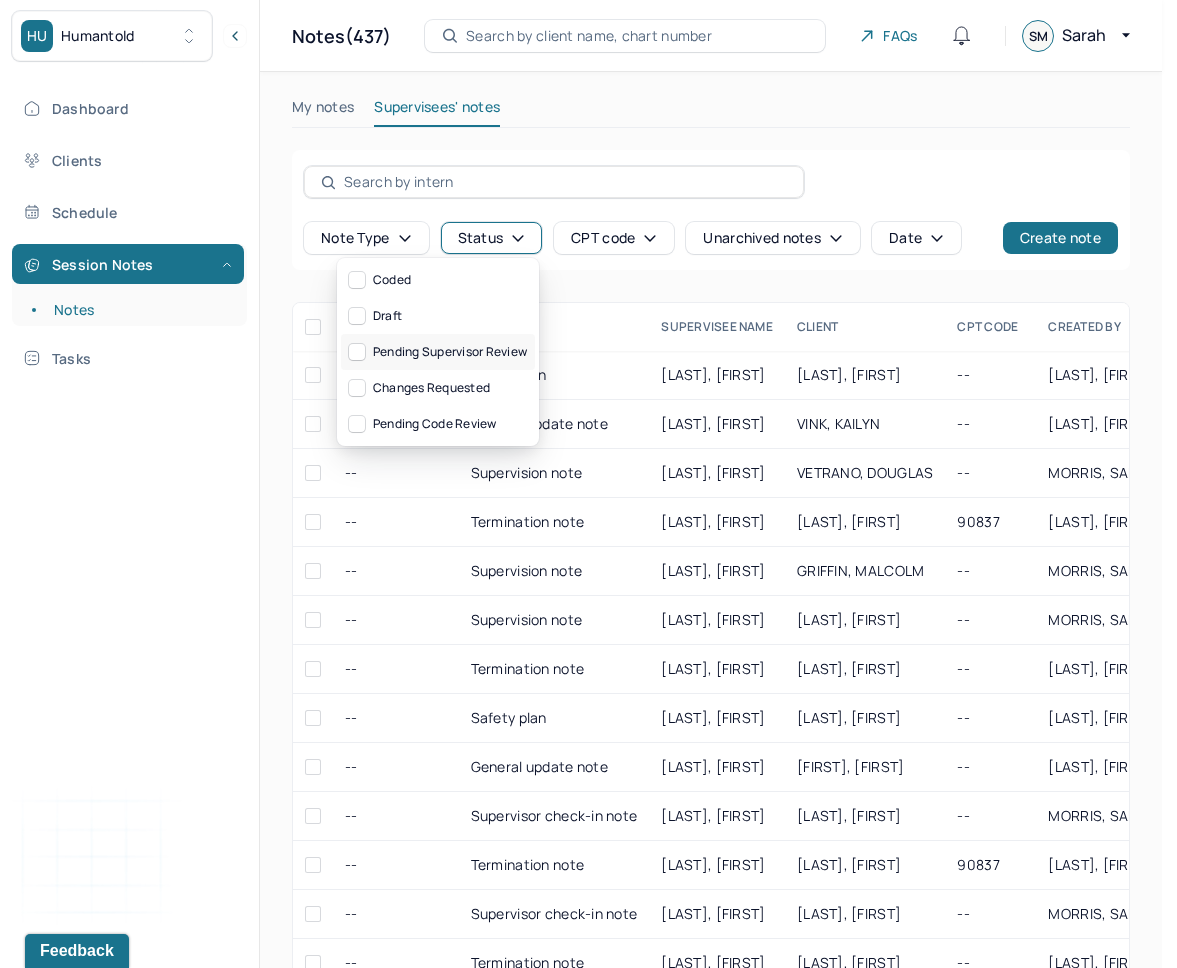 click on "Pending supervisor review" at bounding box center (438, 352) 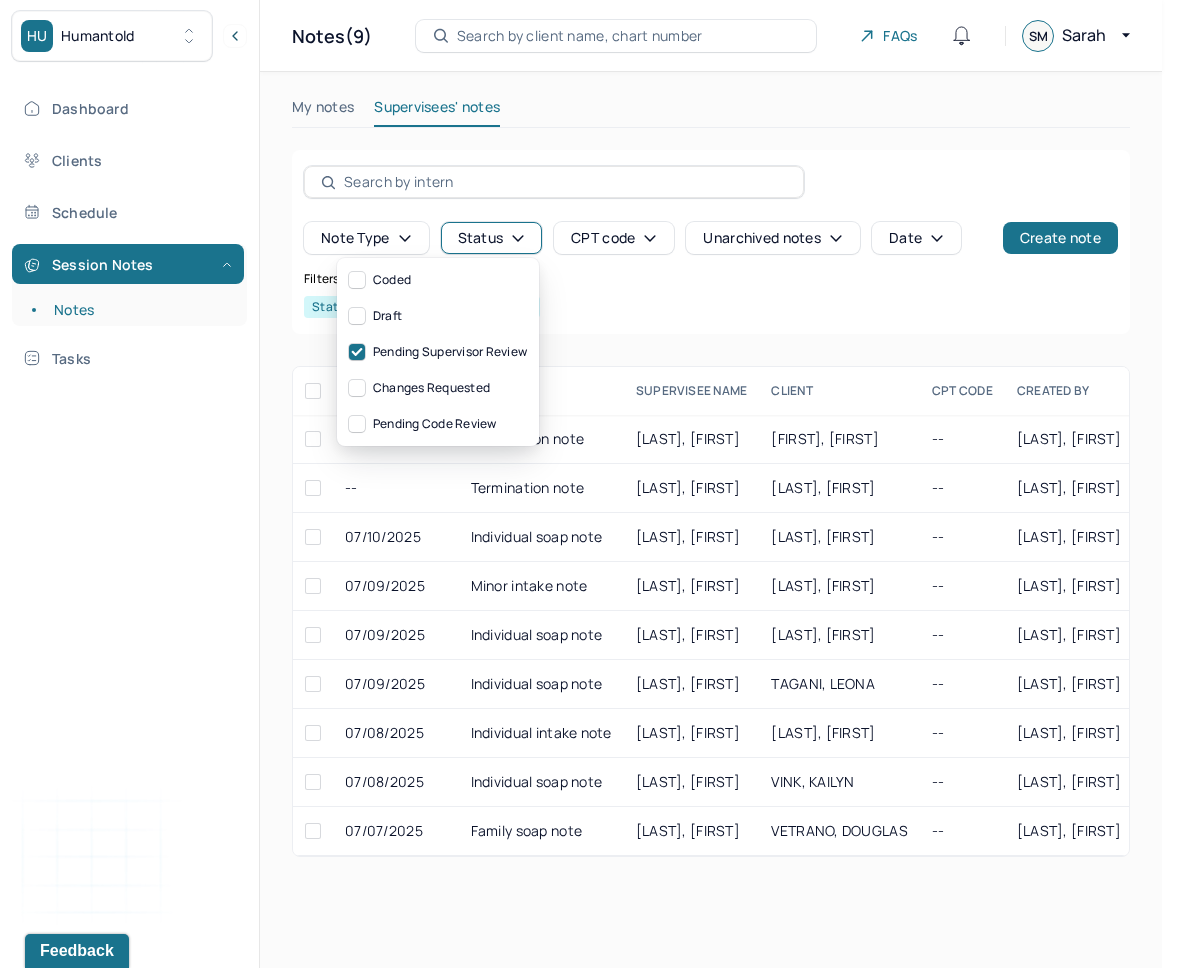 click on "Note type     Status     CPT code     Unarchived notes     Date     Create note" at bounding box center [711, 210] 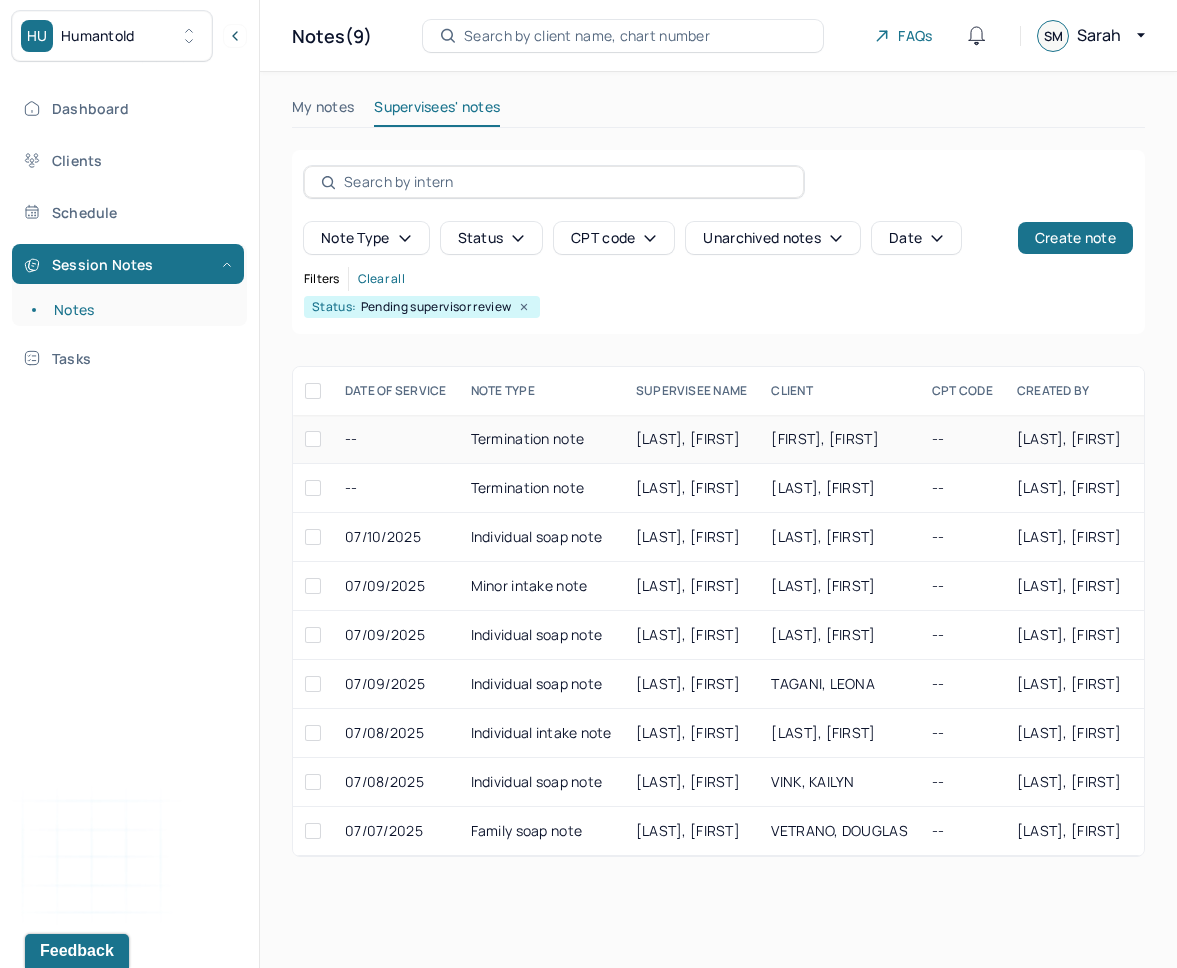 click on "Termination note" at bounding box center [541, 439] 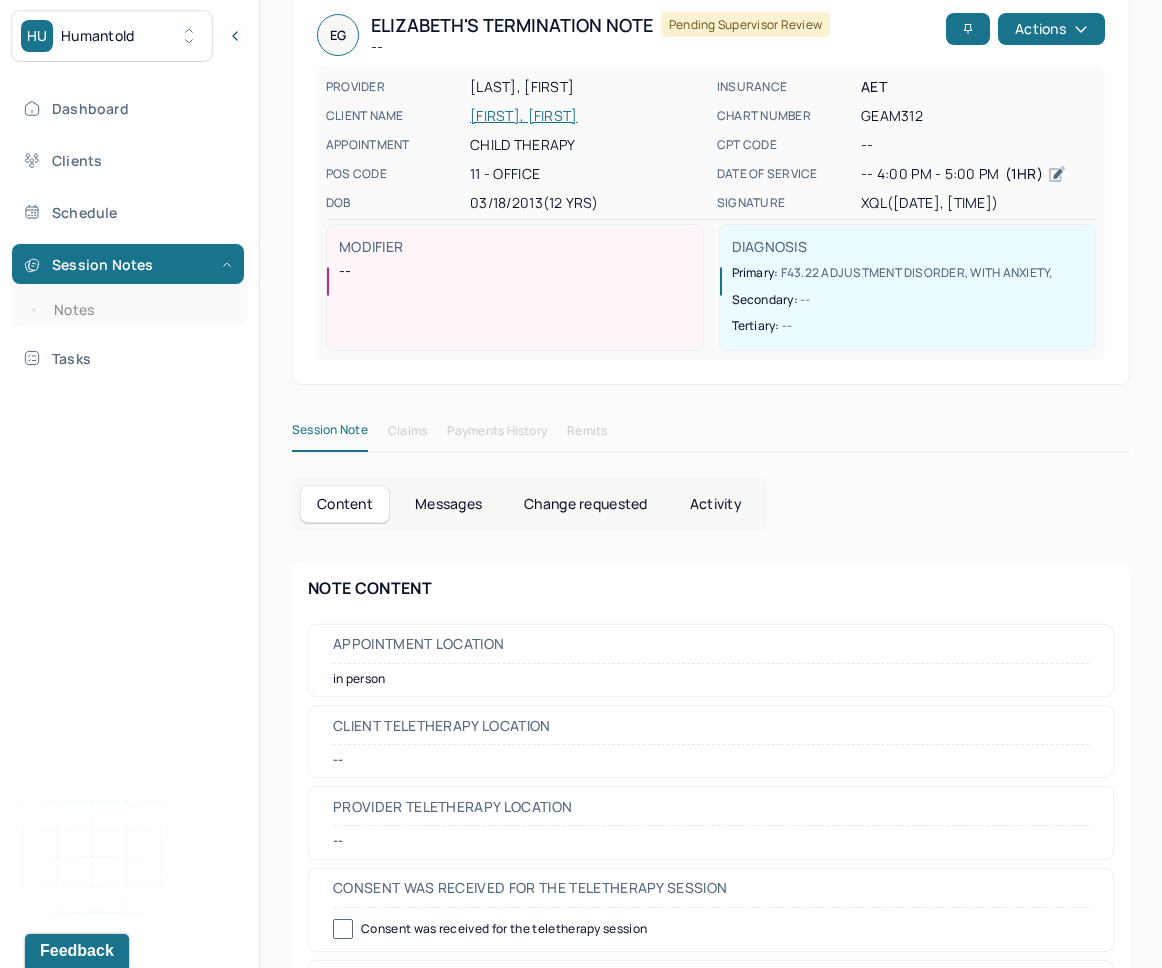 scroll, scrollTop: 110, scrollLeft: 0, axis: vertical 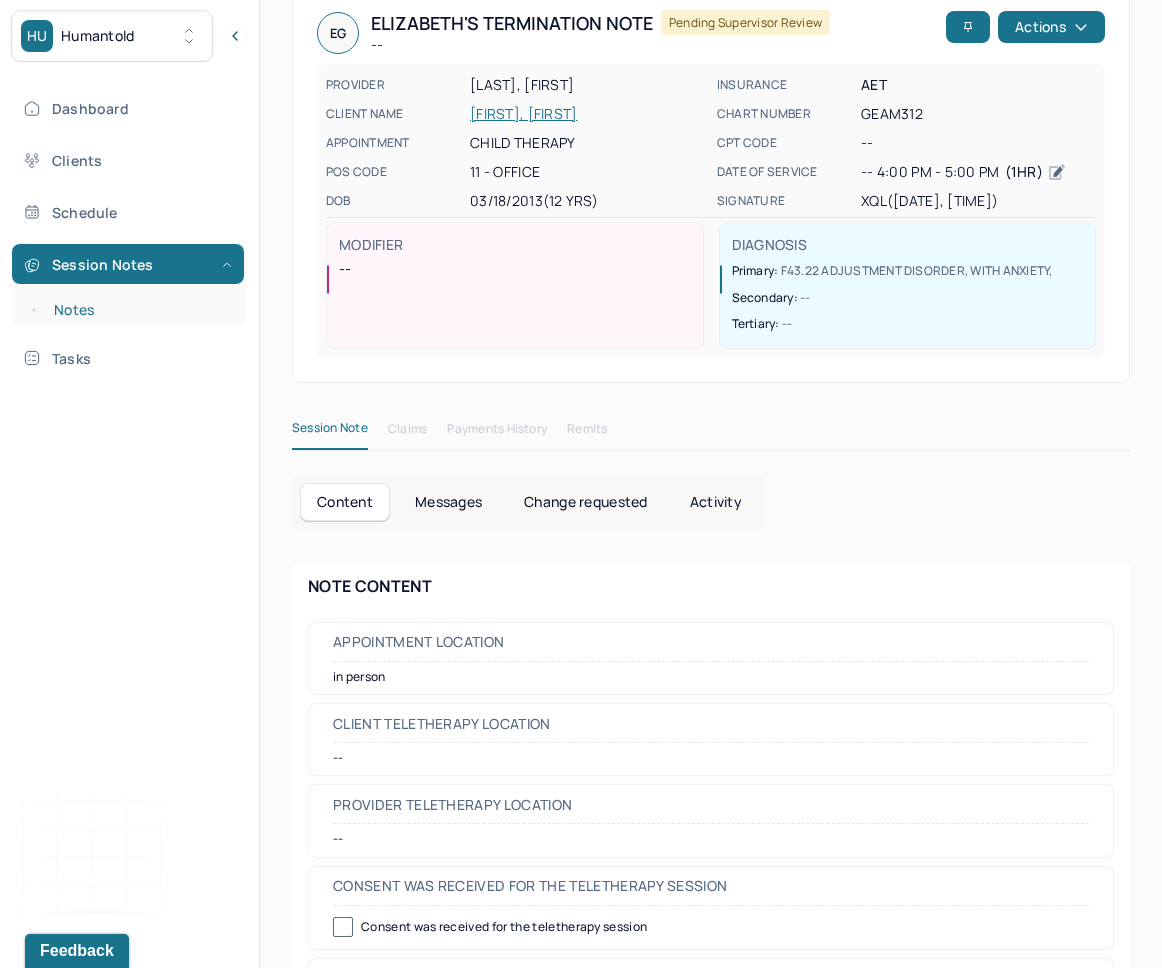 click on "Notes" at bounding box center (139, 310) 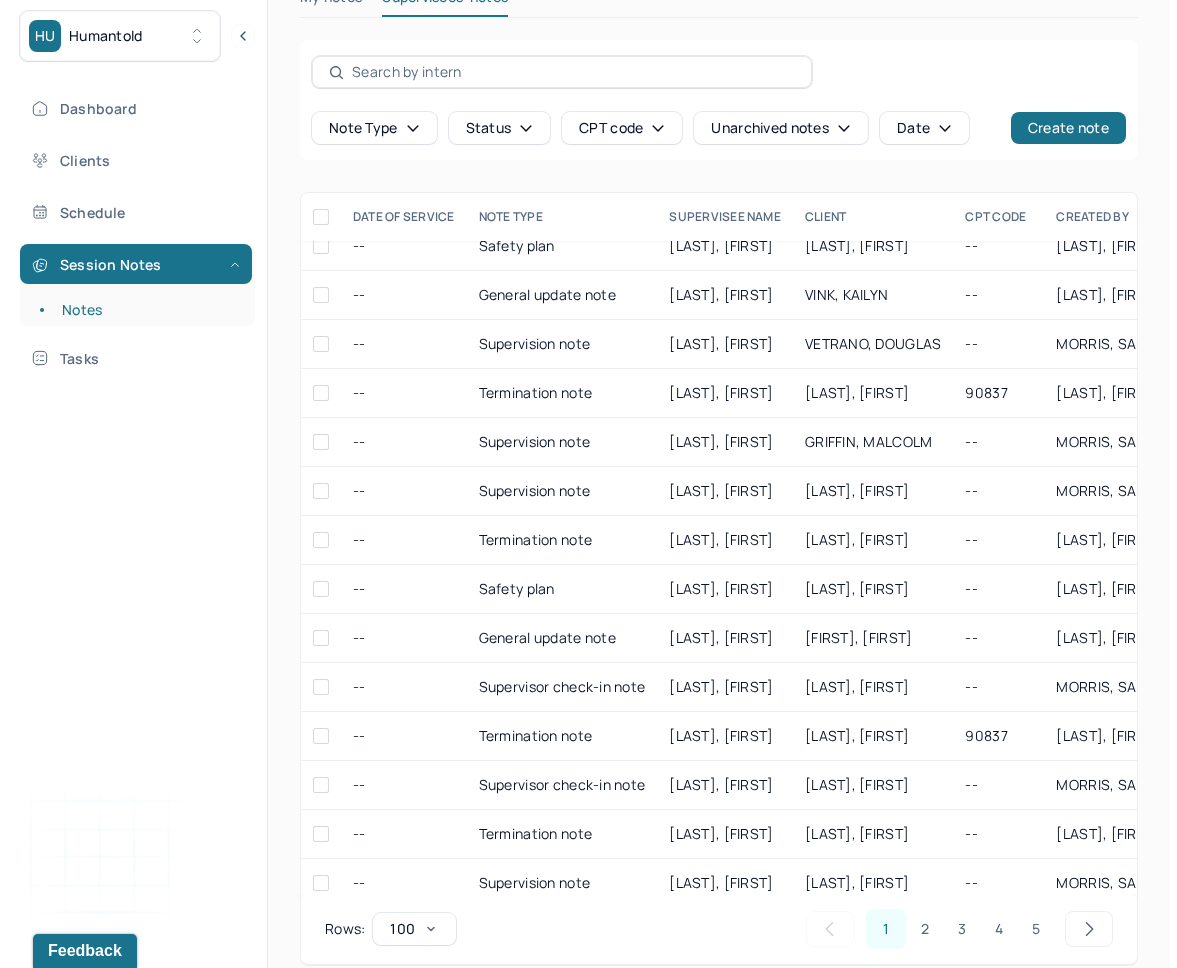 scroll, scrollTop: 0, scrollLeft: 0, axis: both 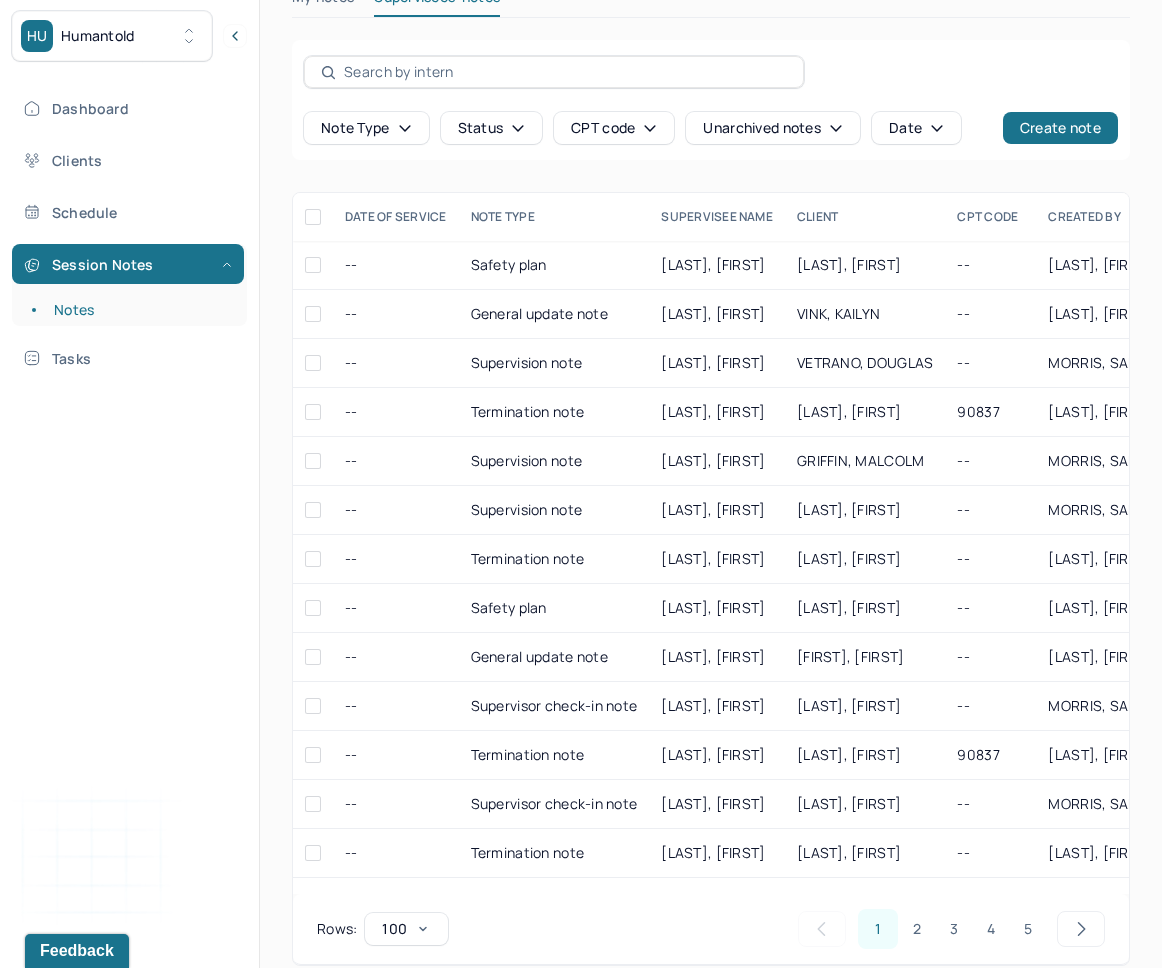 click on "Note type" at bounding box center [366, 128] 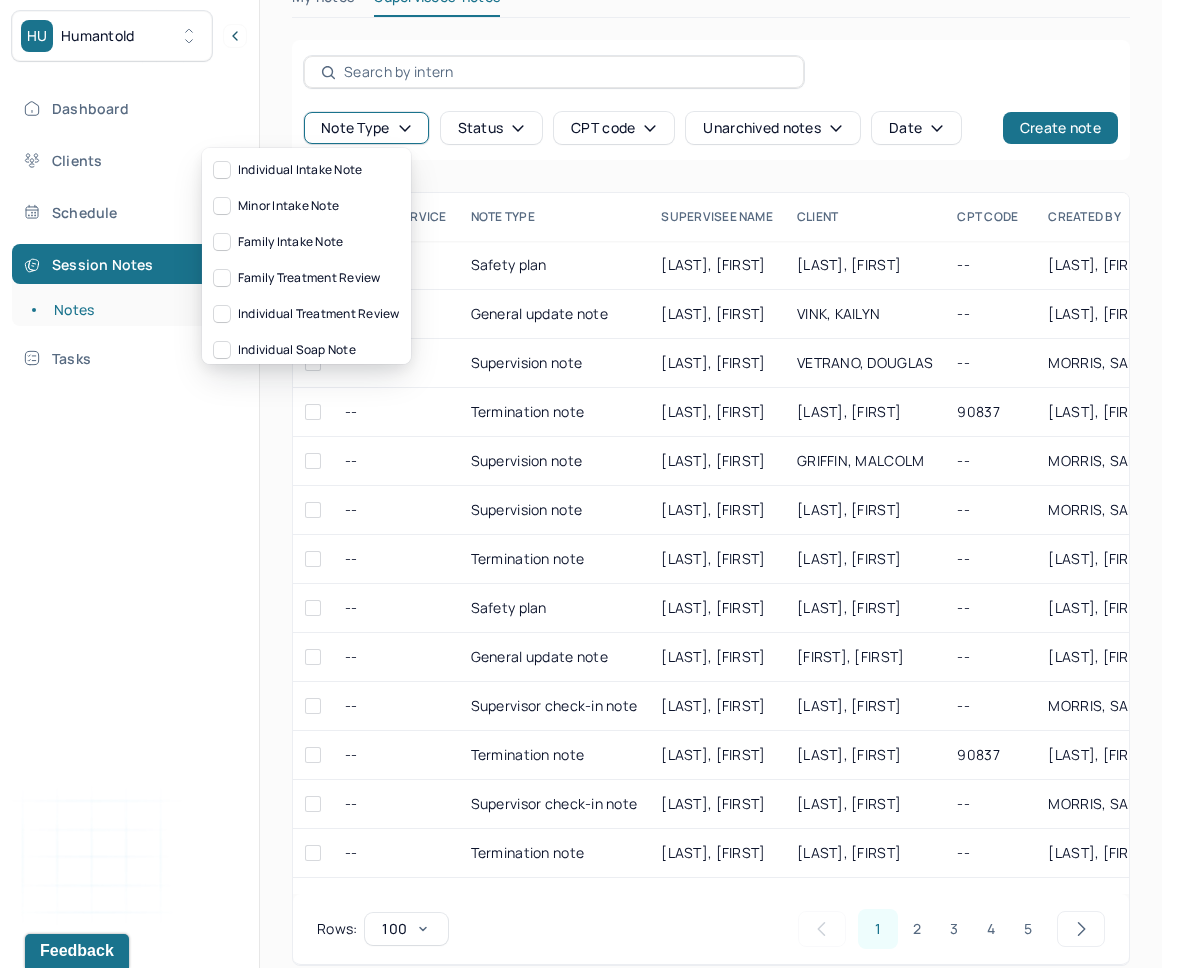 click on "Status" at bounding box center (492, 128) 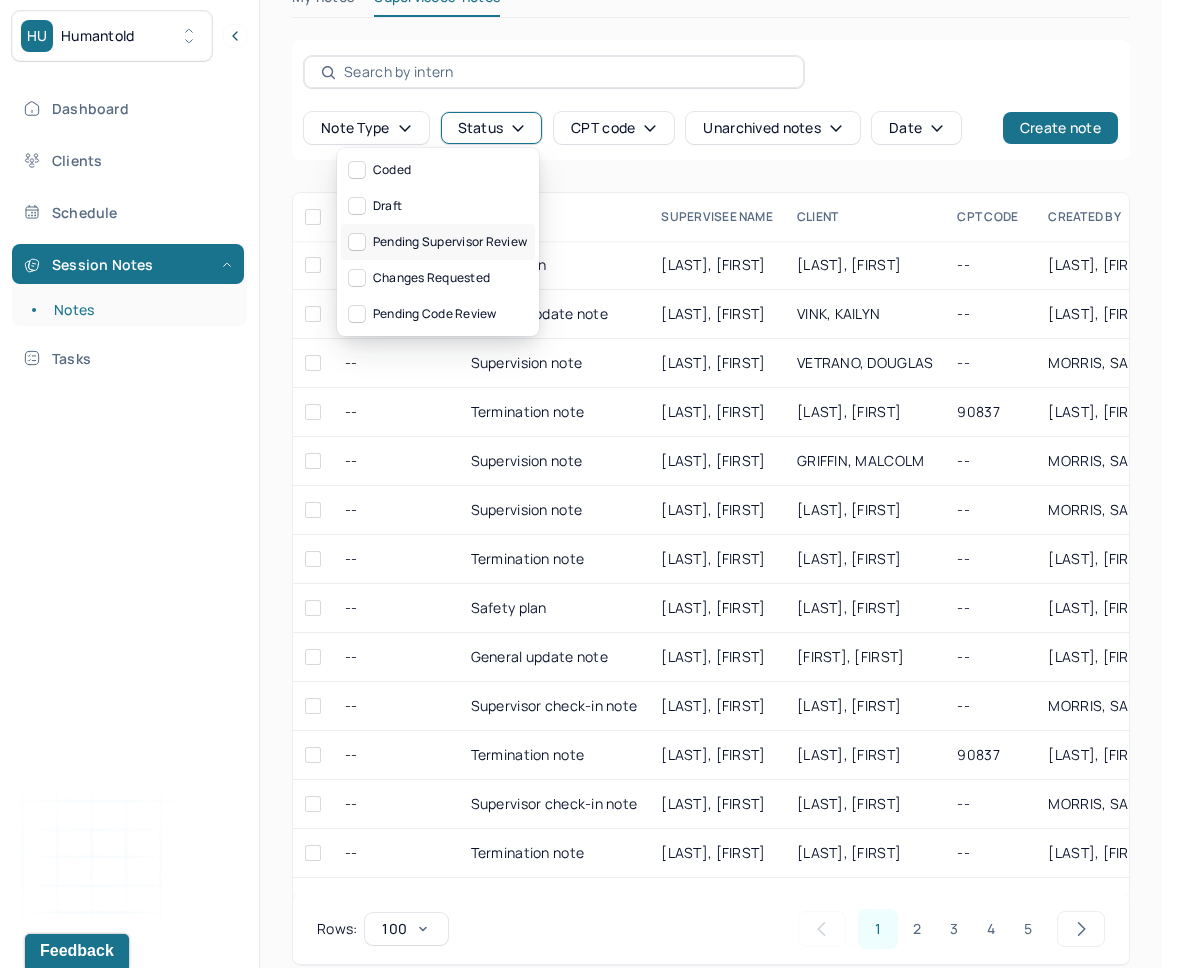 click on "Pending supervisor review" at bounding box center (438, 242) 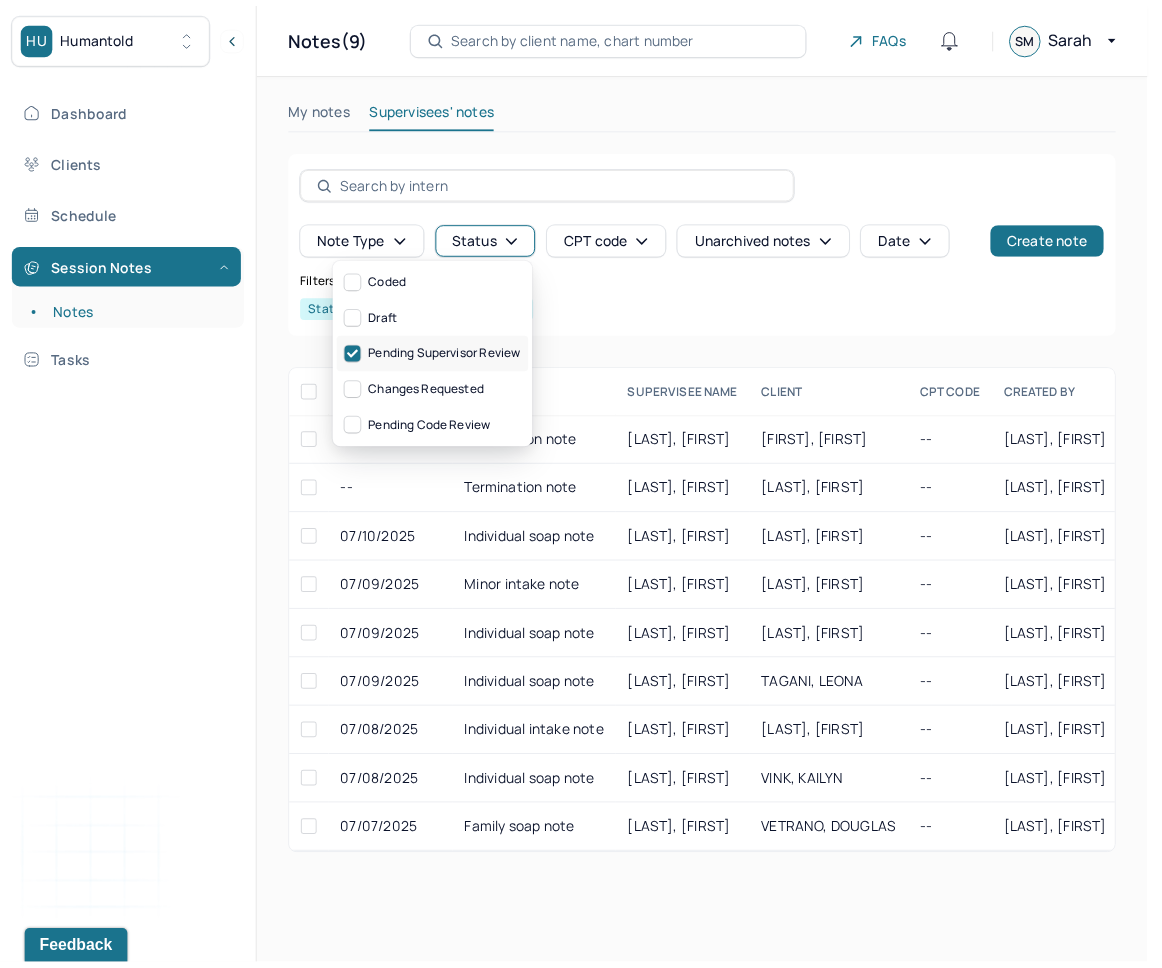scroll, scrollTop: 0, scrollLeft: 0, axis: both 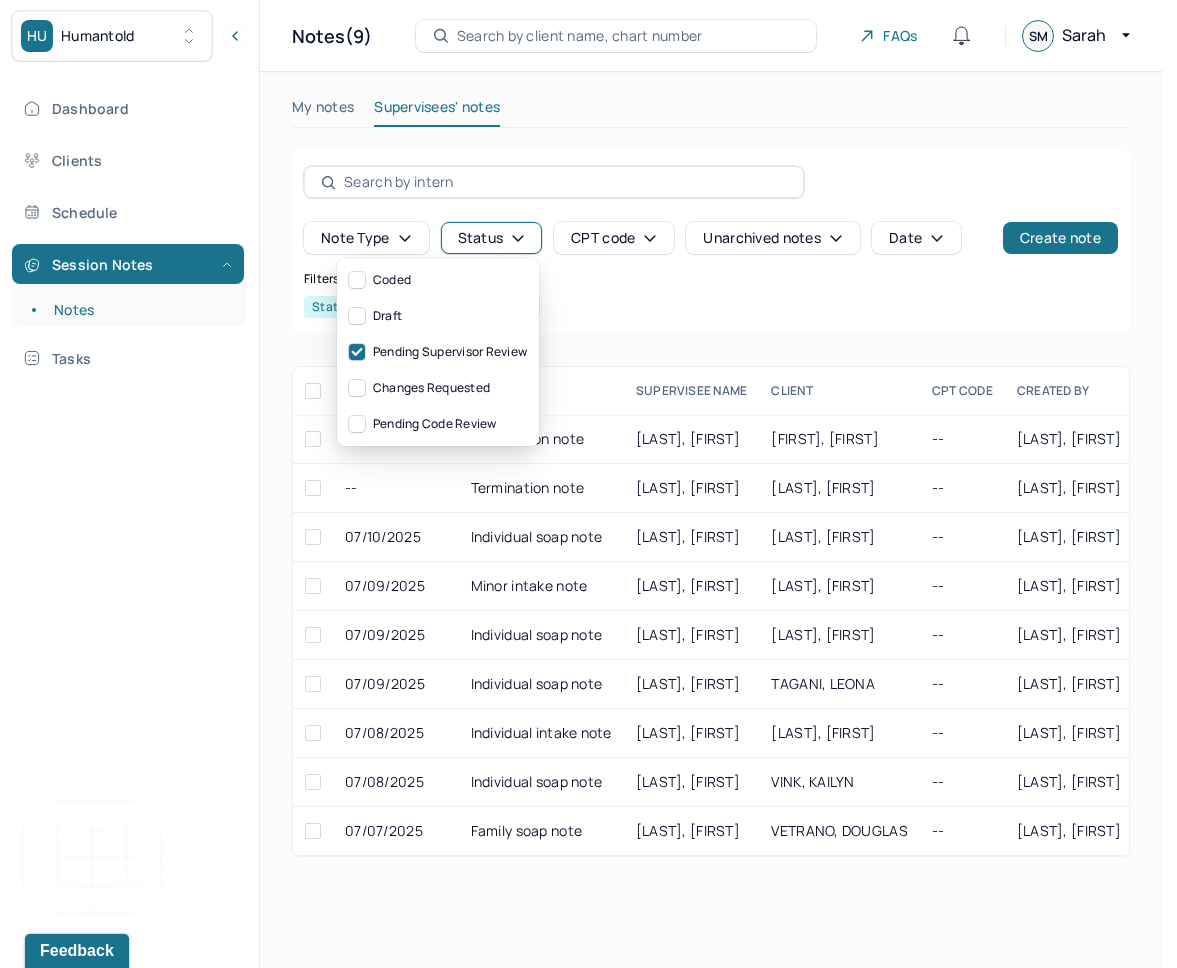 click on "My notes     Supervisees' notes     Note type     Status     CPT code     Unarchived notes     Date     Create note   Filters   Clear all   Status: Pending supervisor review     DATE OF SERVICE NOTE TYPE SUPERVISEE NAME Client CPT CODE CREATED BY CREATED ON STATUS INSURANCE PROVIDER -- Termination note [LAST], [FIRST] [FIRST], [FIRST] -- Termination note [LAST], [FIRST] [FIRST], [FIRST]     -- Termination note [LAST], [FIRST] [FIRST], [FIRST] 07/08/2025 Pending supervisor review AET     -- Termination note [LAST], [FIRST] [FIRST], [FIRST] 07/08/2025 Pending supervisor review CARE     07/10/2025 Individual soap note [LAST], [FIRST] [FIRST], [FIRST] -- [LAST], [FIRST] 07/10/2025 Pending supervisor review CARE     07/09/2025 Minor intake note [LAST], [FIRST] [FIRST], [FIRST] -- [LAST], [FIRST] 07/10/2025 Pending supervisor review BCBS     07/09/2025 Individual soap note [LAST], [FIRST] [FIRST], [FIRST] -- [LAST], [FIRST] 07/09/2025 Pending supervisor review CARE     07/09/2025 Individual soap note [LAST], [FIRST] [FIRST], [FIRST] -- [LAST], [FIRST] 07/09/2025 BCBS     -- CARE" at bounding box center (711, 476) 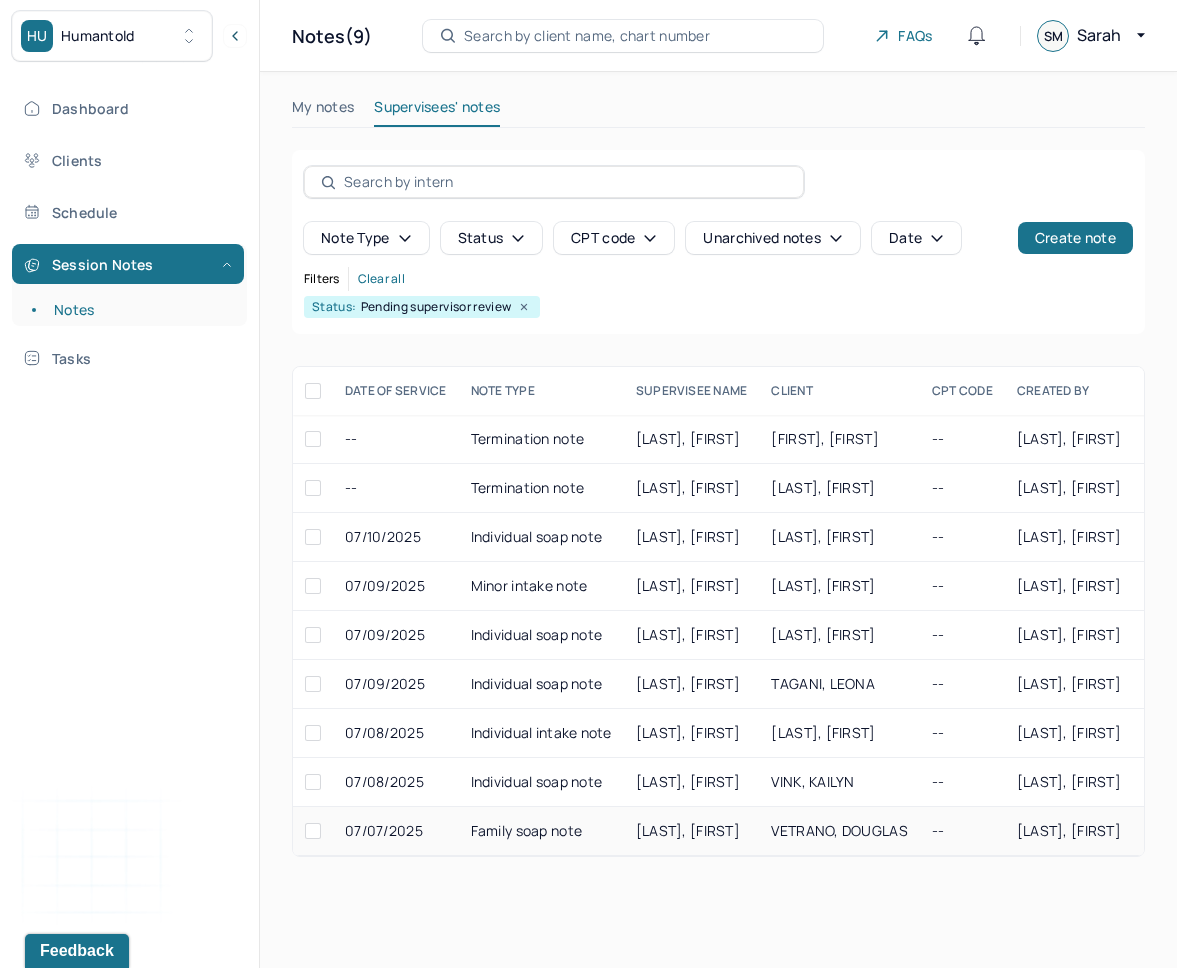 click on "[LAST], [FIRST]" at bounding box center [688, 830] 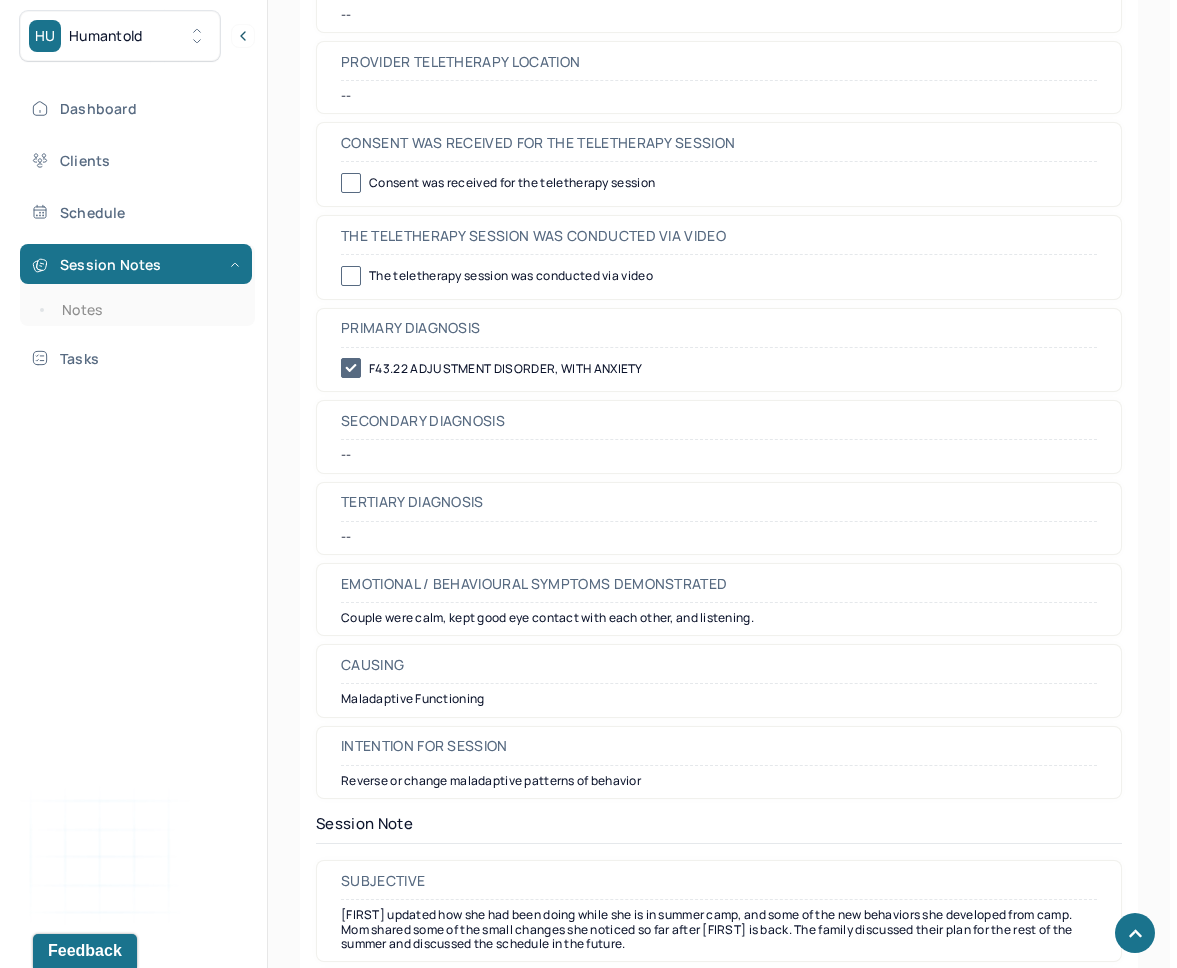 scroll, scrollTop: 0, scrollLeft: 0, axis: both 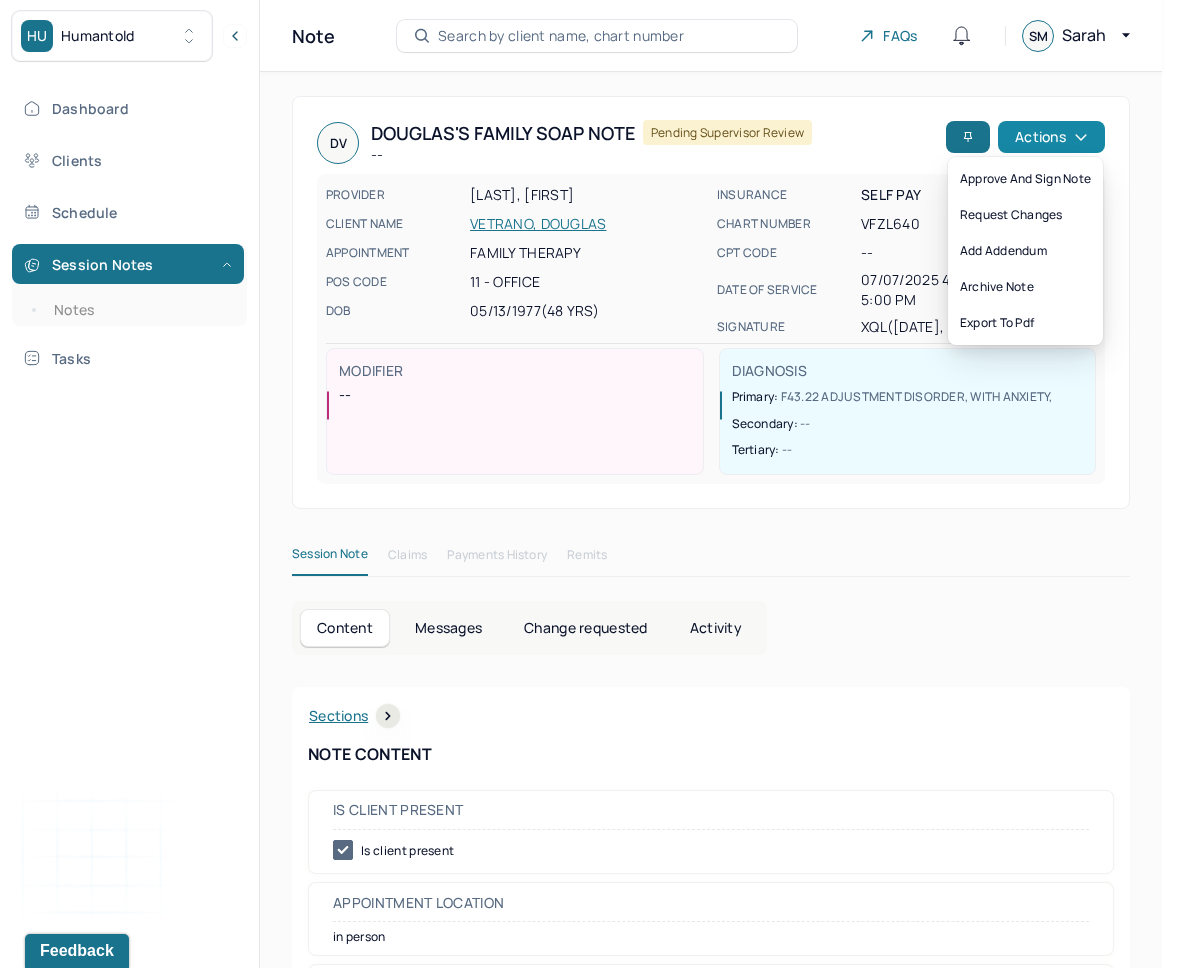 click 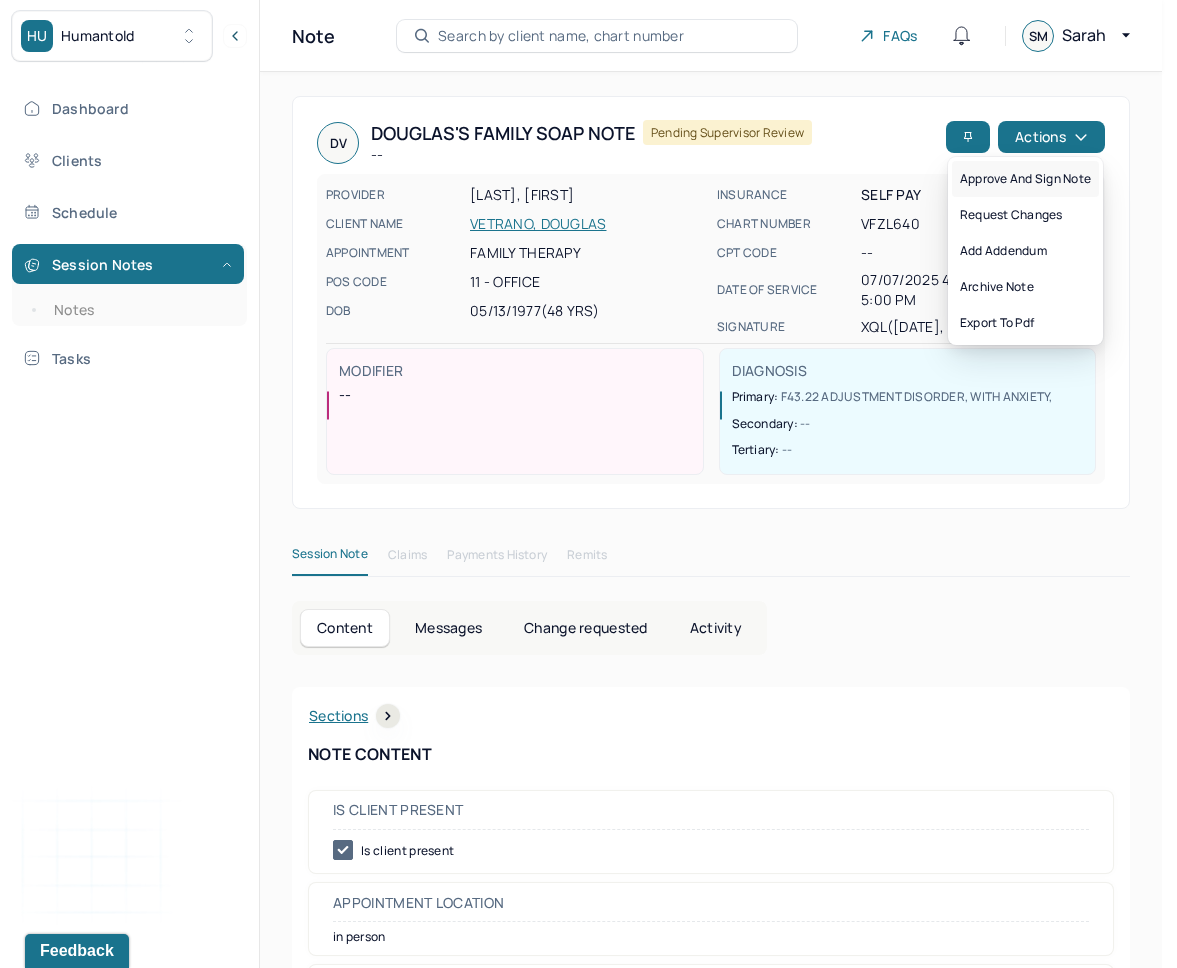 click on "Approve and sign note" at bounding box center (1025, 179) 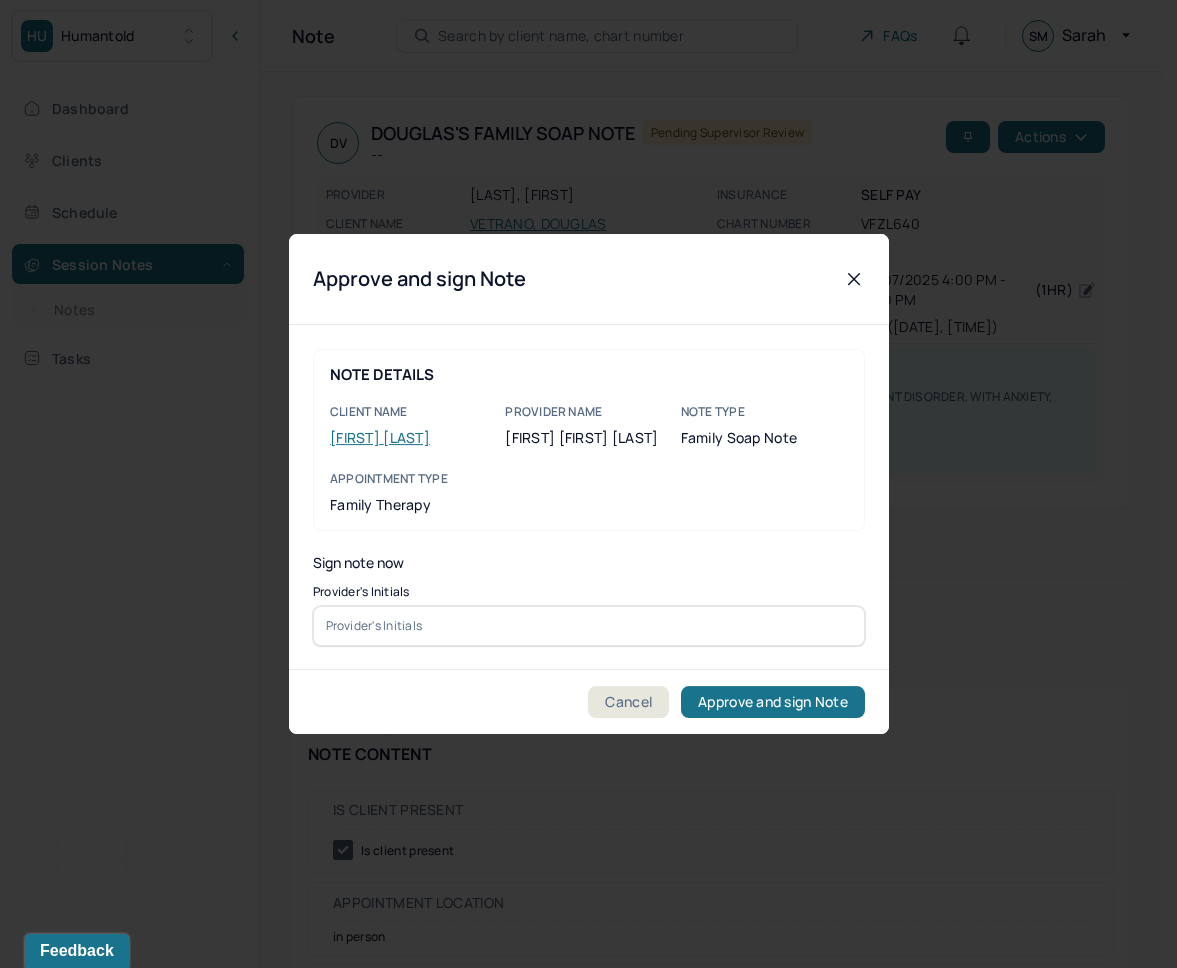 click at bounding box center (589, 626) 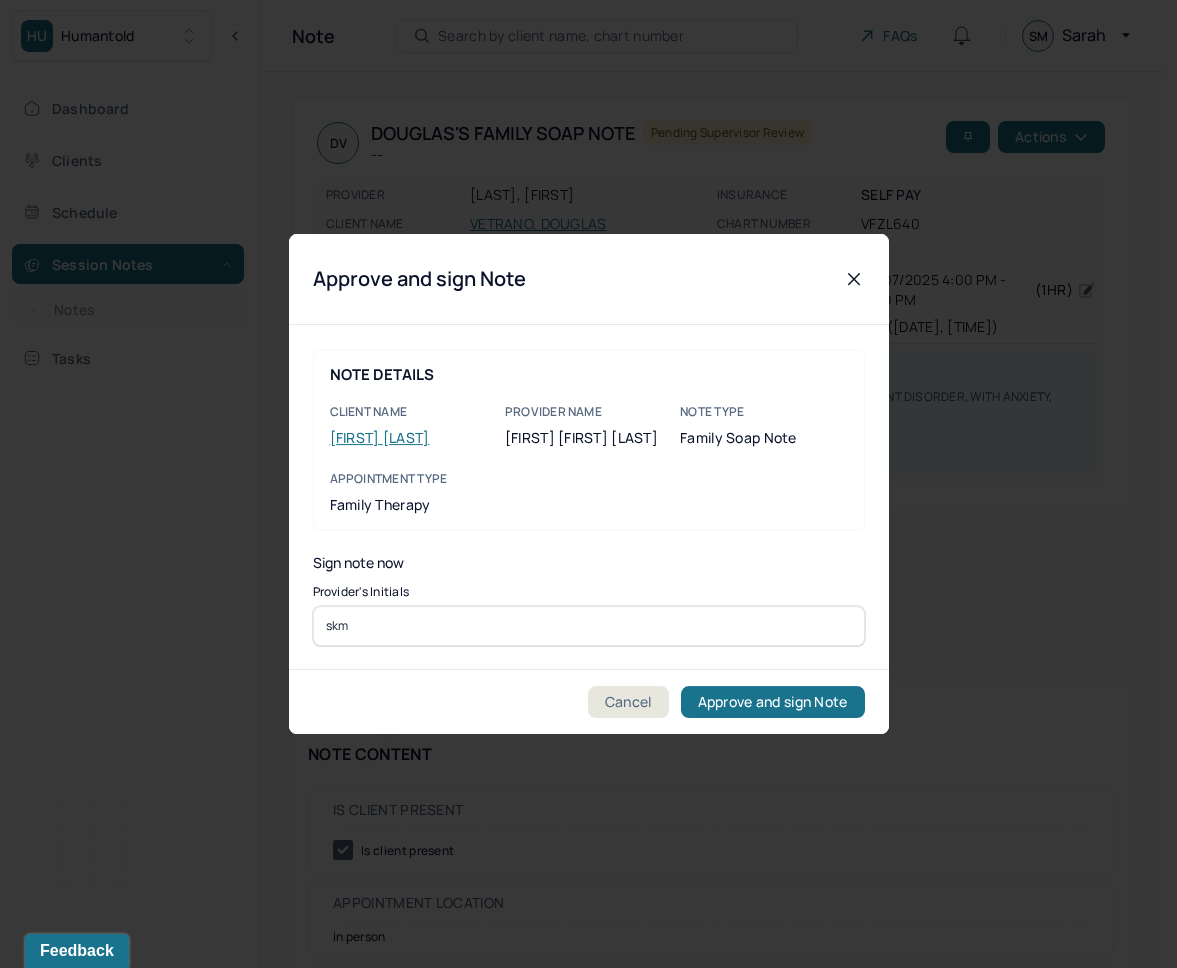 type on "skm" 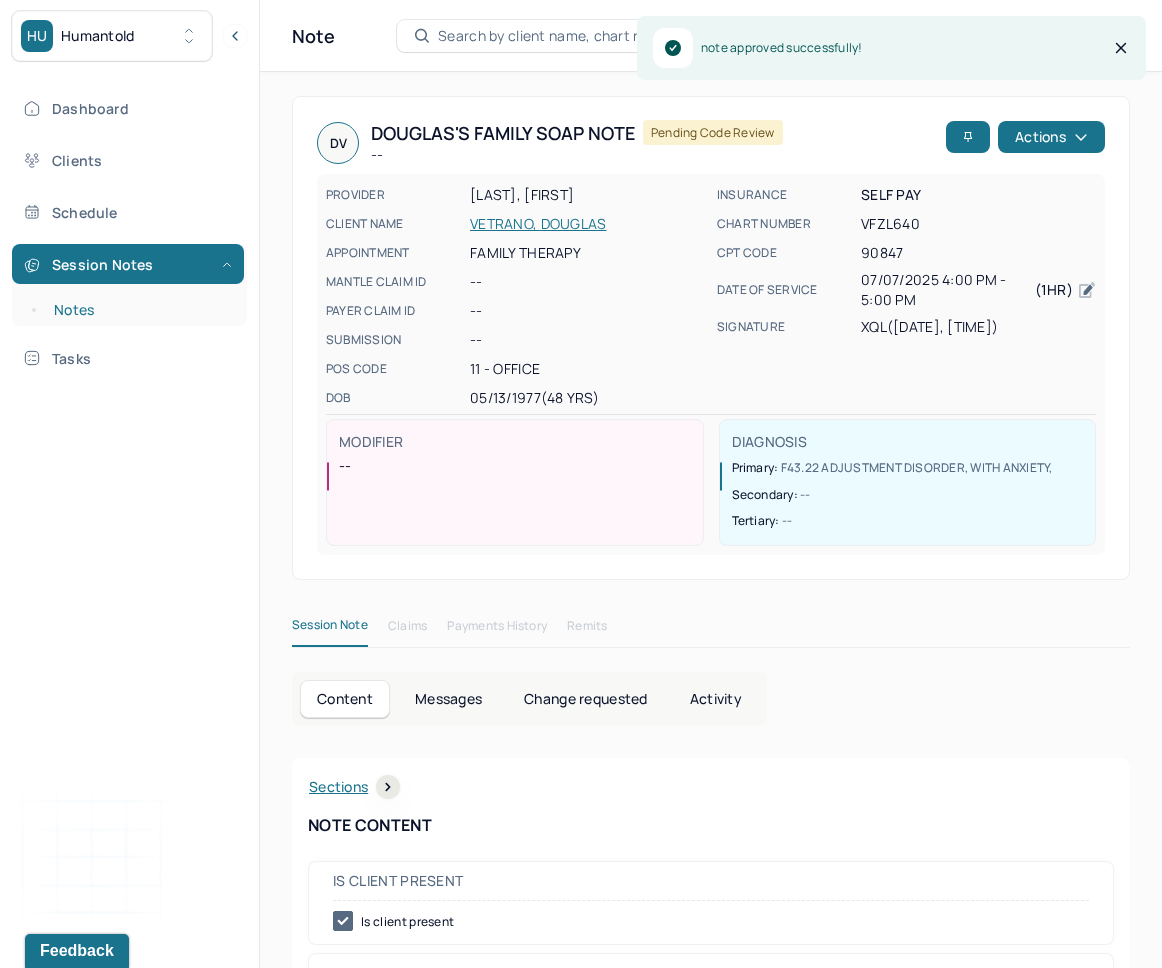 click on "Notes" at bounding box center (139, 310) 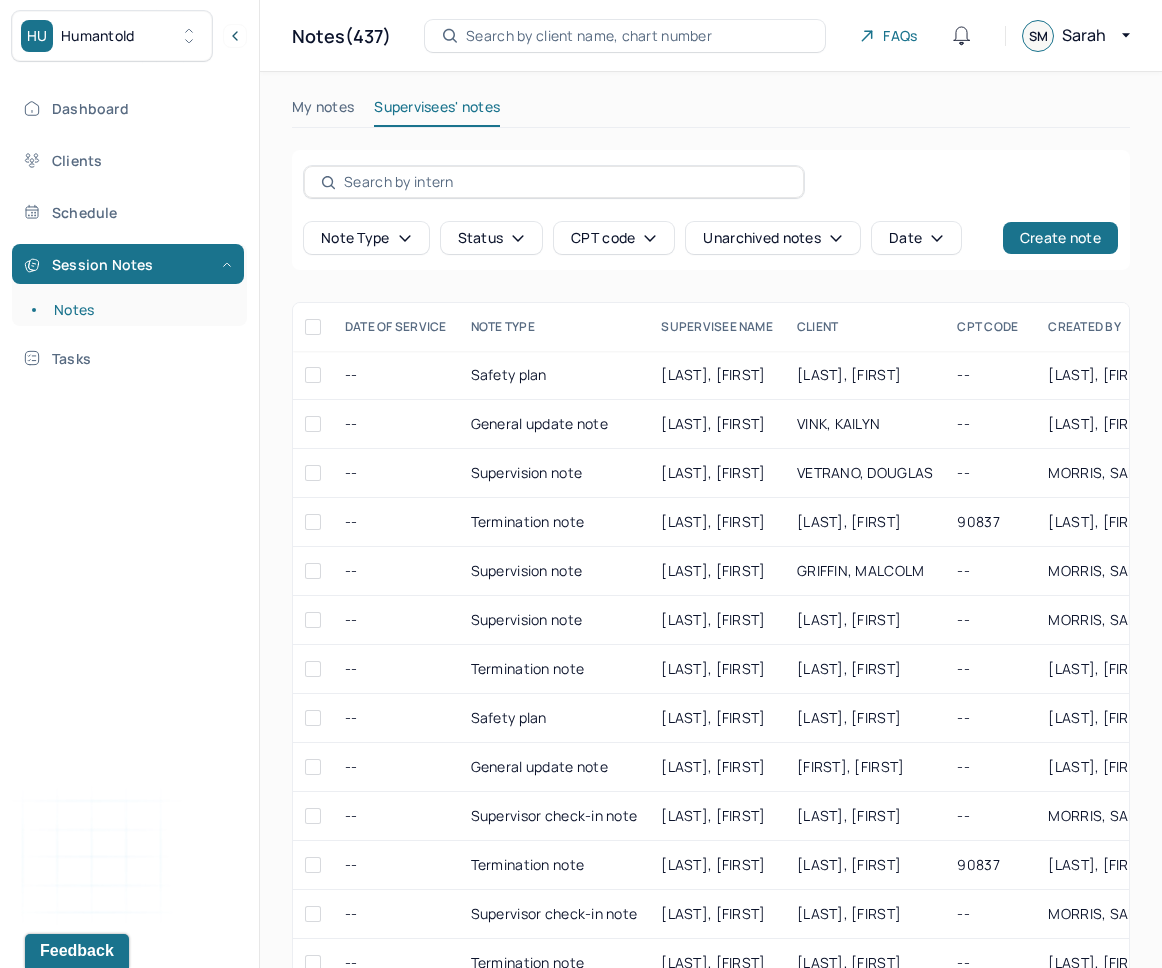 click on "My notes" at bounding box center [323, 111] 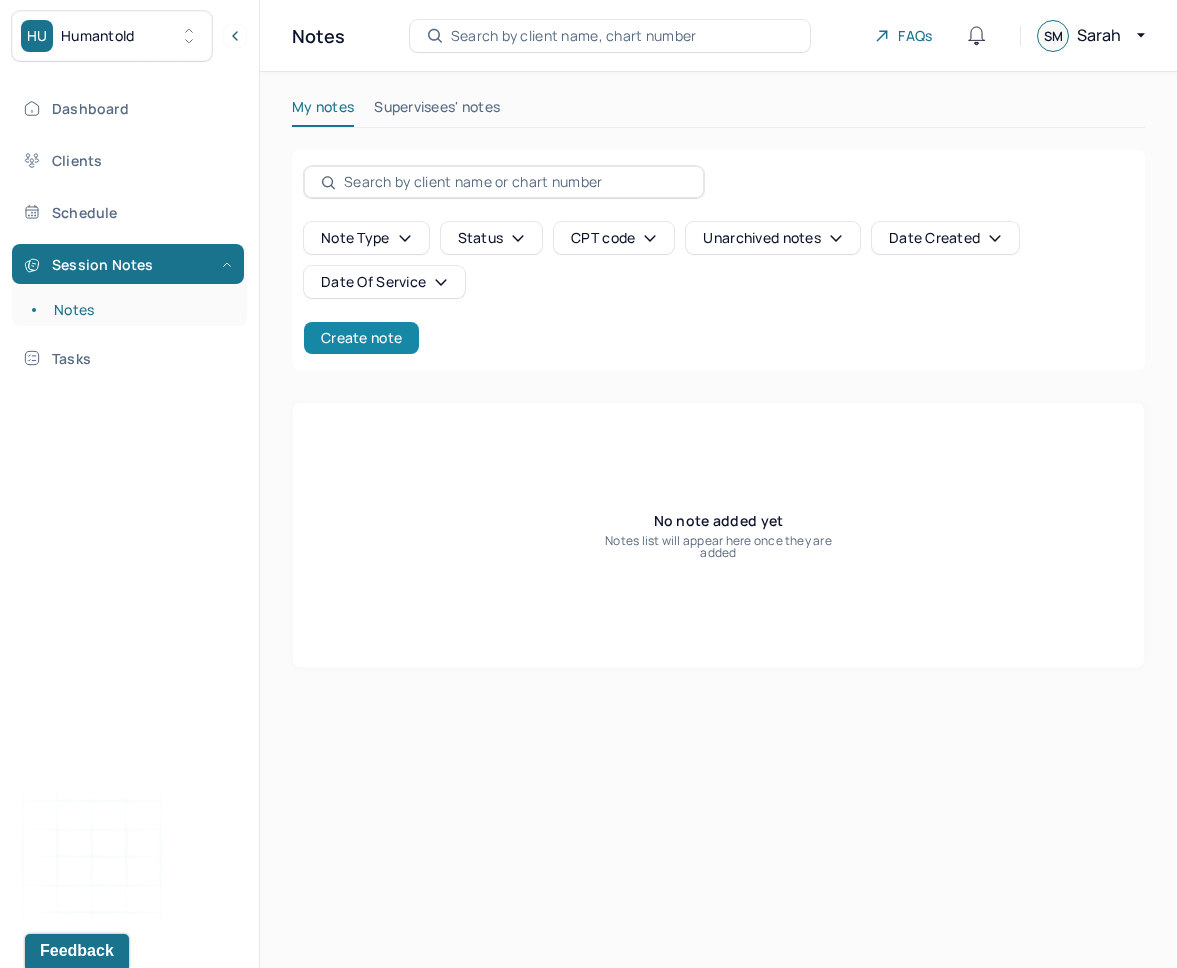 click on "Create note" at bounding box center (361, 338) 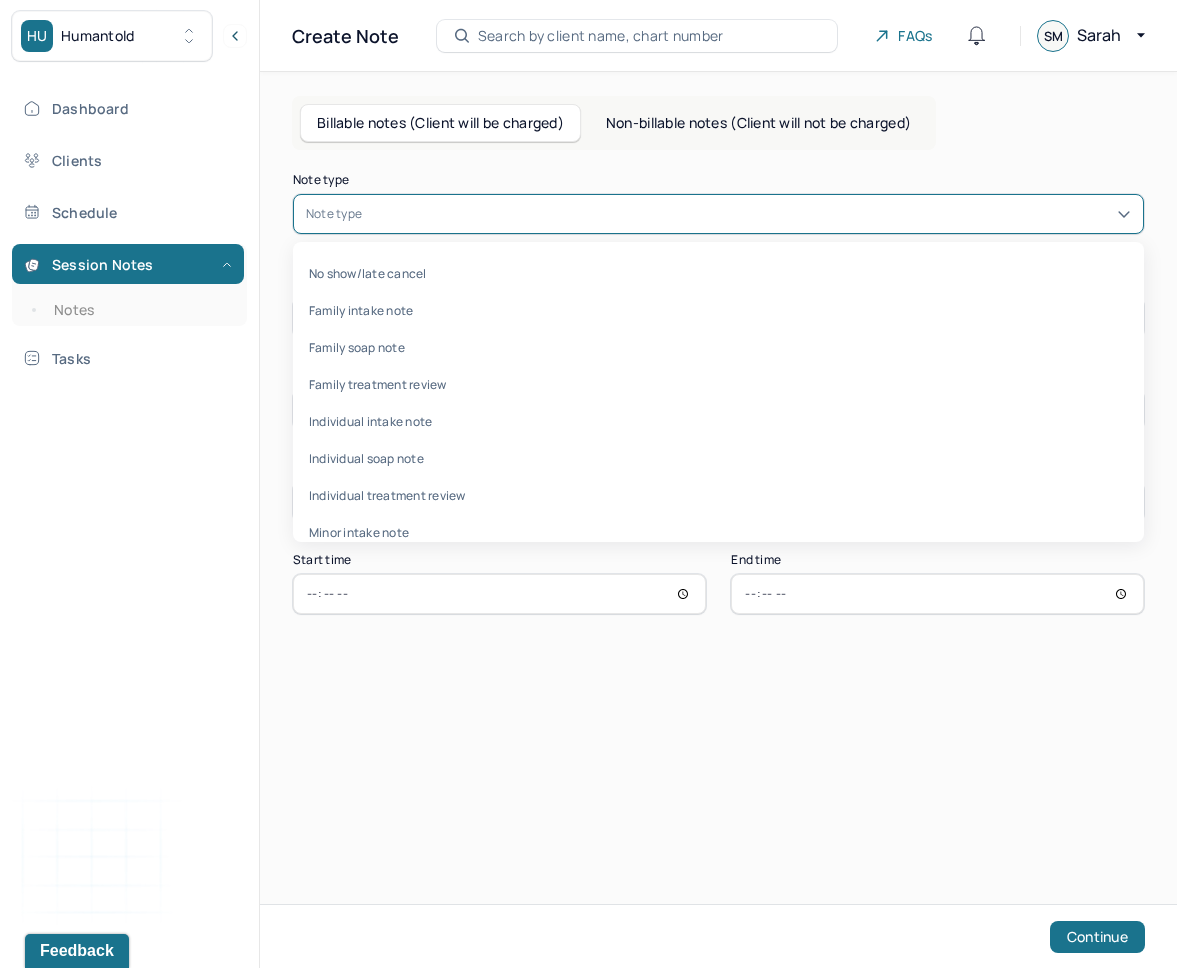 click on "Note type" at bounding box center (718, 214) 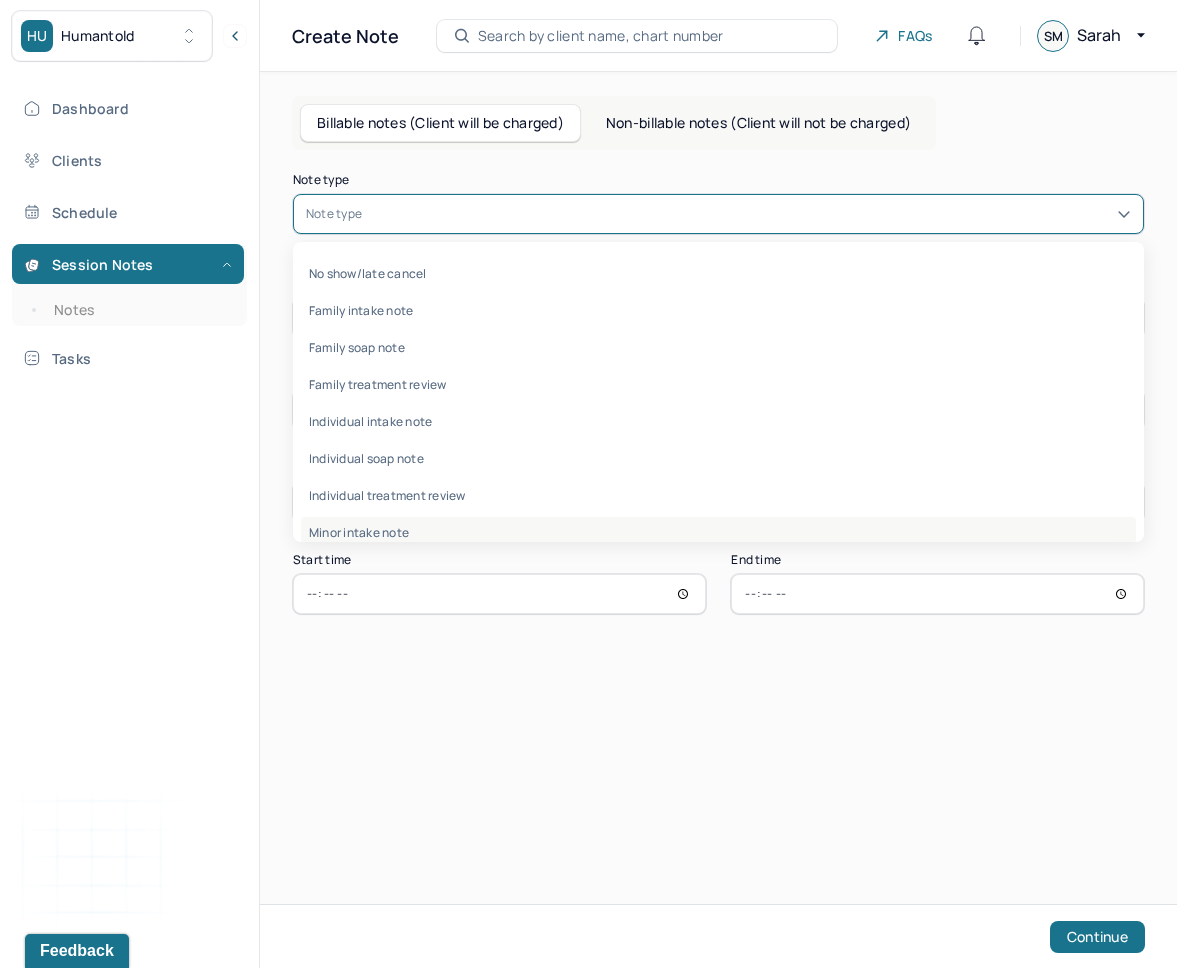 click on "Minor intake note" at bounding box center (718, 532) 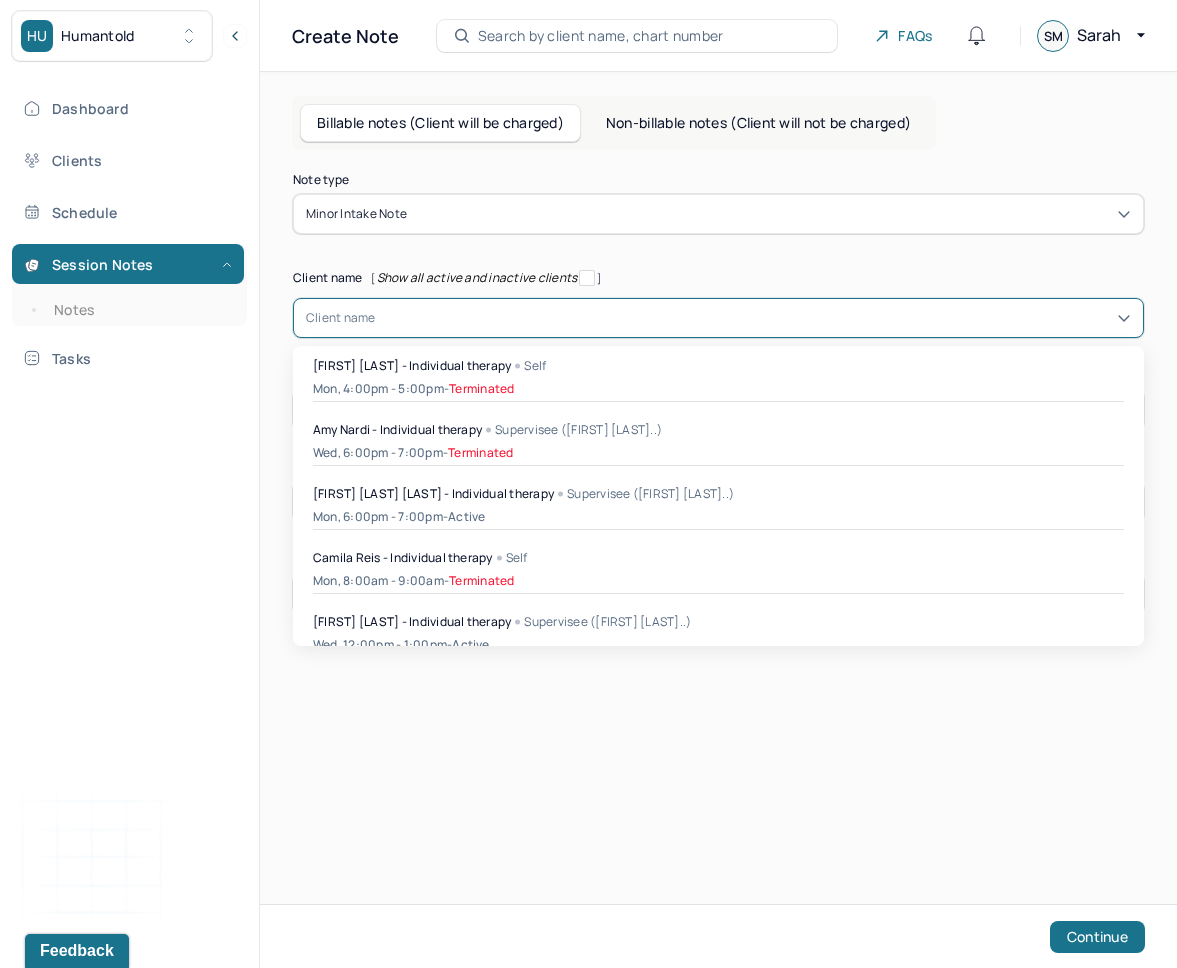 click at bounding box center (753, 318) 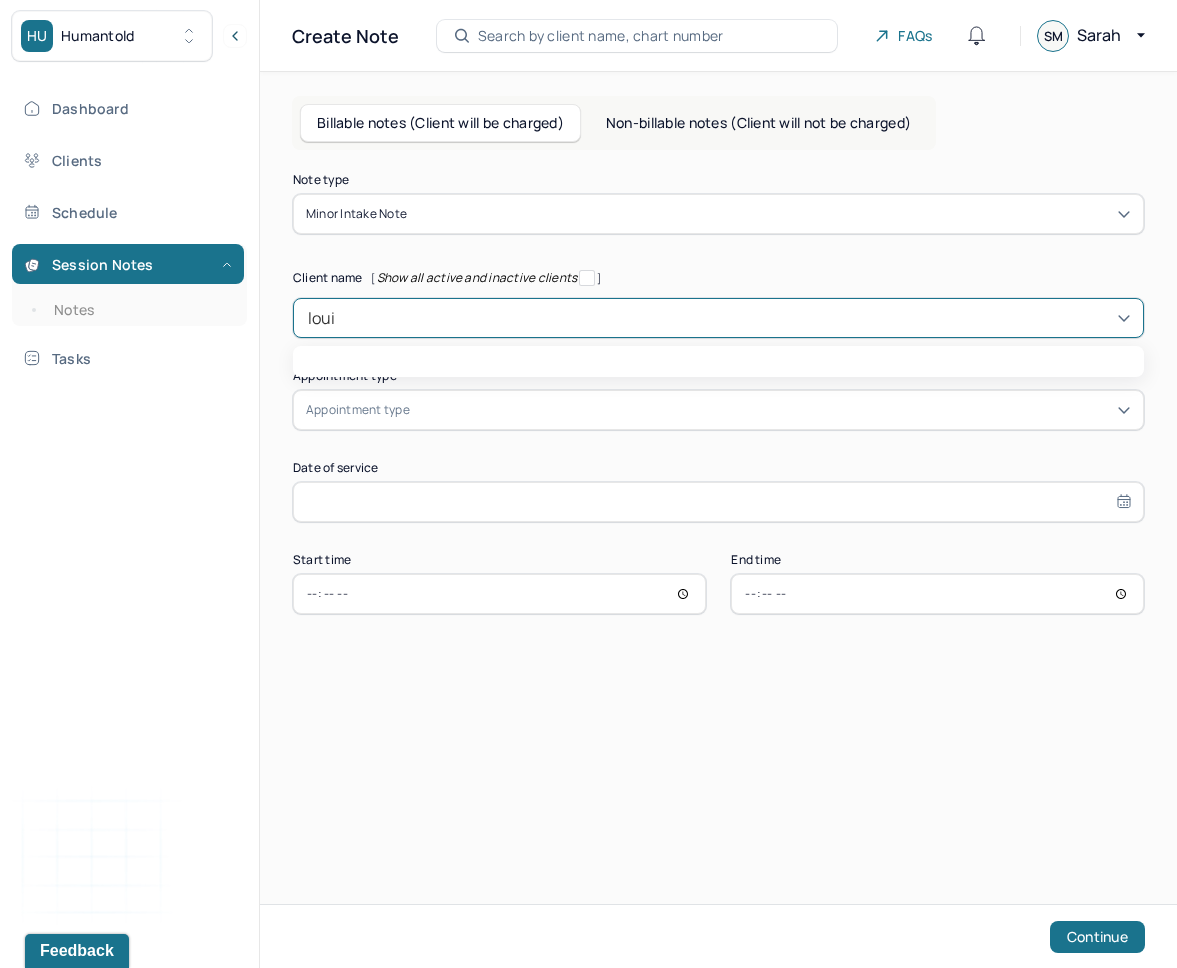type on "louis" 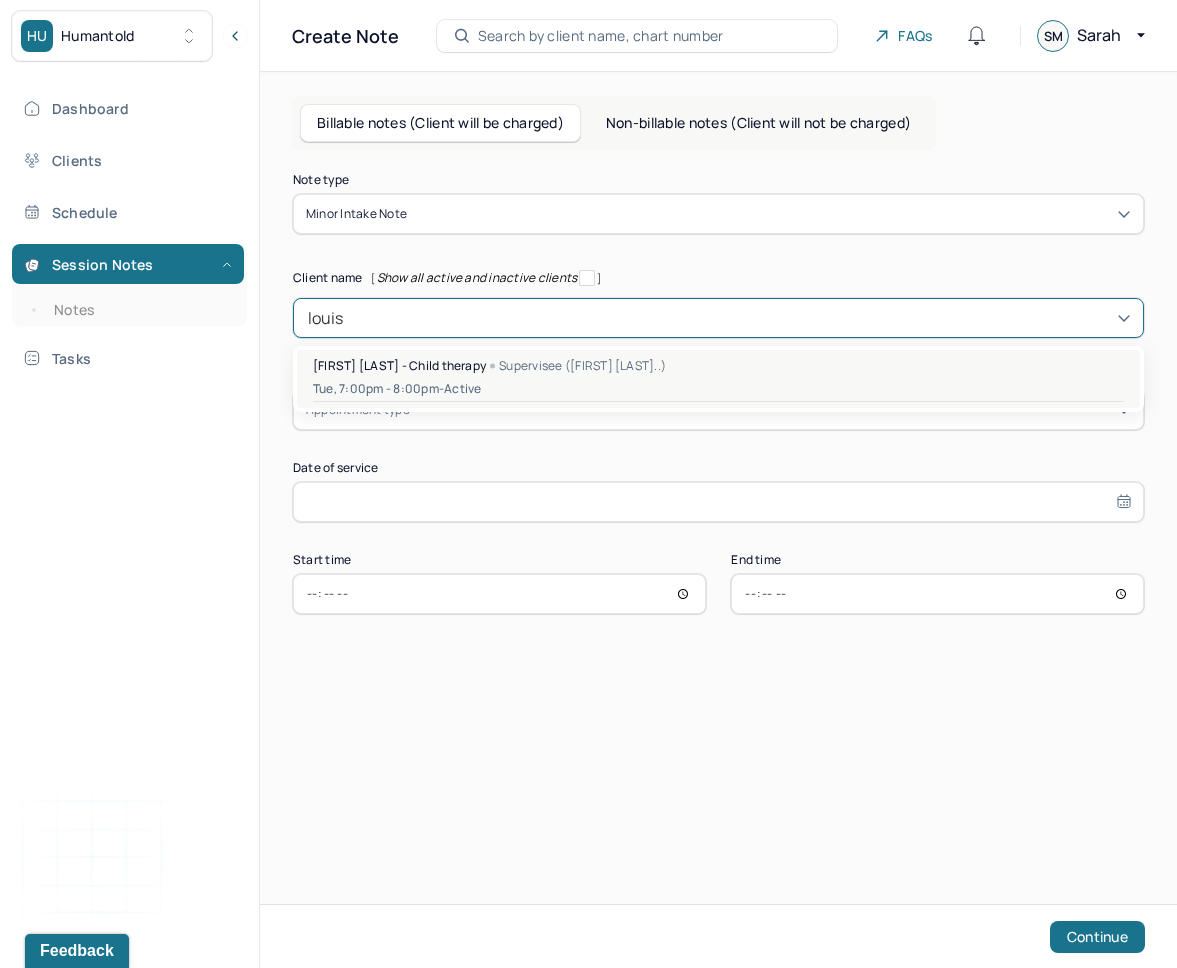 click on "Tue, 7:00pm - 8:00pm  -  active" at bounding box center [718, 389] 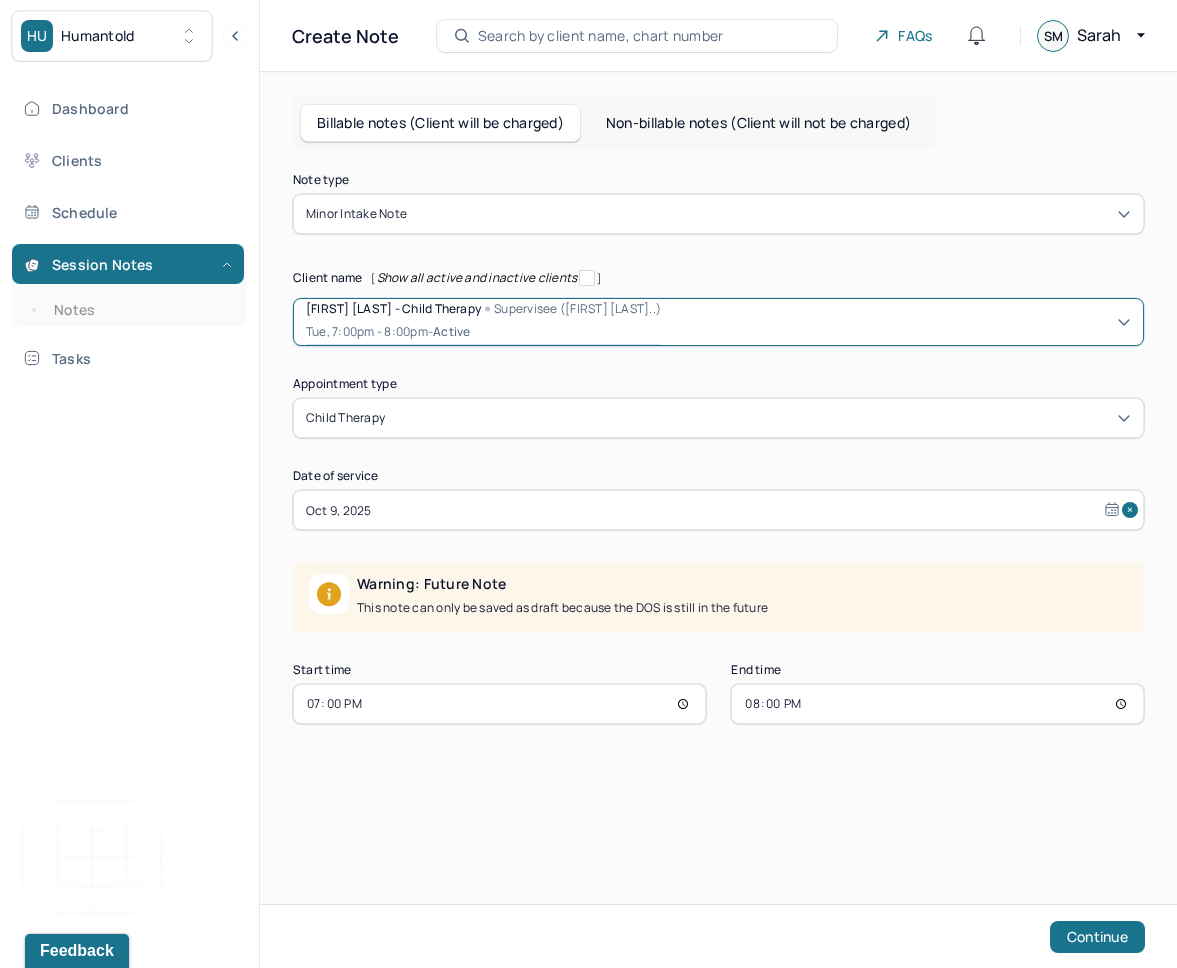 select on "9" 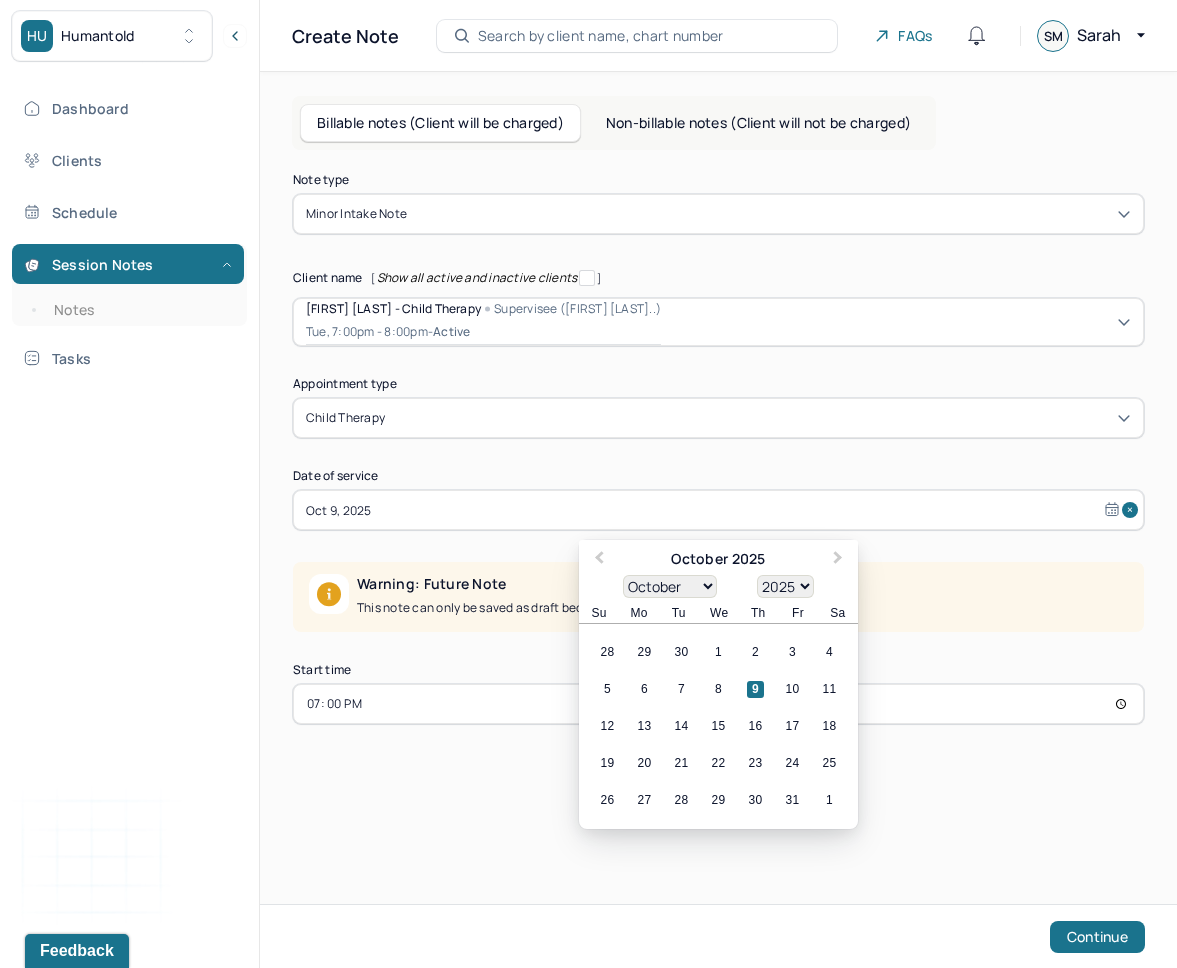 click on "Oct 9, 2025" at bounding box center [718, 510] 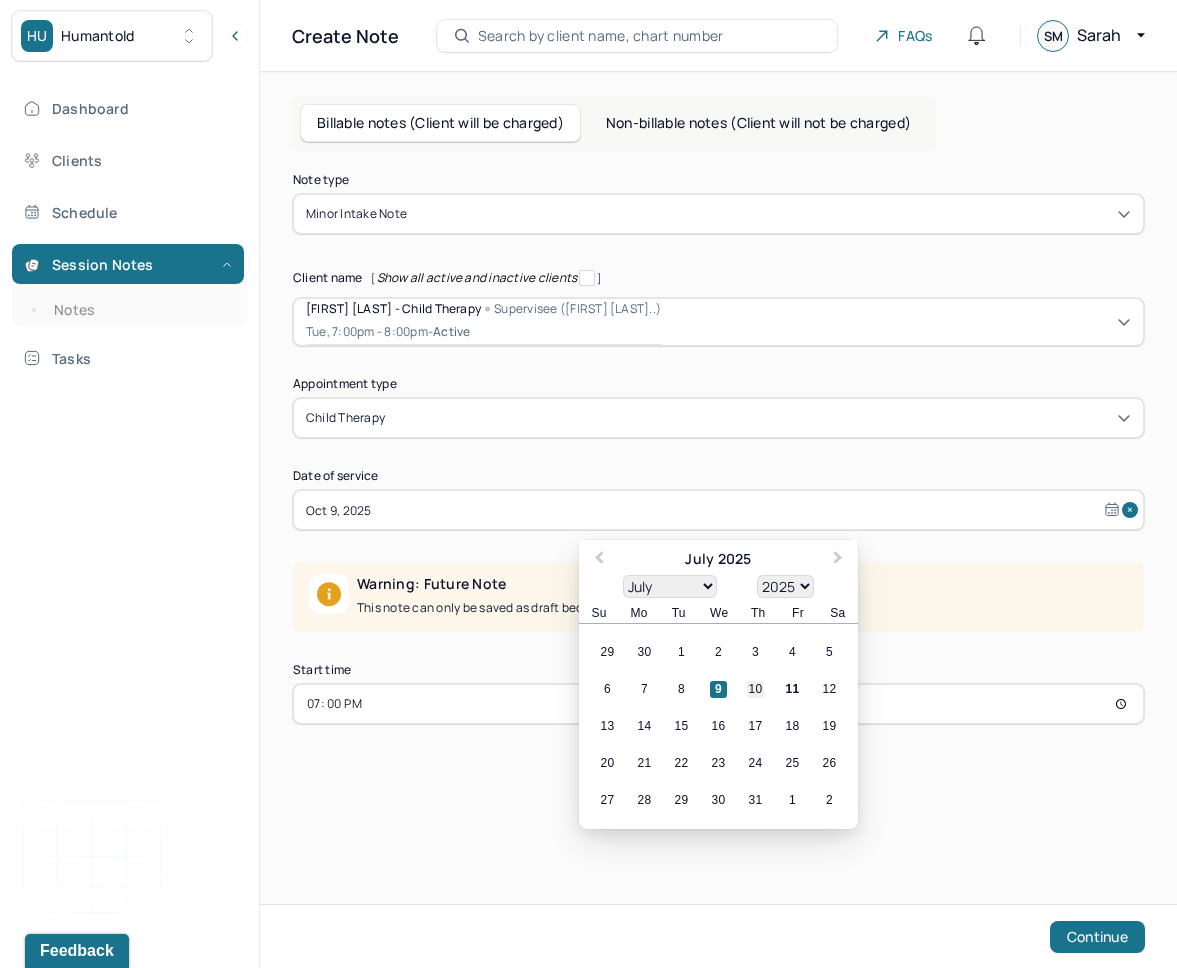 click on "10" at bounding box center (755, 689) 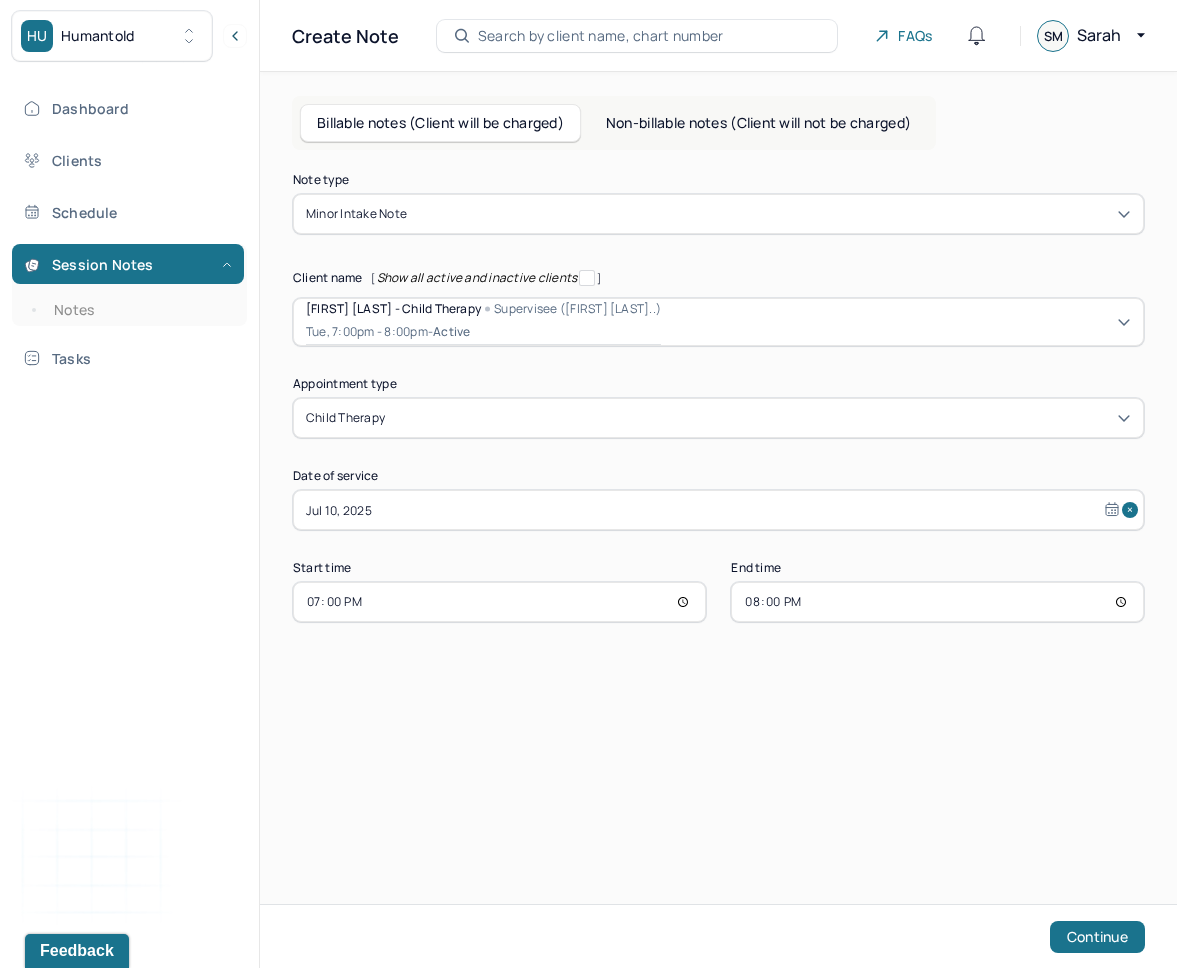 click on "19:00" at bounding box center [499, 602] 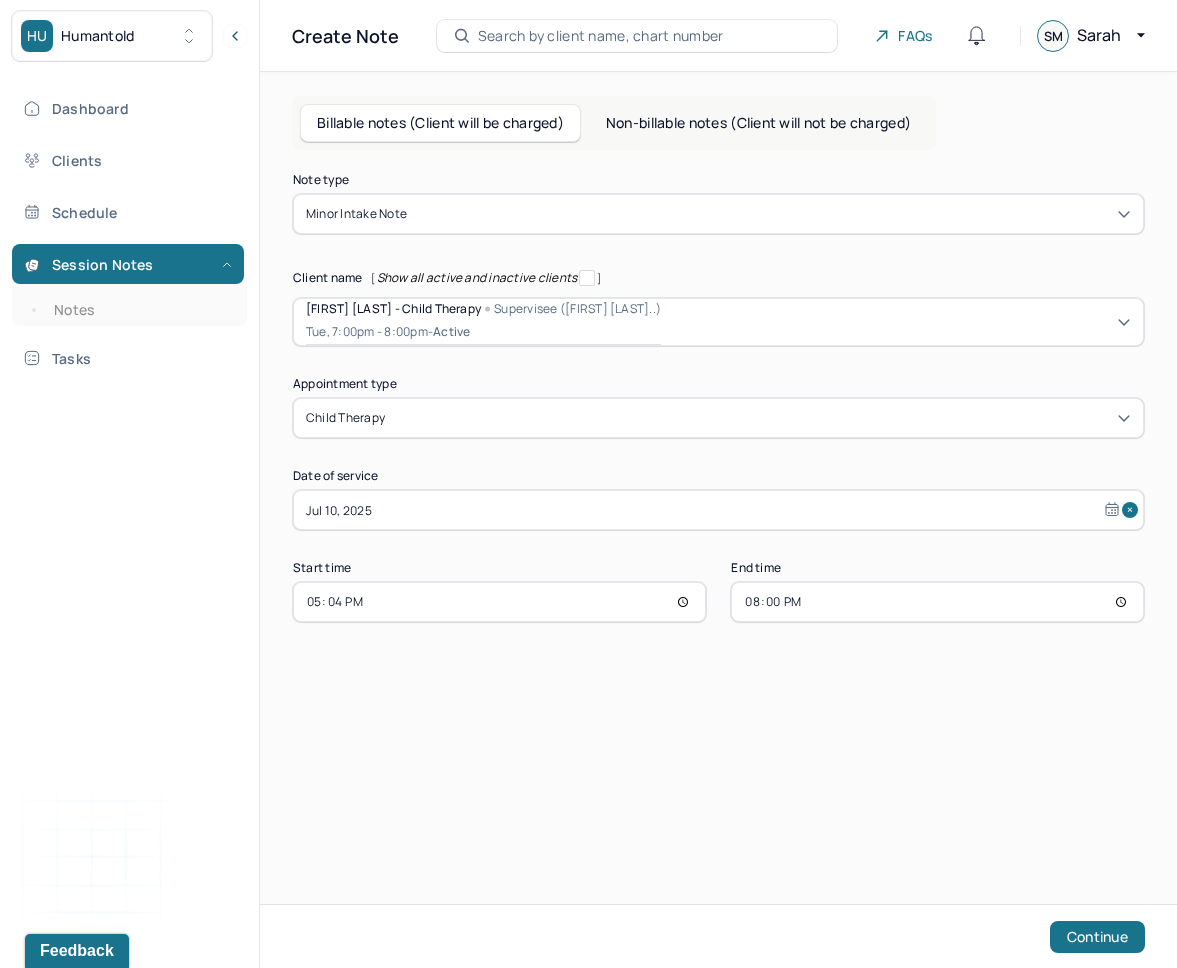 type on "17:45" 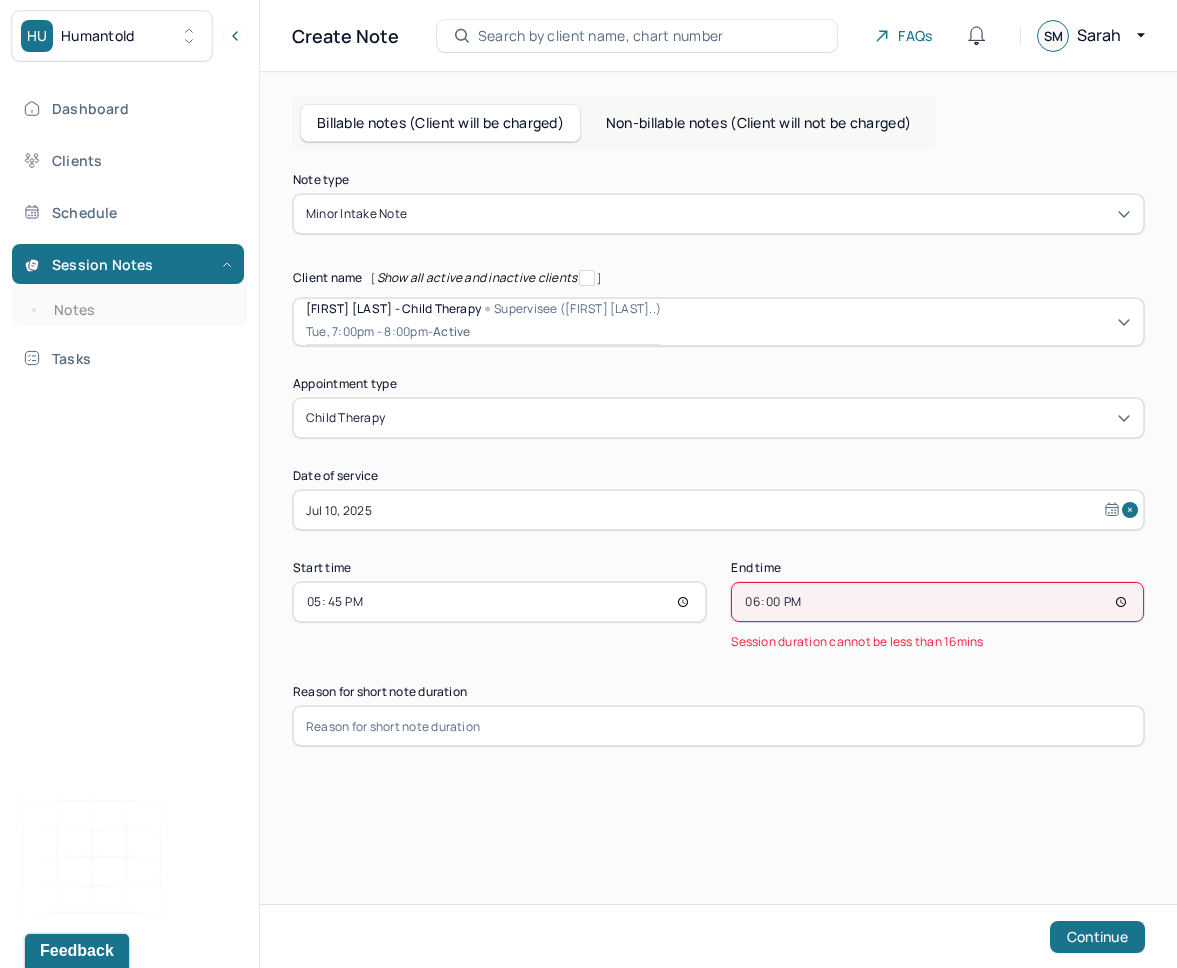 type on "18:05" 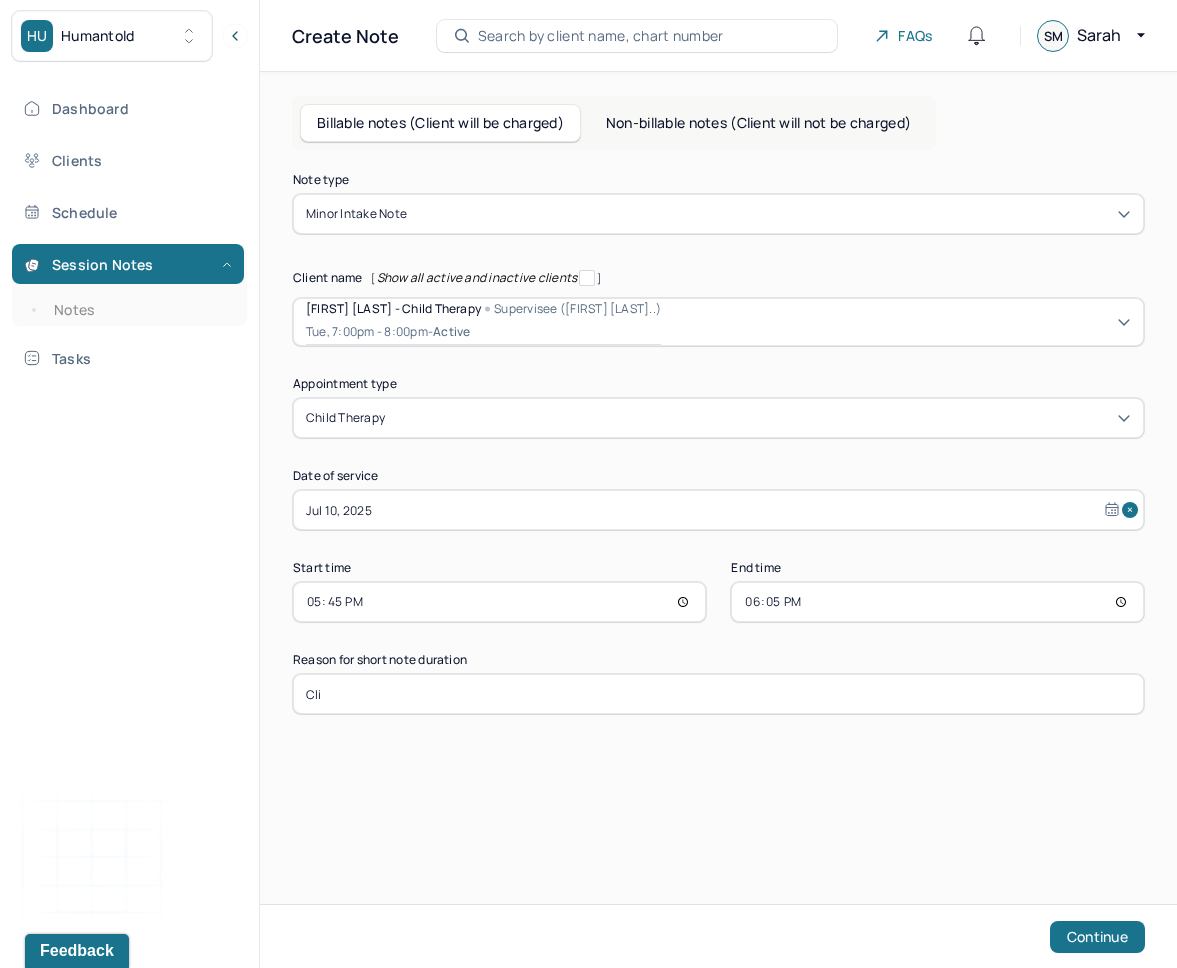 type on "clinical supervisor initial intake session" 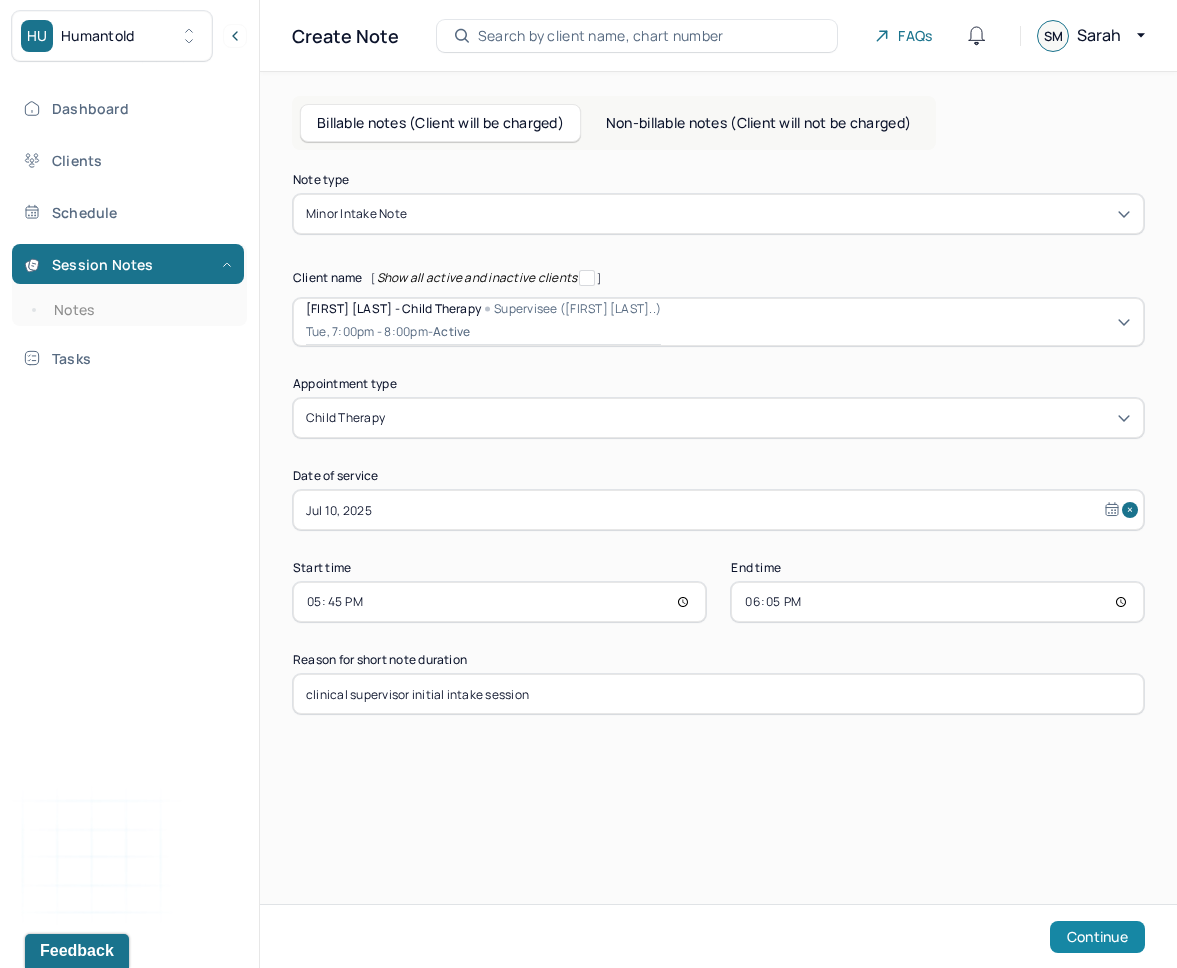 click on "Continue" at bounding box center (1097, 937) 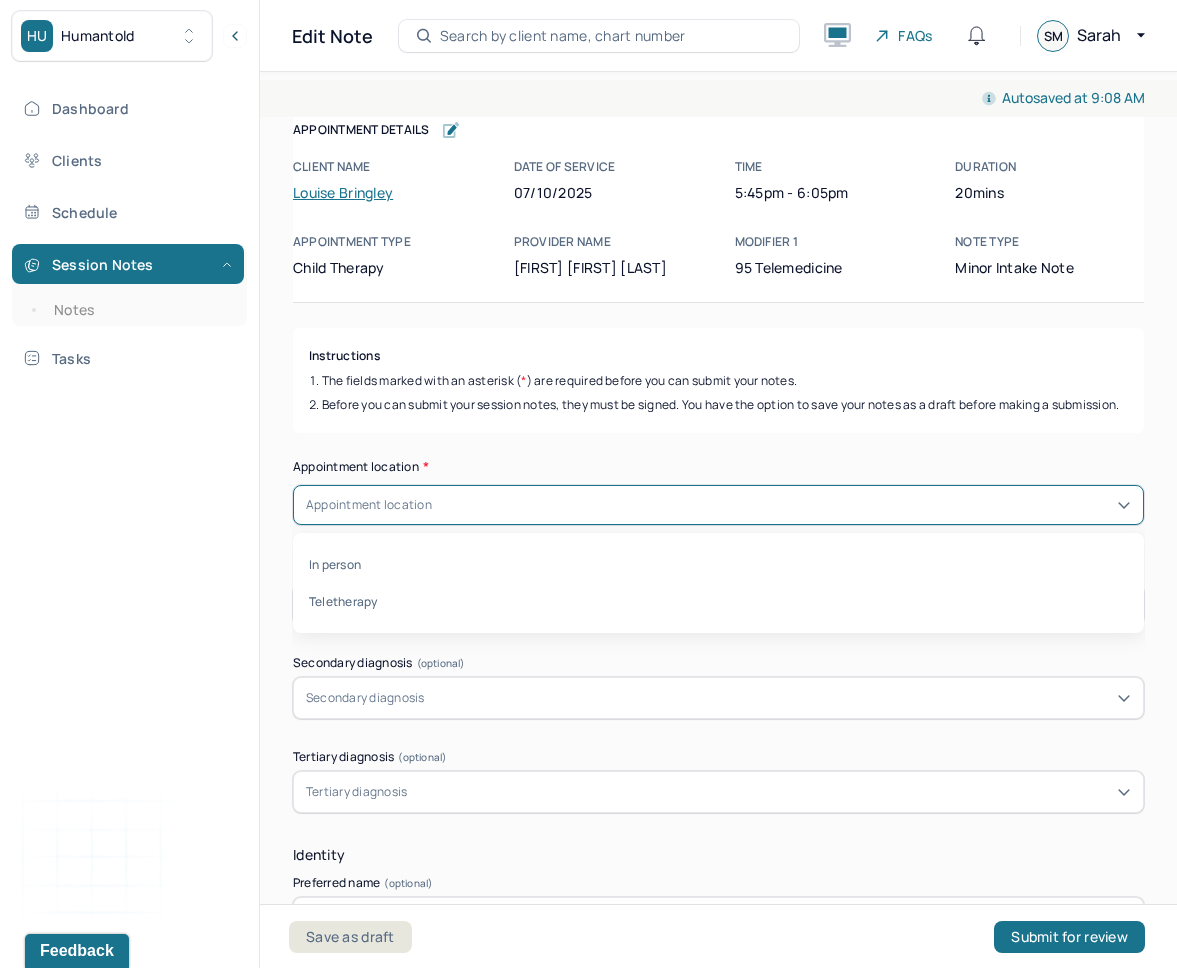click on "Appointment location" at bounding box center [718, 505] 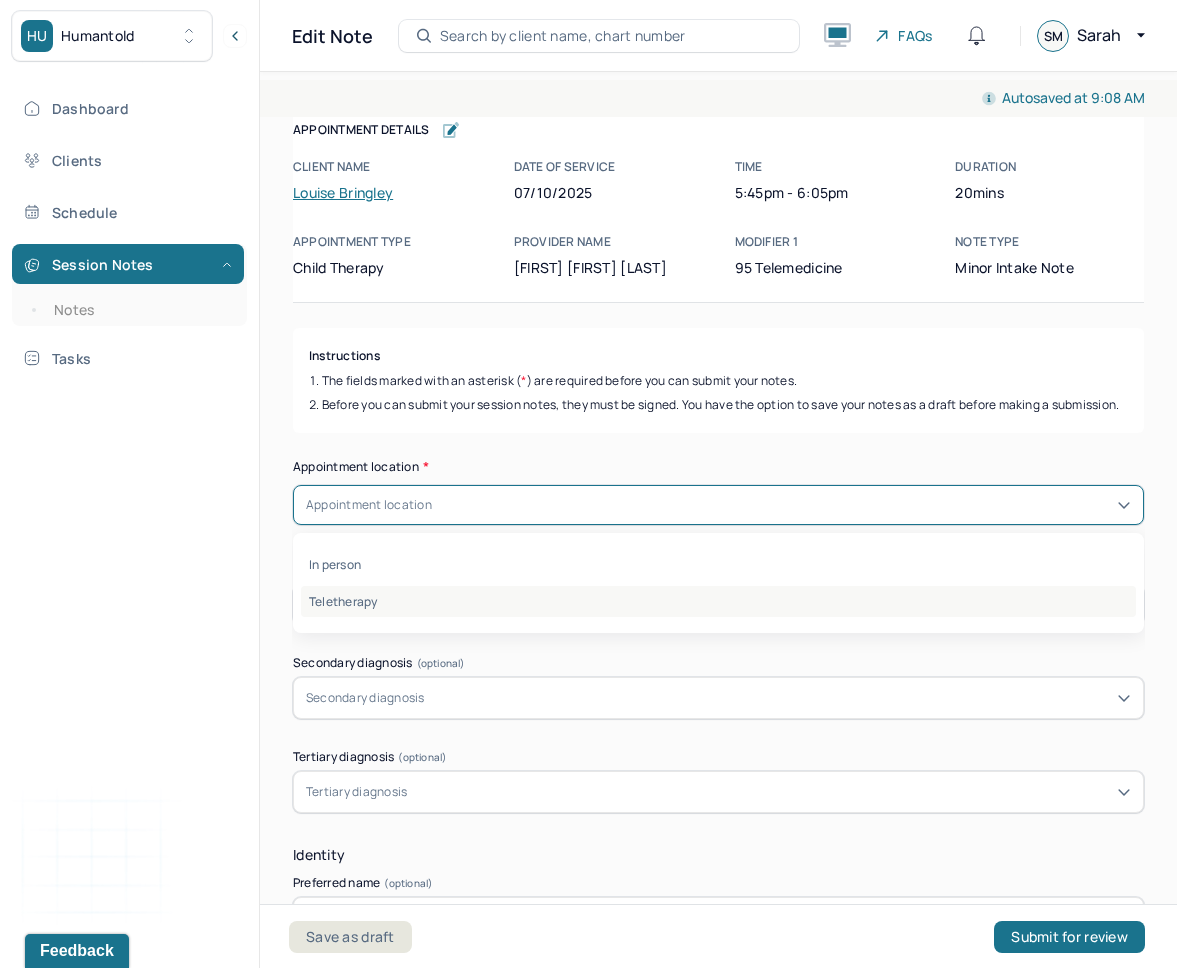 click on "Teletherapy" at bounding box center (718, 601) 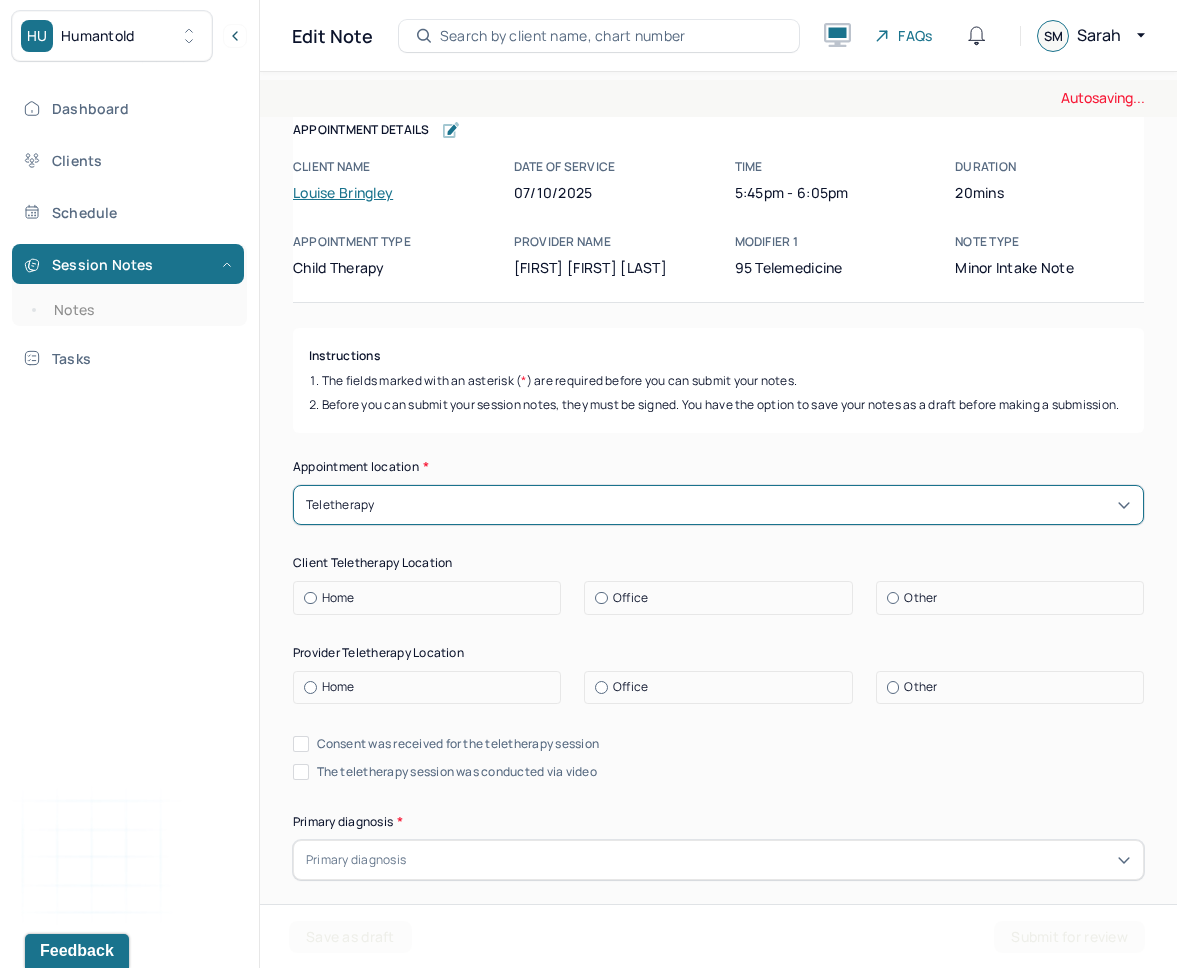 click on "Home" at bounding box center [432, 598] 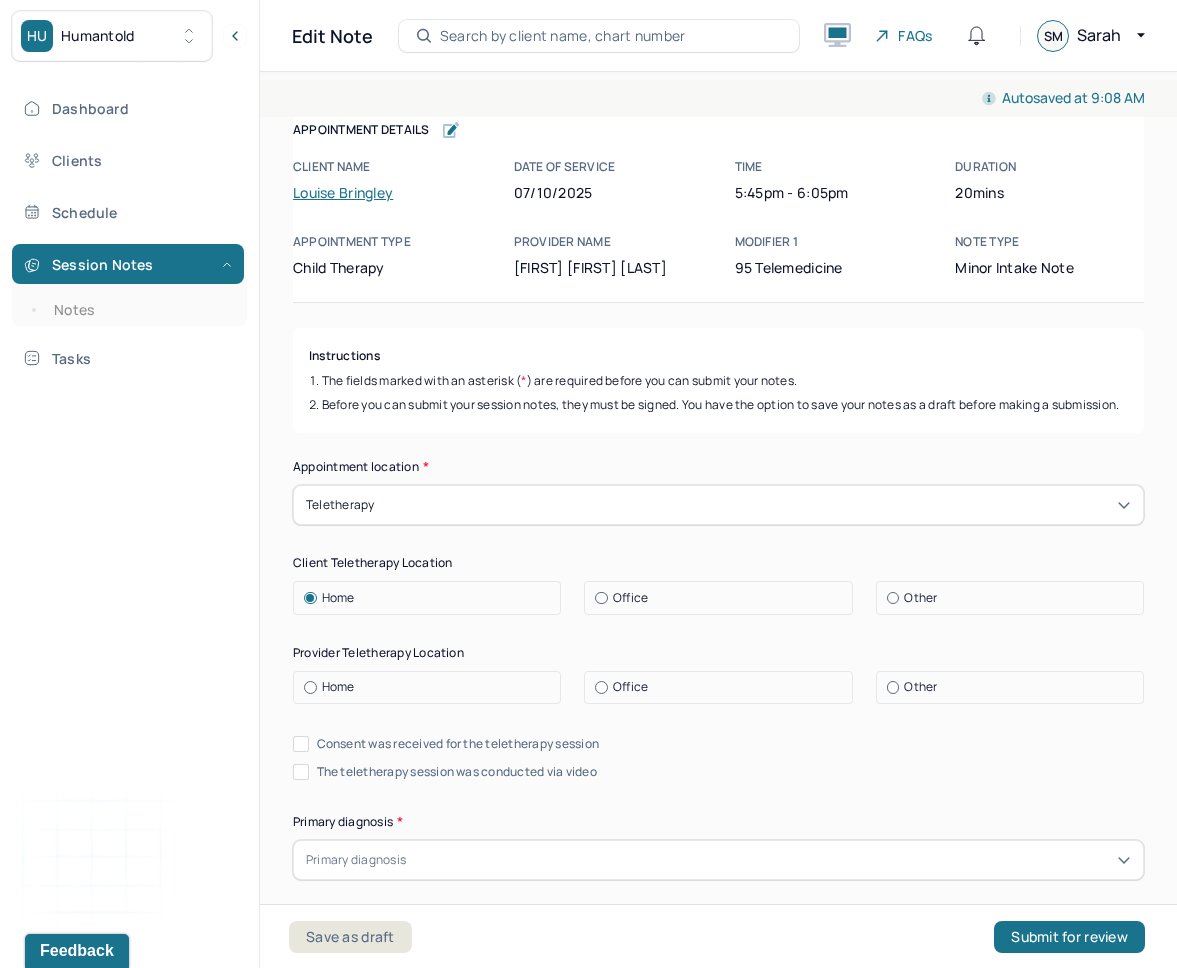 click on "Home" at bounding box center (432, 687) 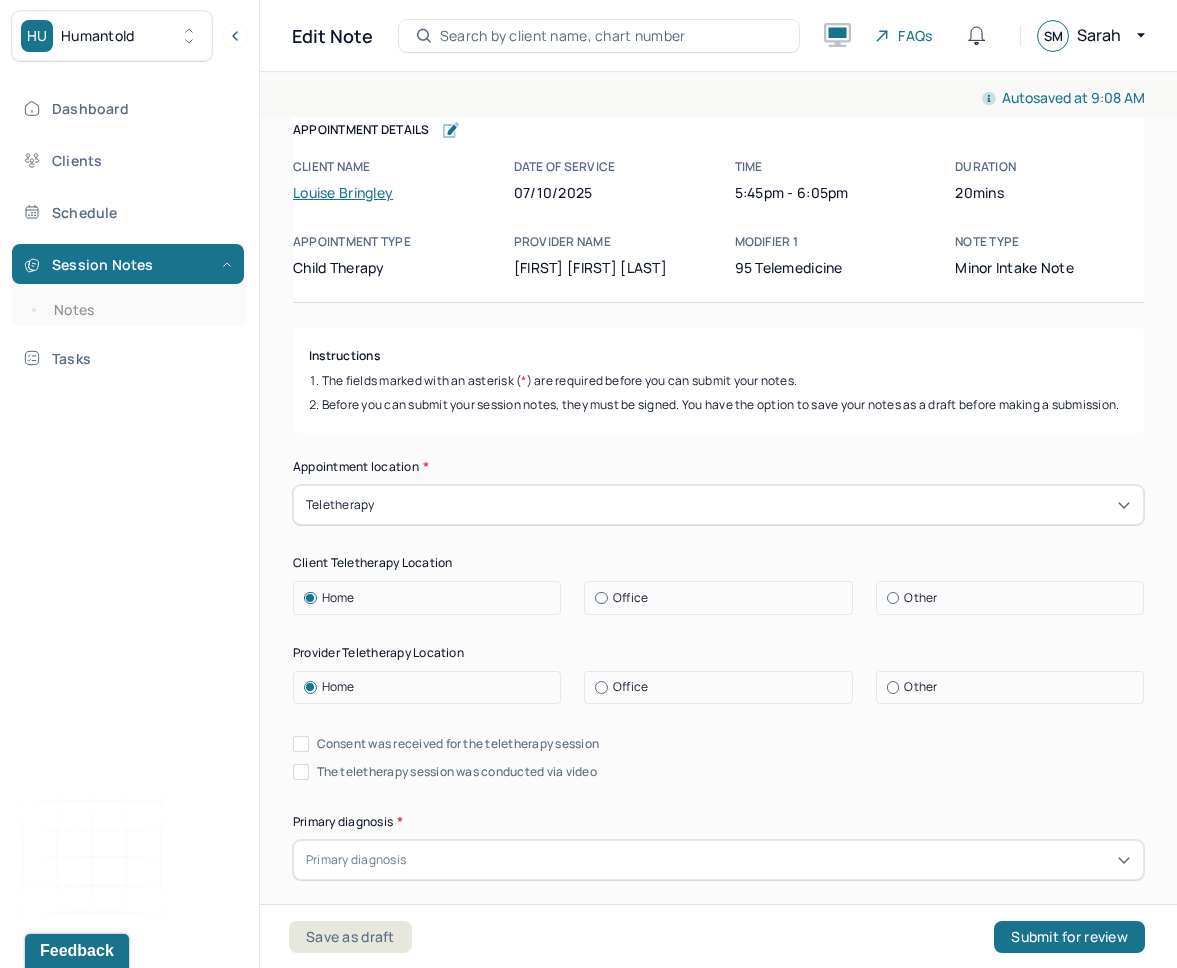 click on "Consent was received for the teletherapy session" at bounding box center (458, 744) 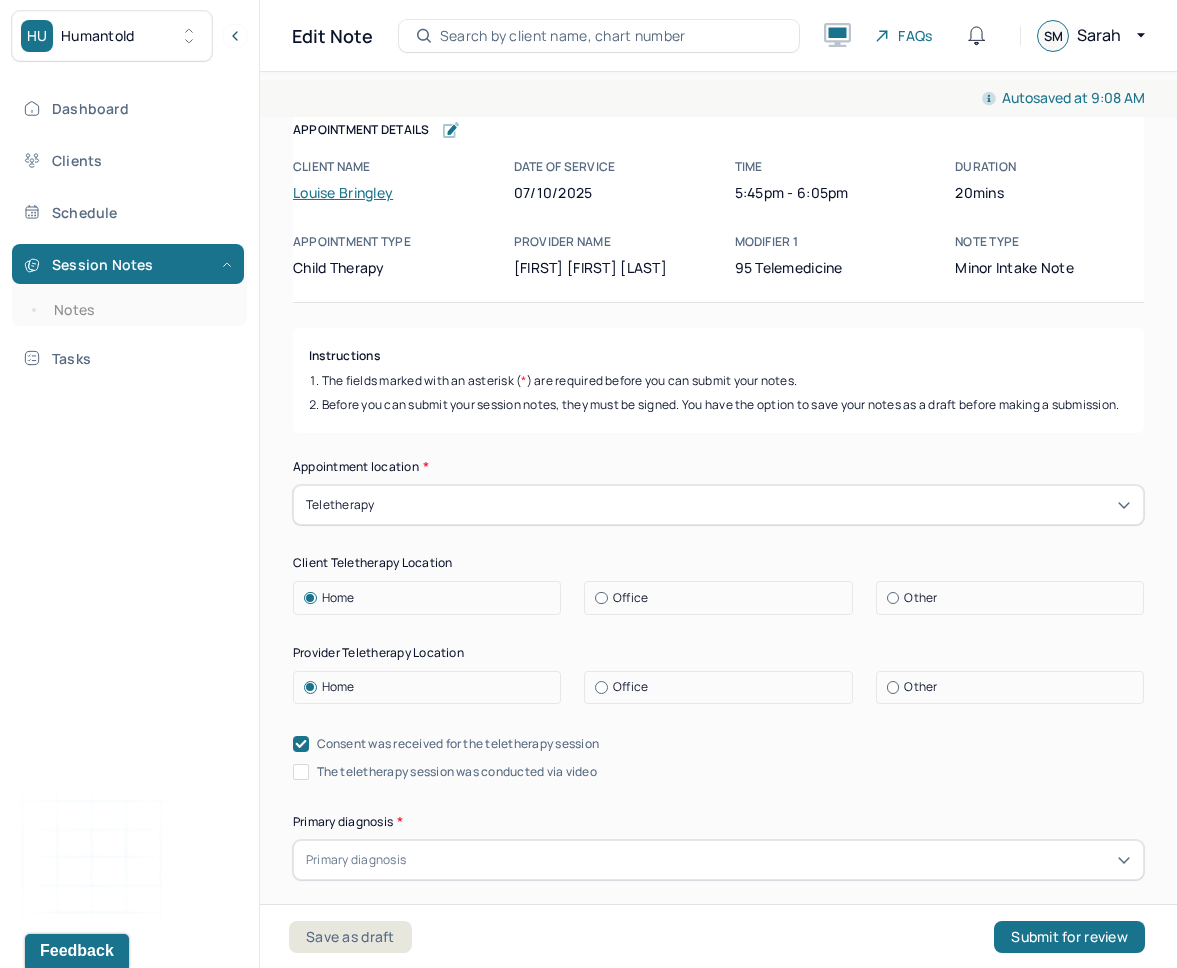 click on "The teletherapy session was conducted via video" at bounding box center [457, 772] 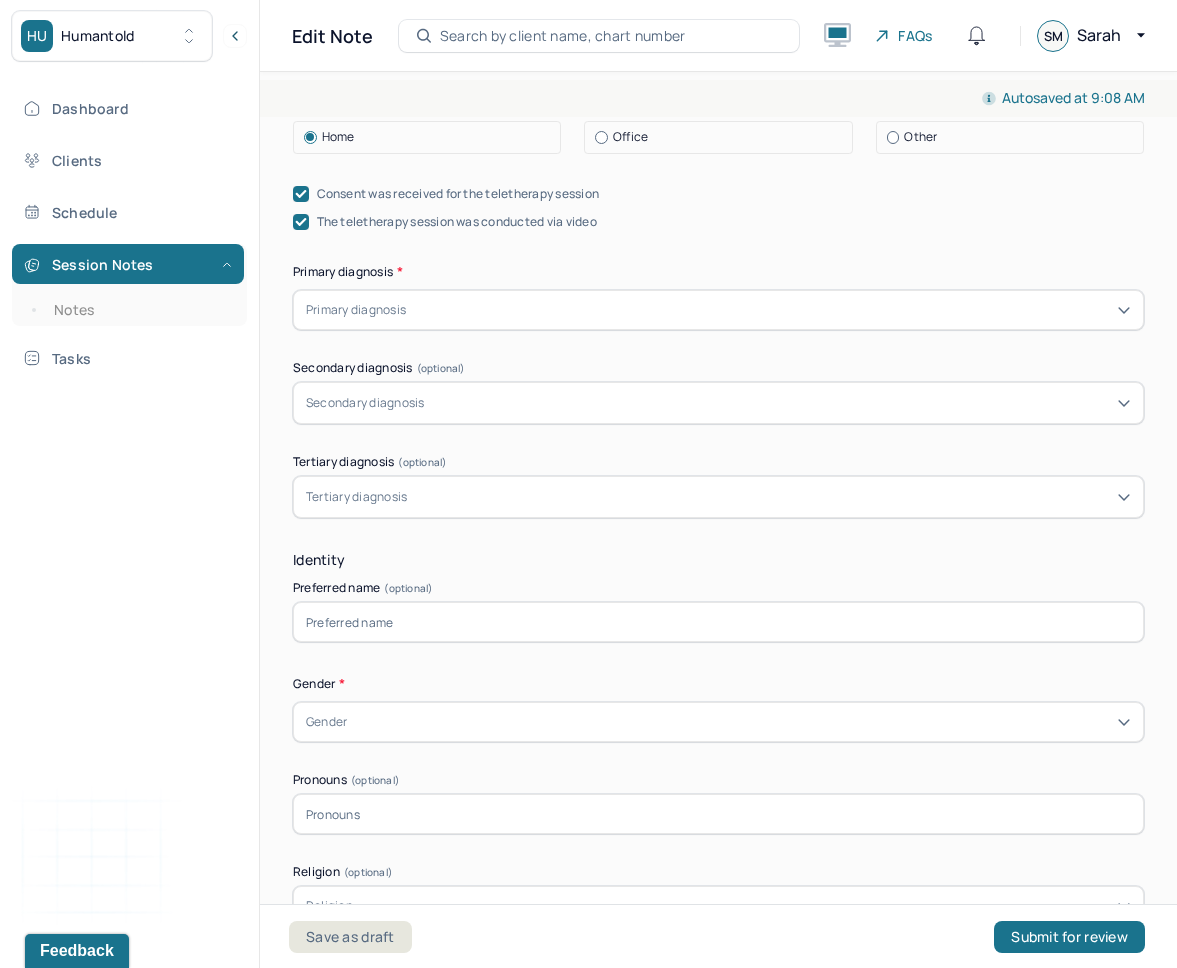 scroll, scrollTop: 623, scrollLeft: 0, axis: vertical 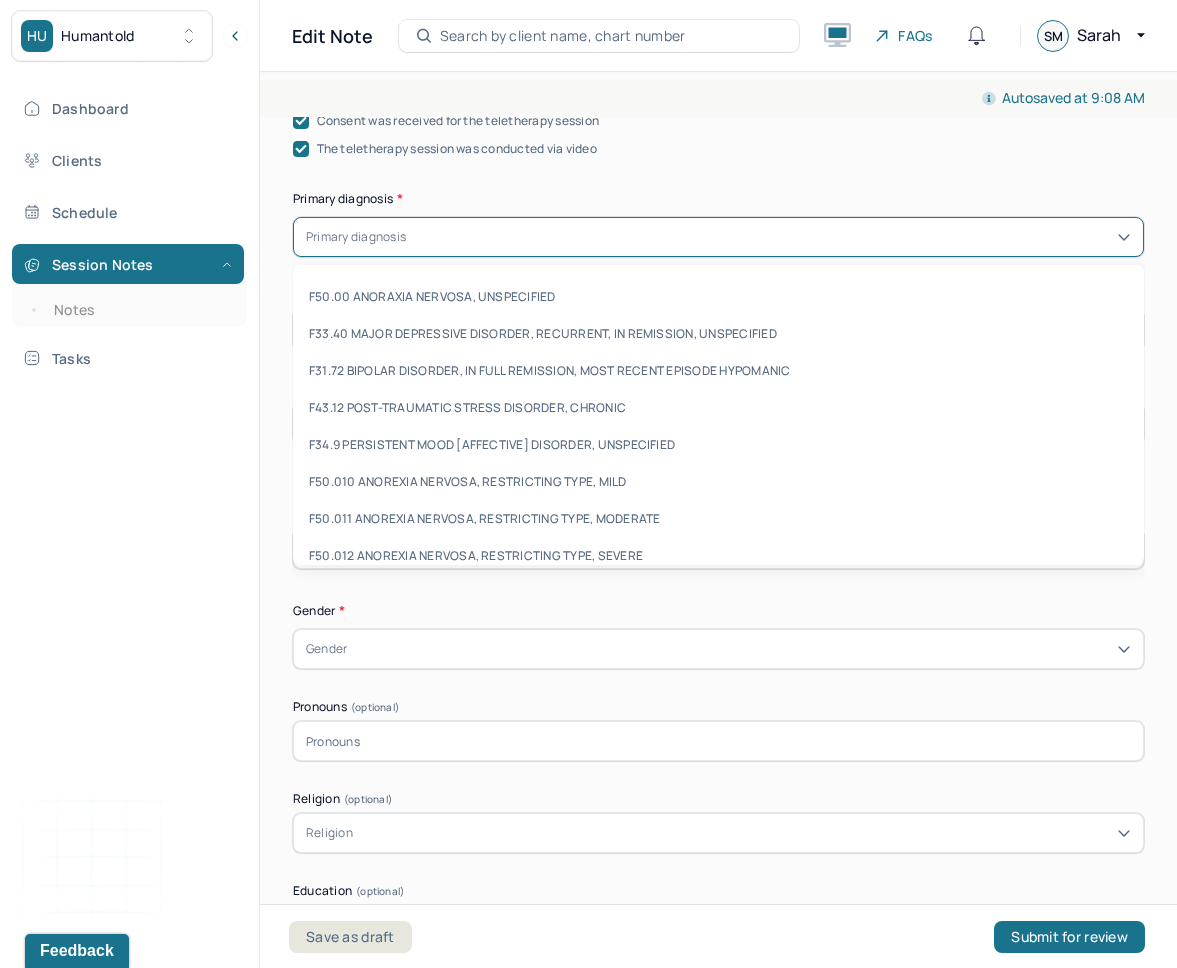 click on "Primary diagnosis" at bounding box center [718, 237] 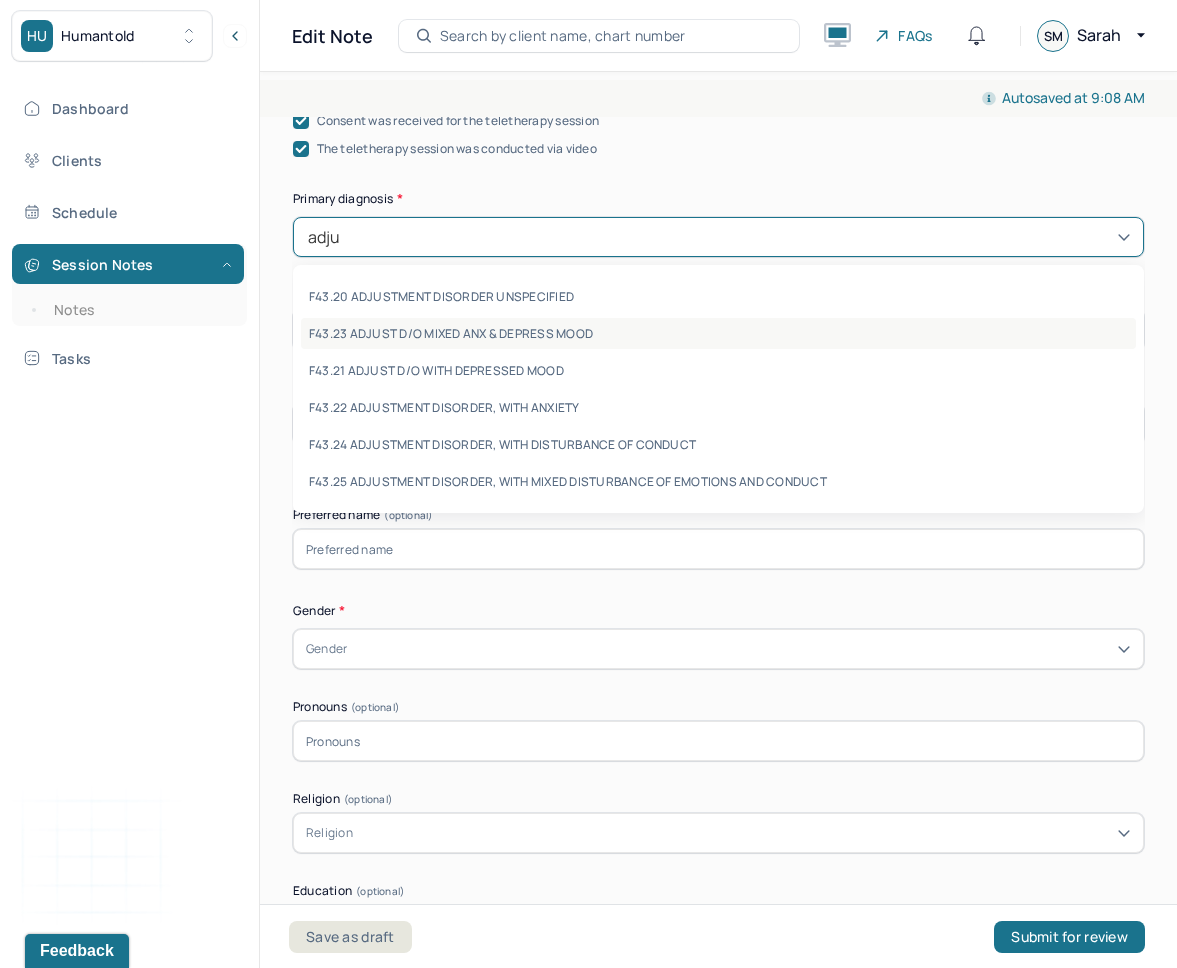 type on "adjus" 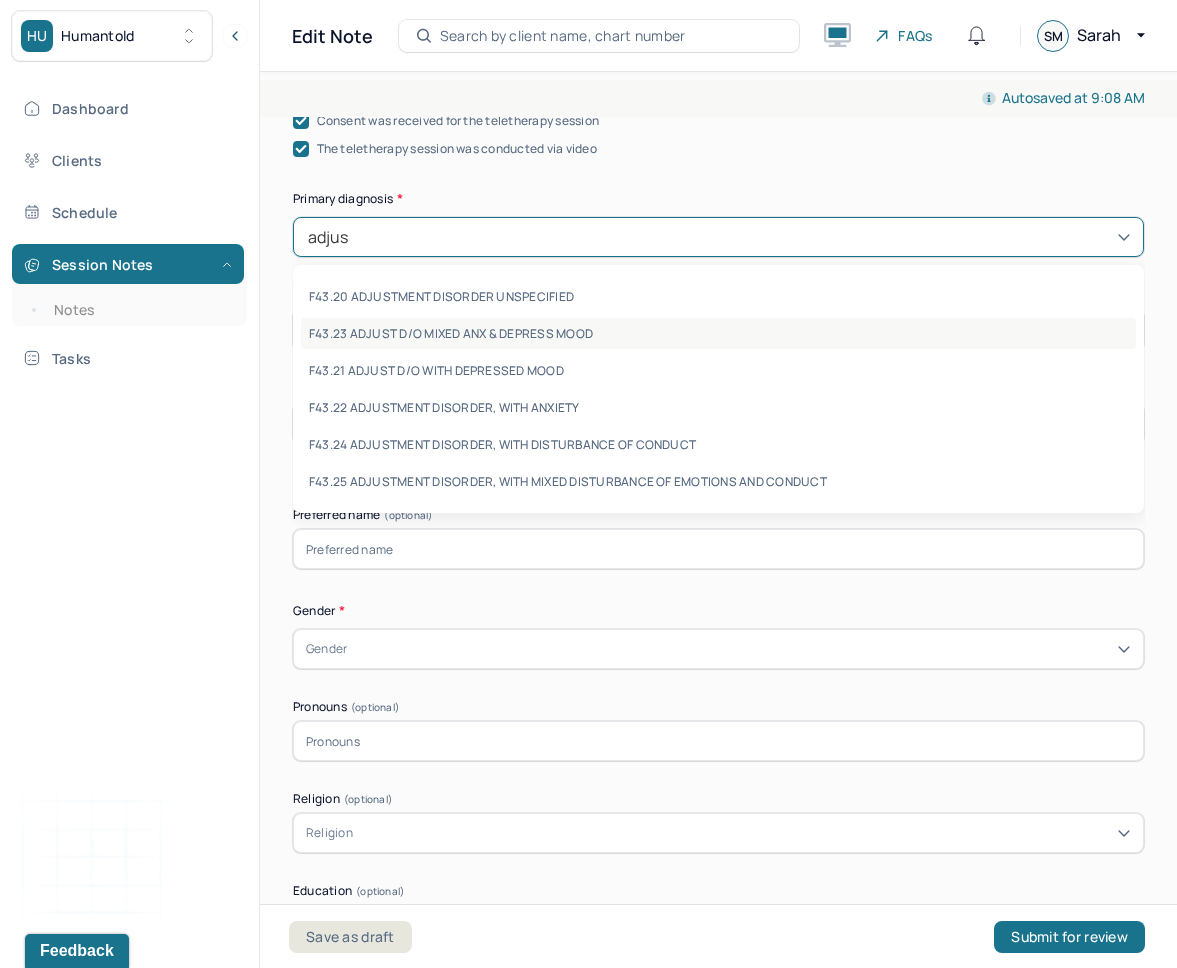 click on "F43.23 ADJUST D/O MIXED ANX & DEPRESS MOOD" at bounding box center [718, 333] 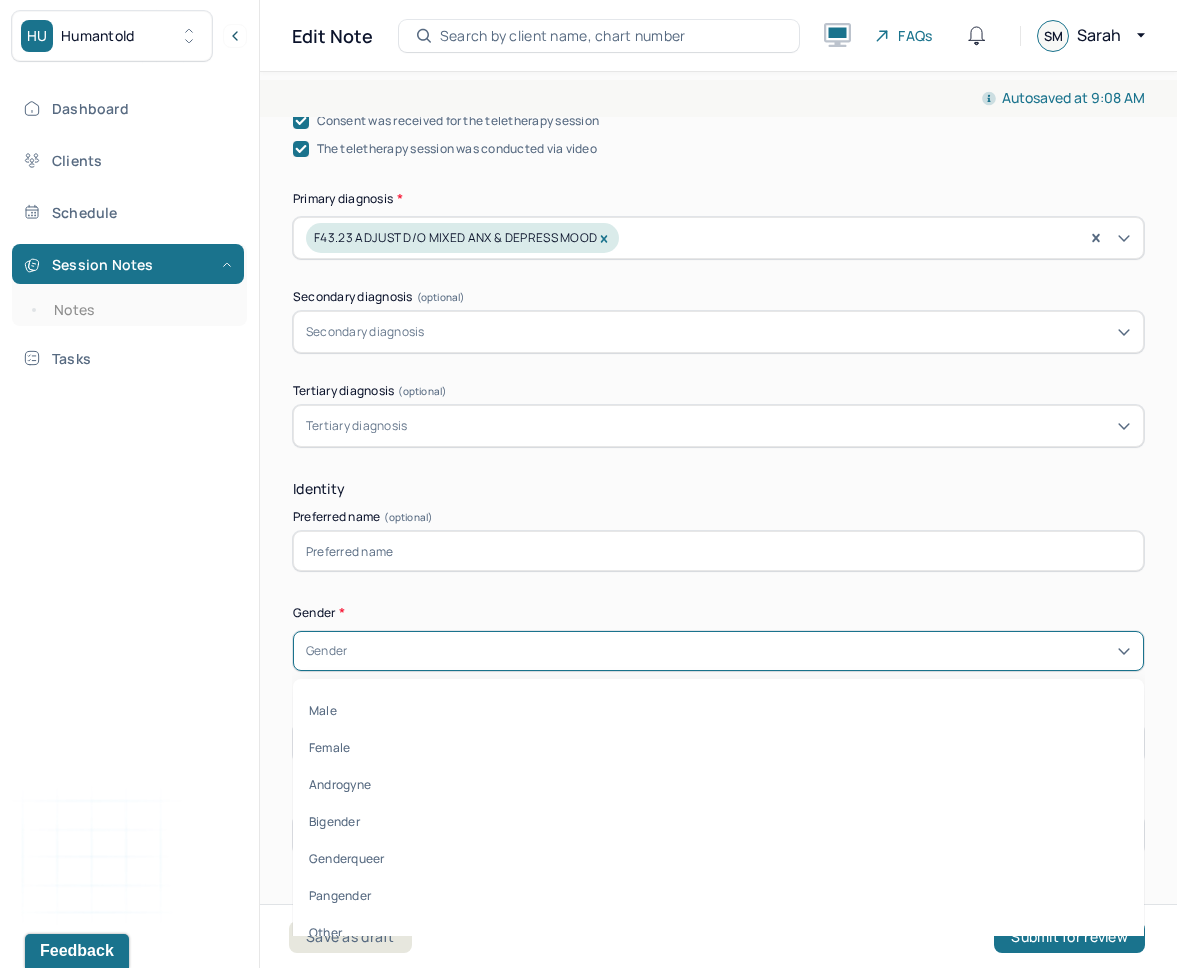 click on "Gender" at bounding box center [718, 651] 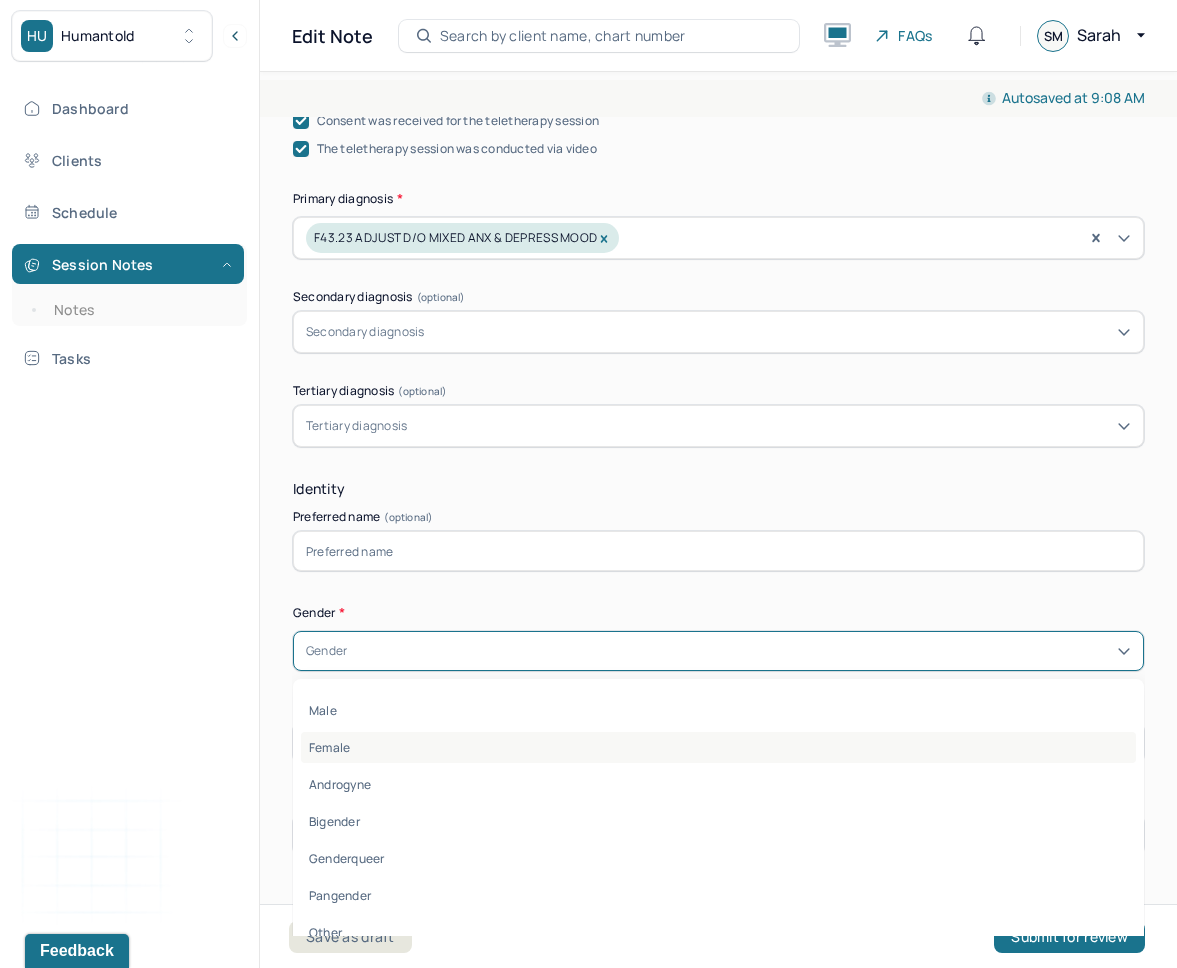 click on "Female" at bounding box center [718, 747] 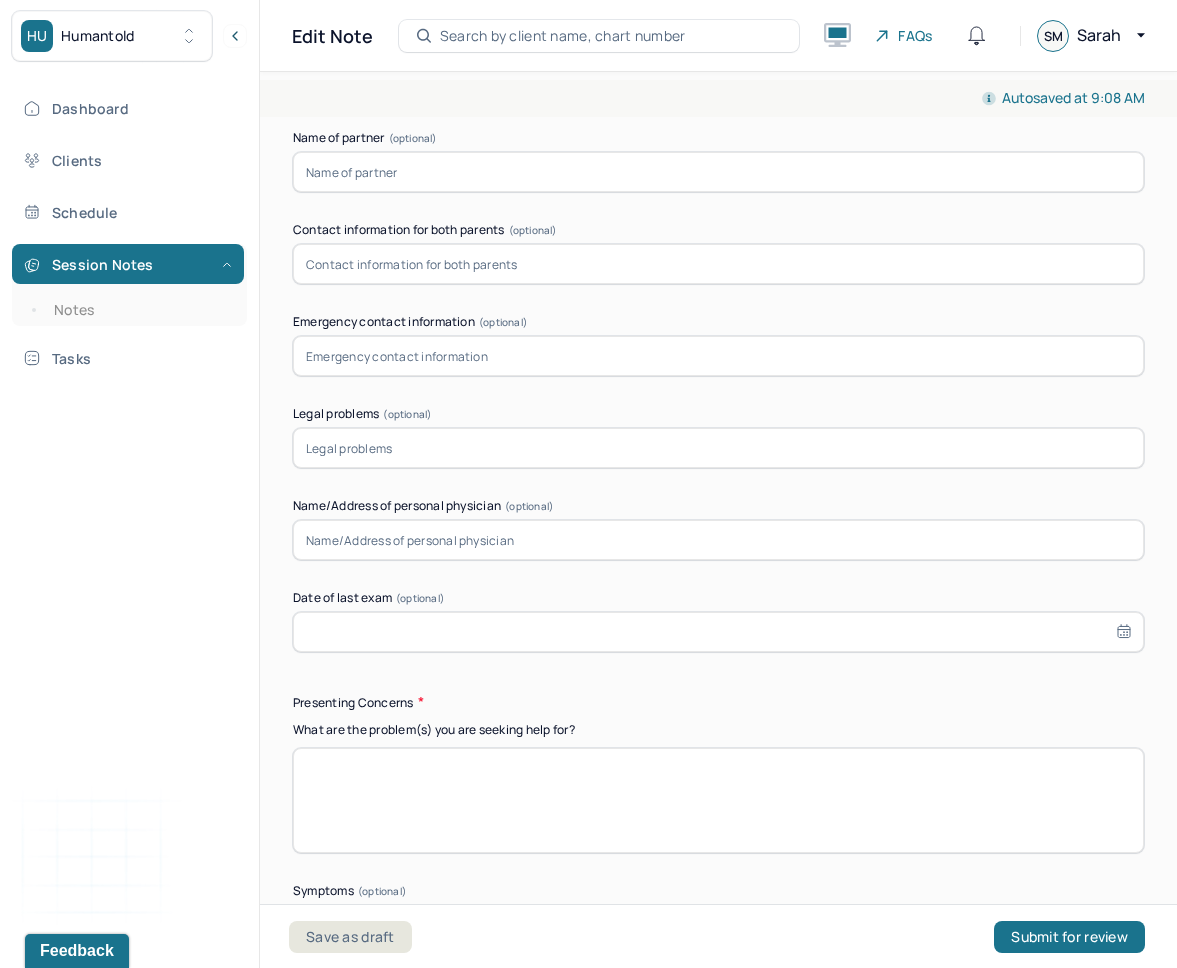 scroll, scrollTop: 2102, scrollLeft: 0, axis: vertical 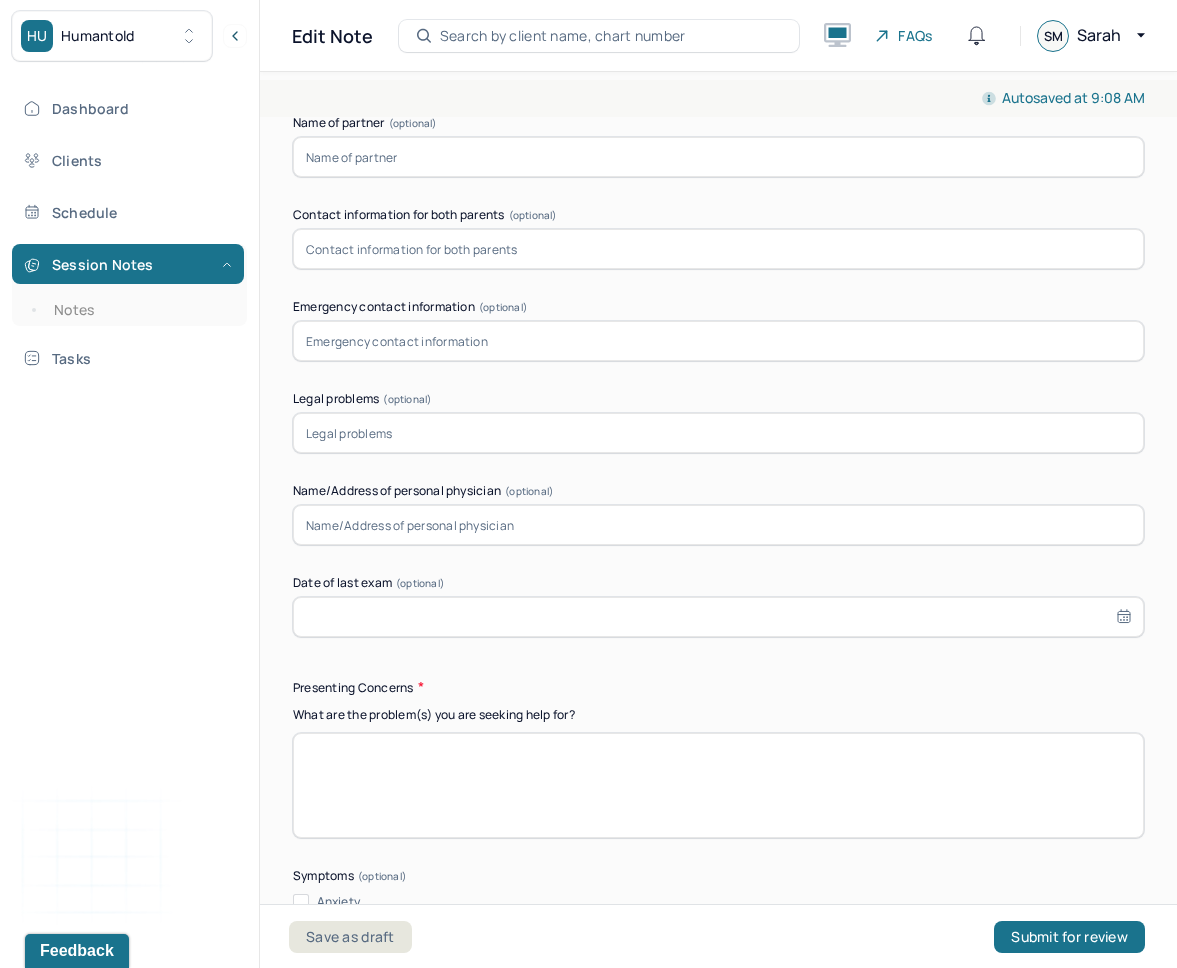 click at bounding box center (718, 249) 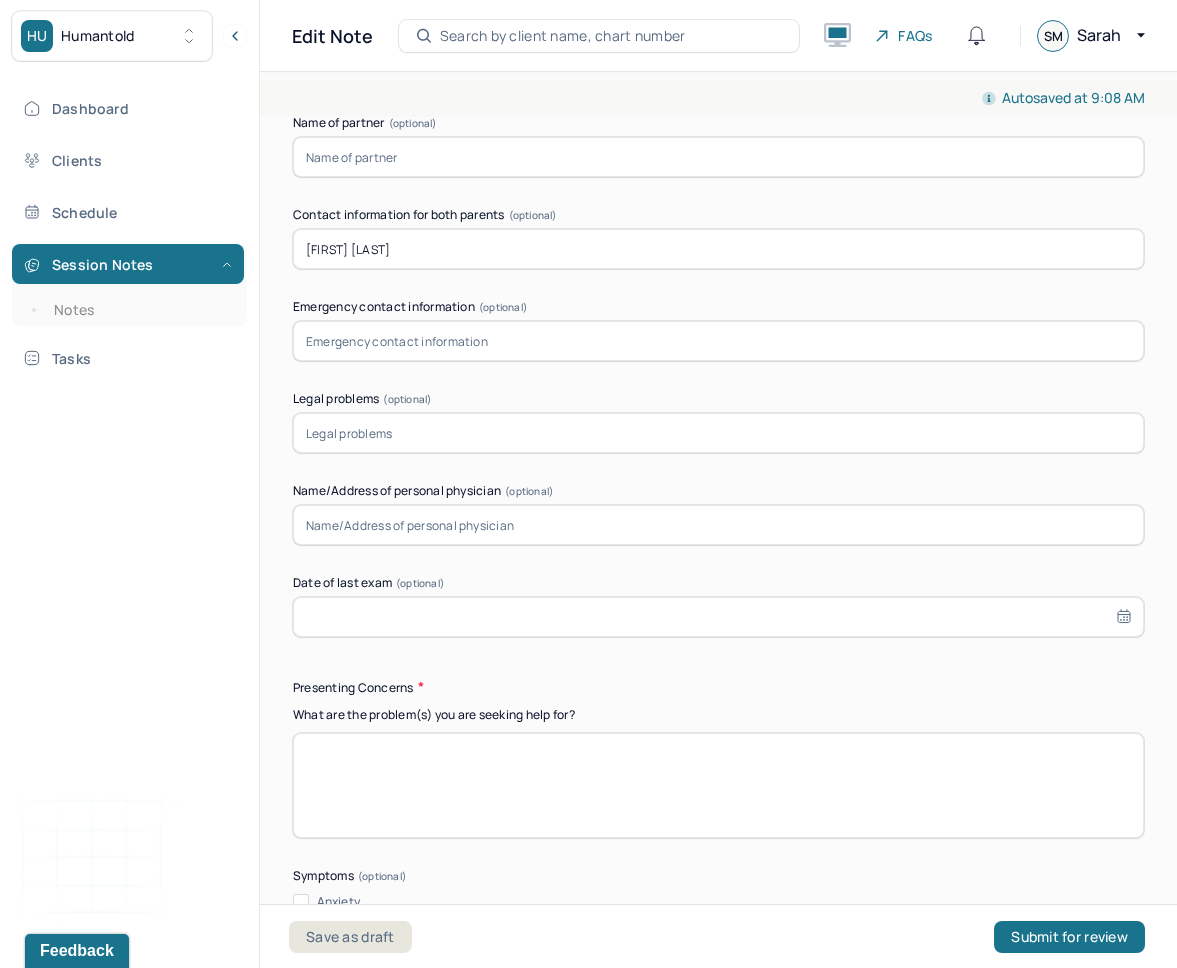 click on "[FIRST] [LAST]" at bounding box center (718, 249) 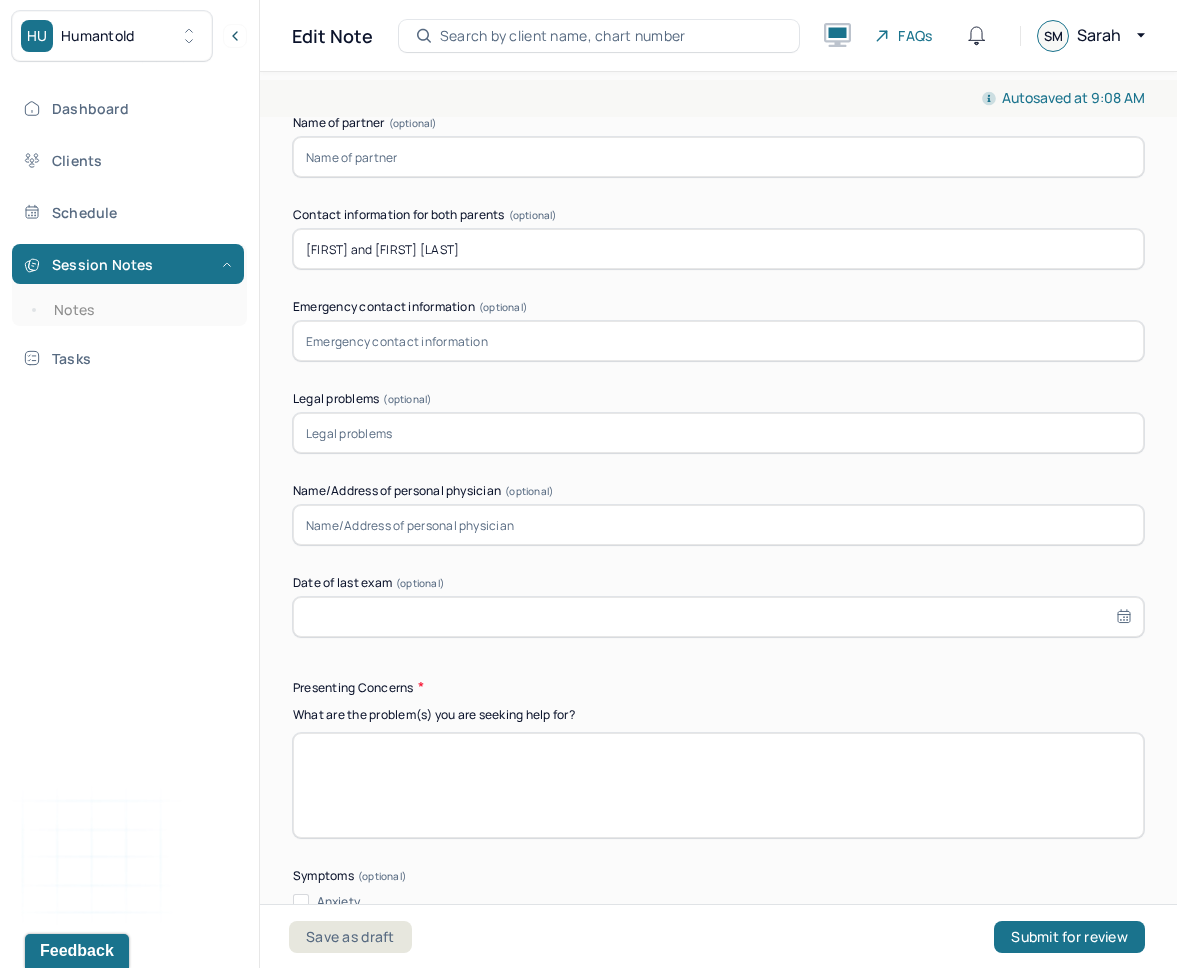 click on "[FIRST] and [FIRST] [LAST]" at bounding box center (718, 249) 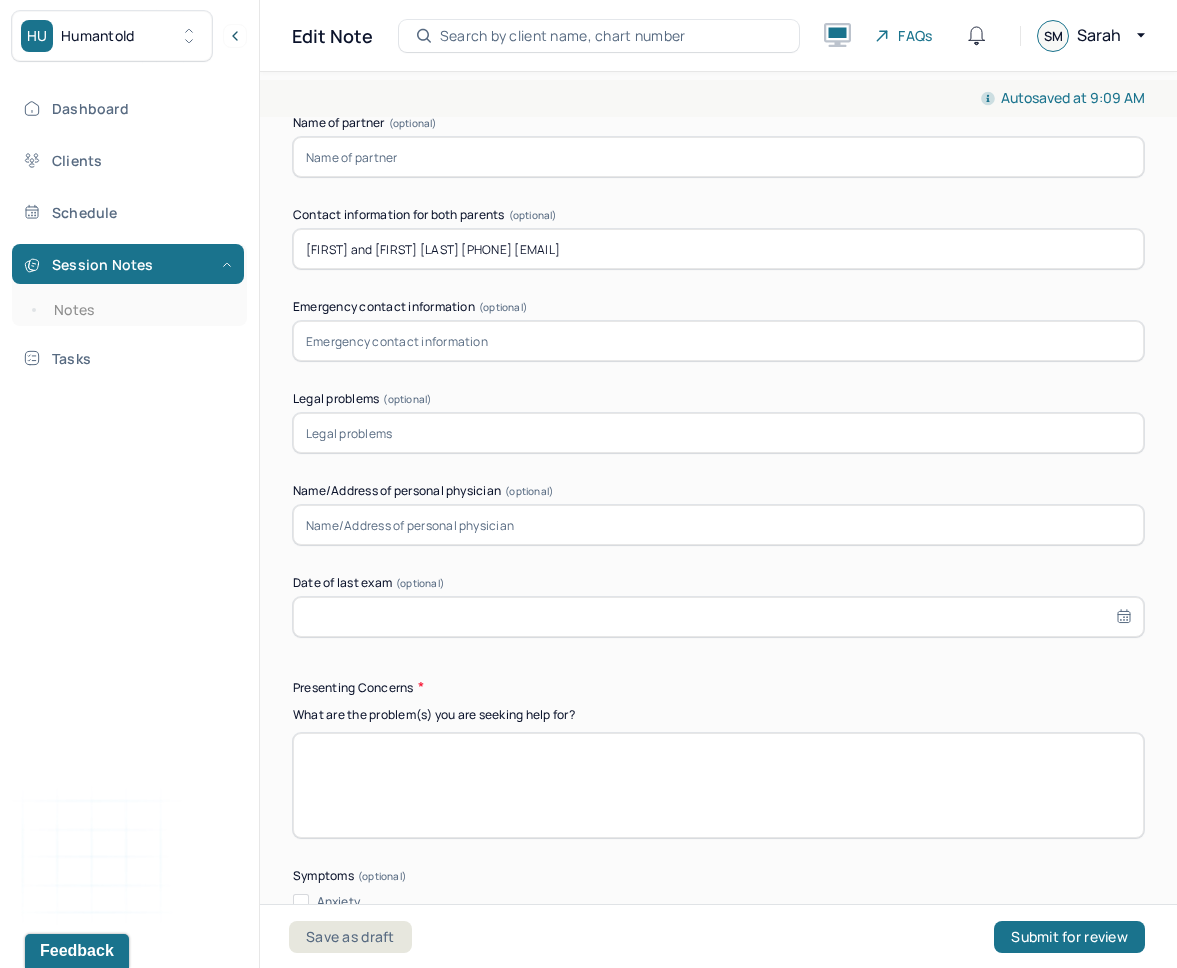 type on "[FIRST] and [FIRST] [LAST] [PHONE] [EMAIL]" 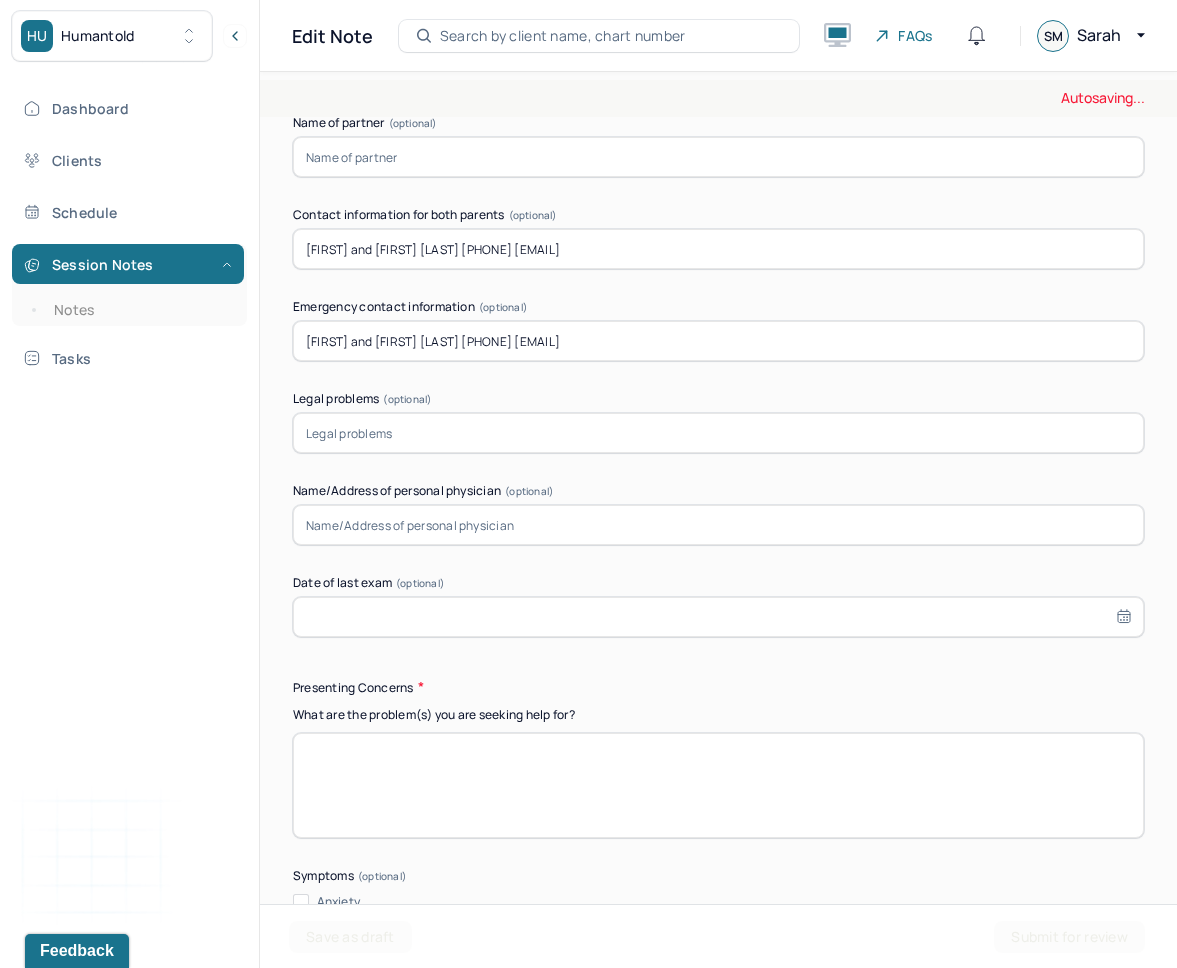 type on "[FIRST] and [FIRST] [LAST] [PHONE] [EMAIL]" 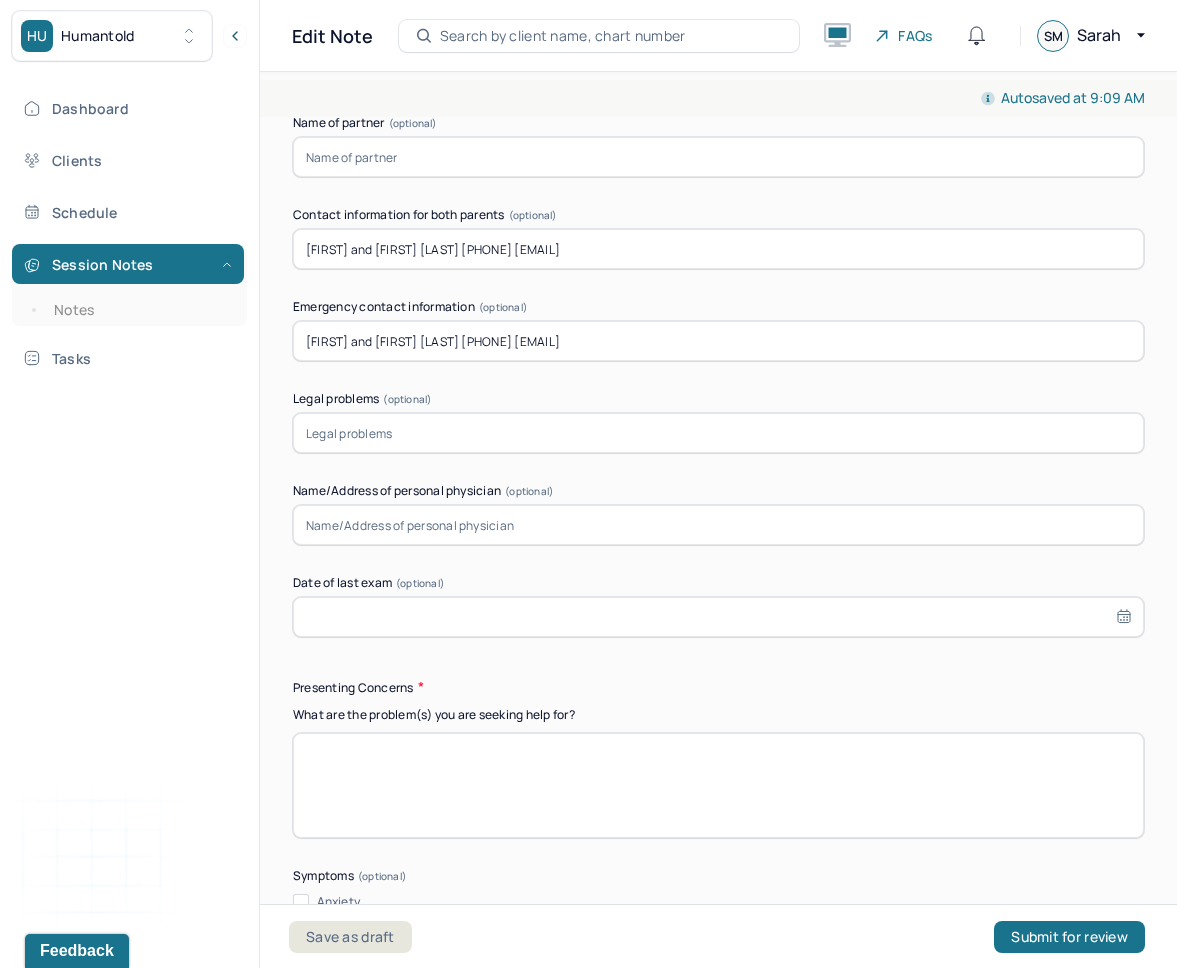 click at bounding box center [718, 785] 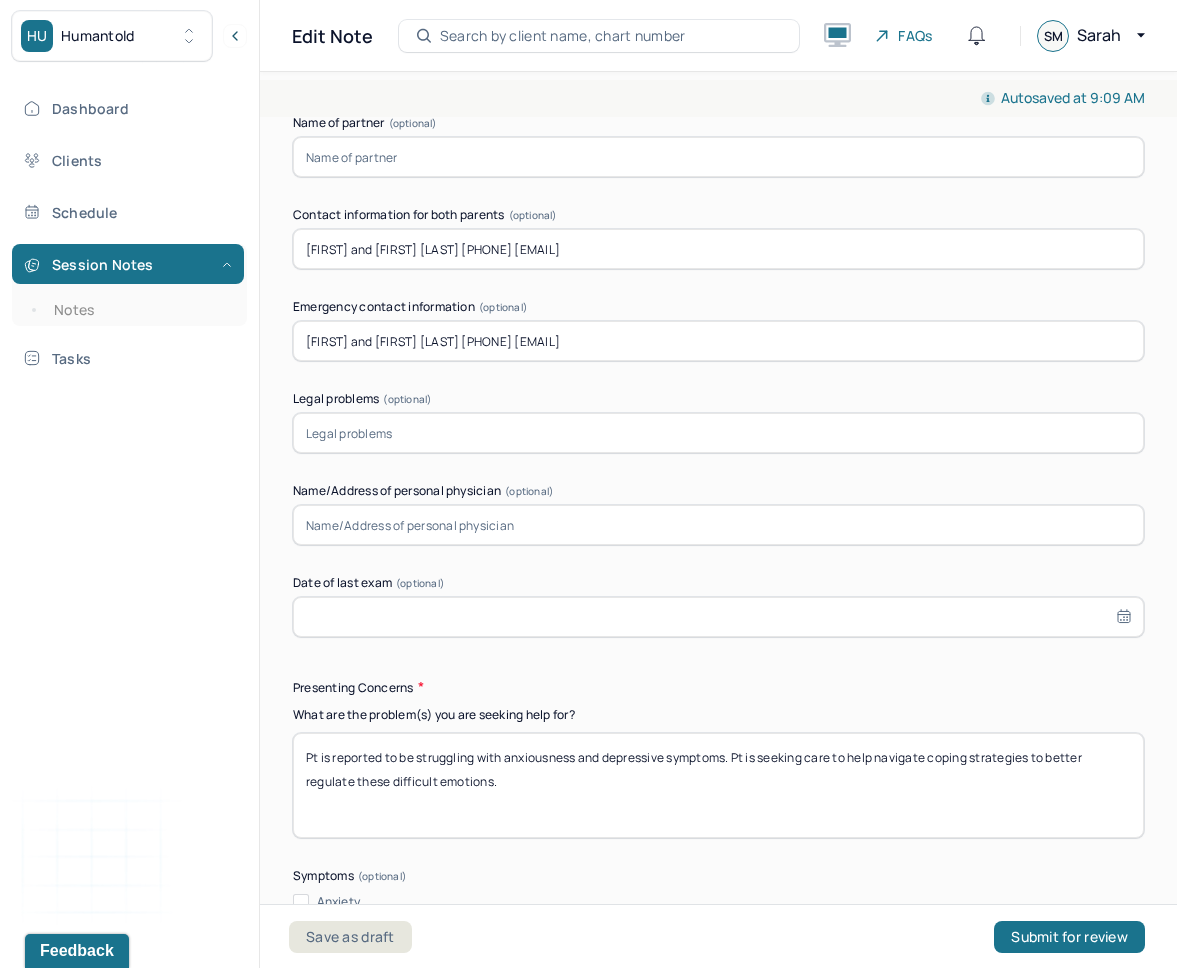 type on "Pt is reported to be struggling with anxiousness and depressive symptoms. Pt is seeking care to help navigate coping strategies to better regulate these difficult emotions." 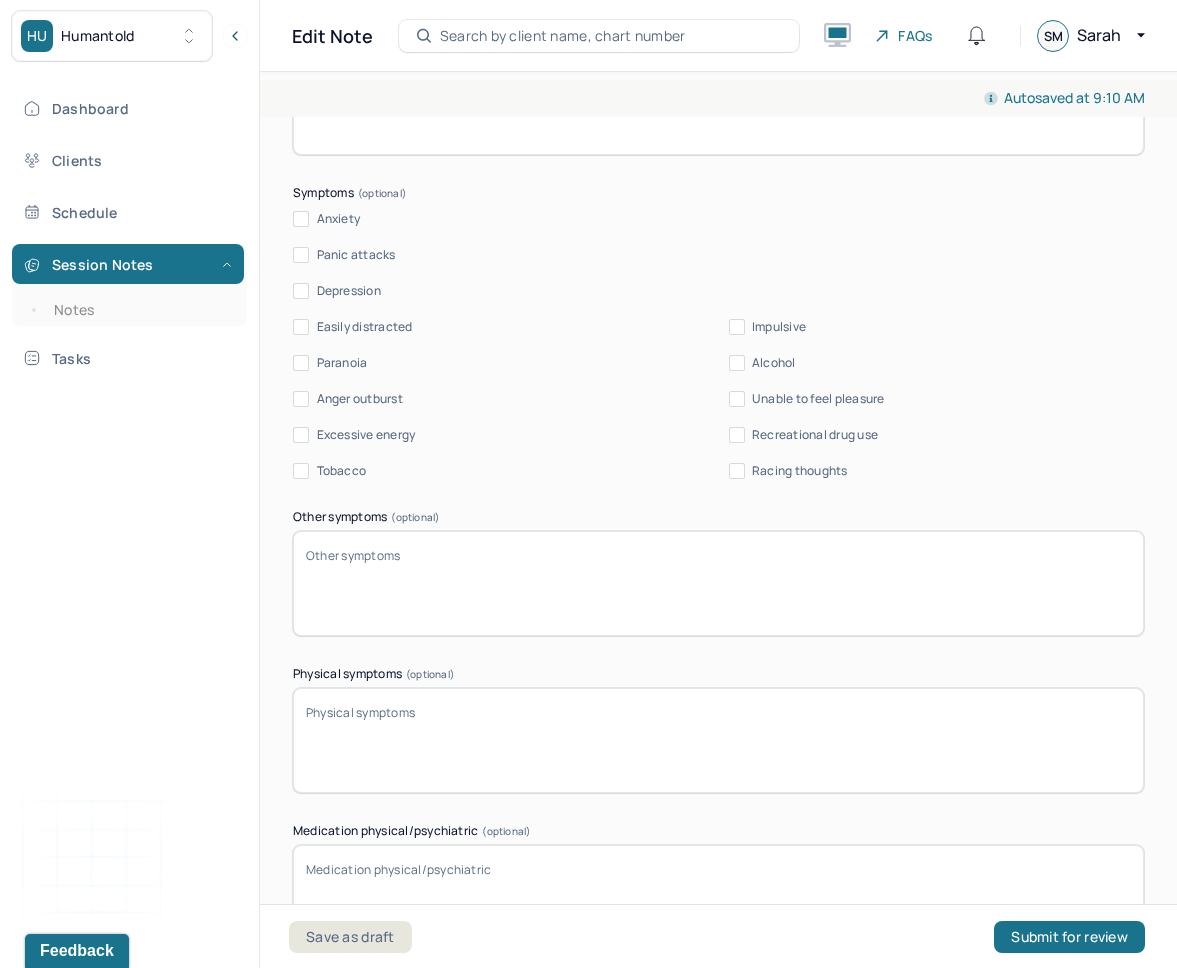 scroll, scrollTop: 2858, scrollLeft: 0, axis: vertical 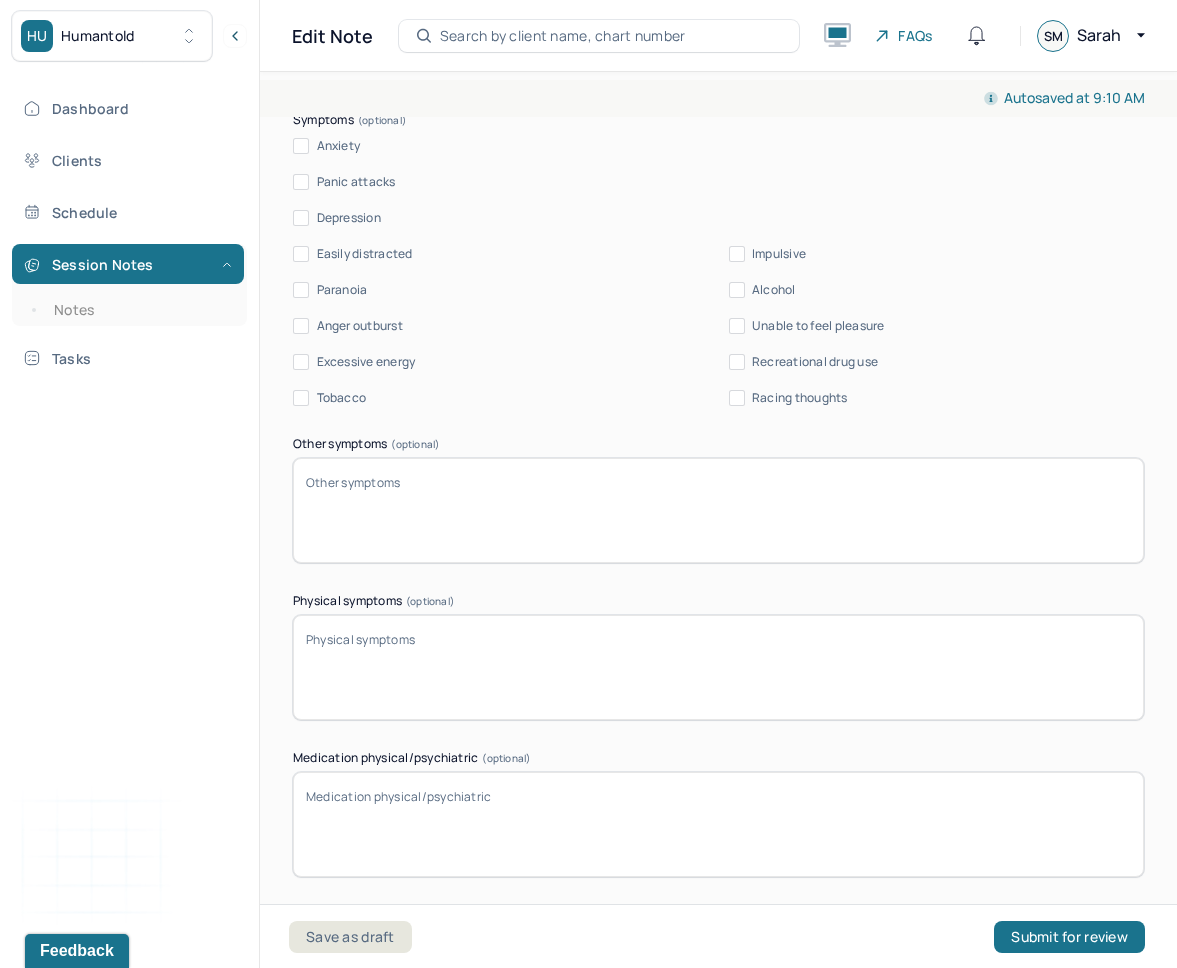 type on "Tribeca Medical" 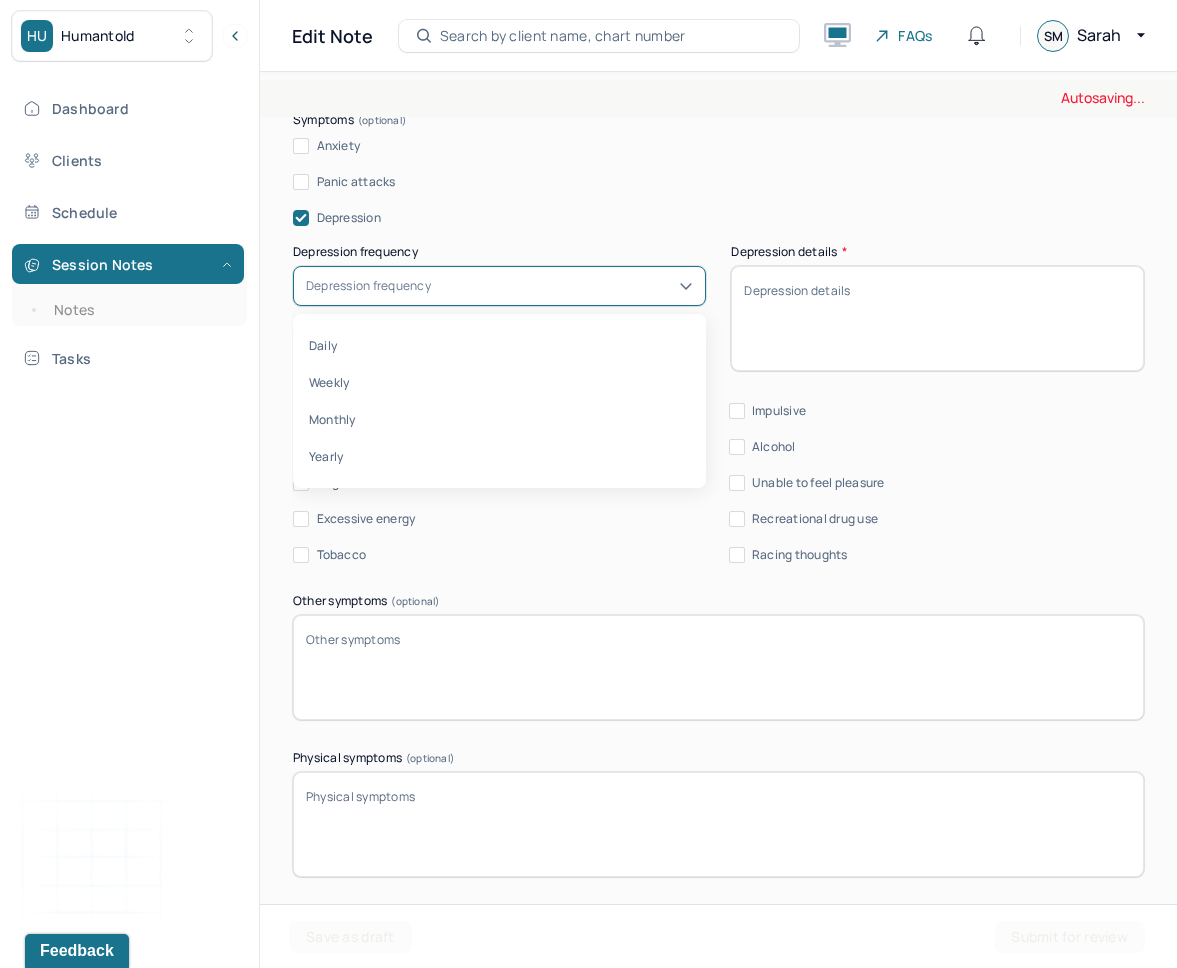 click on "Depression frequency" at bounding box center (499, 286) 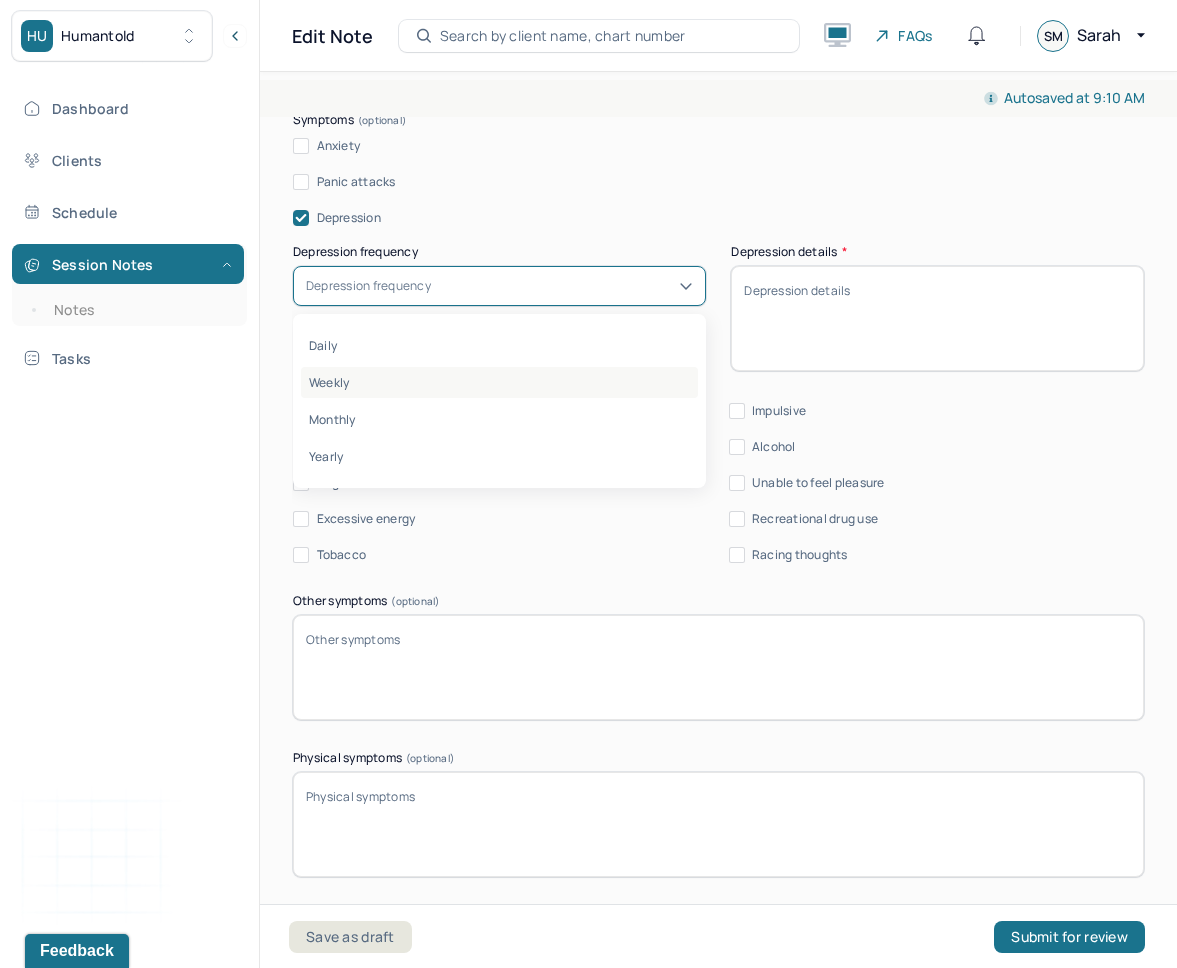 click on "Weekly" at bounding box center (499, 382) 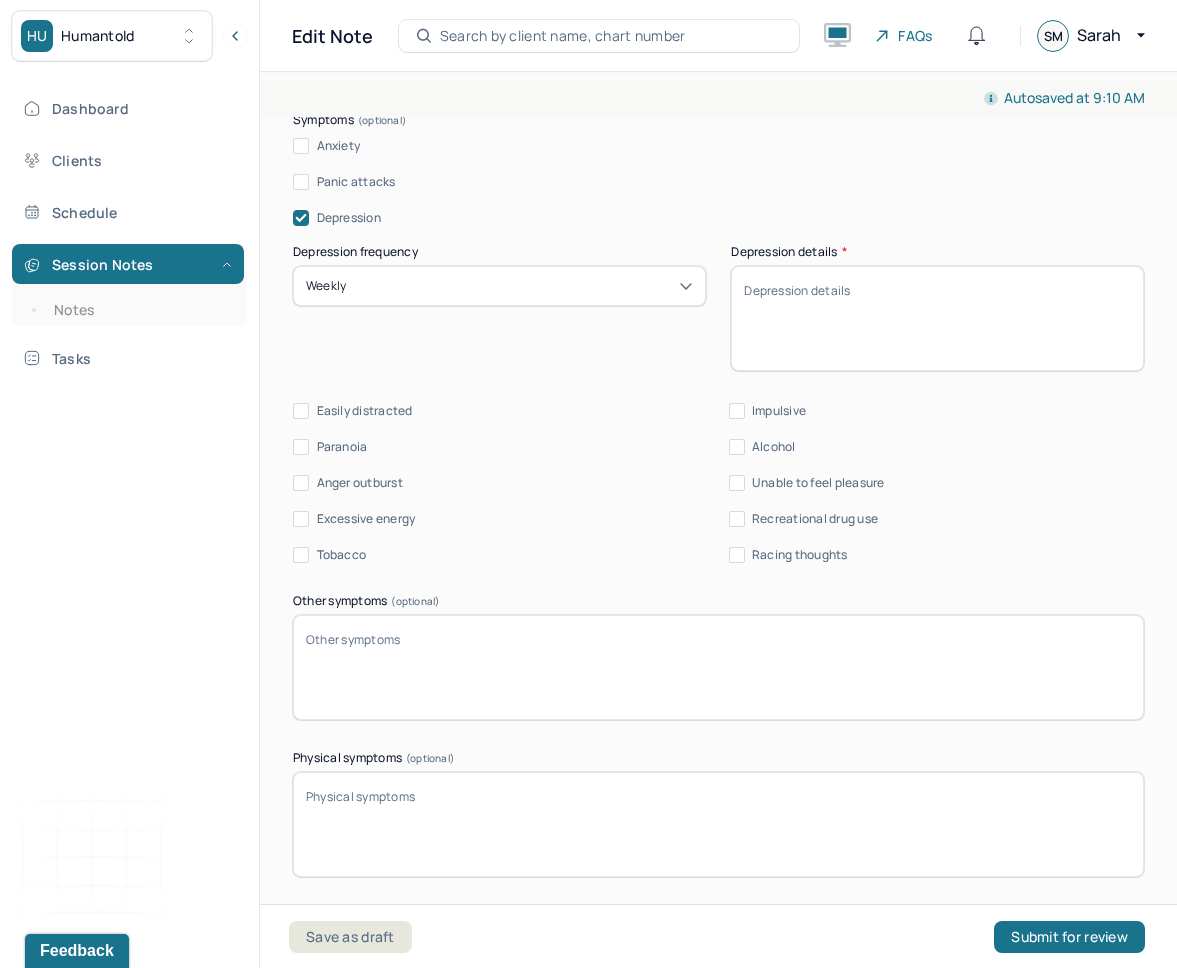 click on "Depression details *" at bounding box center [937, 318] 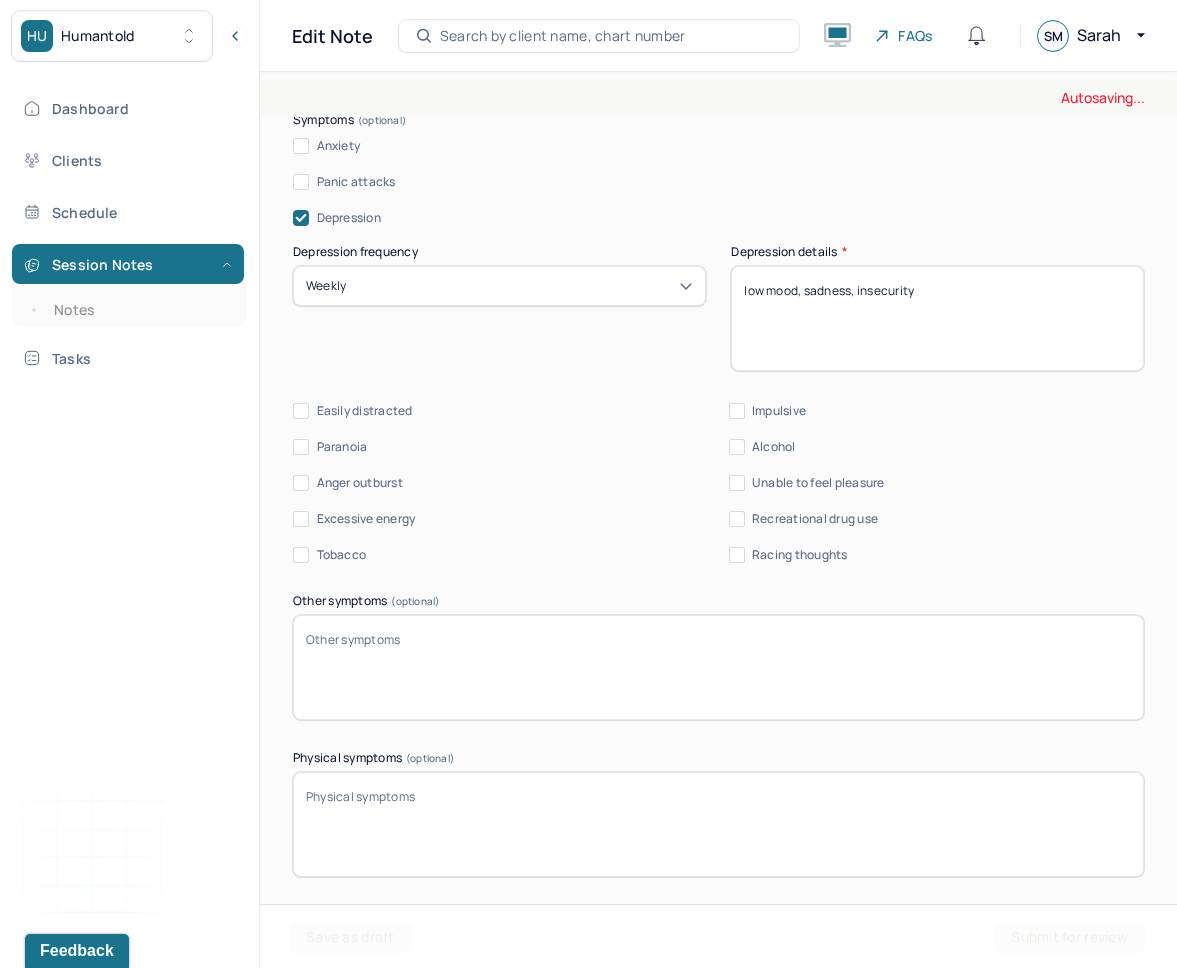 type on "low mood, sadness, insecurity" 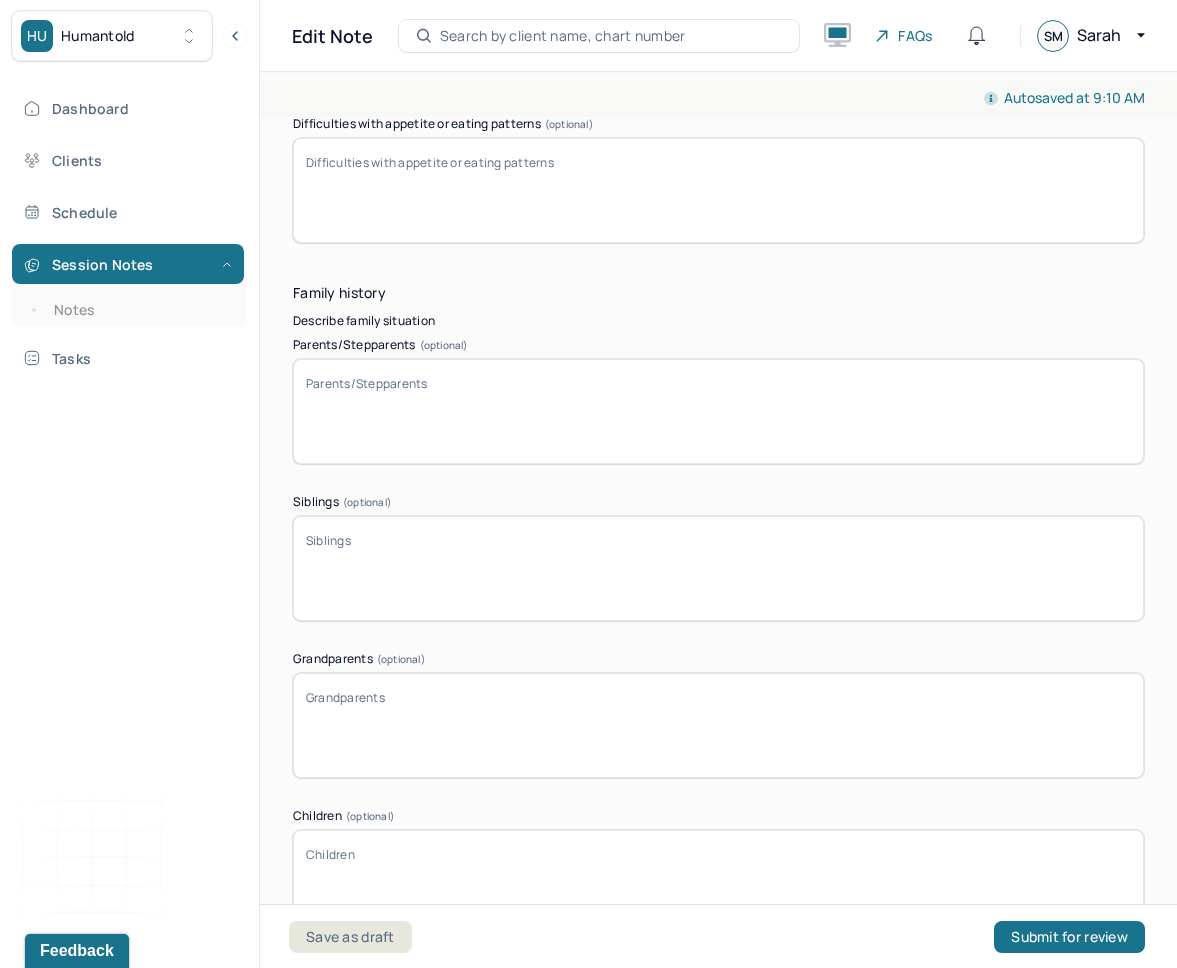 scroll, scrollTop: 4023, scrollLeft: 0, axis: vertical 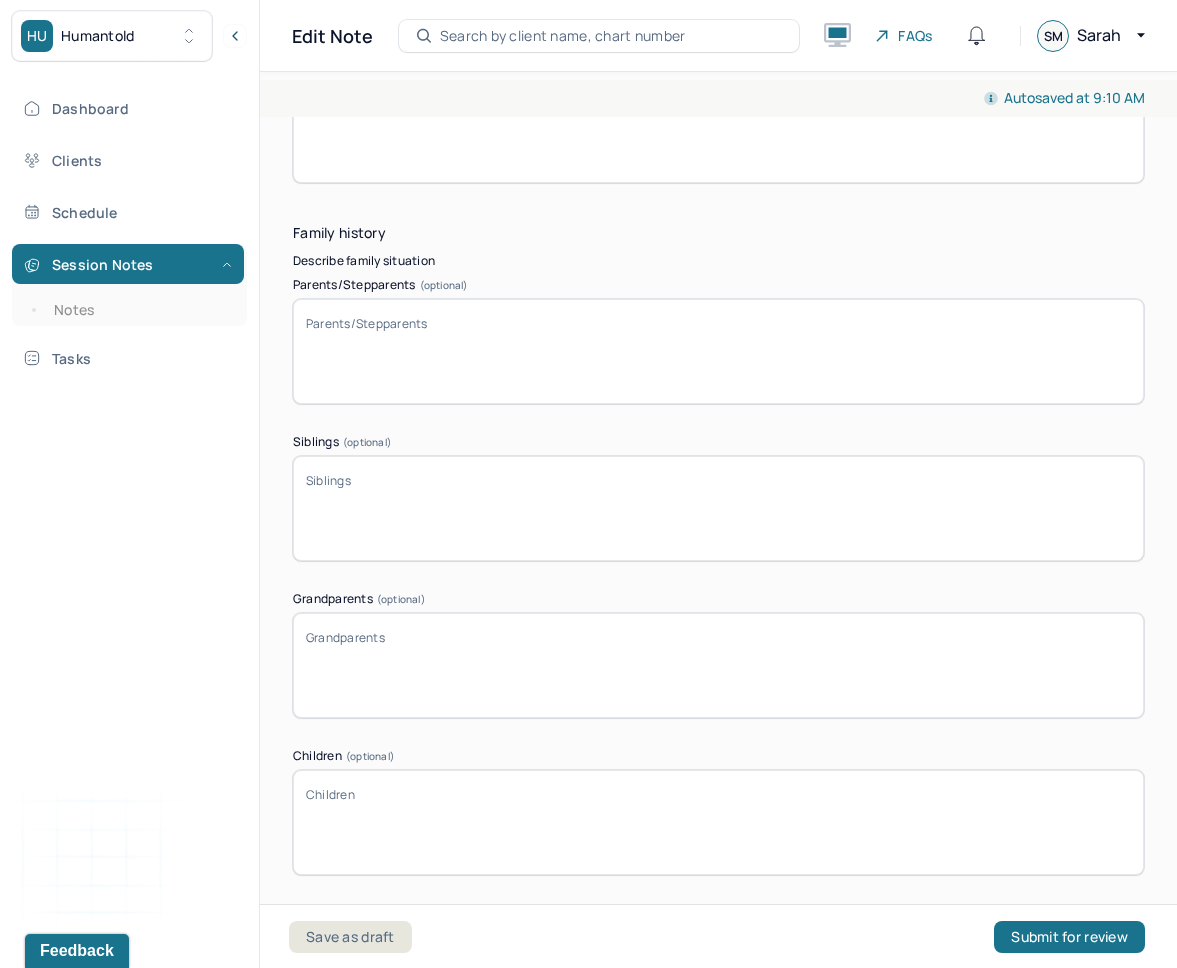 click on "Parents/Stepparents (optional)" at bounding box center (718, 351) 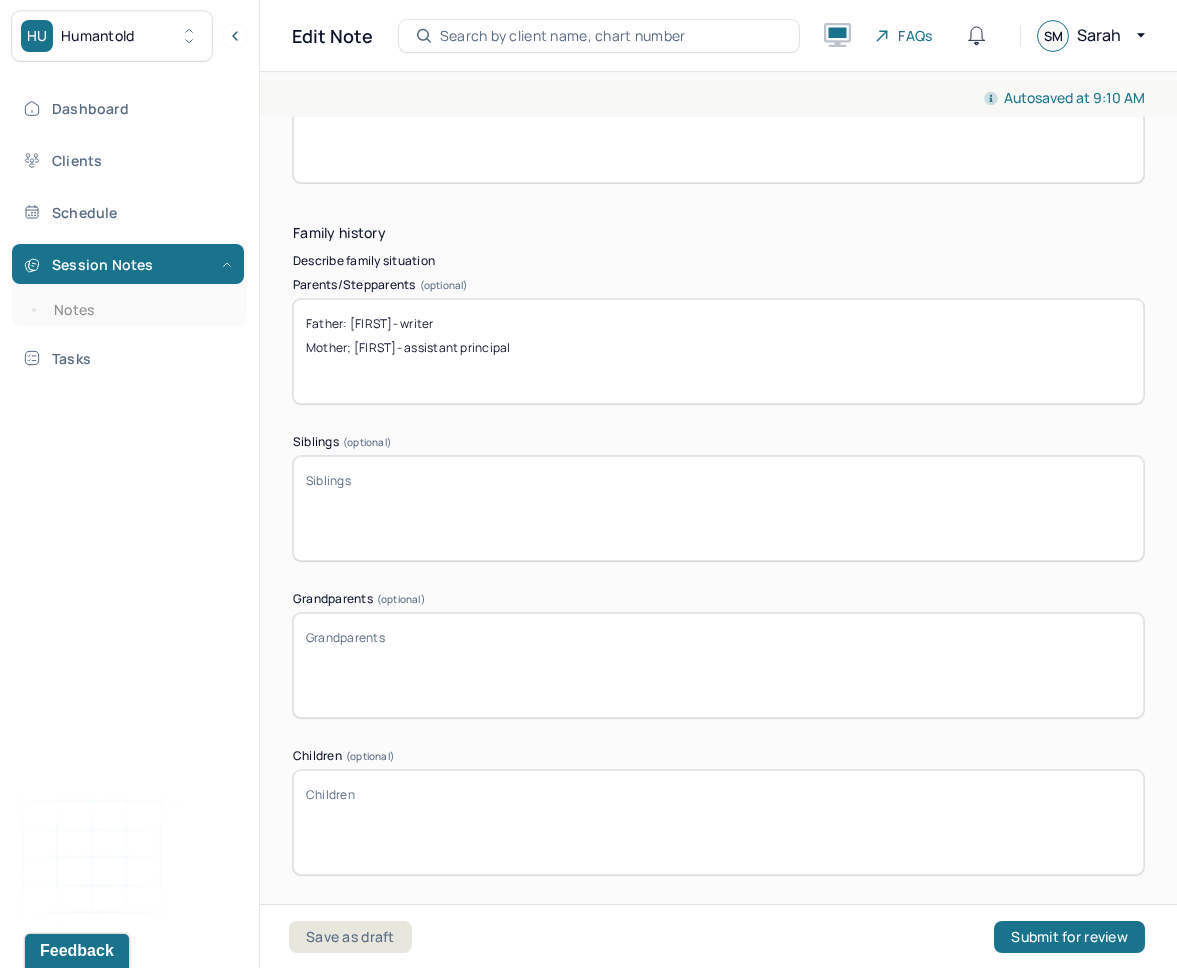 type on "Father: [FIRST]- writer
Mother; [FIRST]- assistant principal" 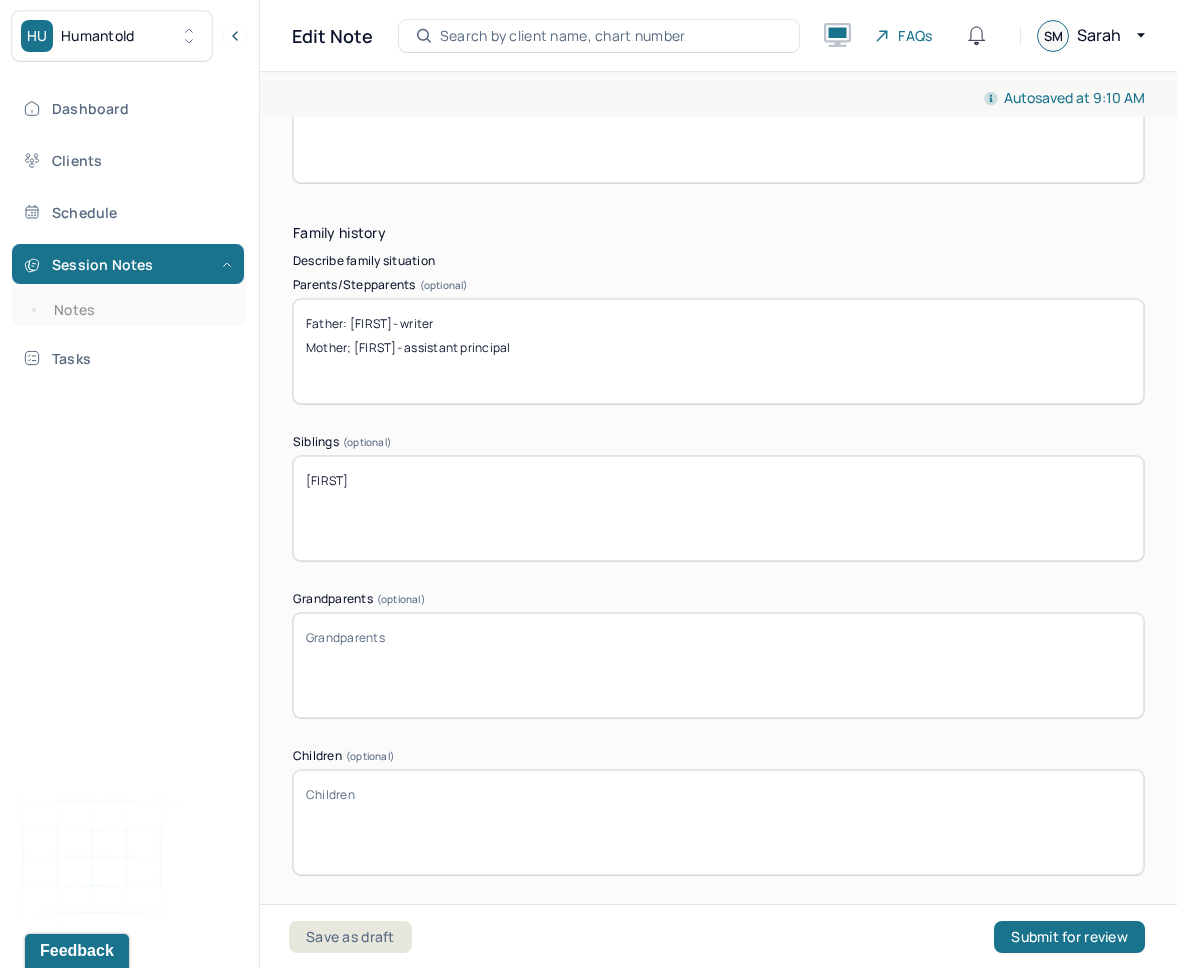 type on "[FIRST]" 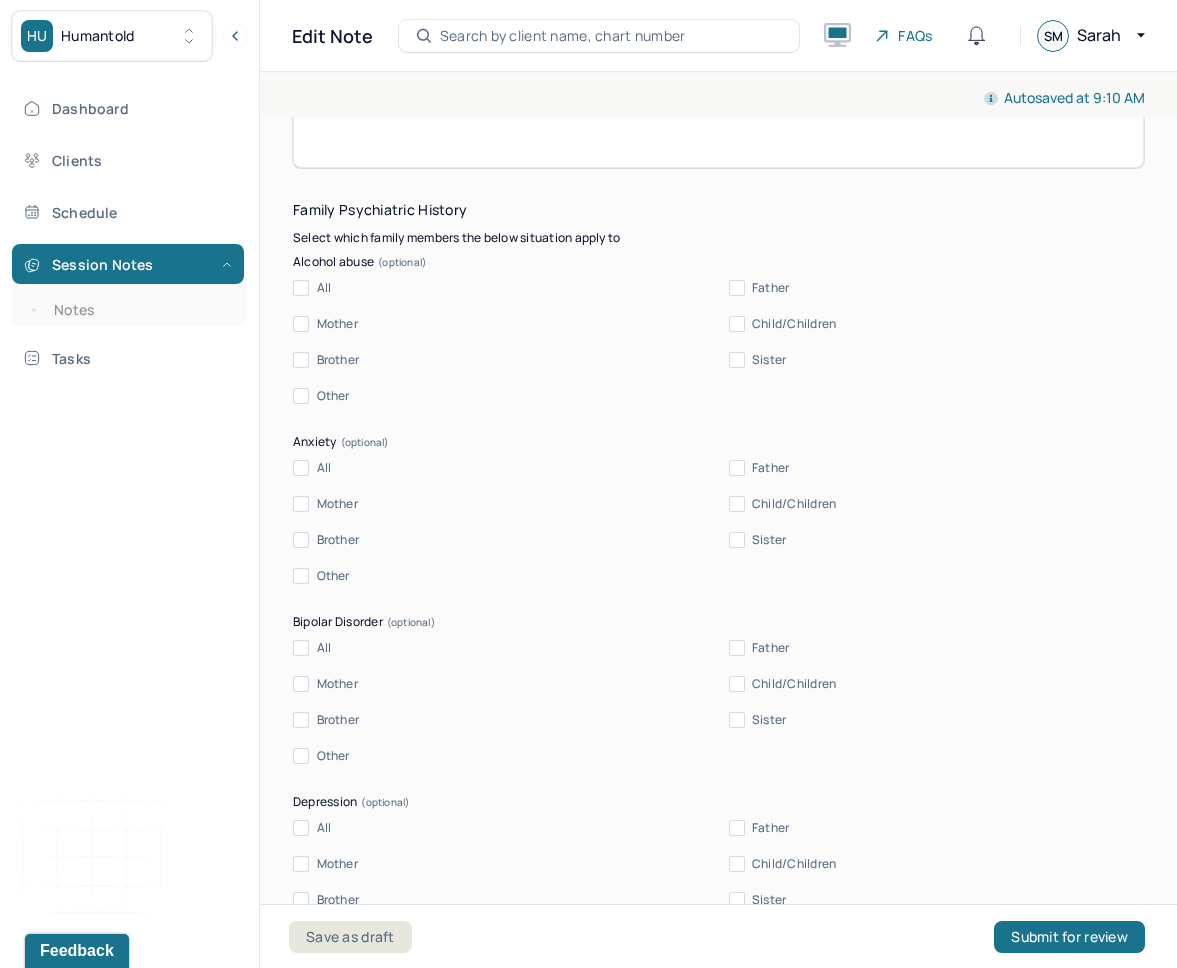 scroll, scrollTop: 4872, scrollLeft: 0, axis: vertical 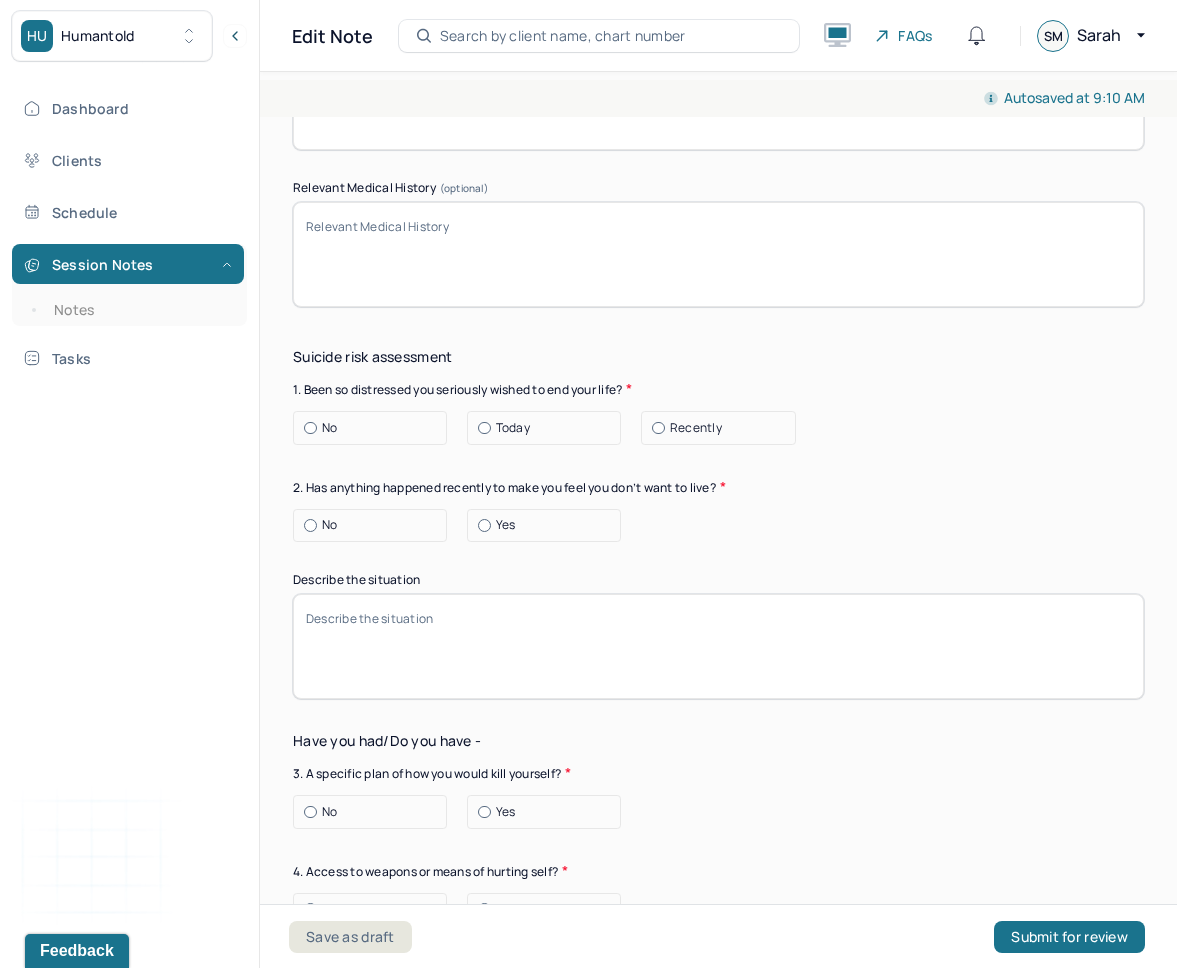 click on "No" at bounding box center (375, 428) 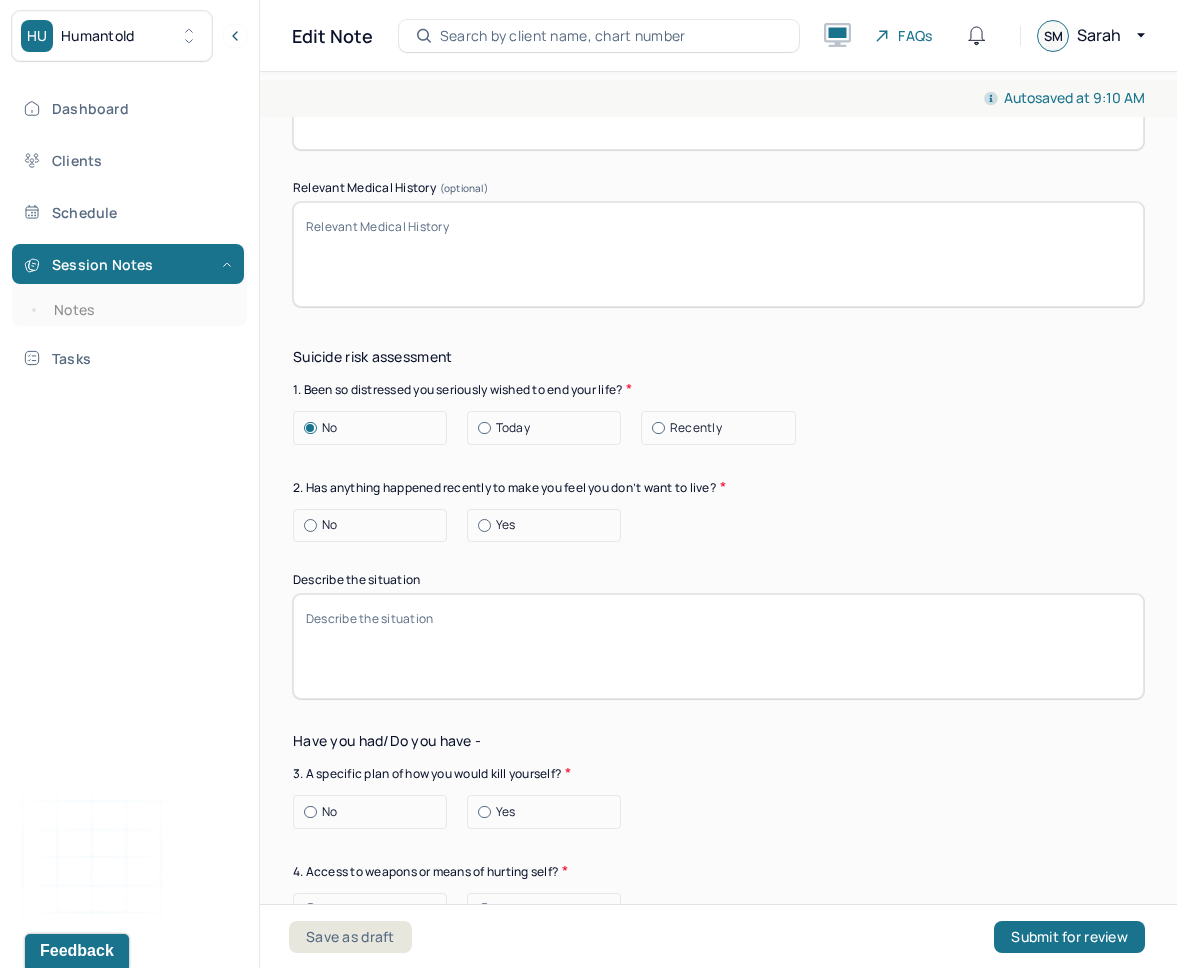 click on "No" at bounding box center [375, 525] 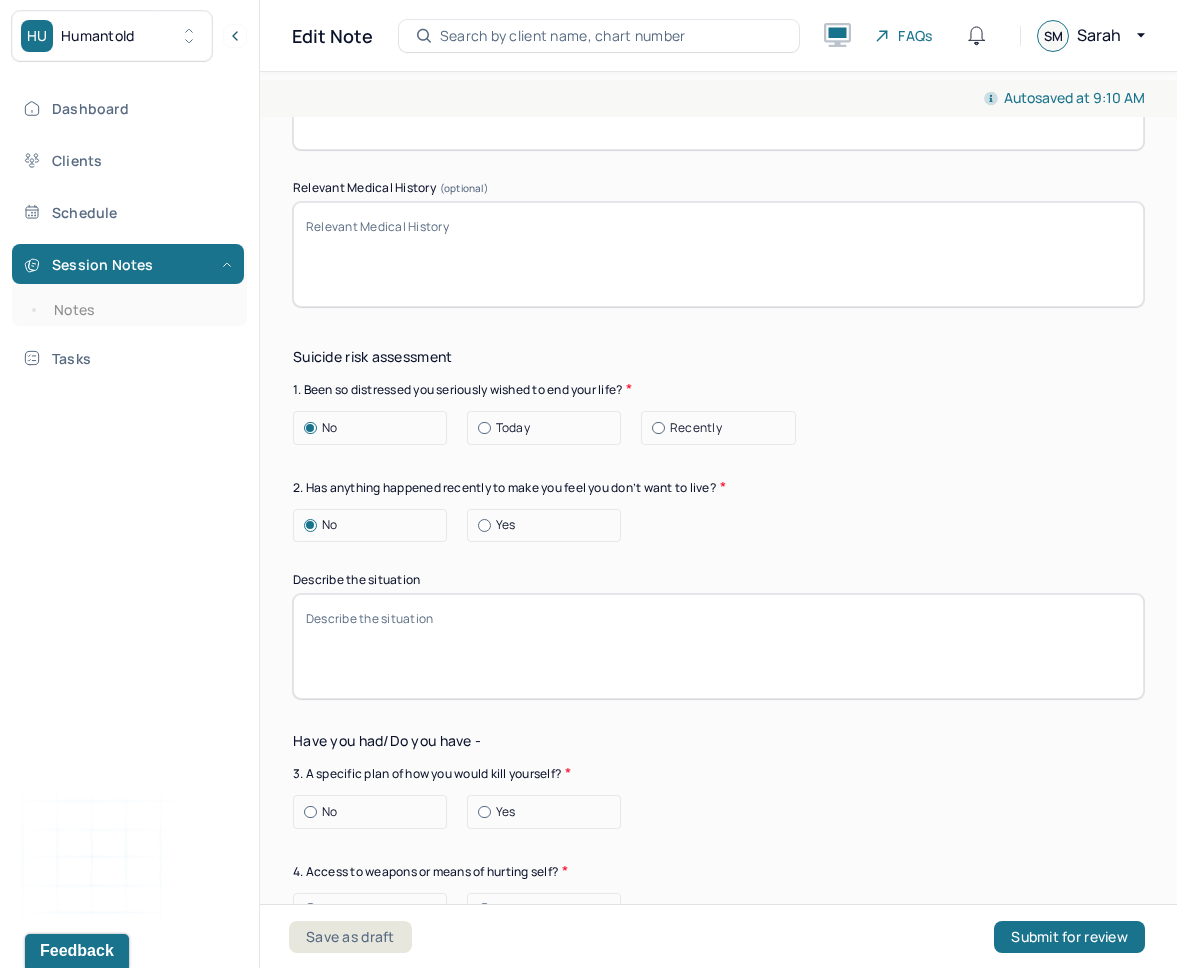 scroll, scrollTop: 6822, scrollLeft: 0, axis: vertical 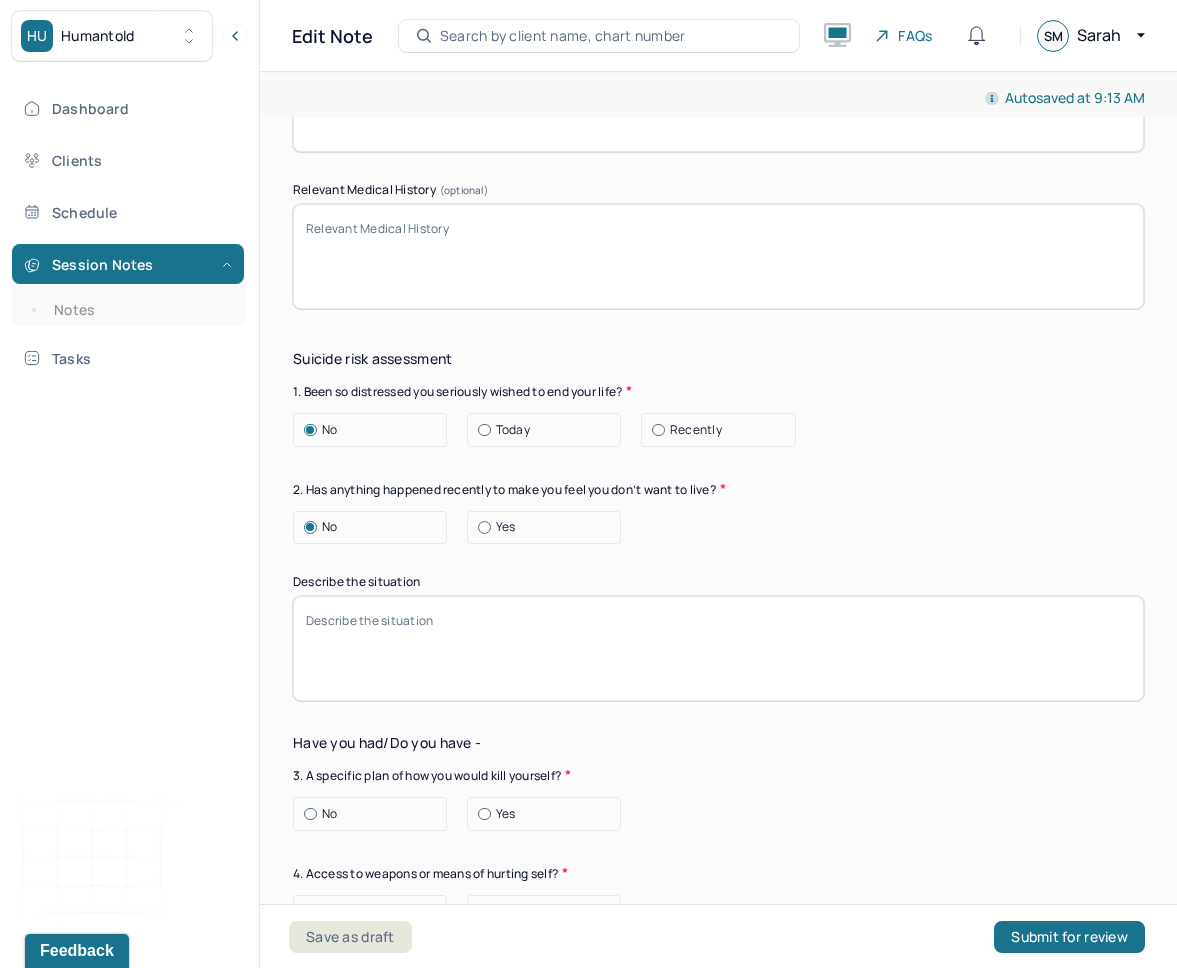 click on "No" at bounding box center (375, 814) 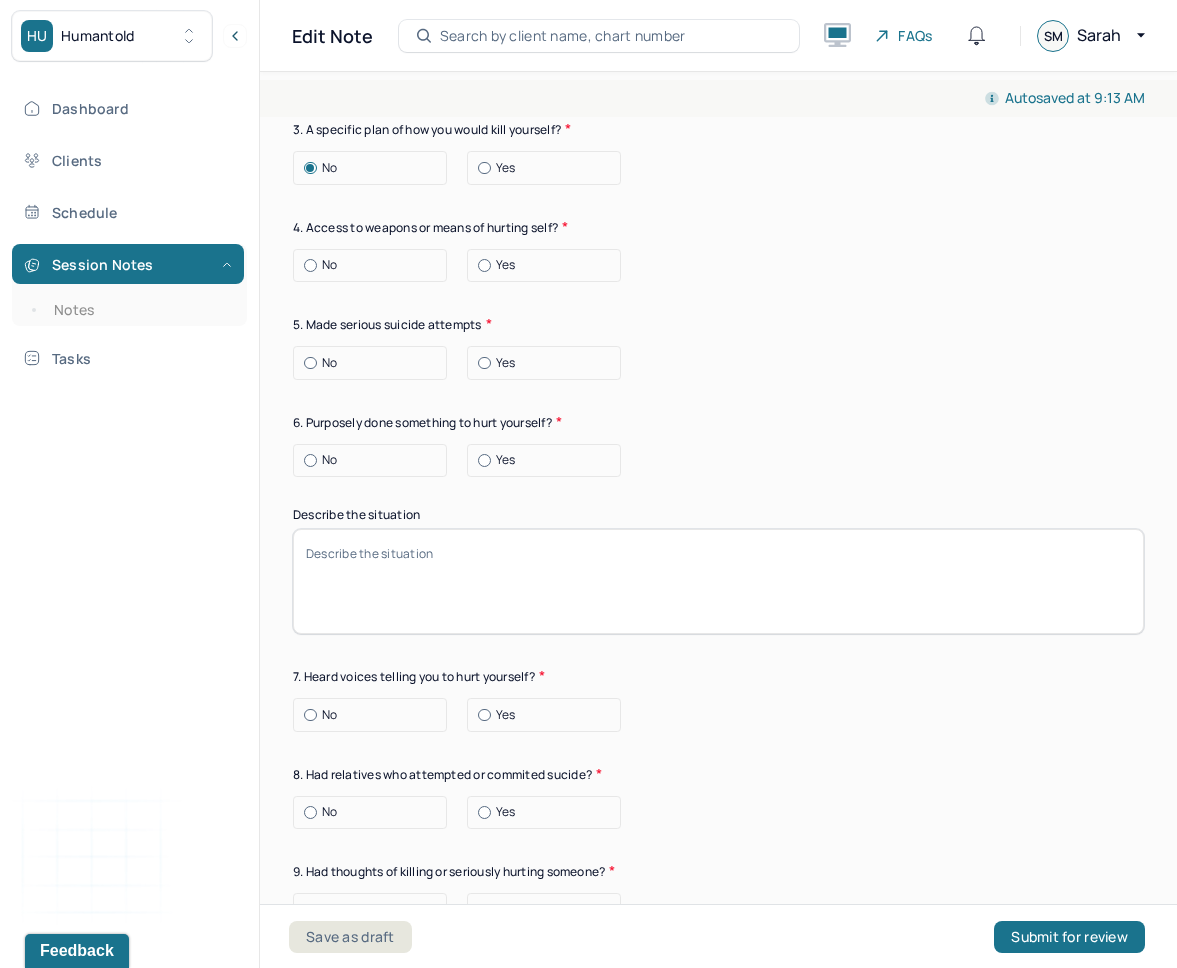 scroll, scrollTop: 7483, scrollLeft: 0, axis: vertical 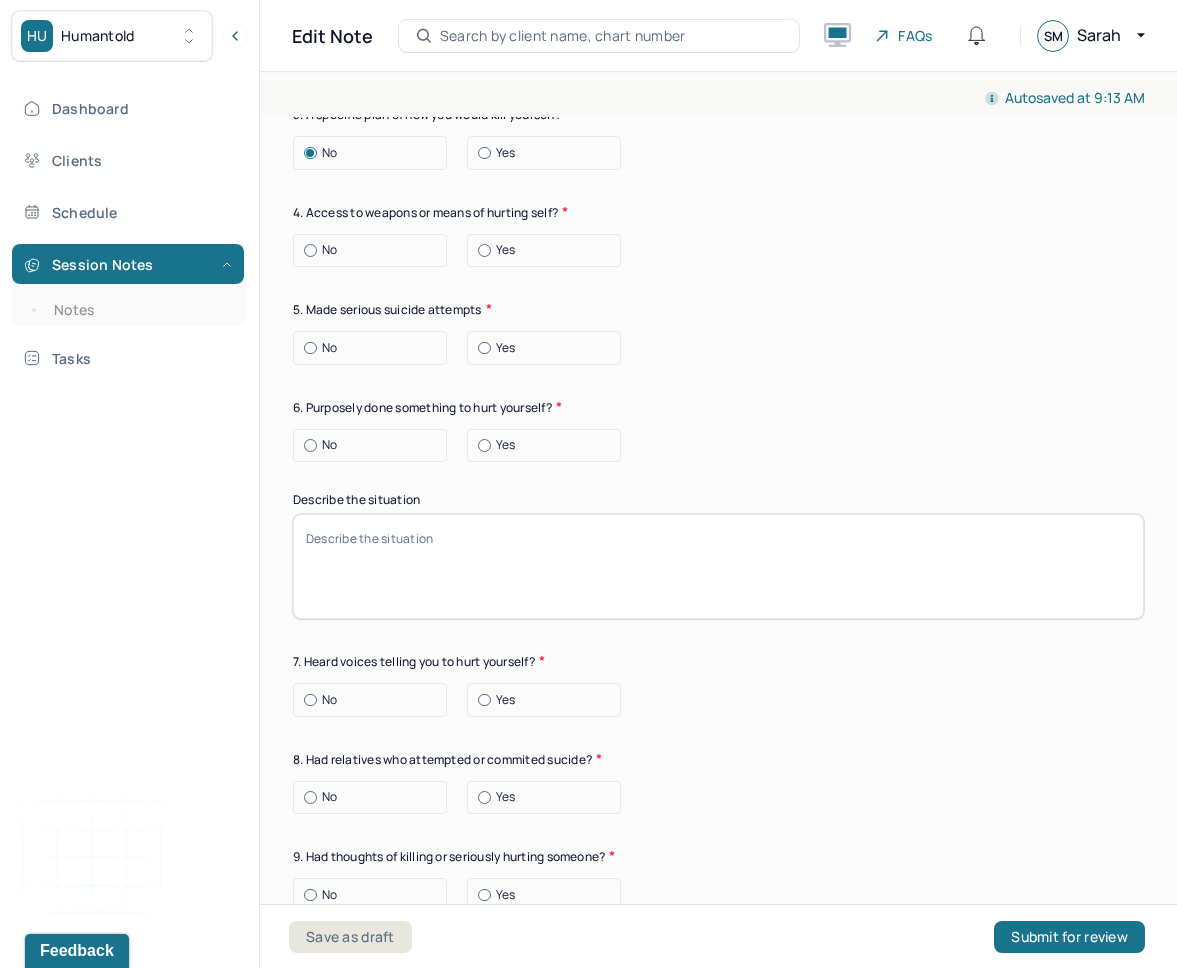 click on "No" at bounding box center [375, 250] 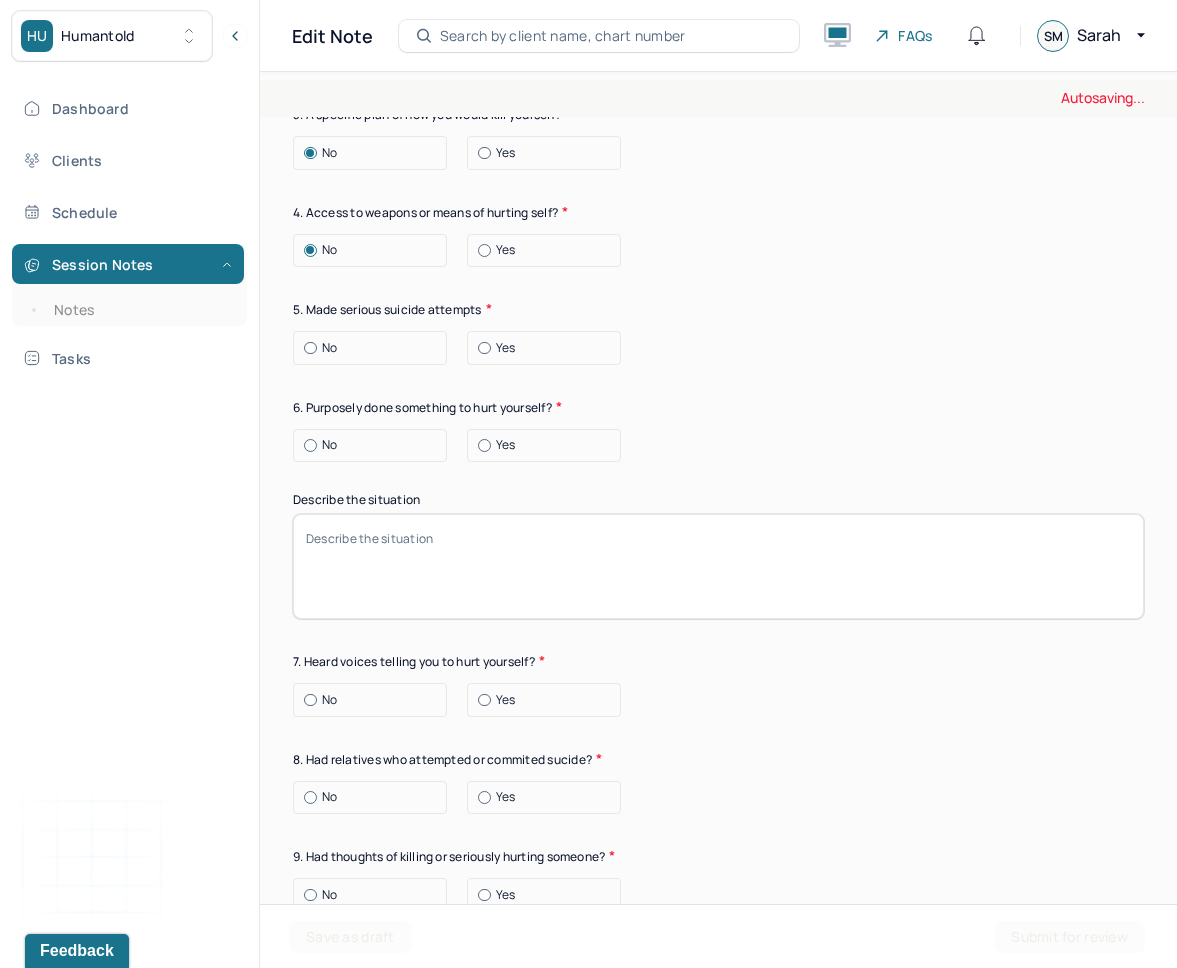 click on "No" at bounding box center [375, 348] 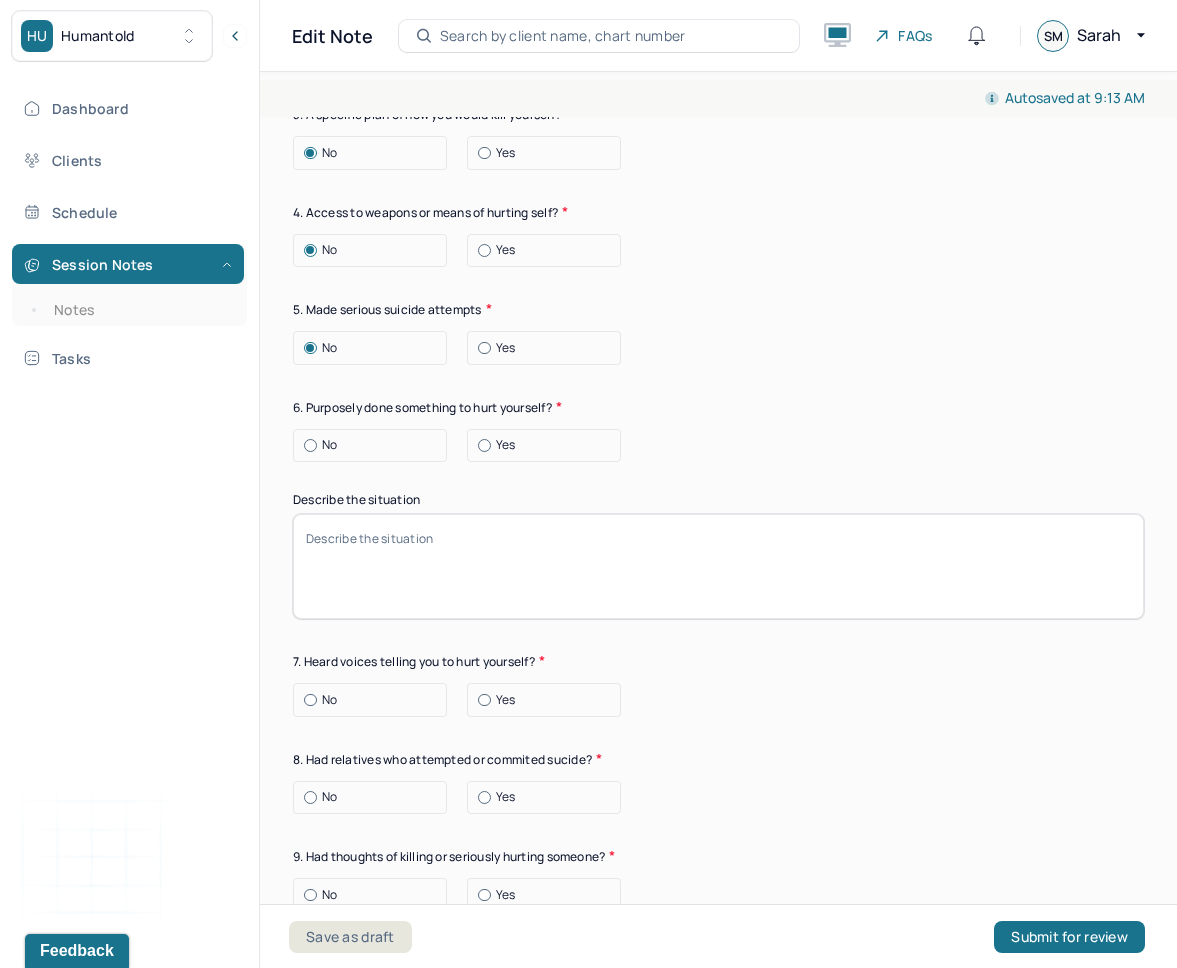 click on "No" at bounding box center [375, 445] 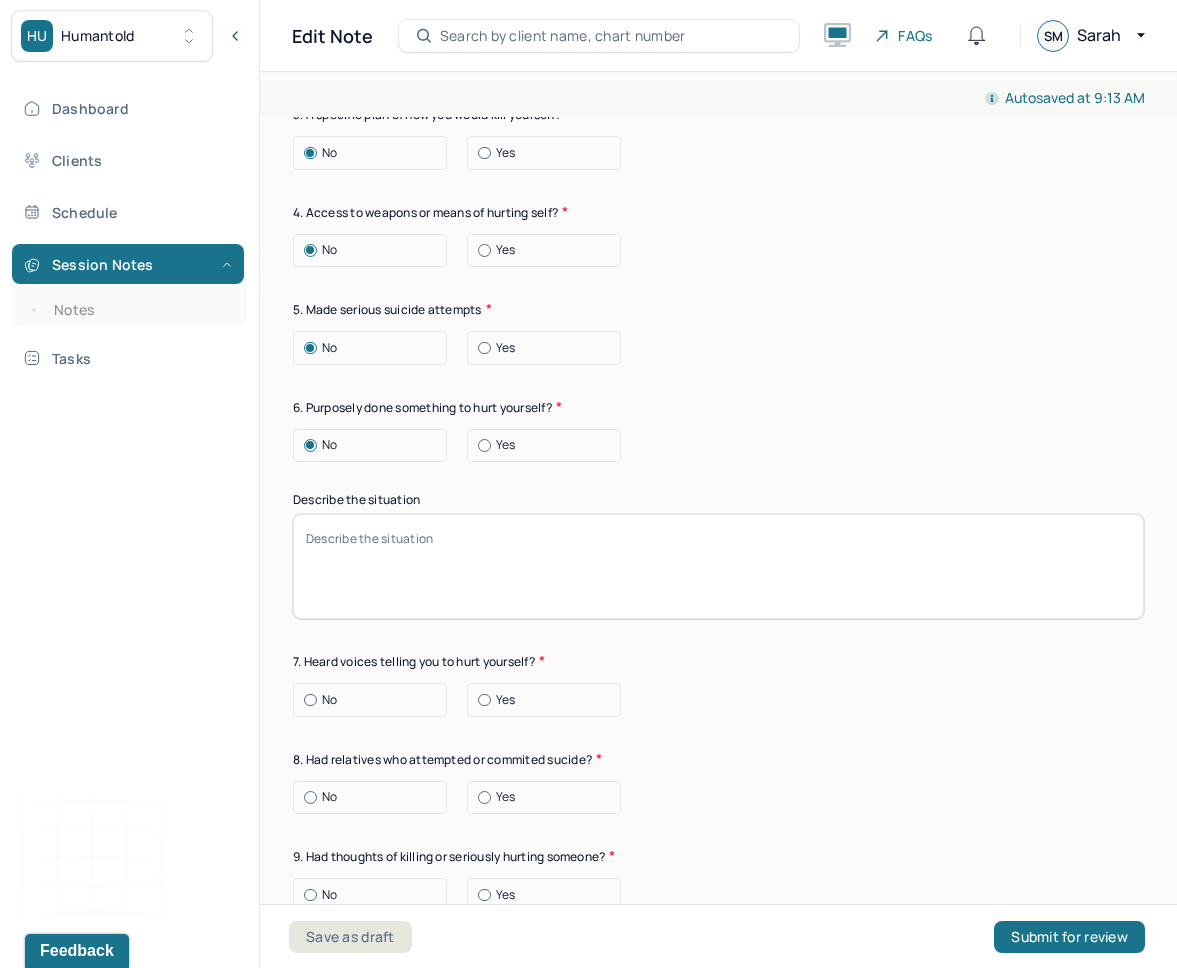 click on "No" at bounding box center (375, 700) 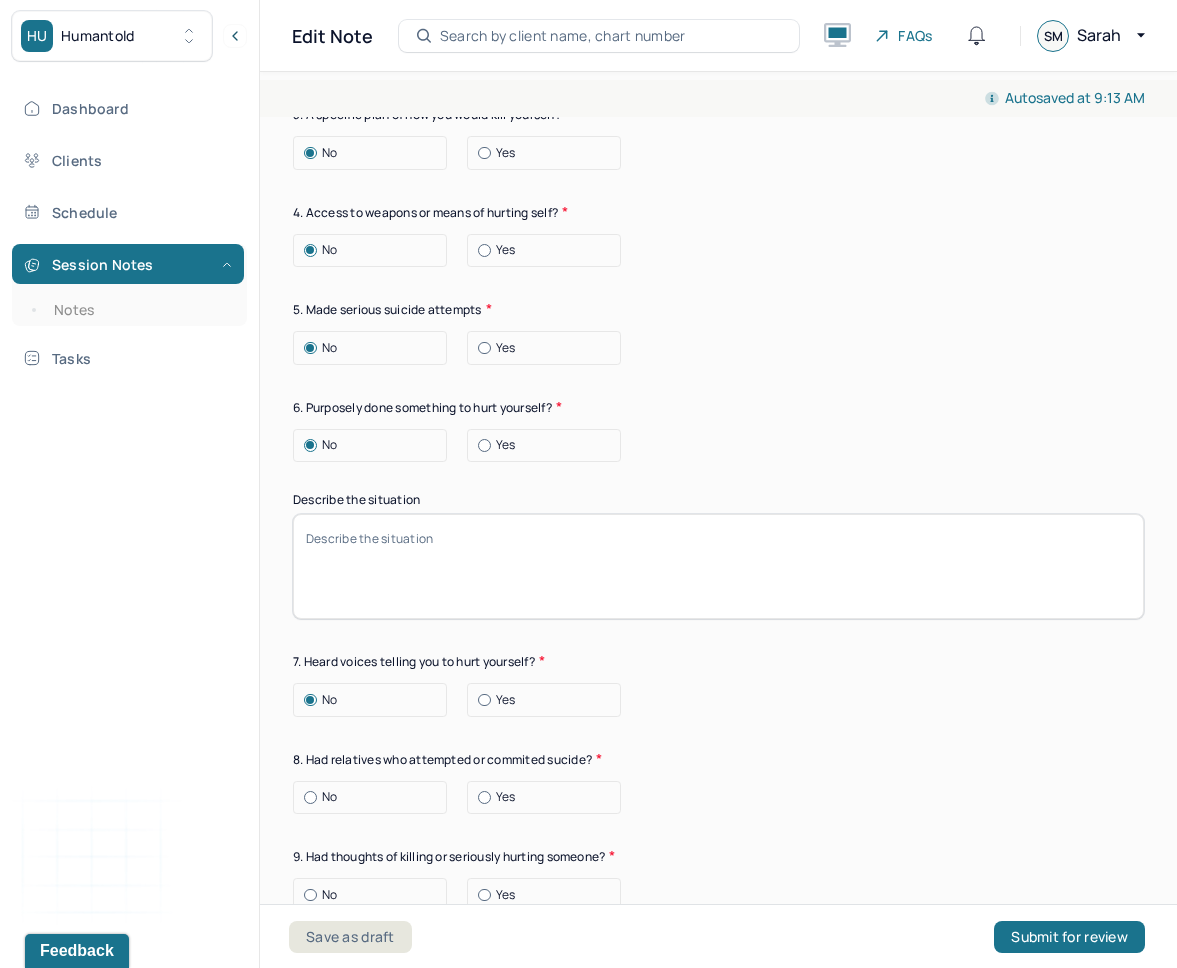 click on "No" at bounding box center [375, 797] 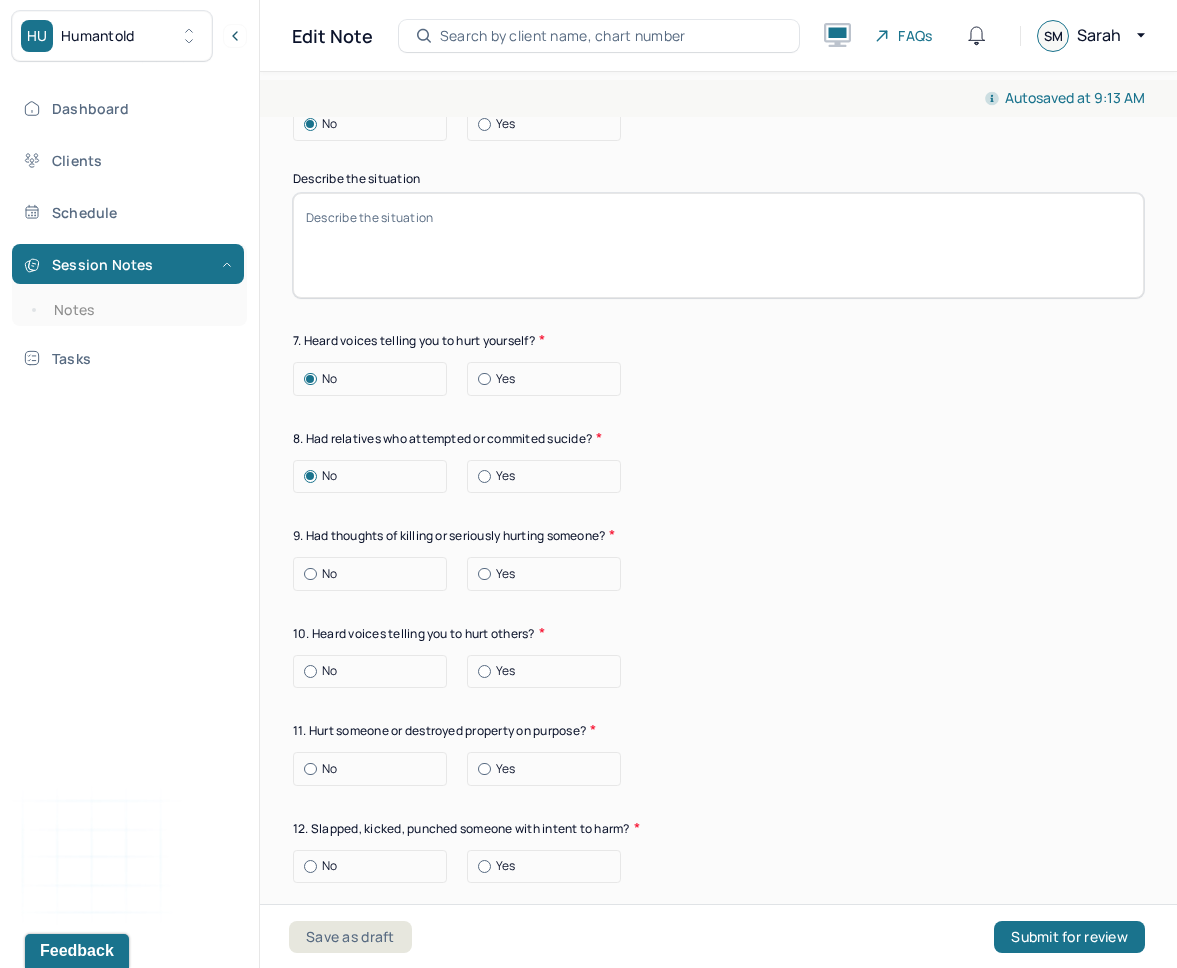 scroll, scrollTop: 7819, scrollLeft: 0, axis: vertical 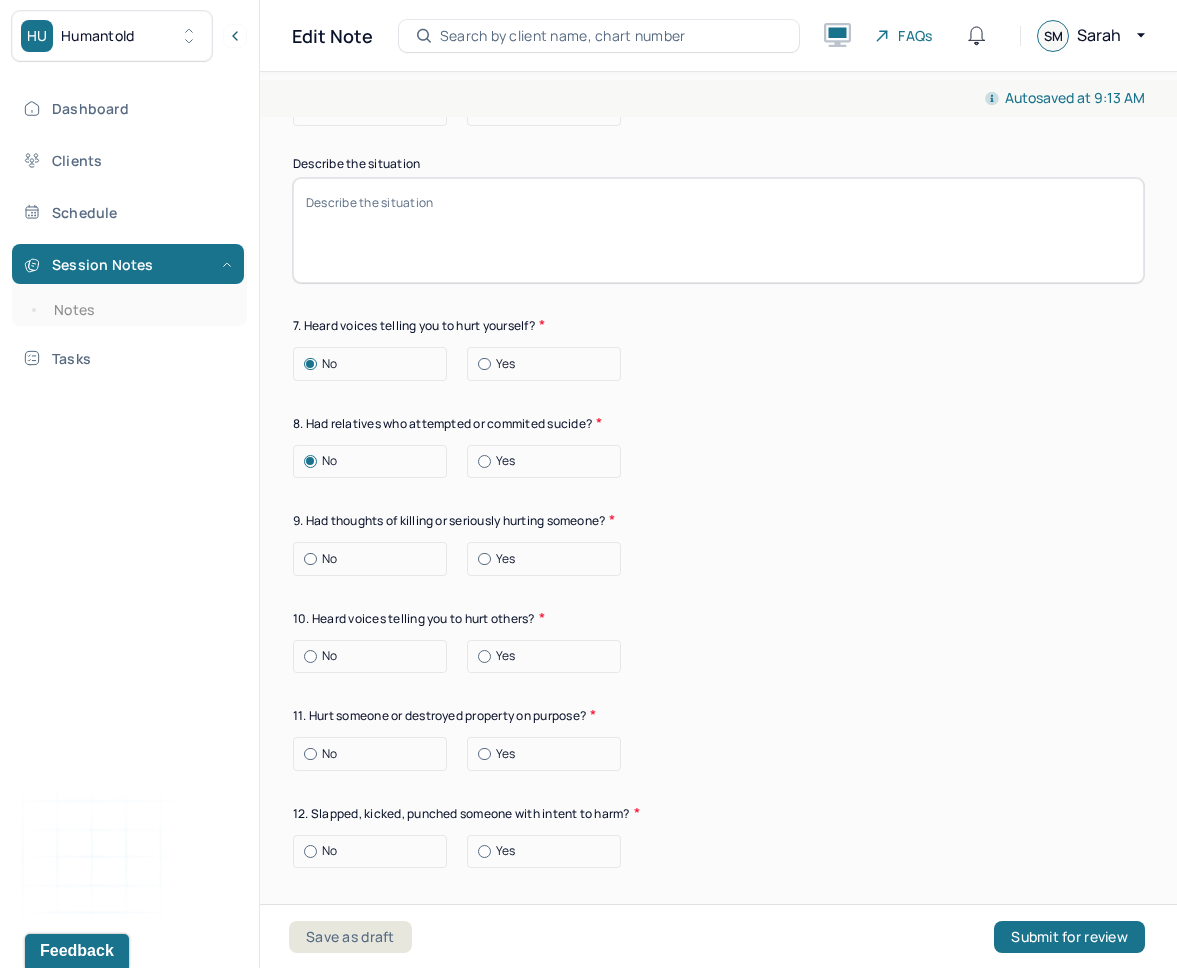 click on "No" at bounding box center [375, 559] 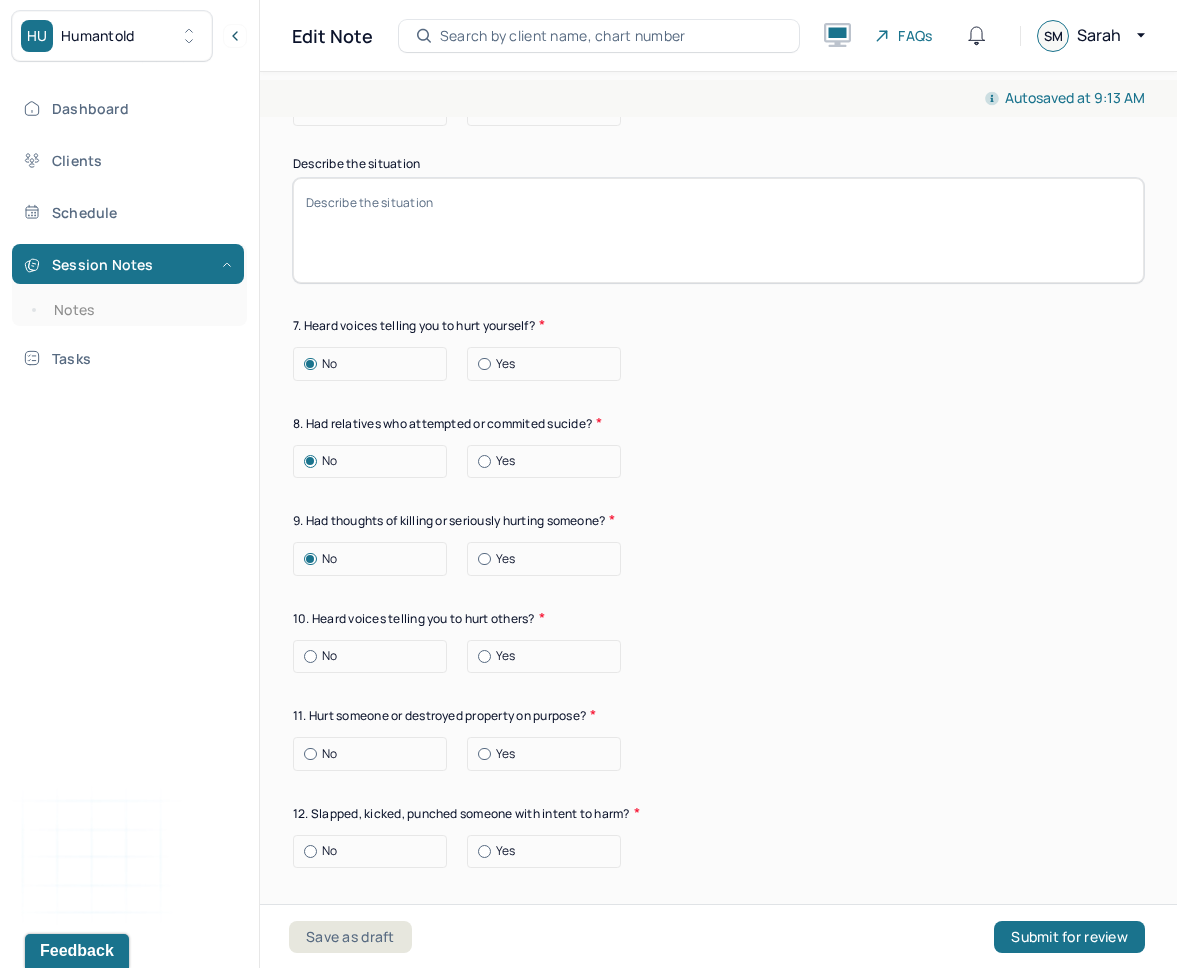 click on "No" at bounding box center (329, 656) 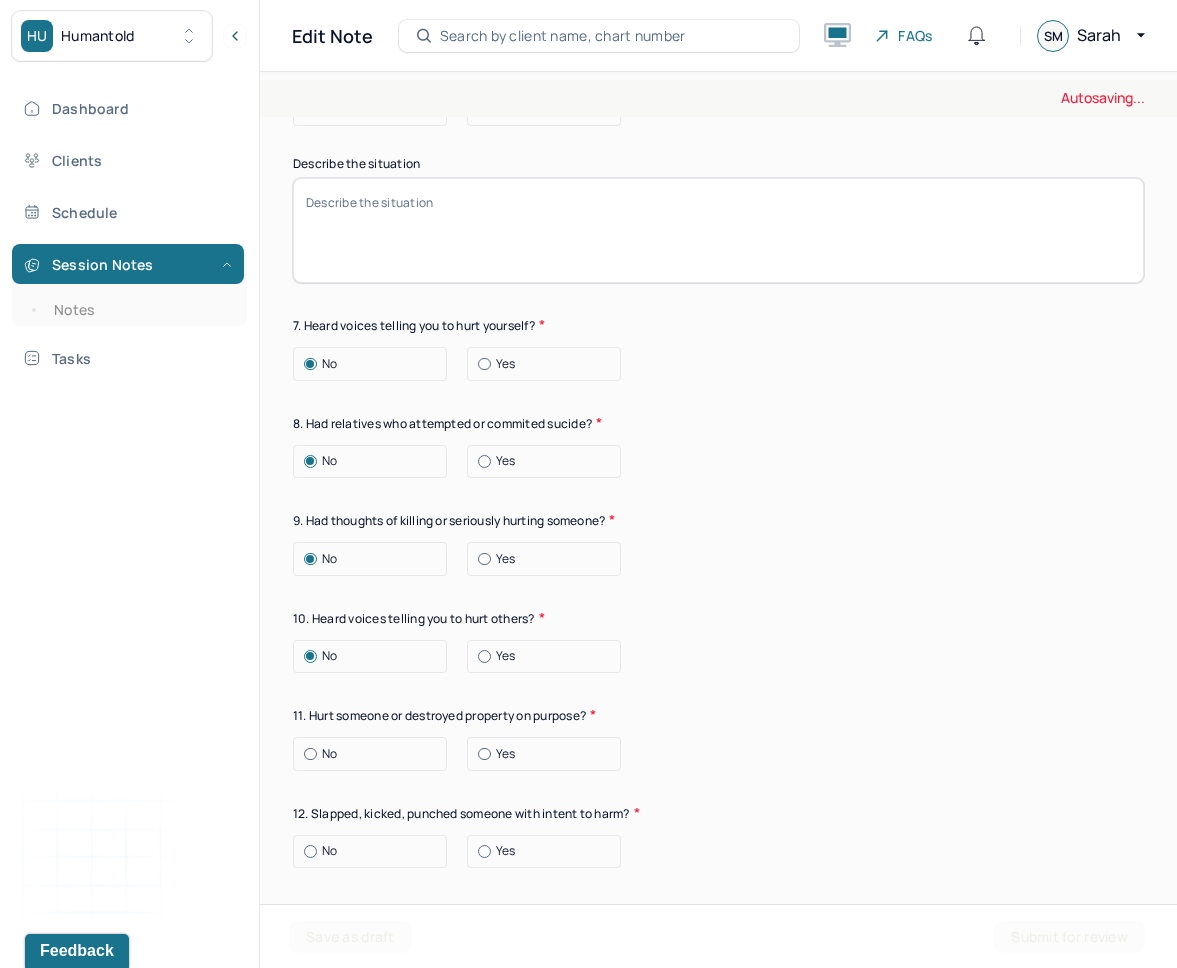 click on "No" at bounding box center [375, 754] 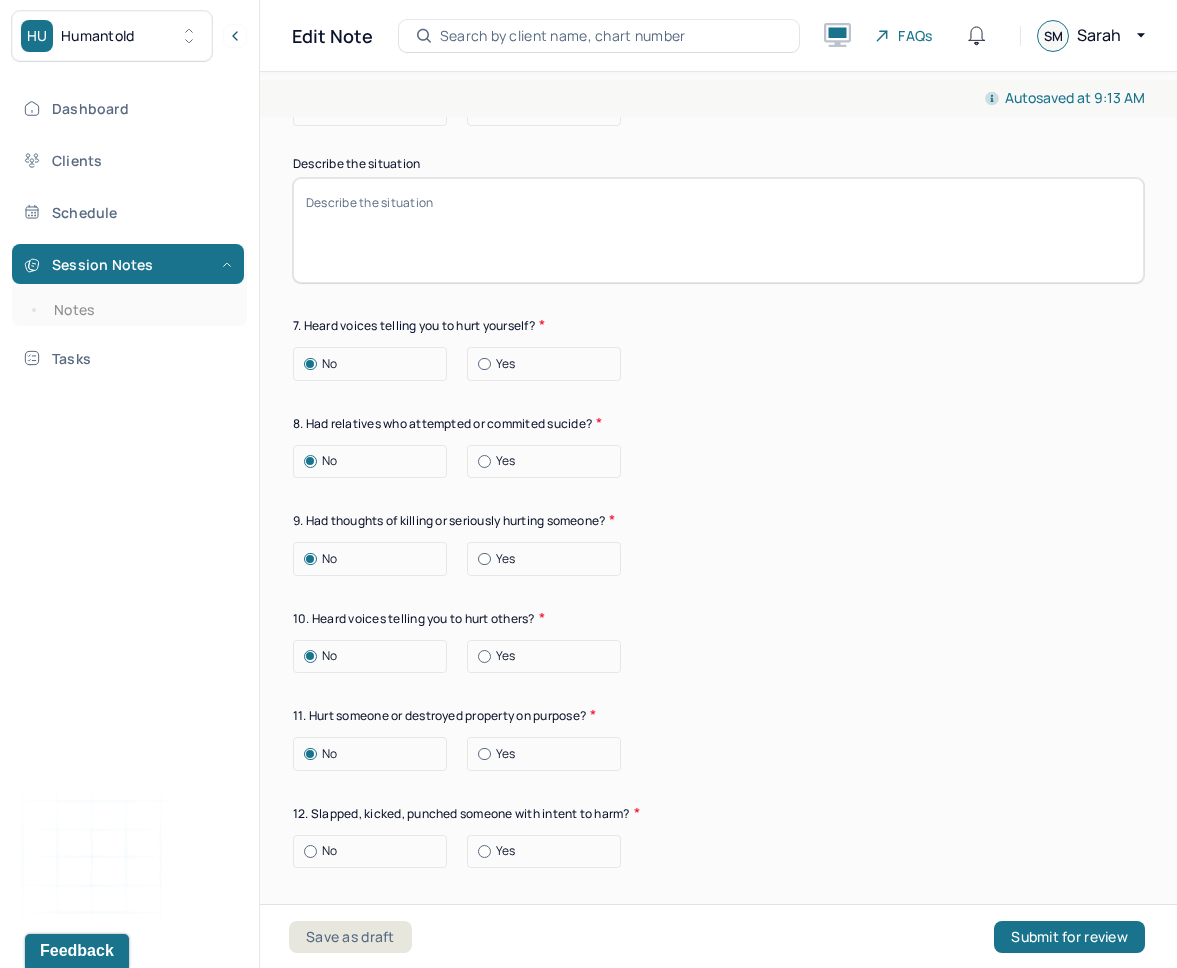 click on "No" at bounding box center (375, 851) 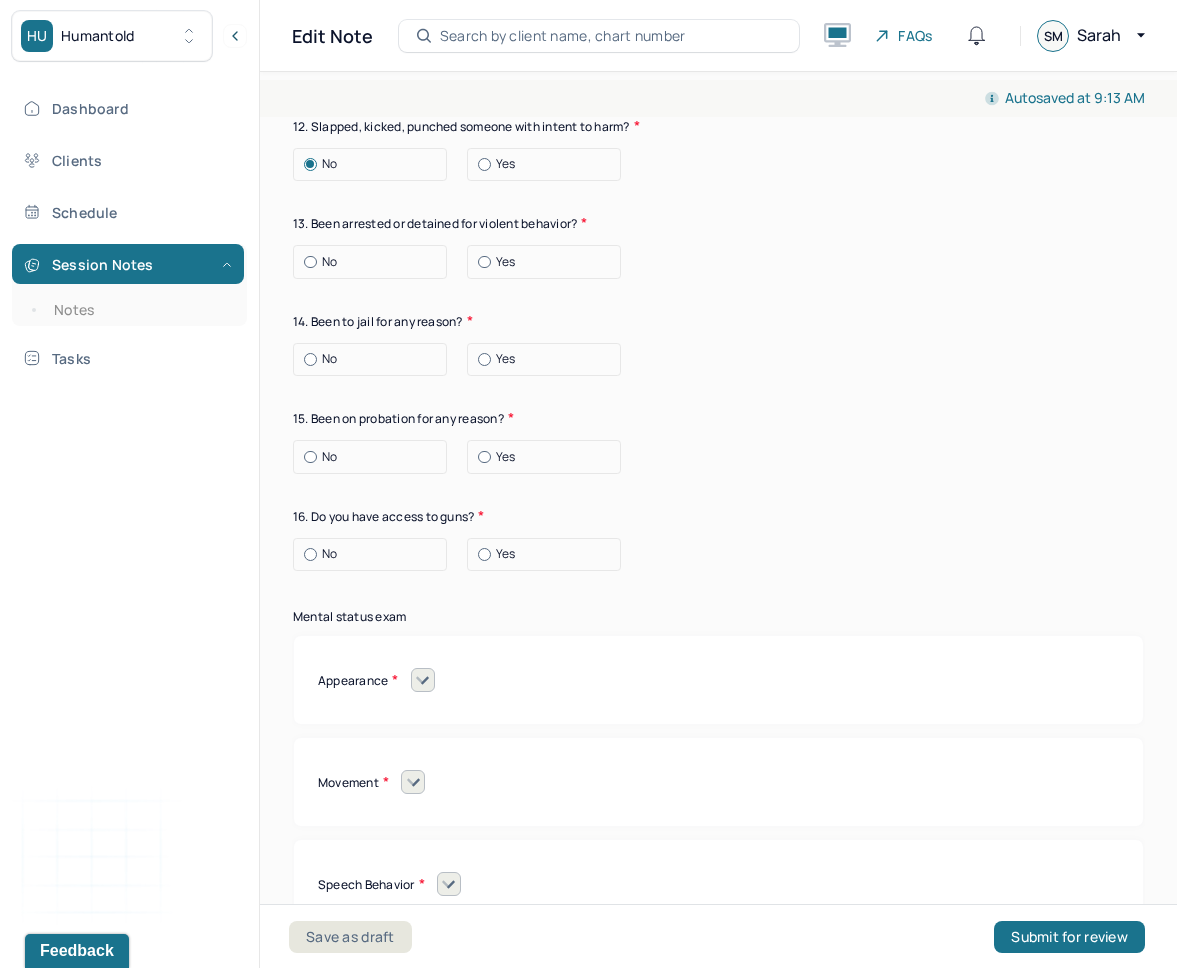 scroll, scrollTop: 8624, scrollLeft: 0, axis: vertical 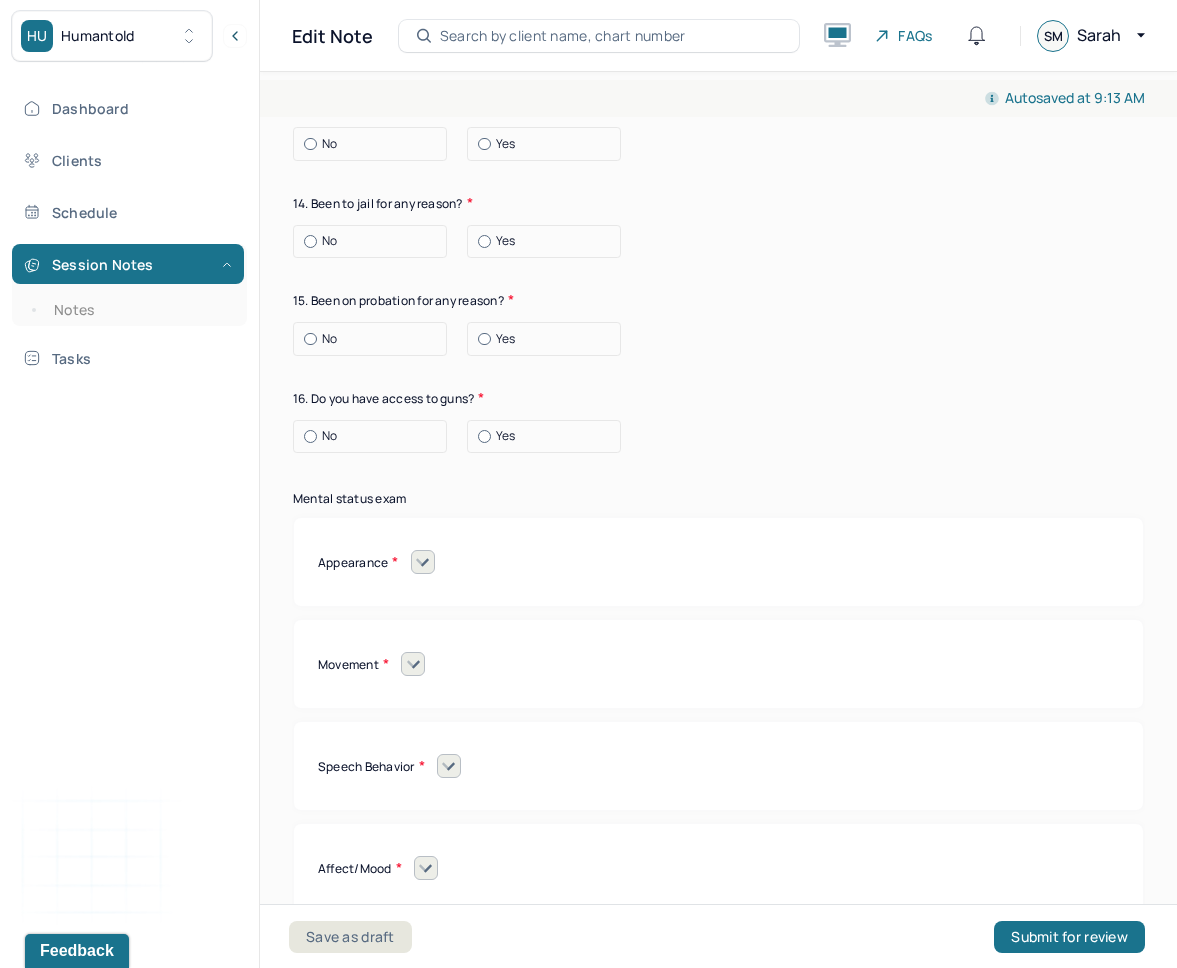 click at bounding box center (310, 144) 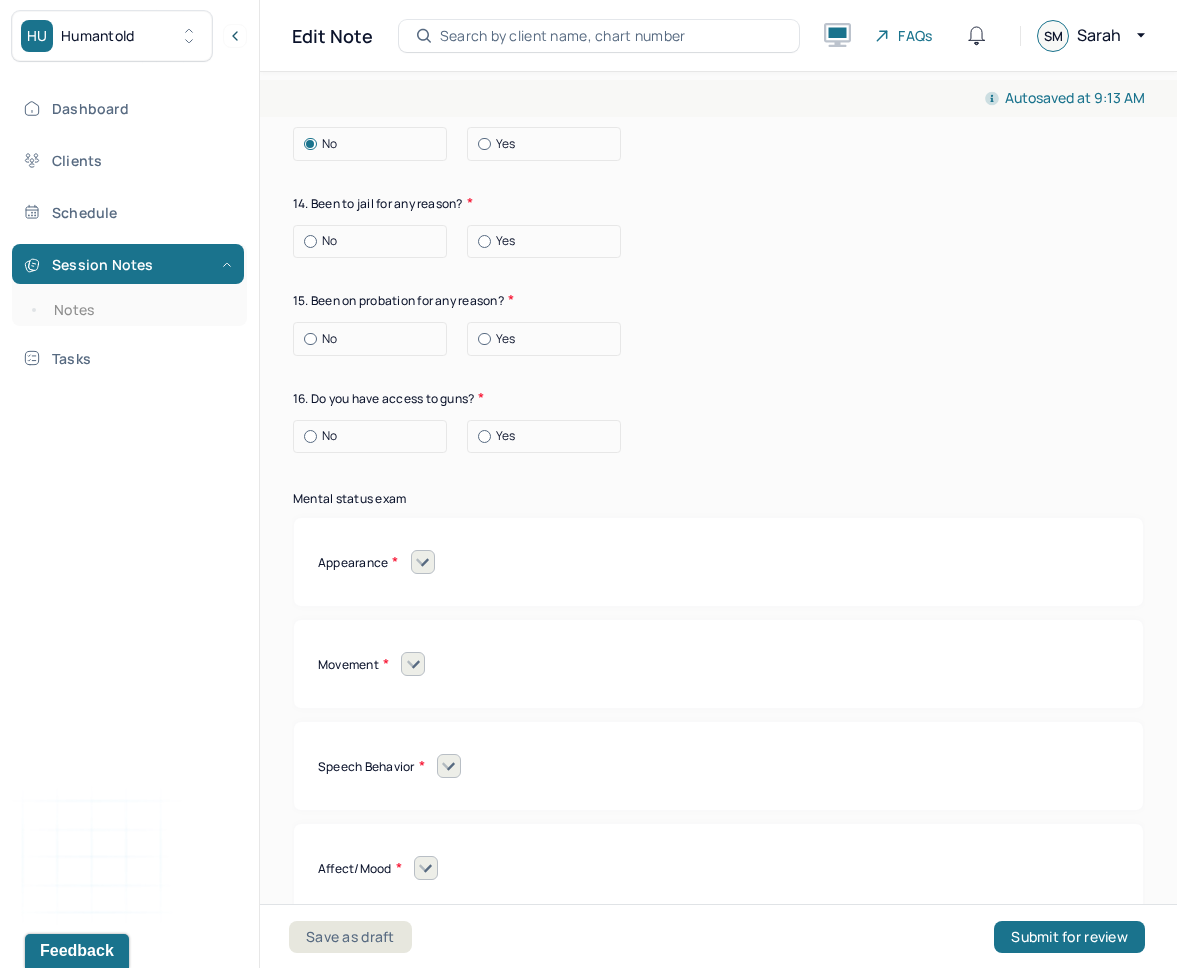 click at bounding box center (310, 241) 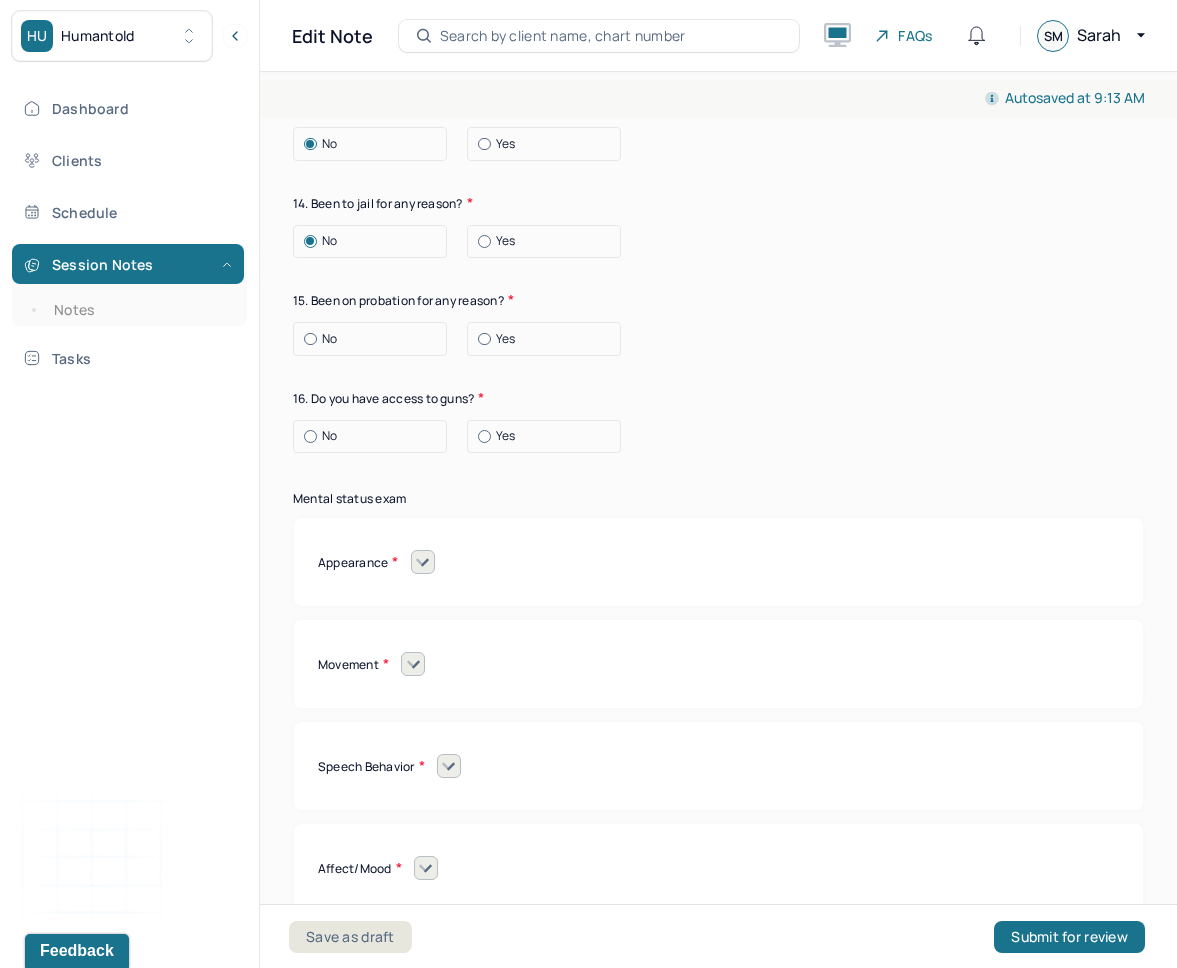 click on "No" at bounding box center (370, 339) 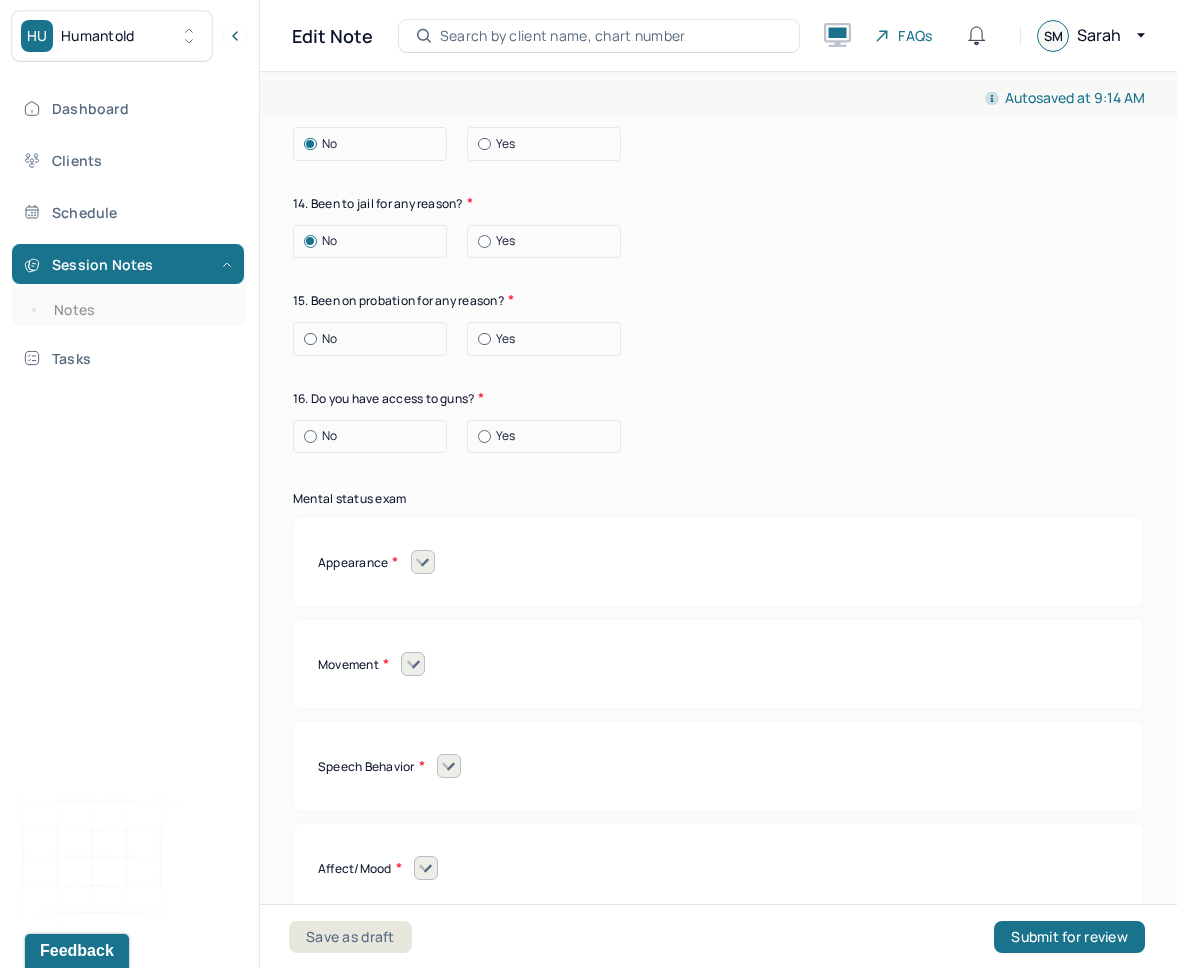 click on "No" at bounding box center (375, 339) 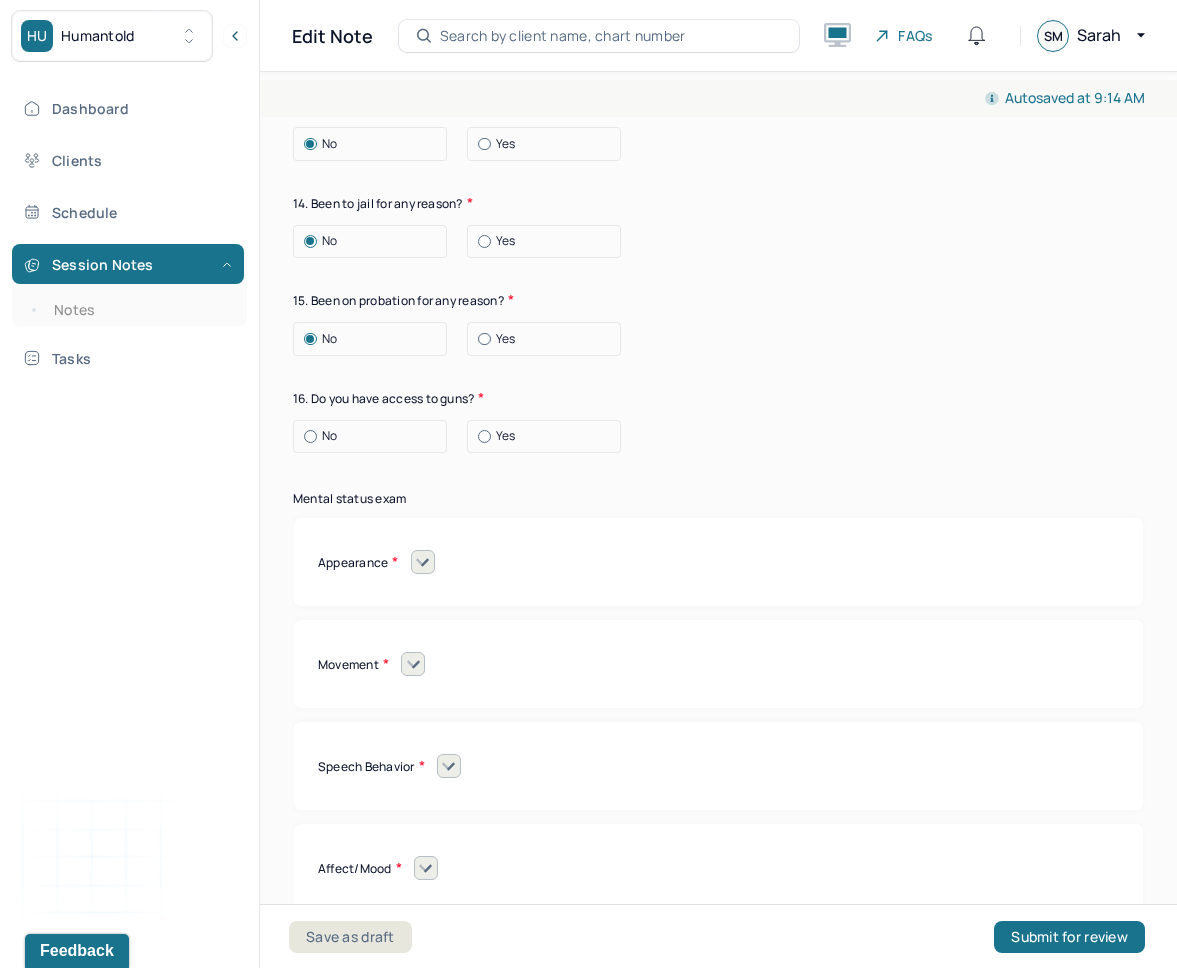 click on "No" at bounding box center [329, 436] 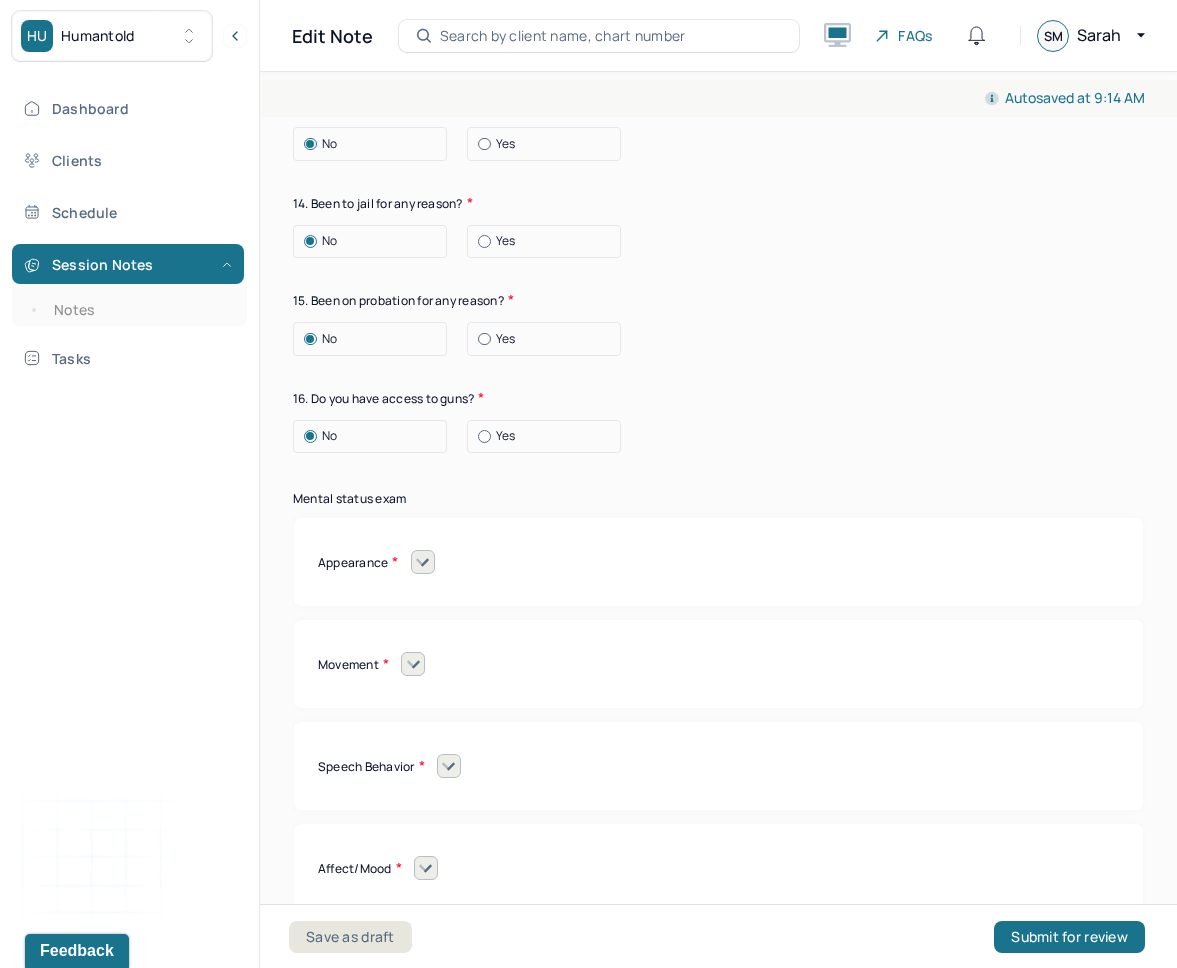 click 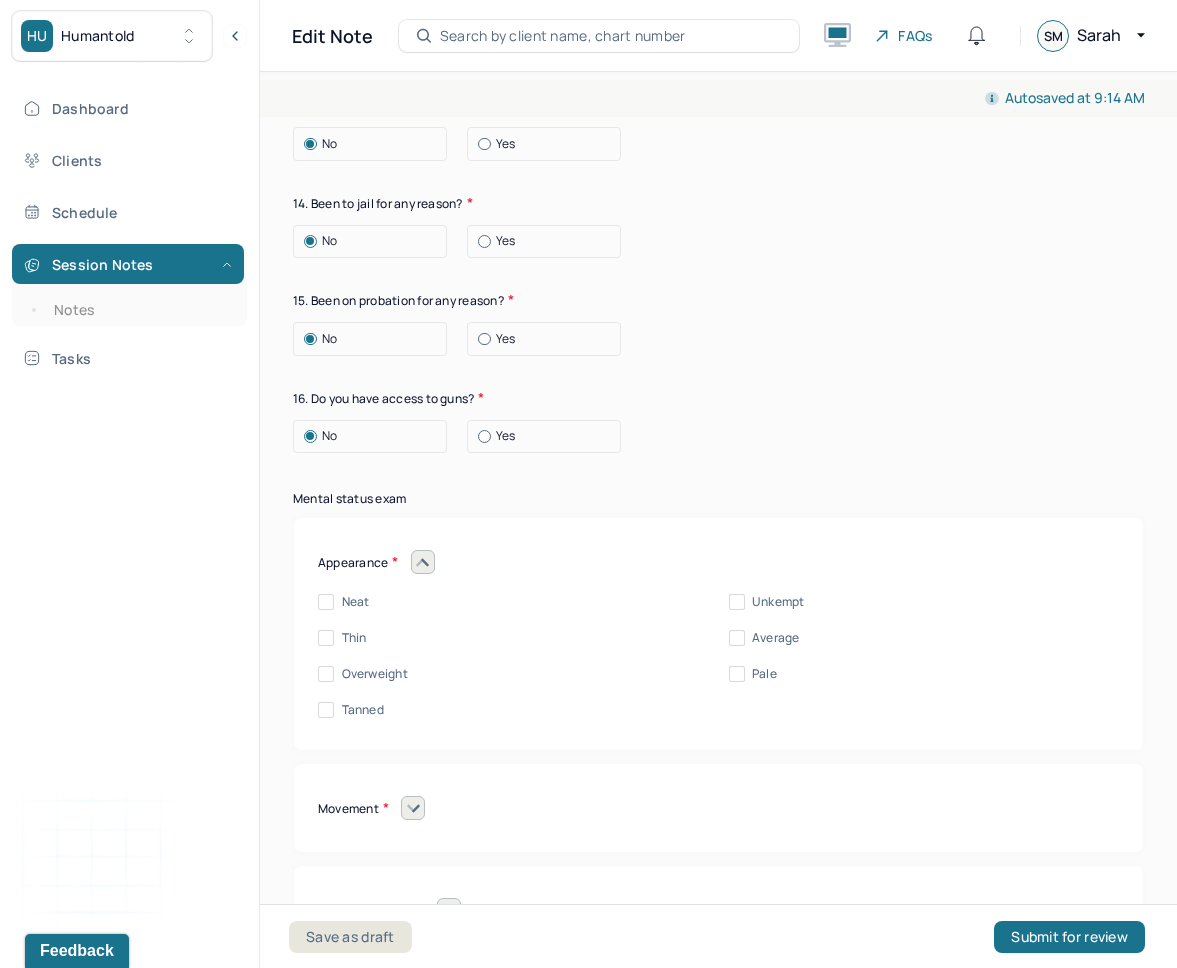click on "Neat" at bounding box center [356, 602] 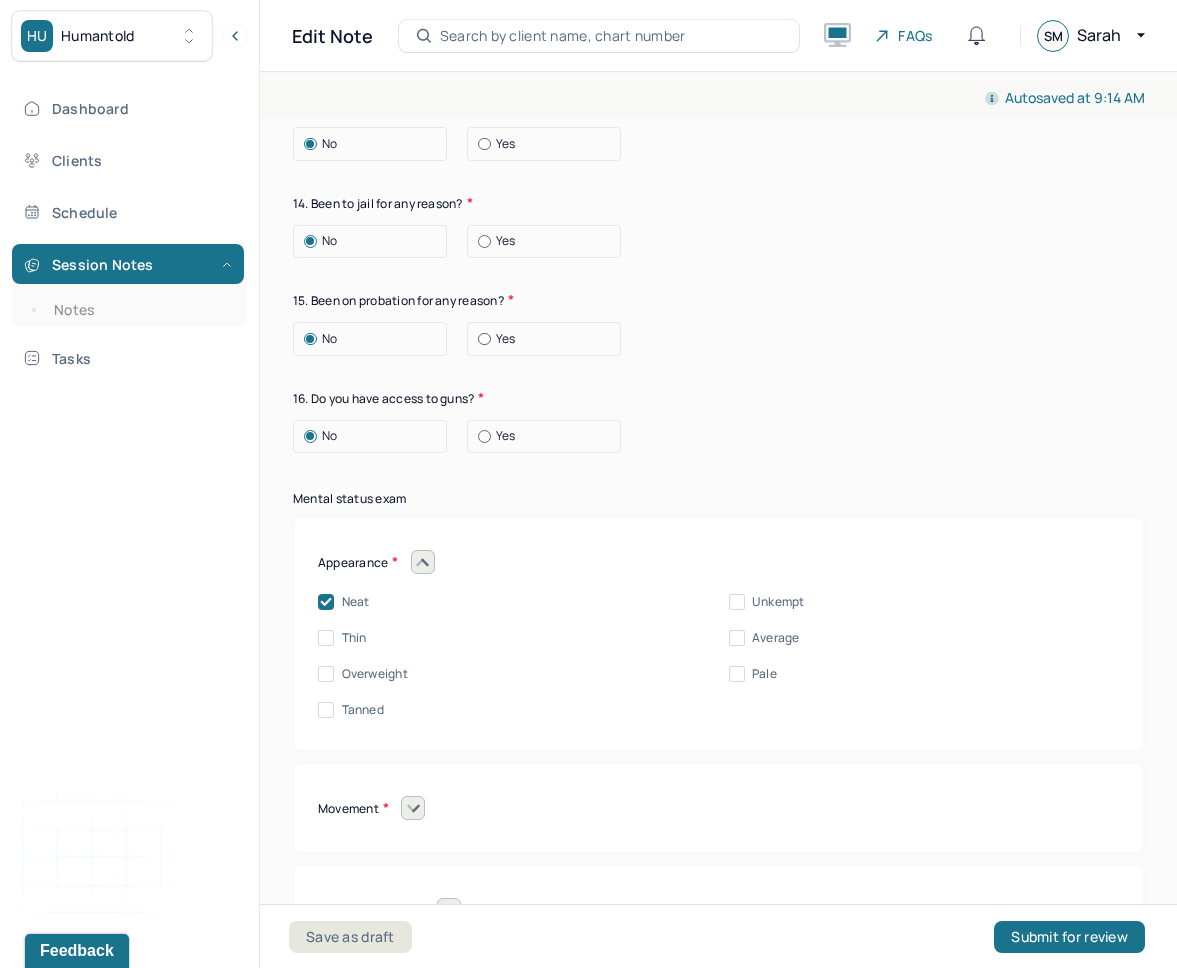 click 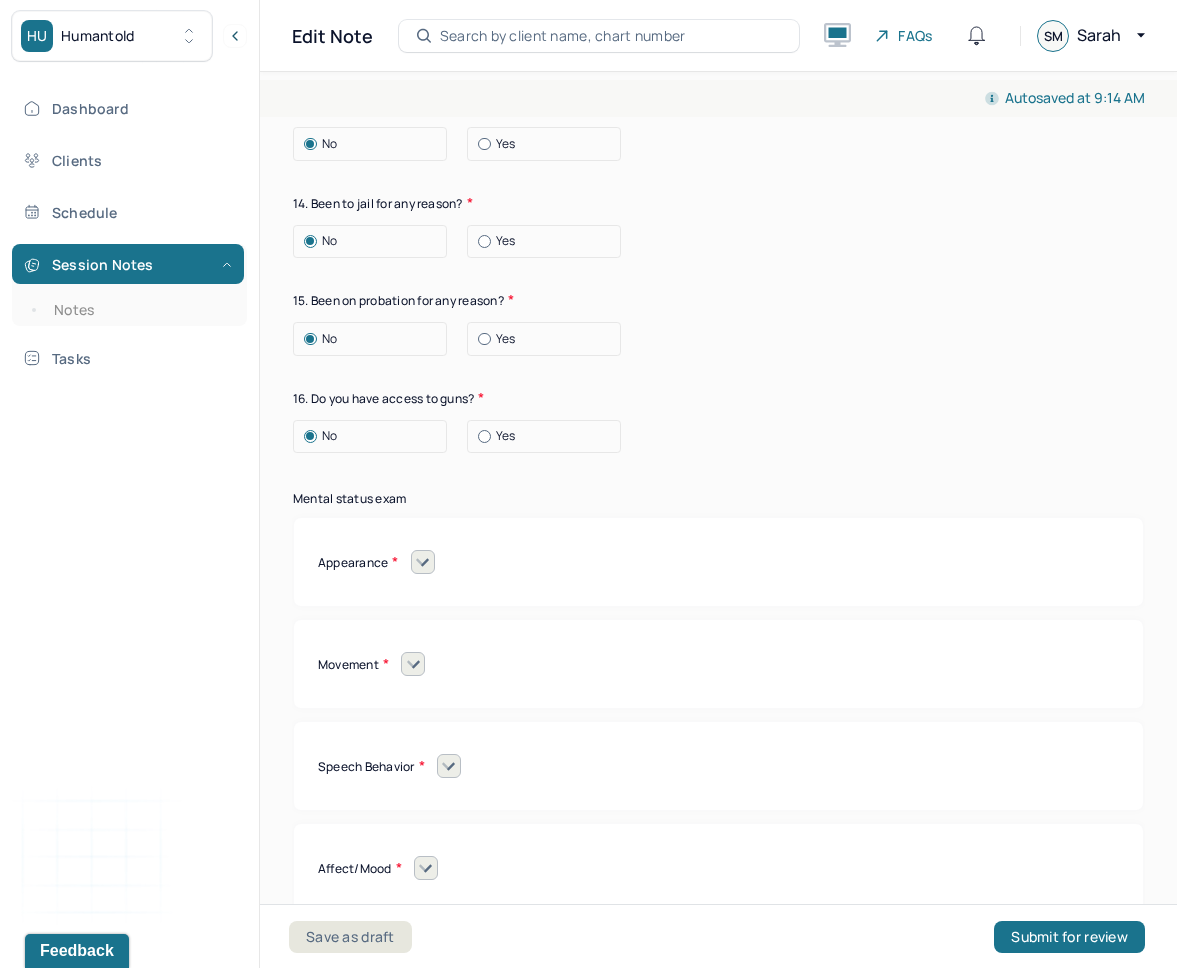 click at bounding box center [413, 664] 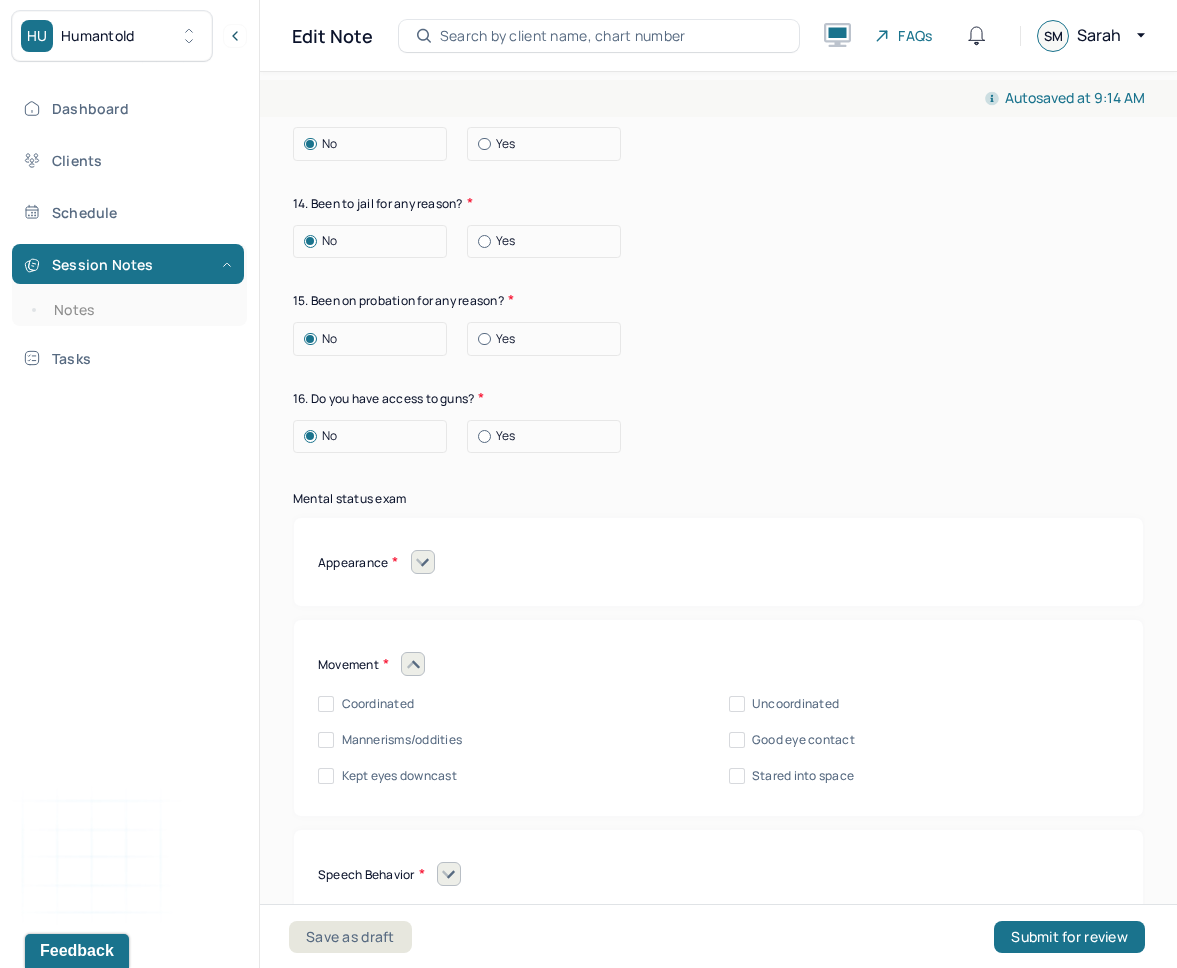 click on "Coordinated" at bounding box center (378, 704) 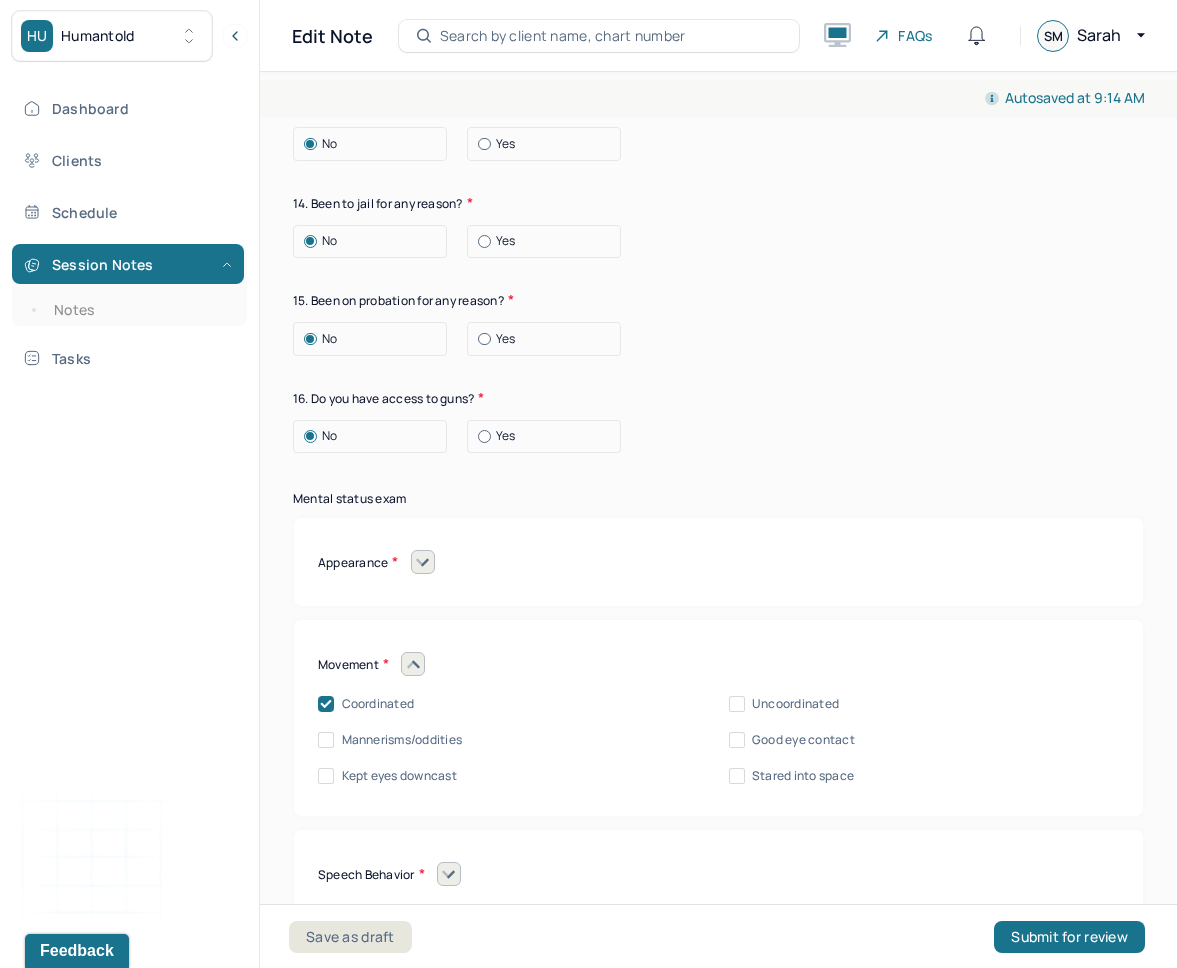 click at bounding box center [413, 664] 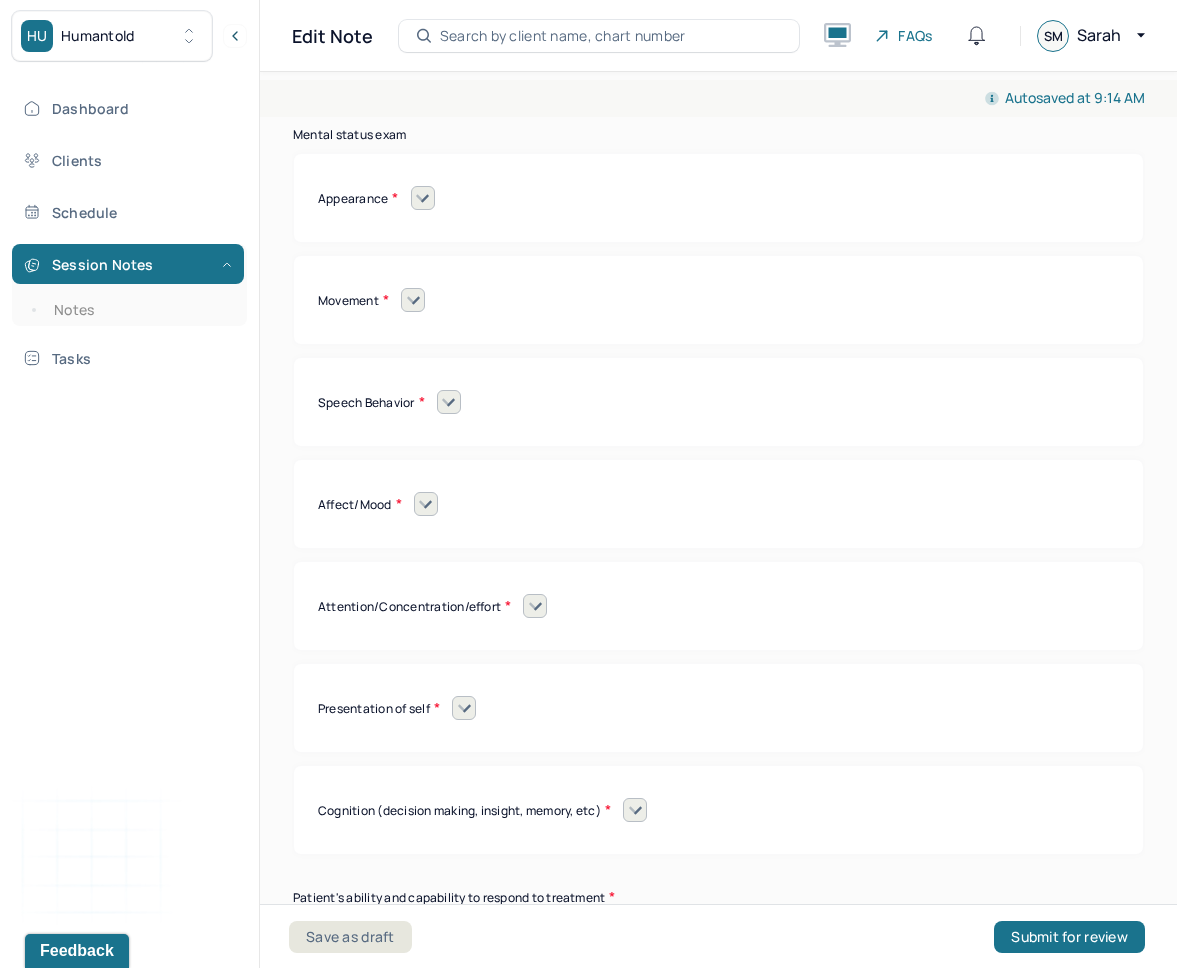 scroll, scrollTop: 9003, scrollLeft: 0, axis: vertical 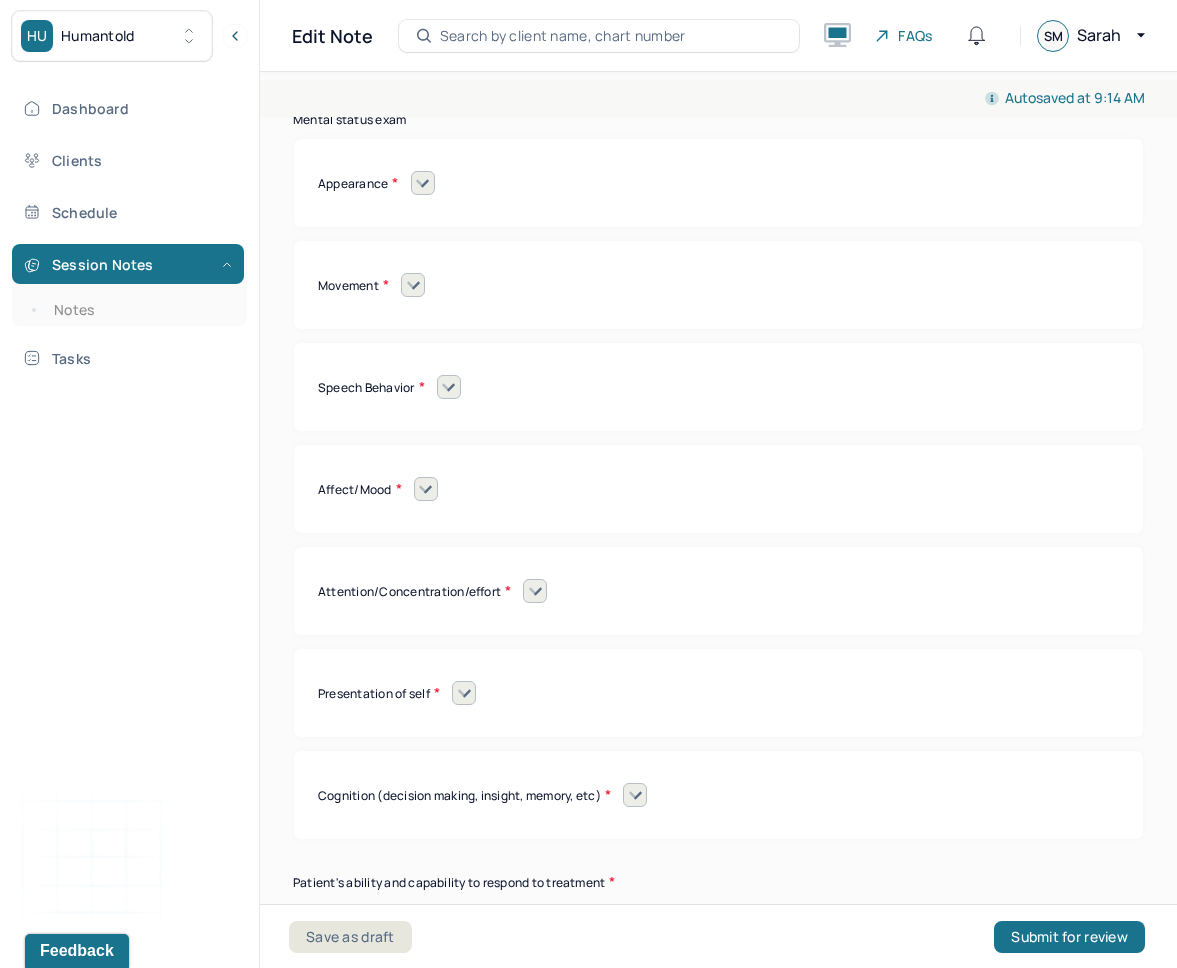 click 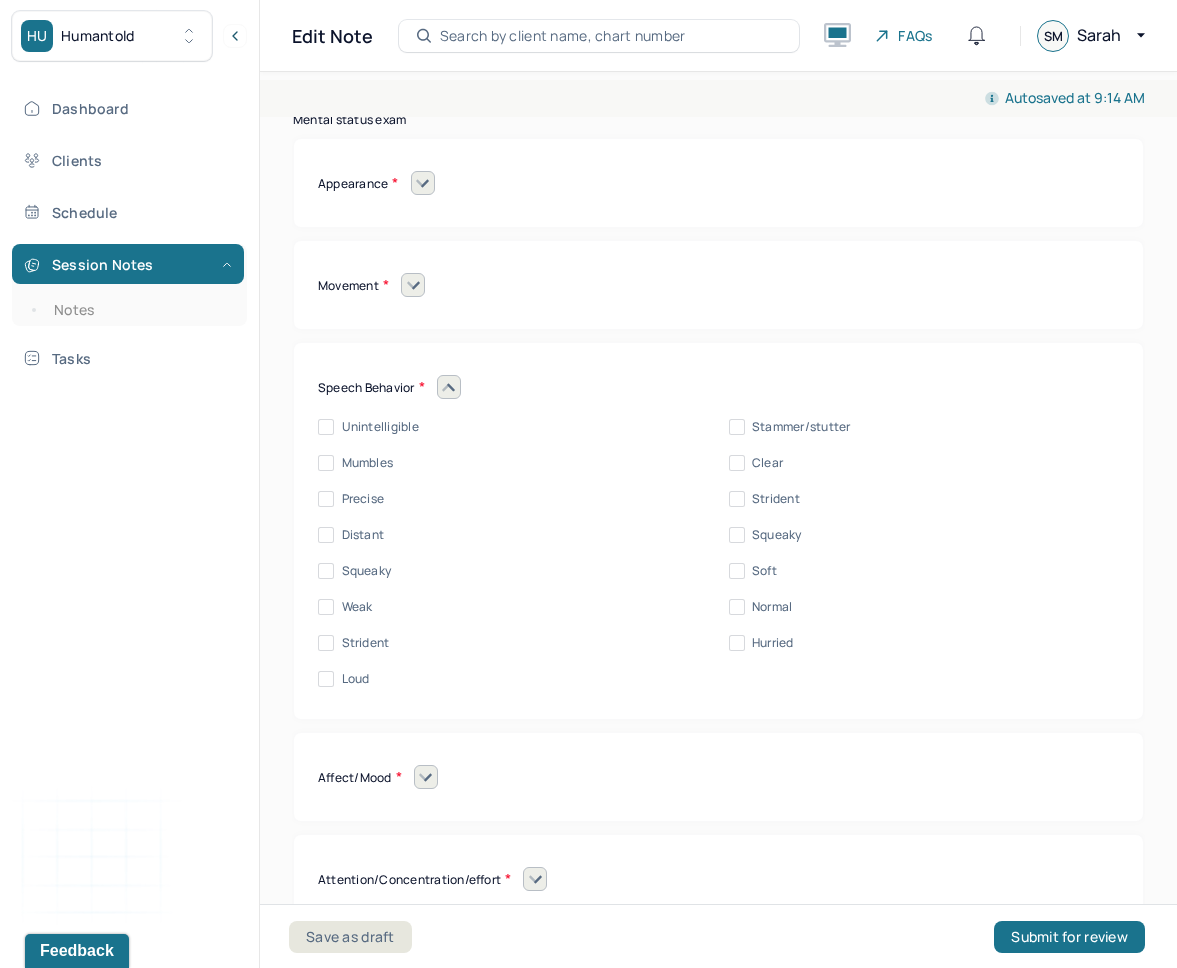 click on "Clear" at bounding box center (737, 463) 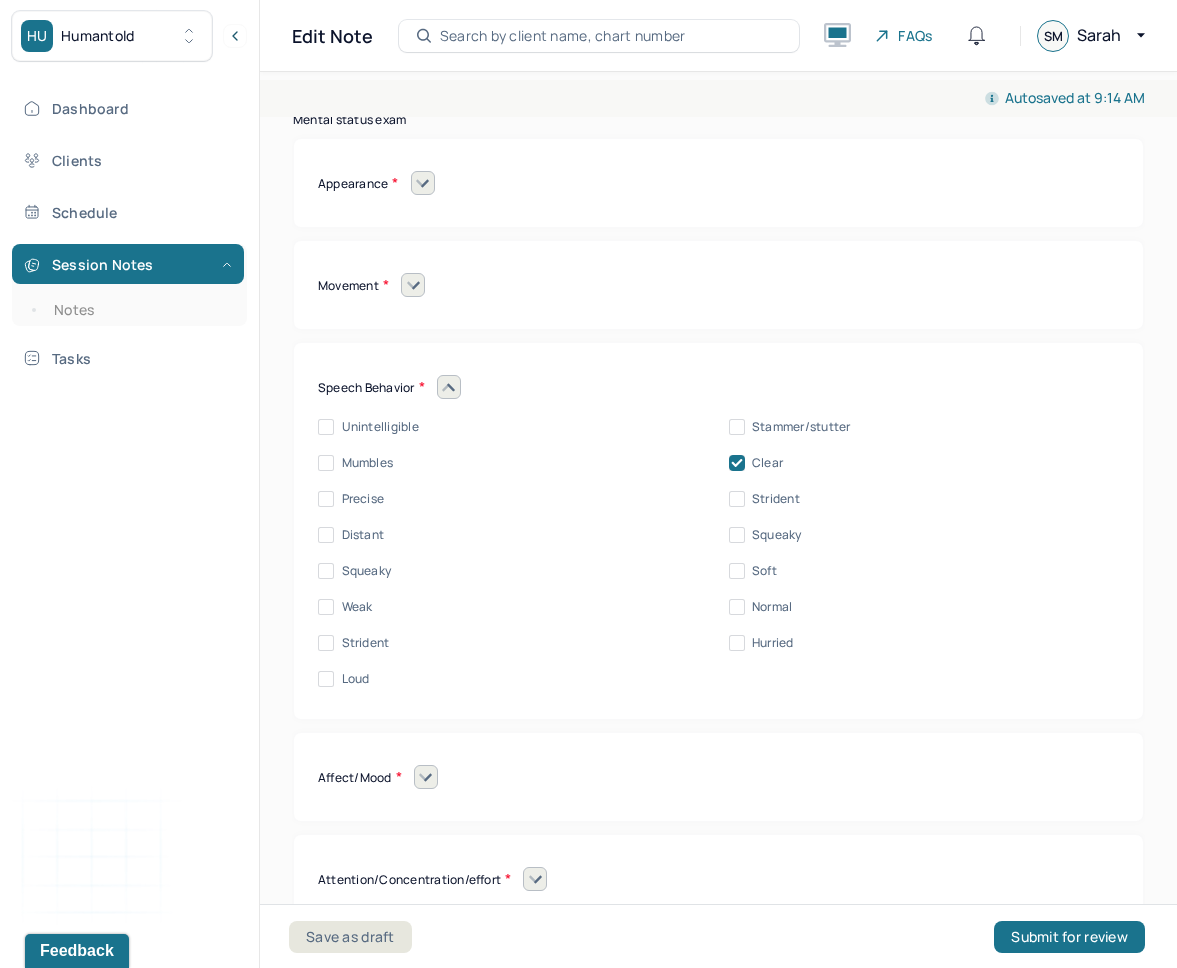 click on "Normal" at bounding box center (737, 607) 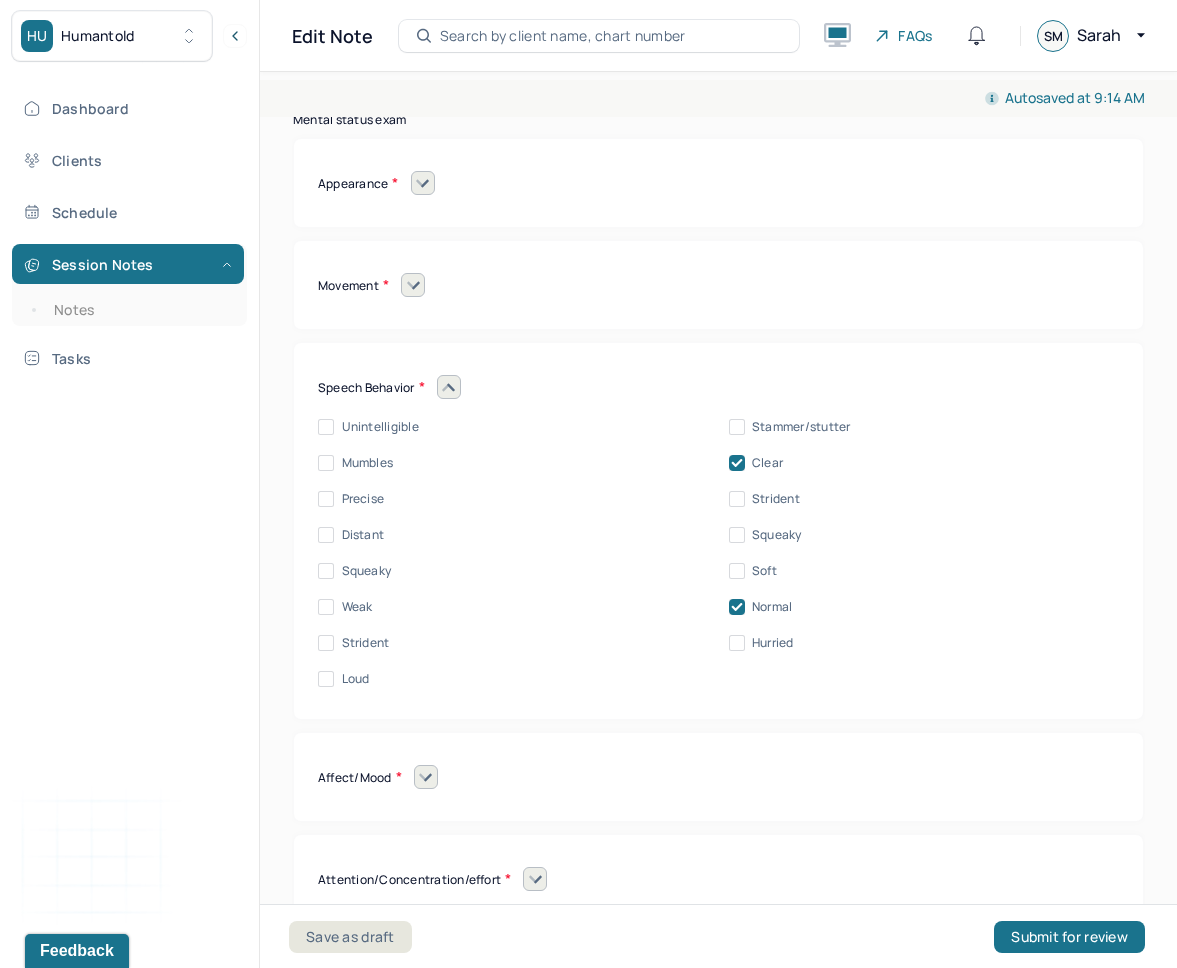 click at bounding box center (449, 387) 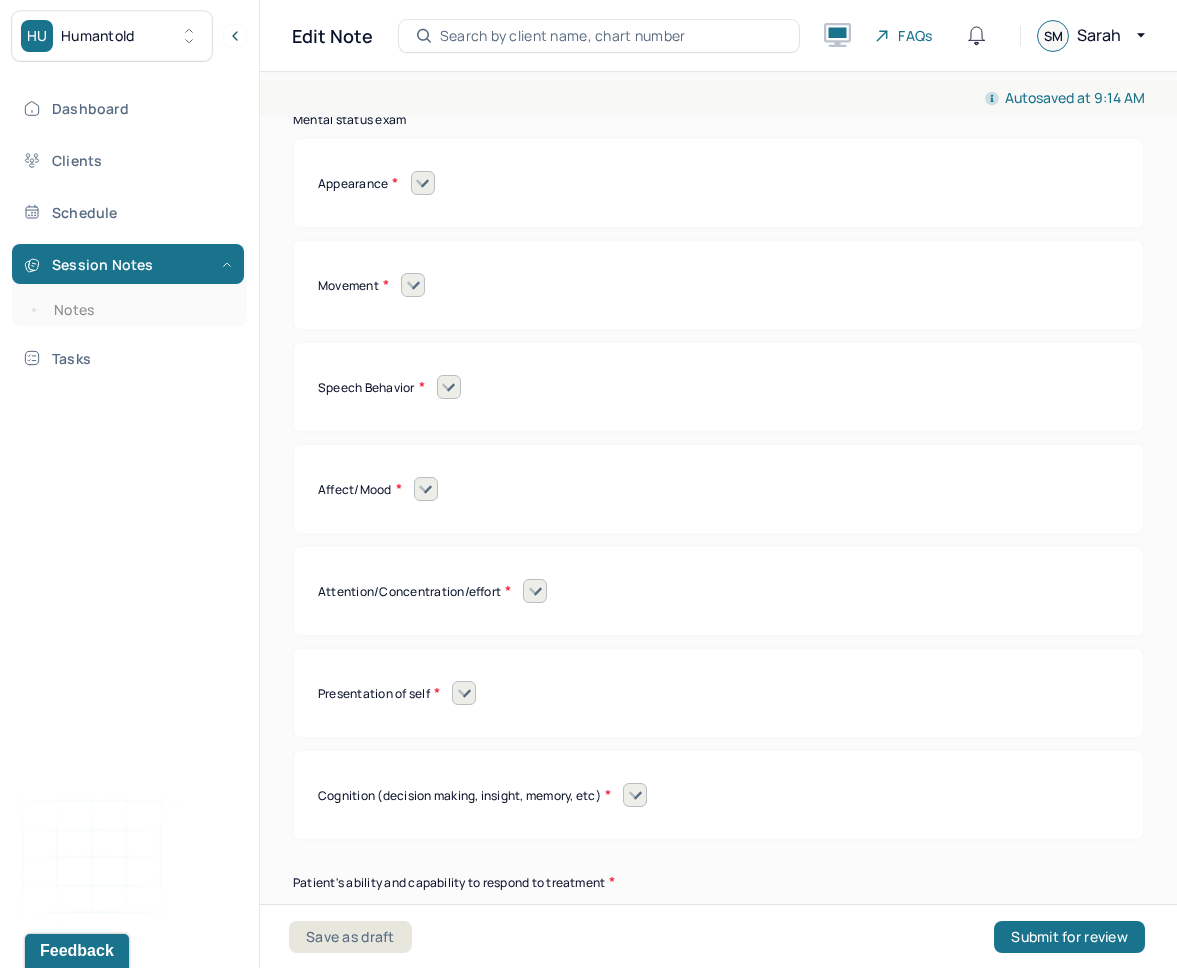 click 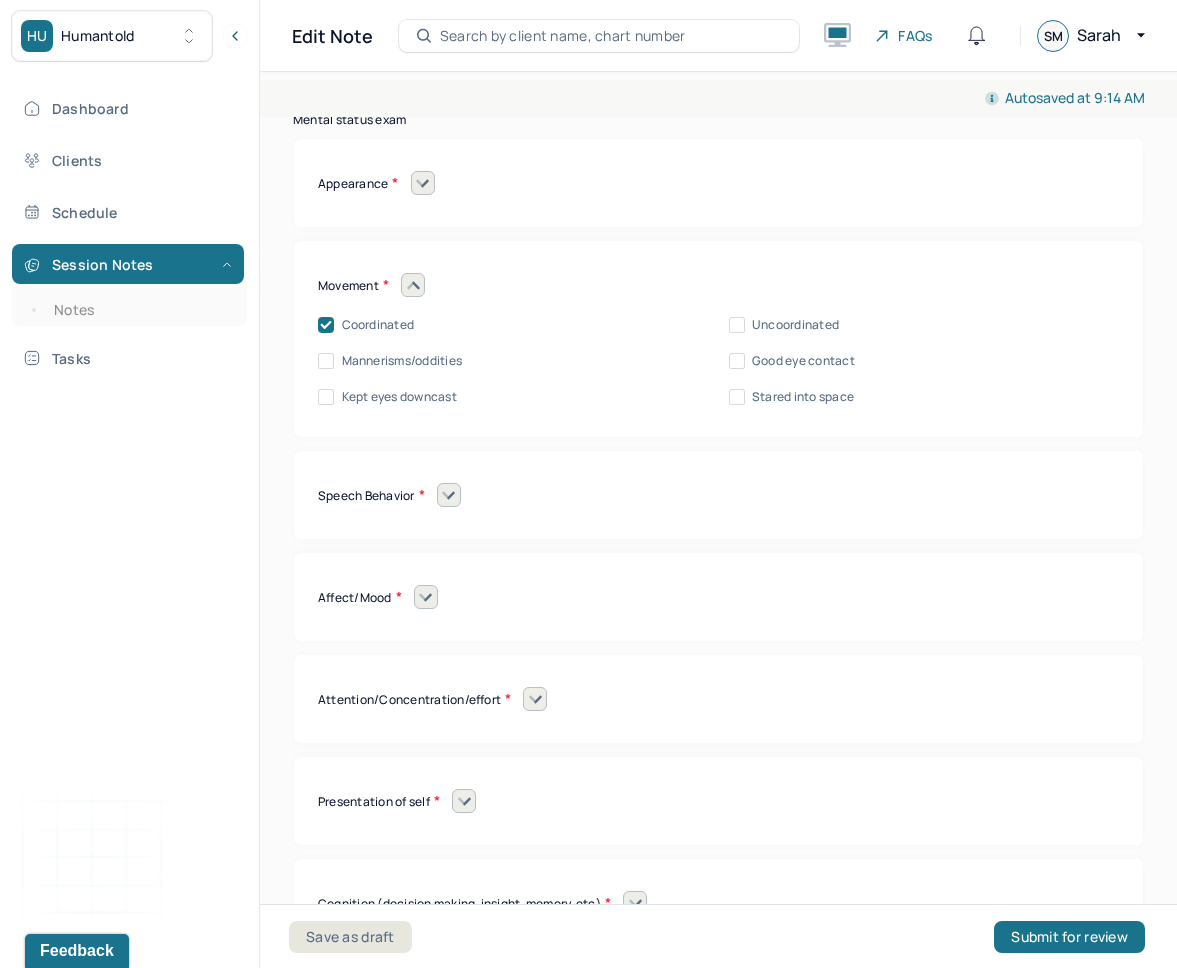 click 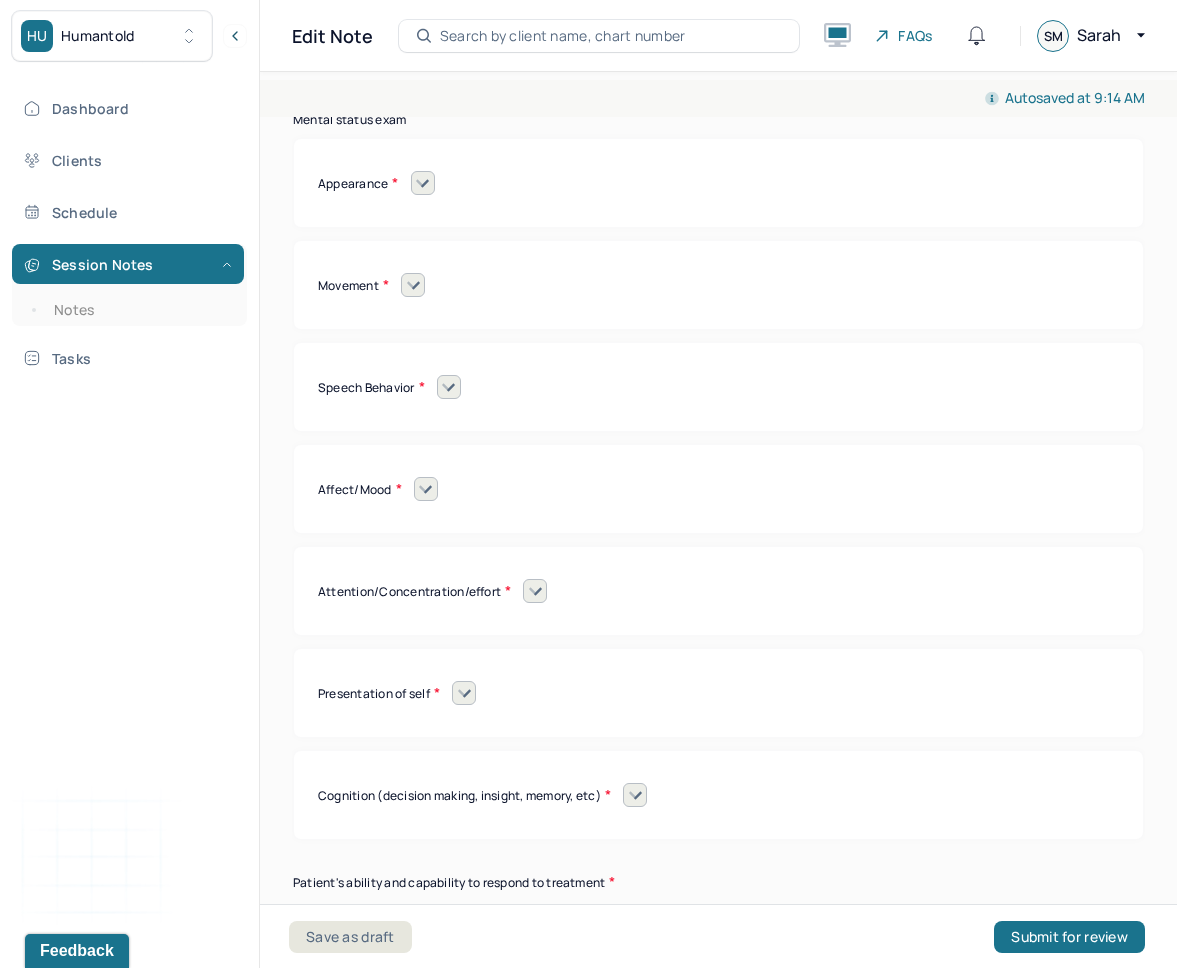 click 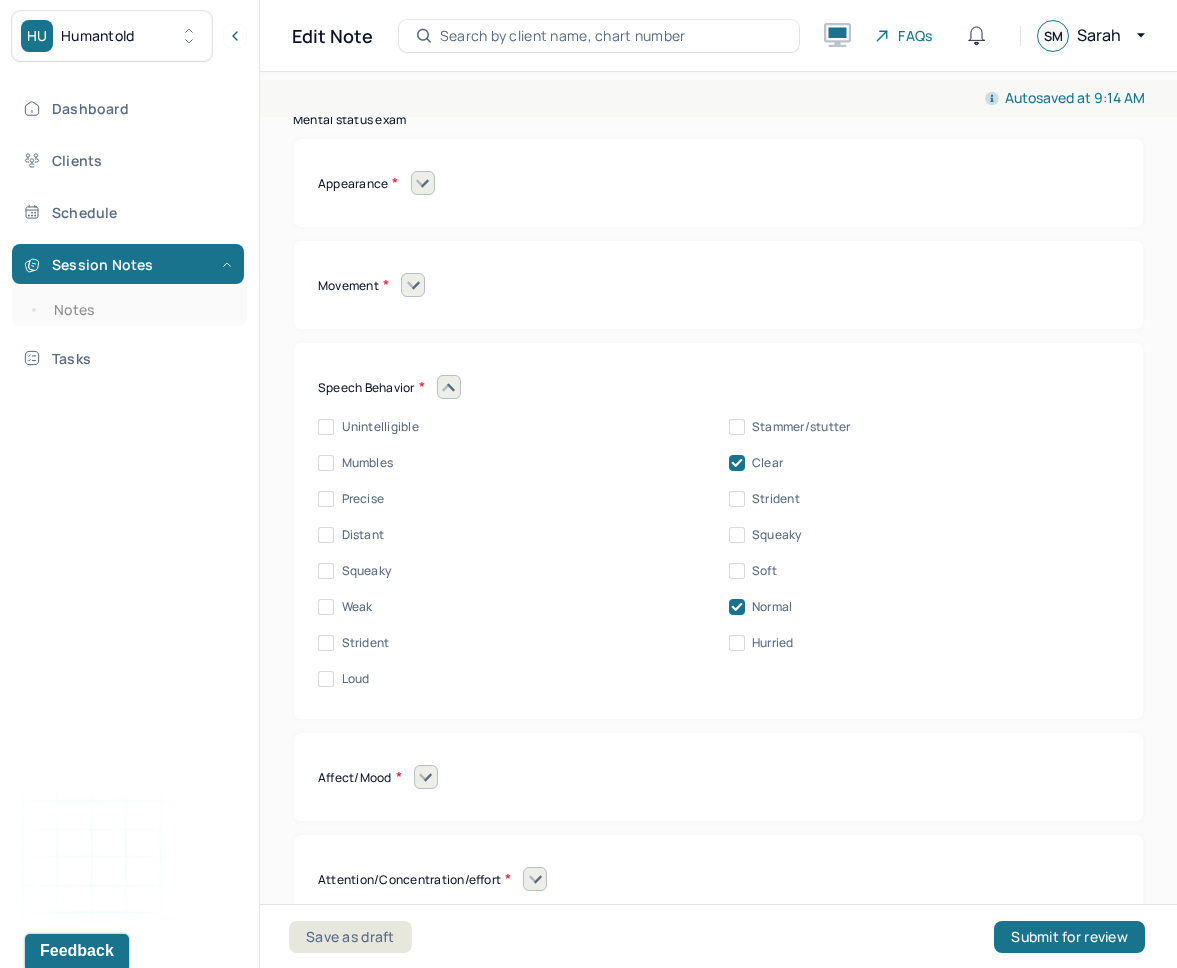 click 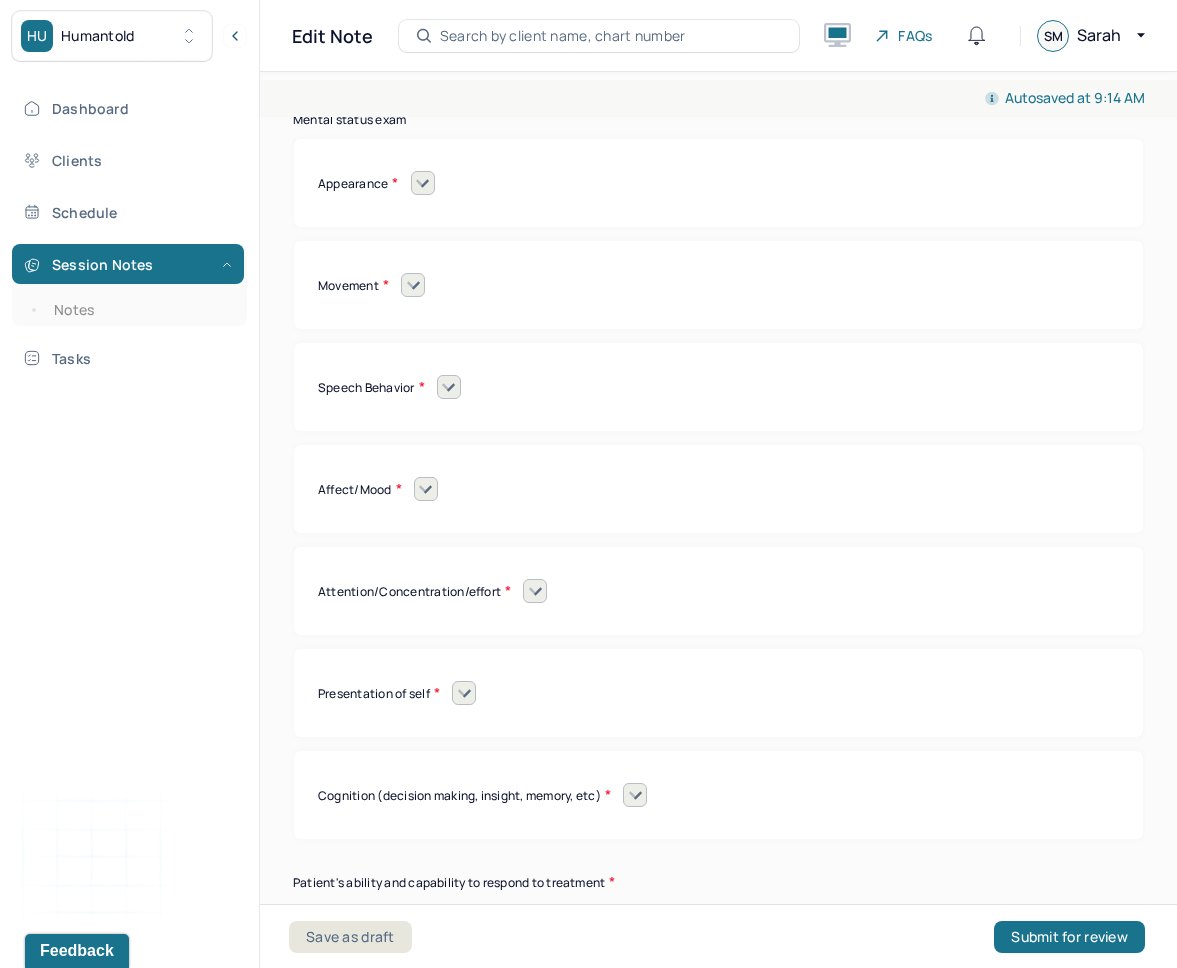 click 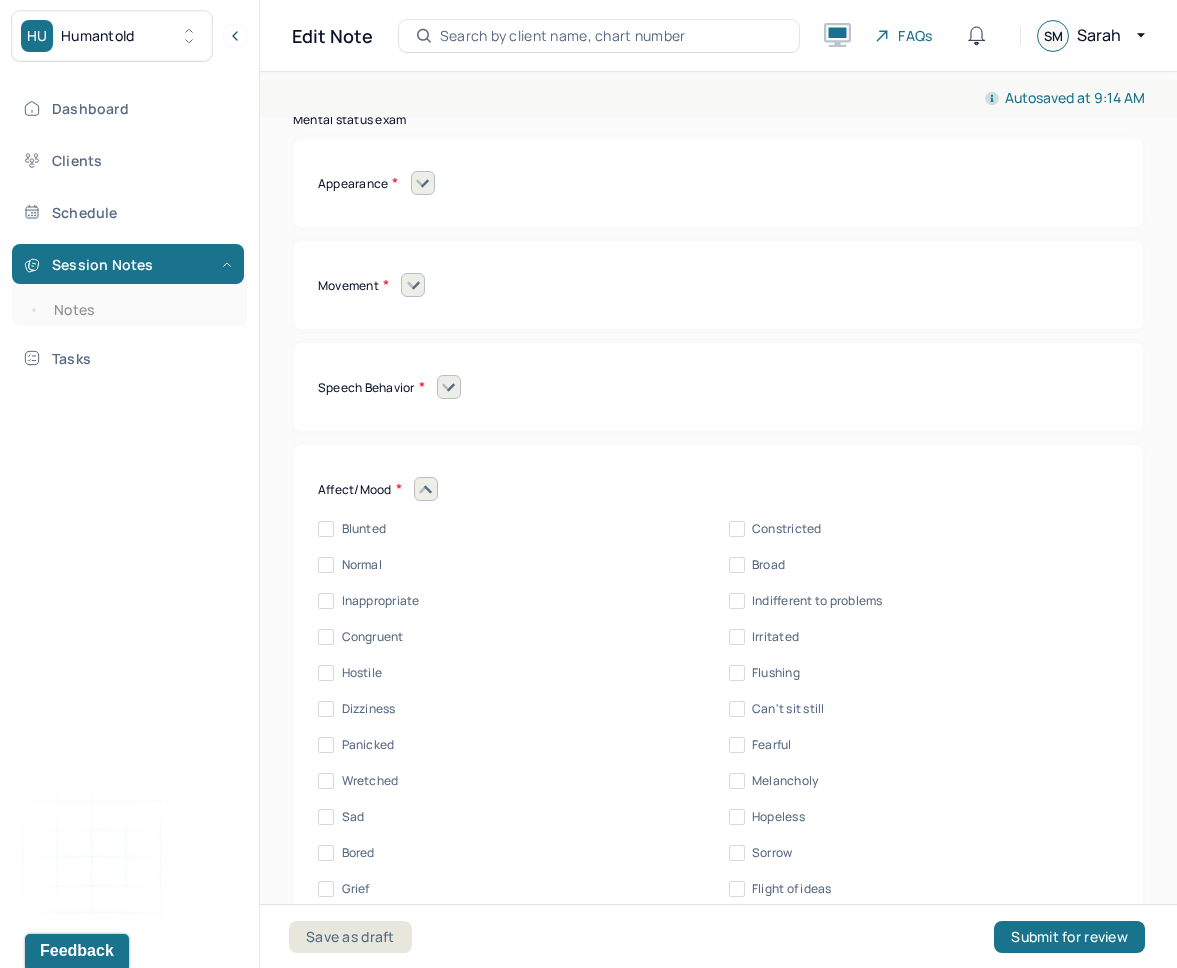 click on "Congruent" at bounding box center [373, 637] 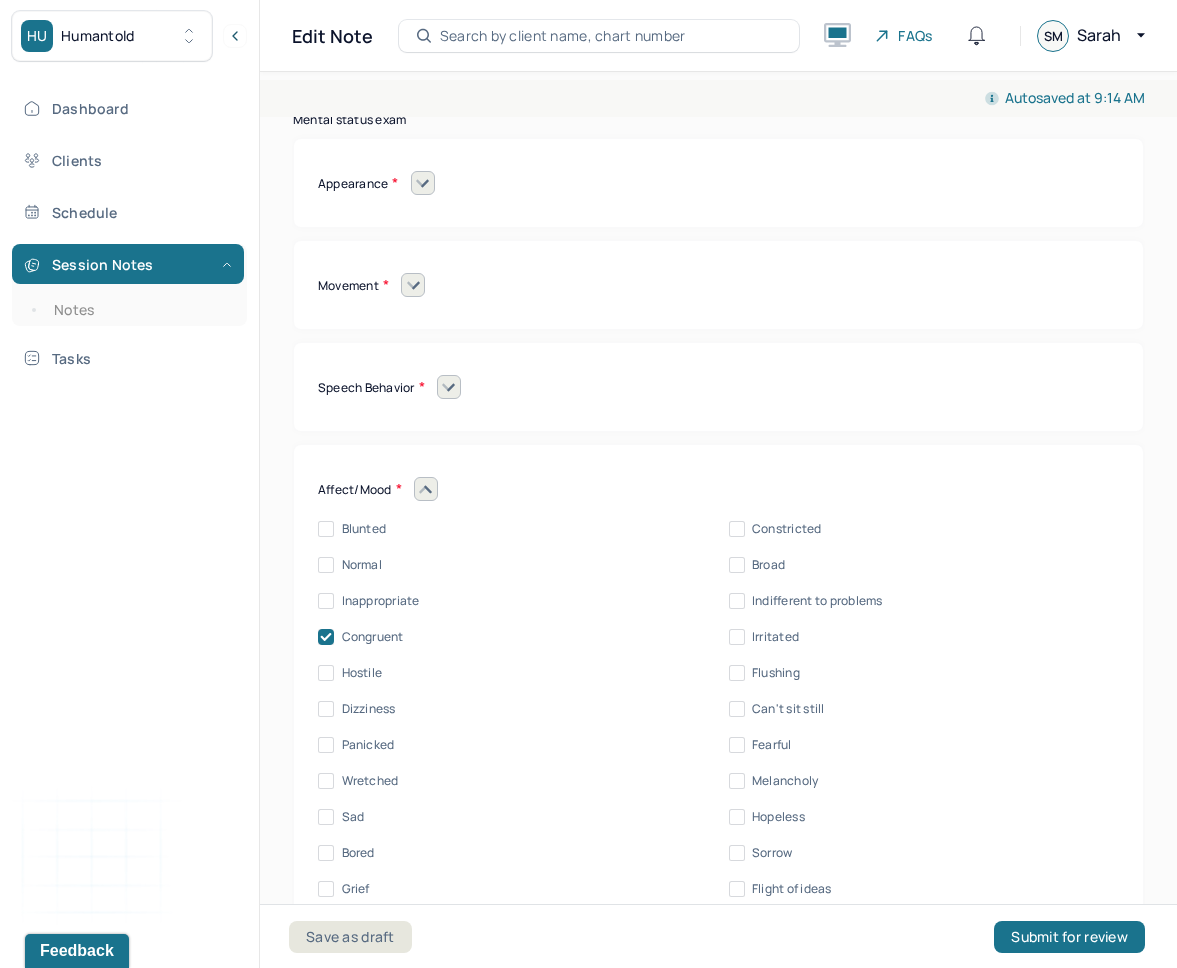 click on "Normal" at bounding box center [362, 565] 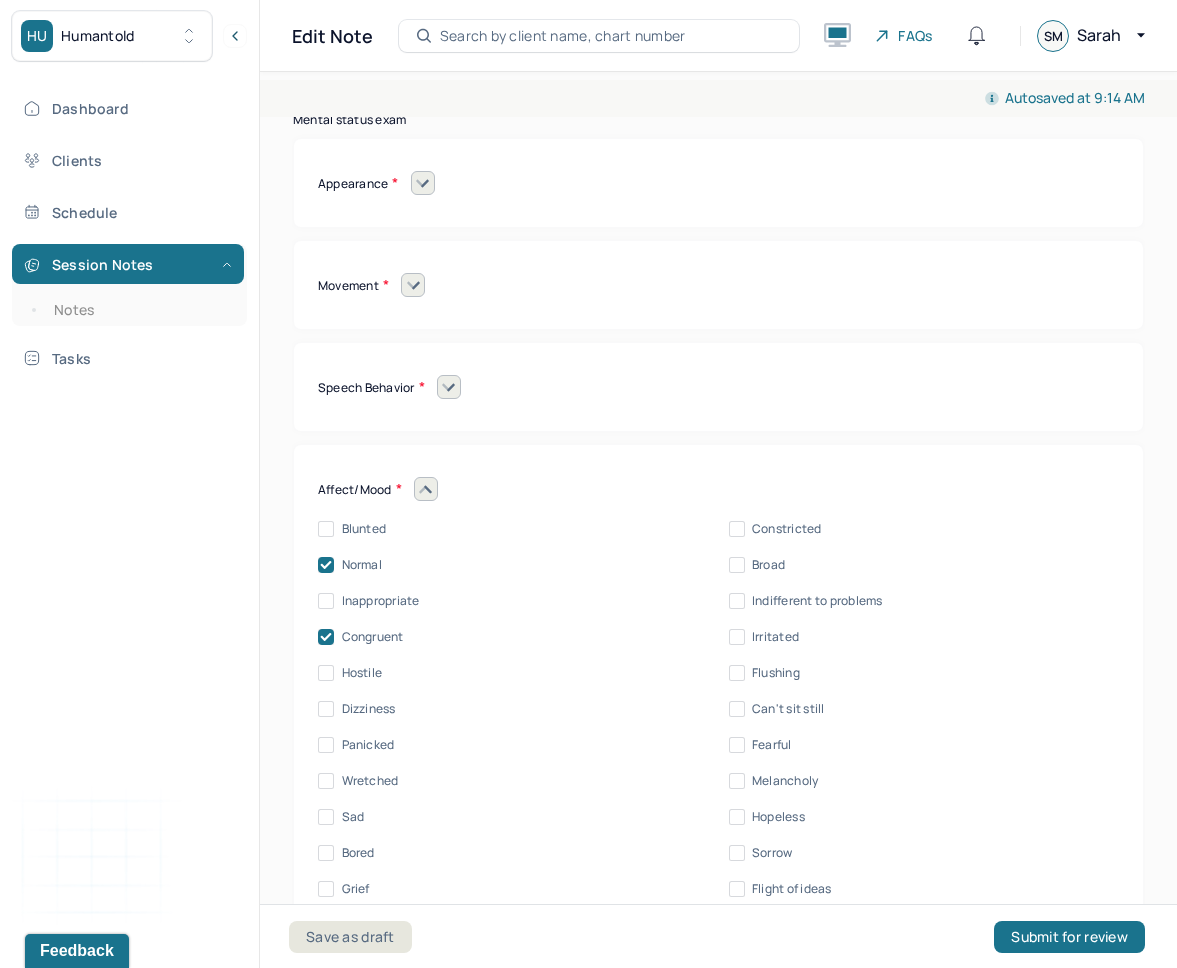 click on "Blunted" at bounding box center (364, 529) 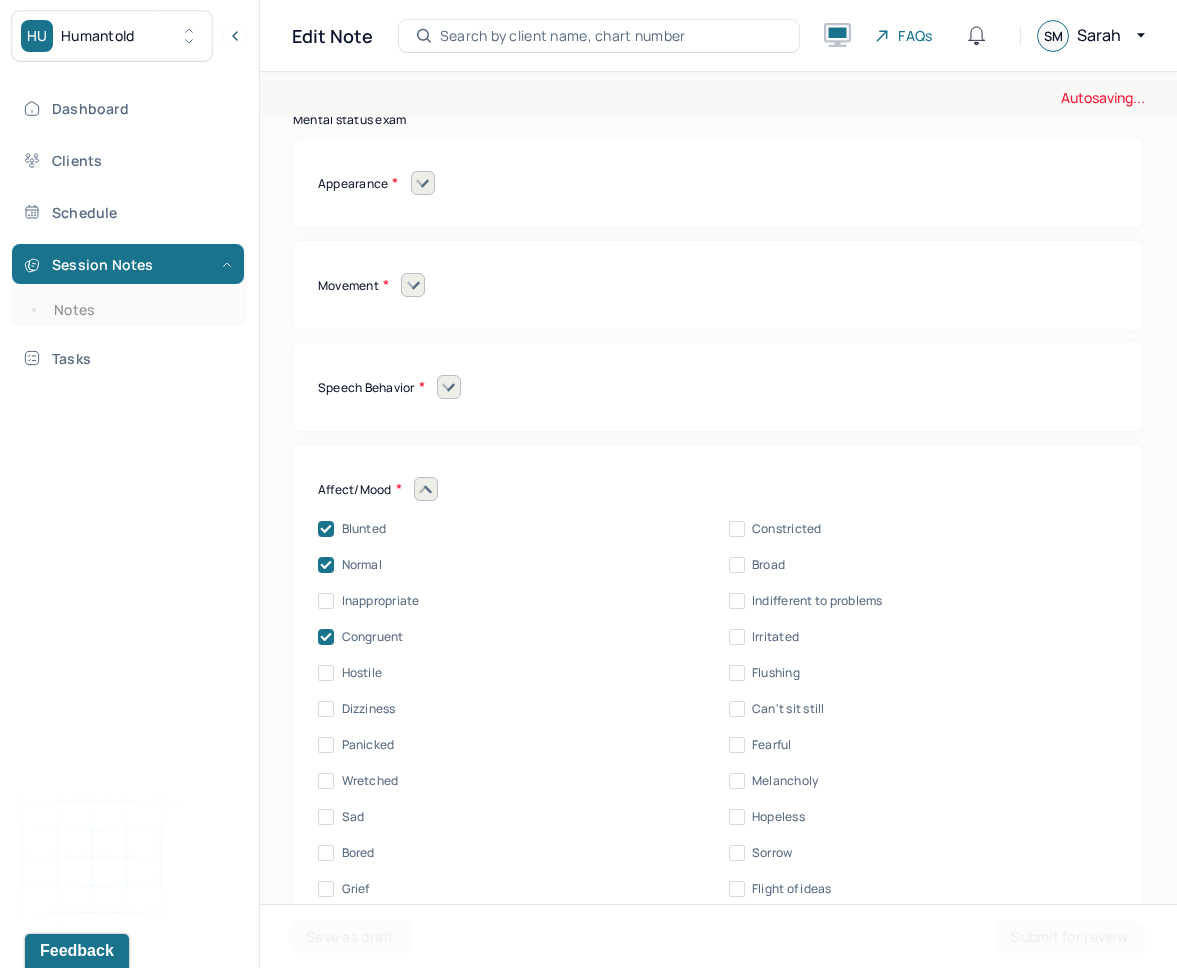 click on "Blunted" at bounding box center [364, 529] 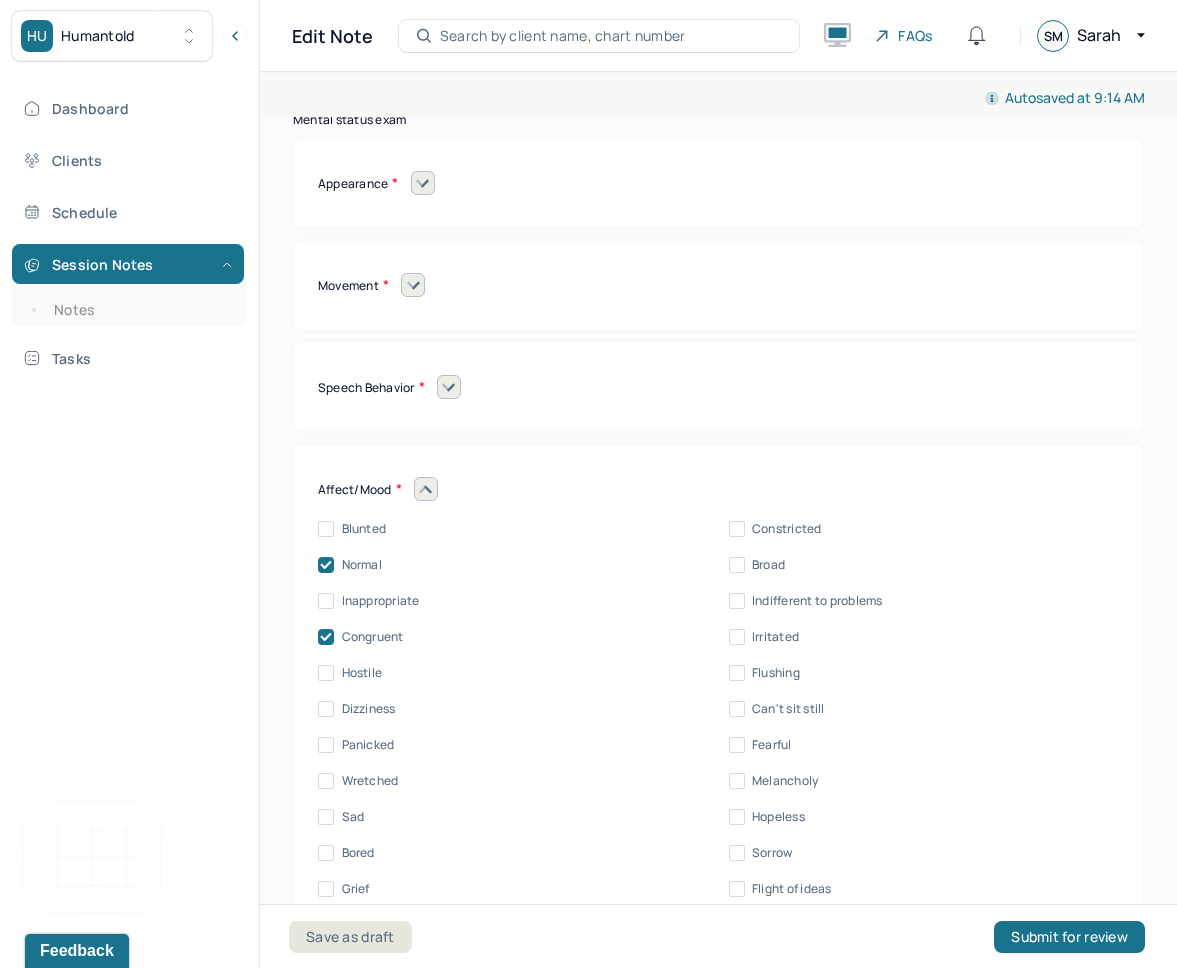 click on "Broad" at bounding box center [768, 565] 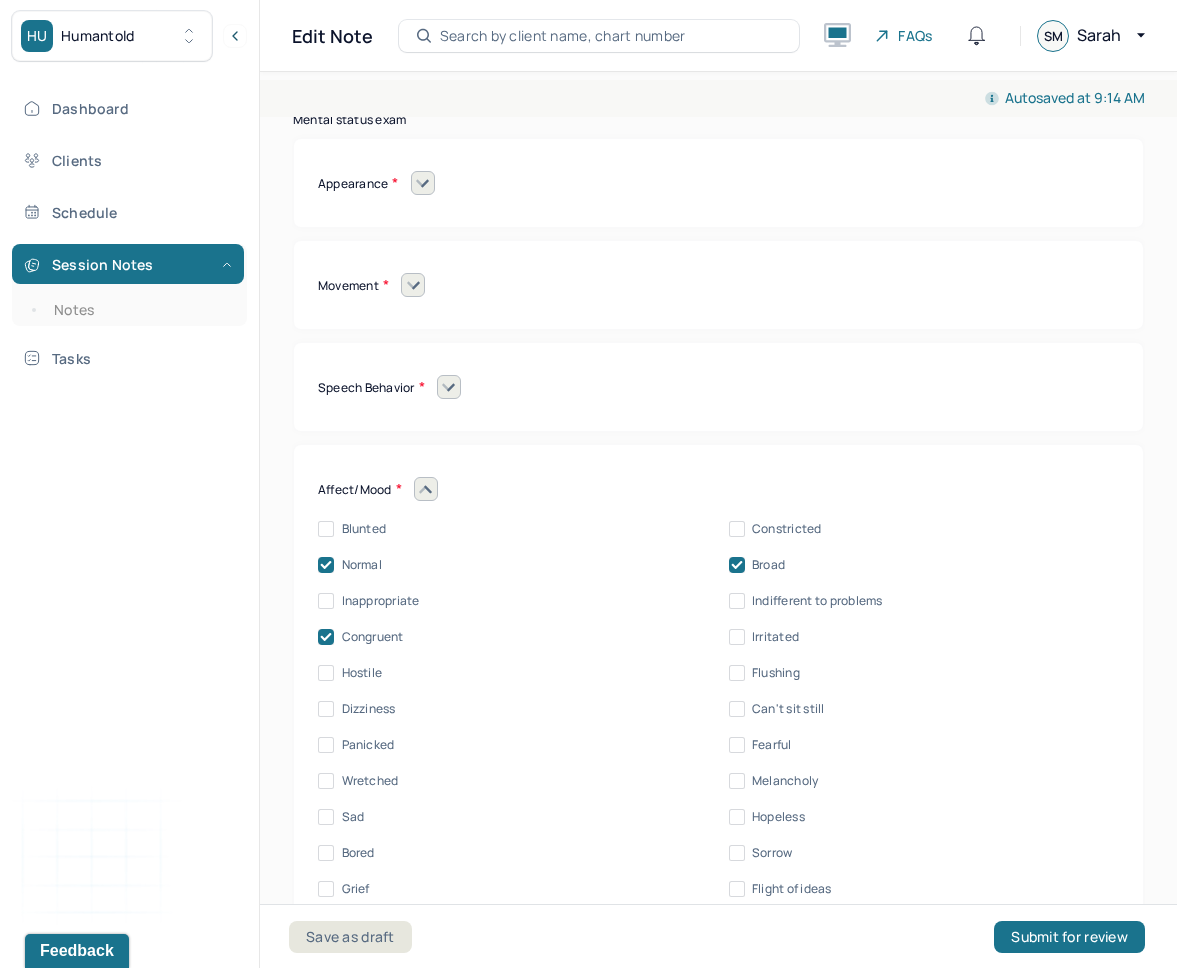 click 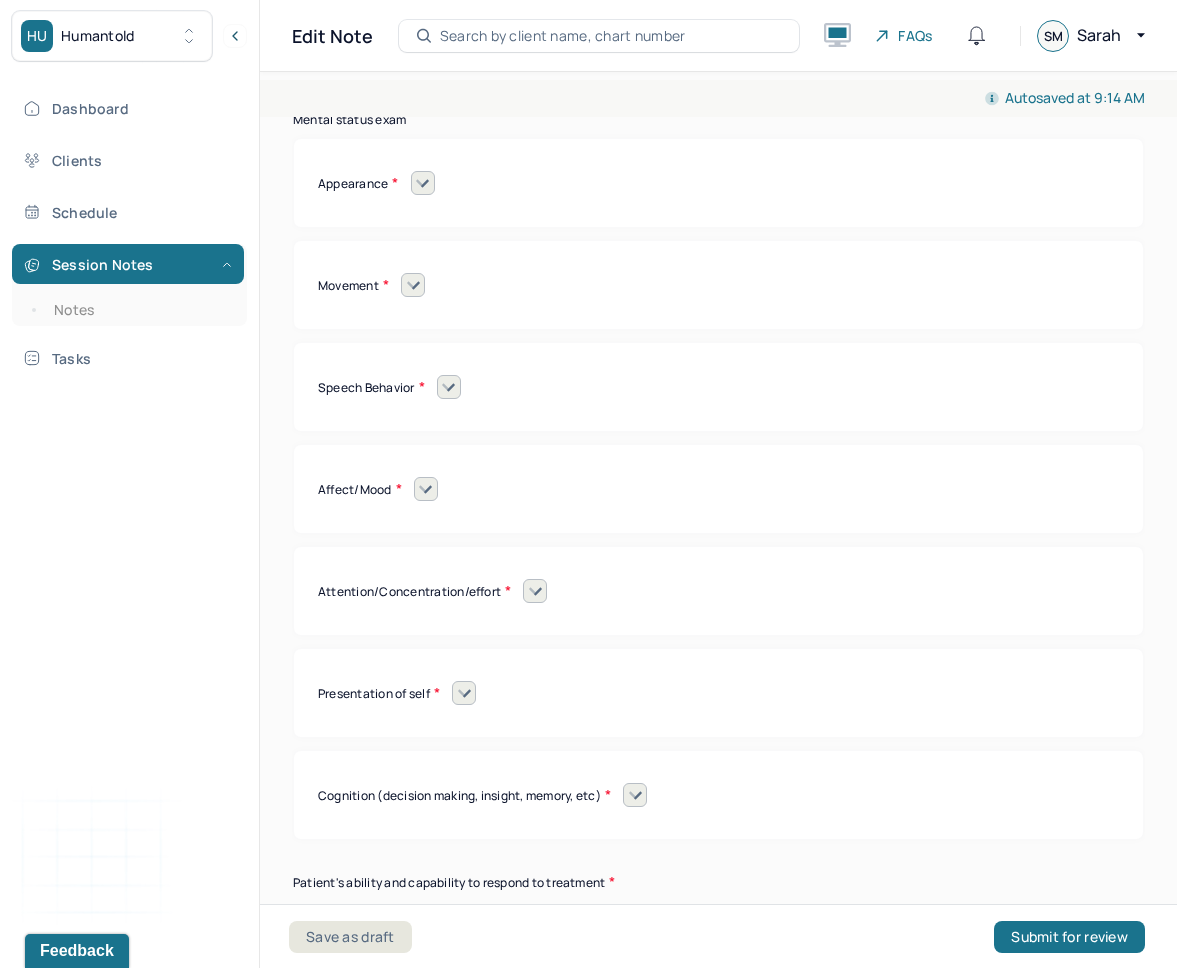 click 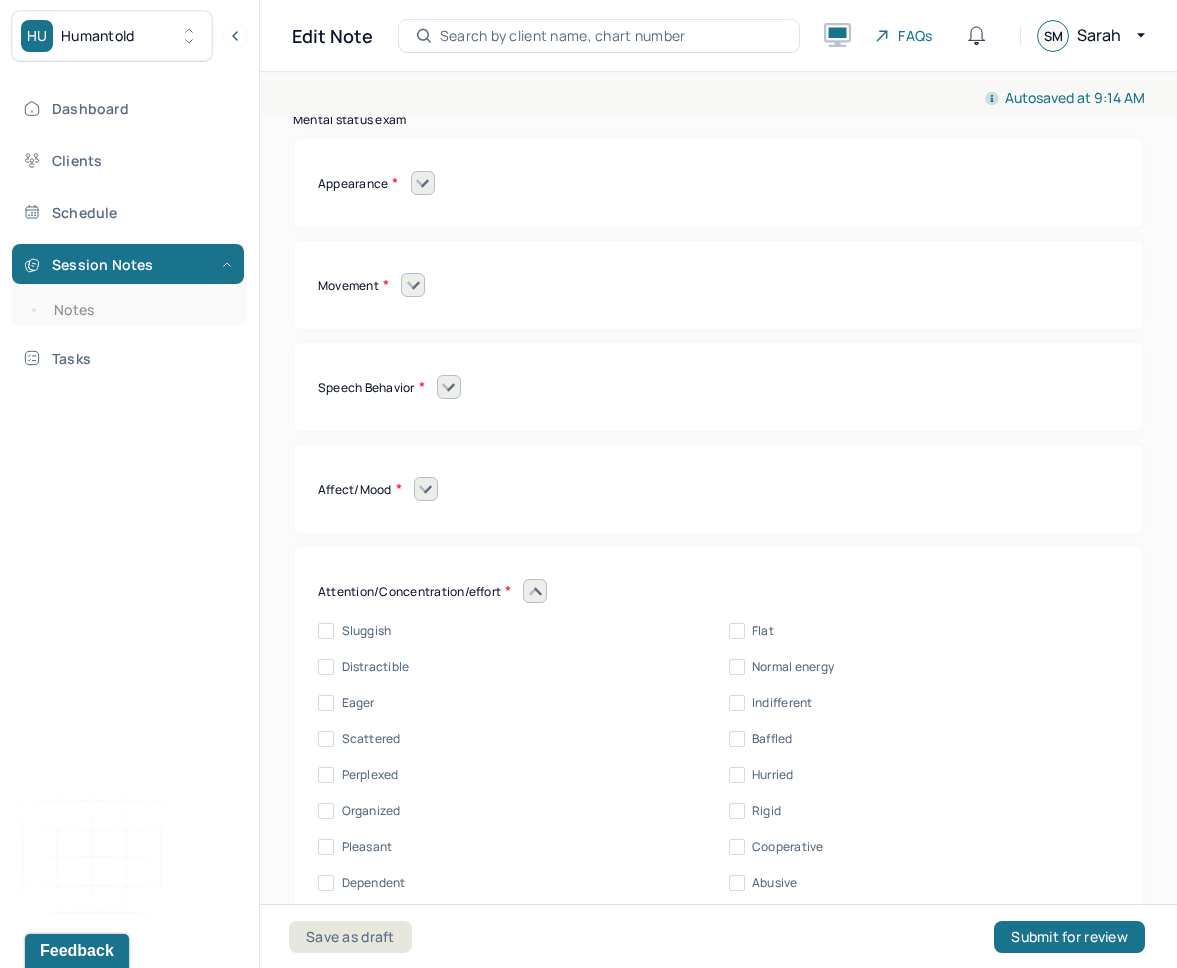 click on "Organized" at bounding box center [326, 811] 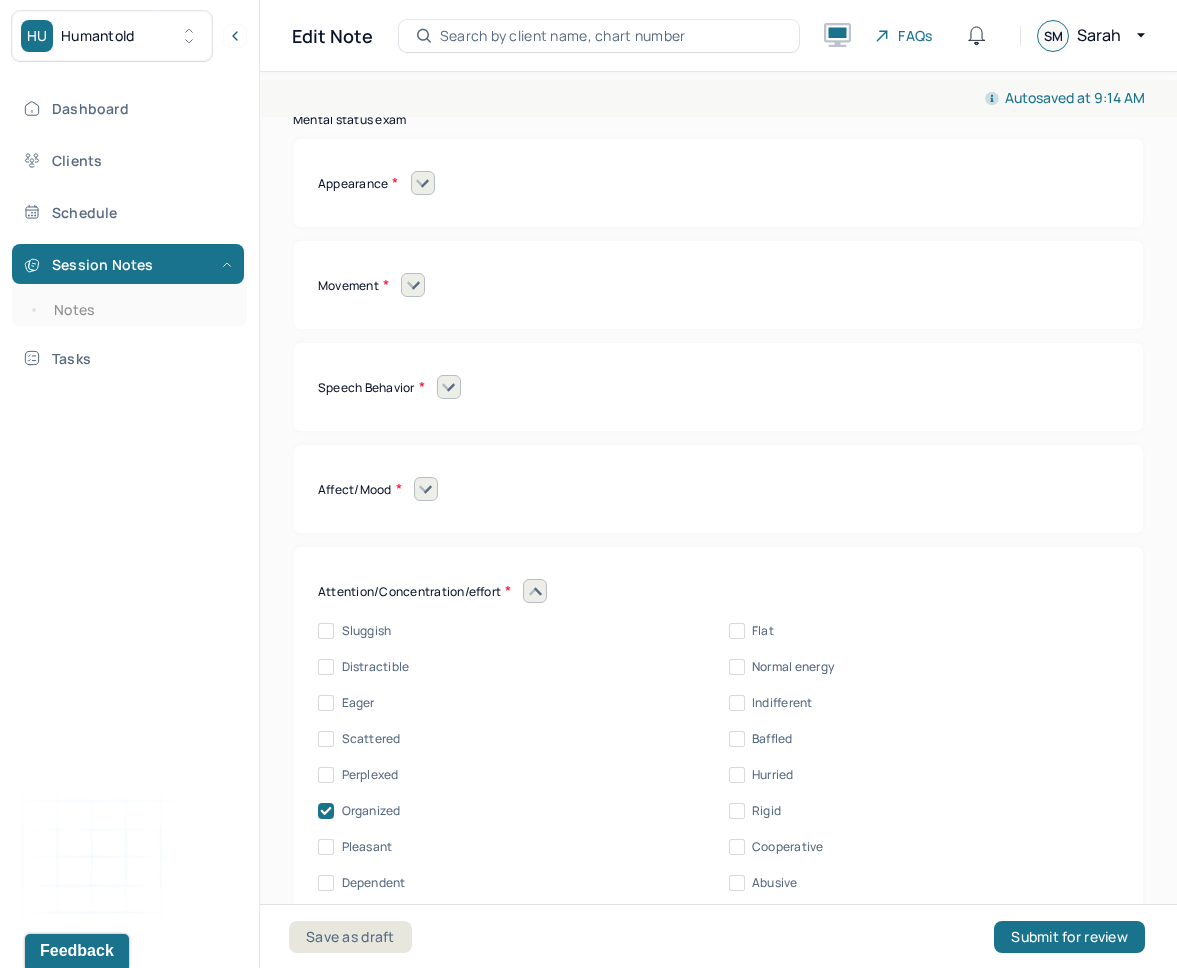 click on "Pleasant" at bounding box center [326, 847] 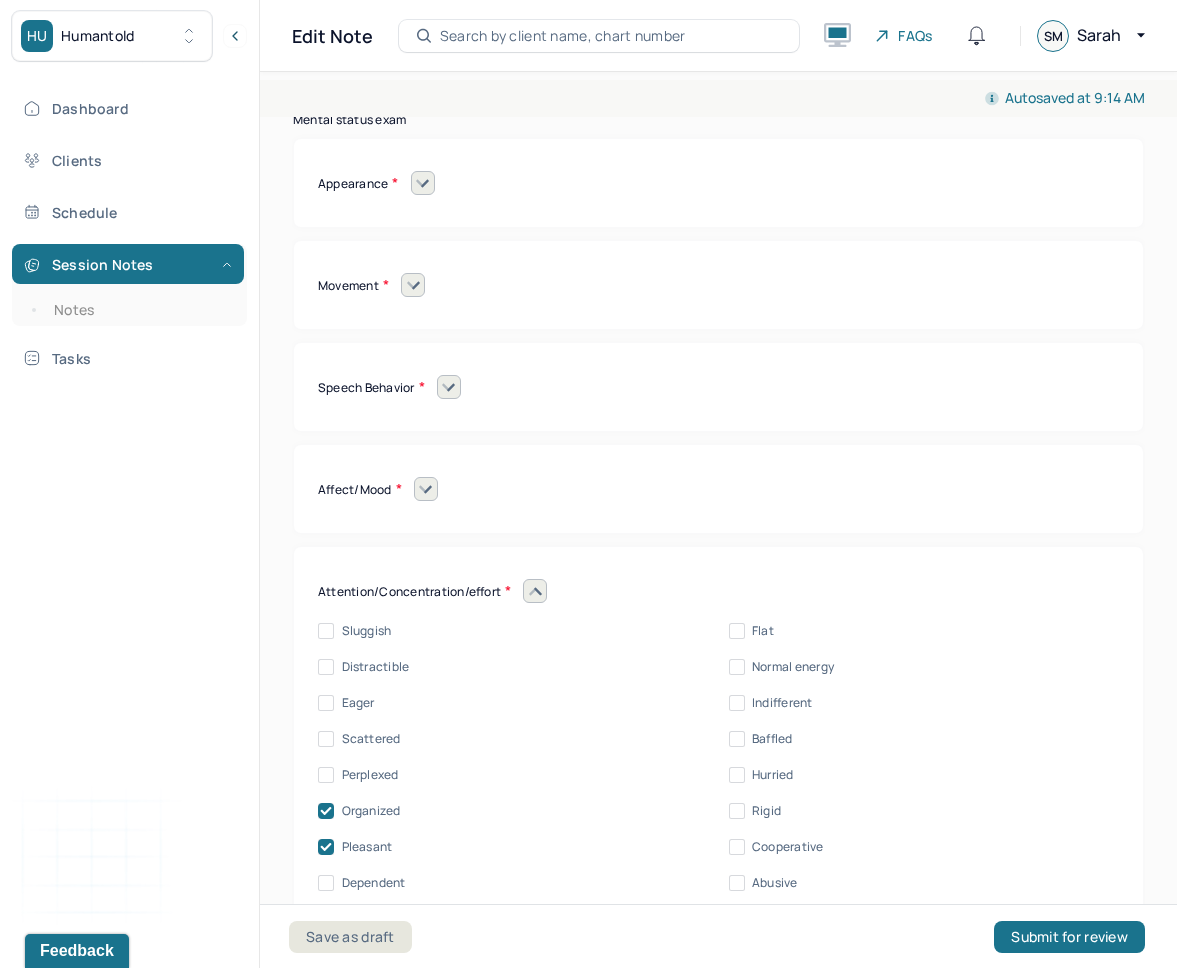 click 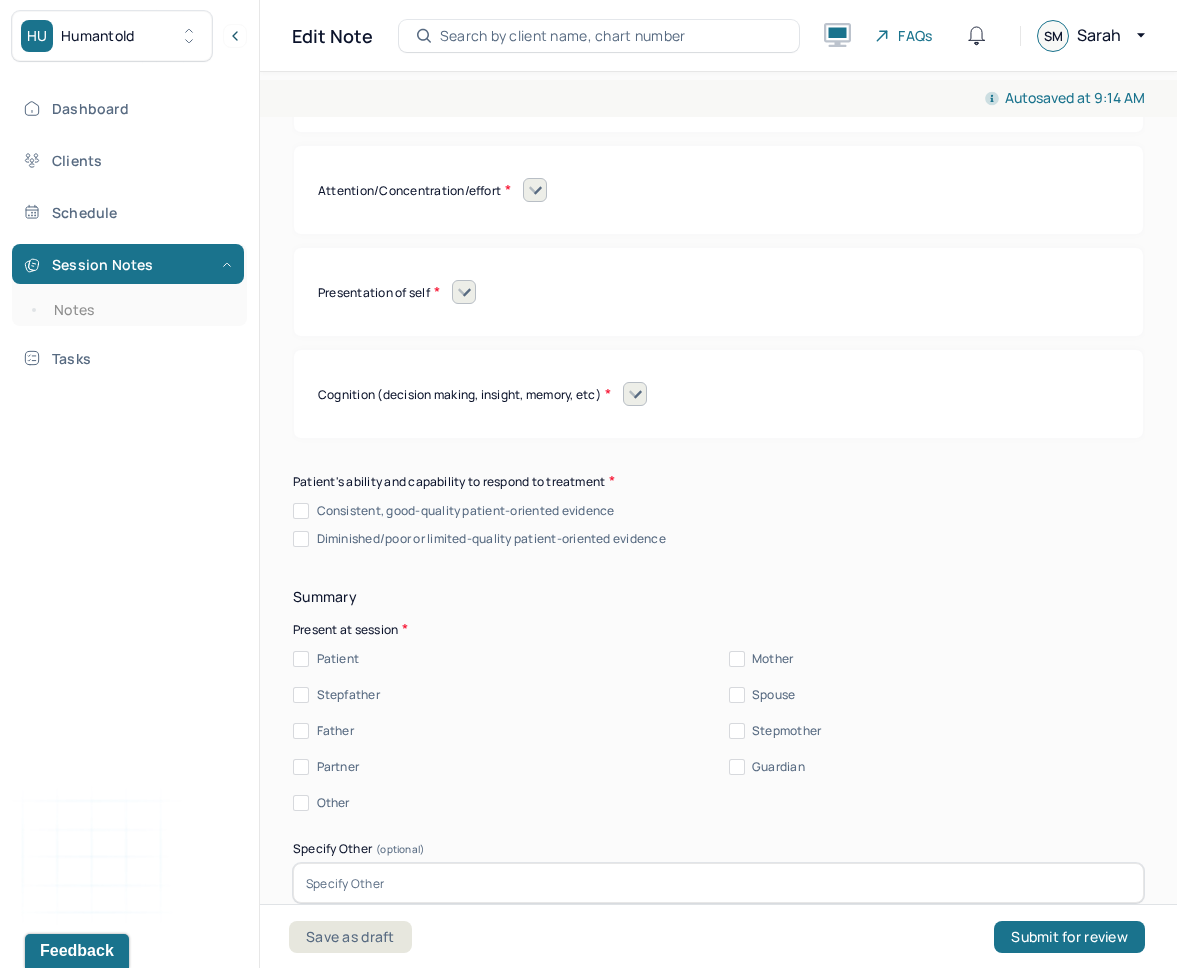 scroll, scrollTop: 9448, scrollLeft: 0, axis: vertical 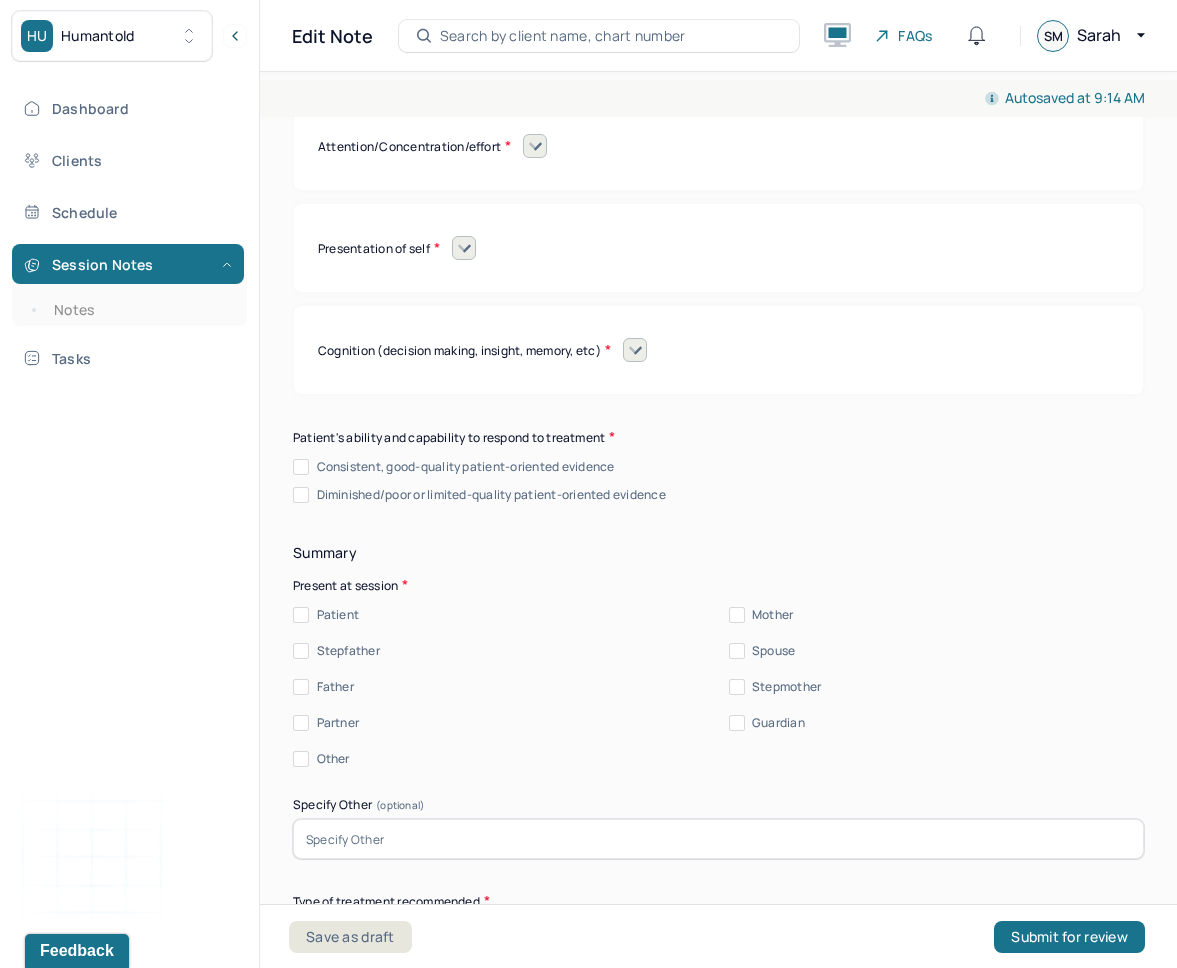 click 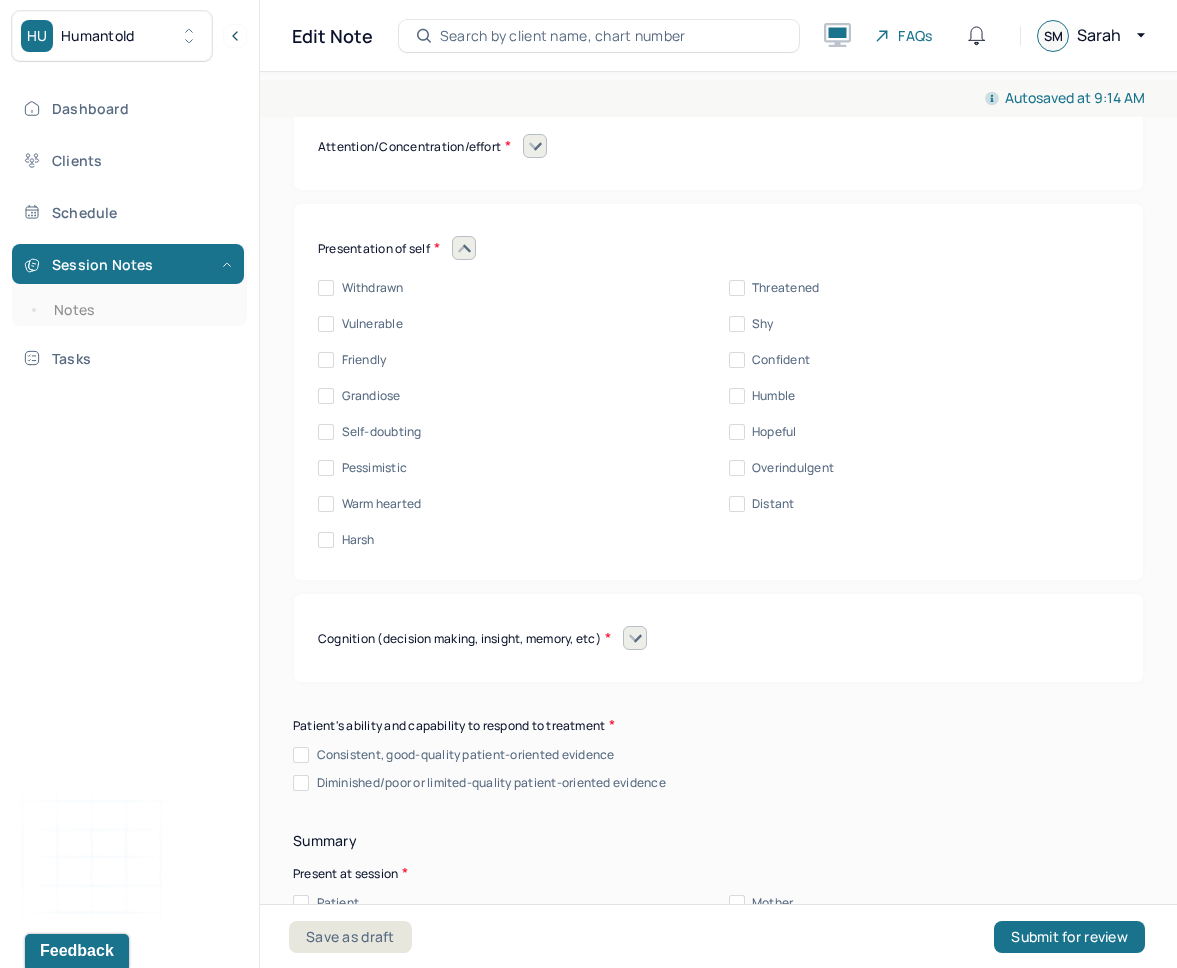 click on "Friendly" at bounding box center [326, 360] 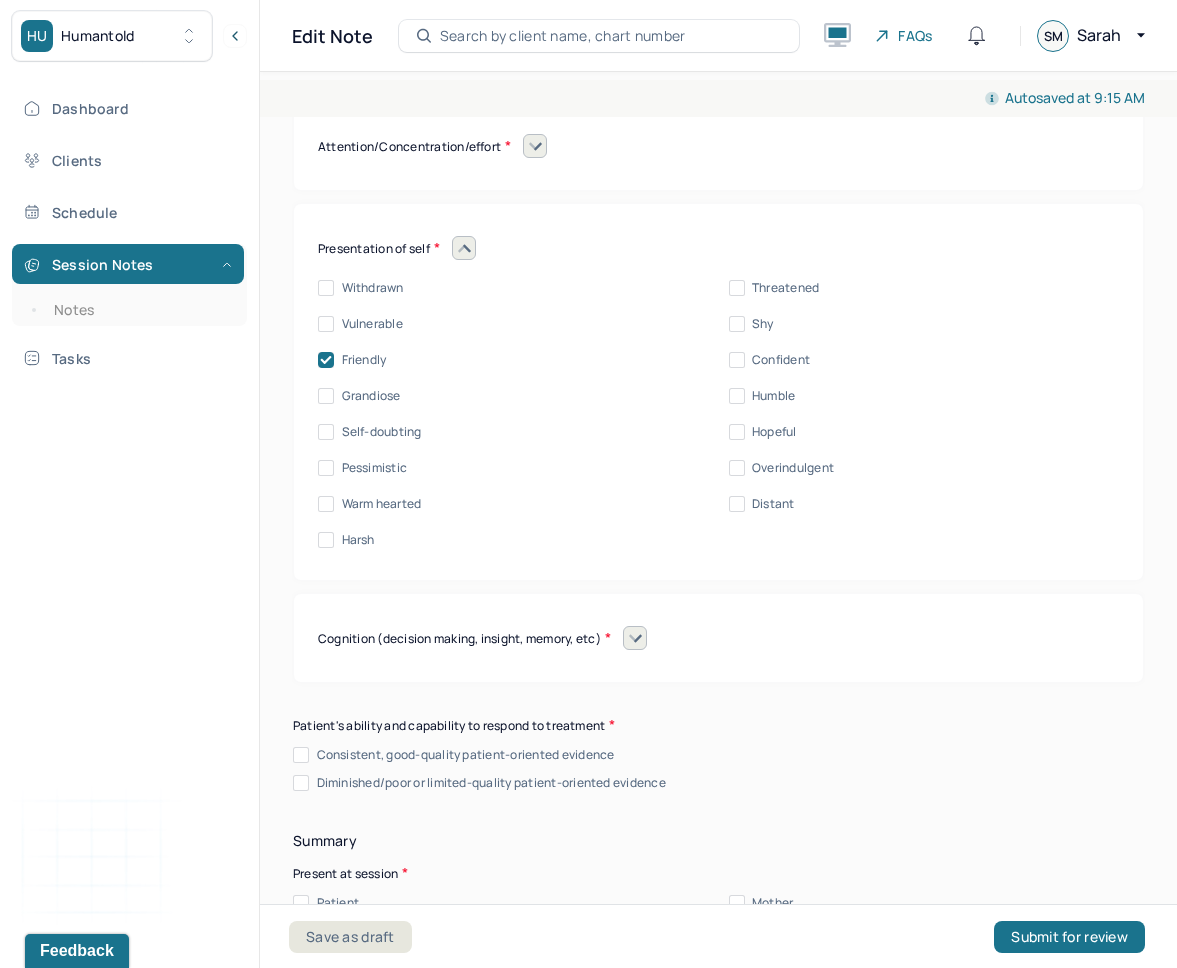 click 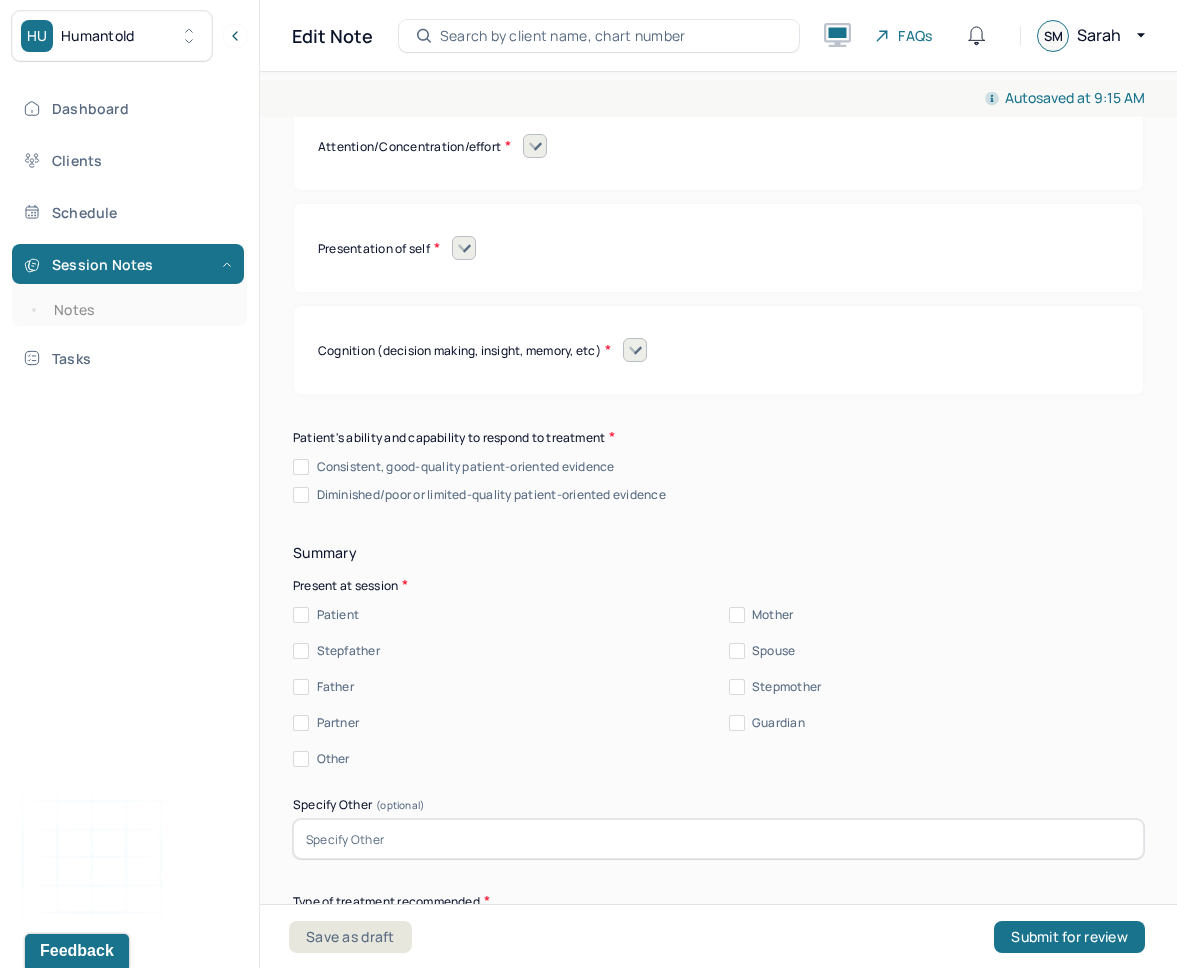 click 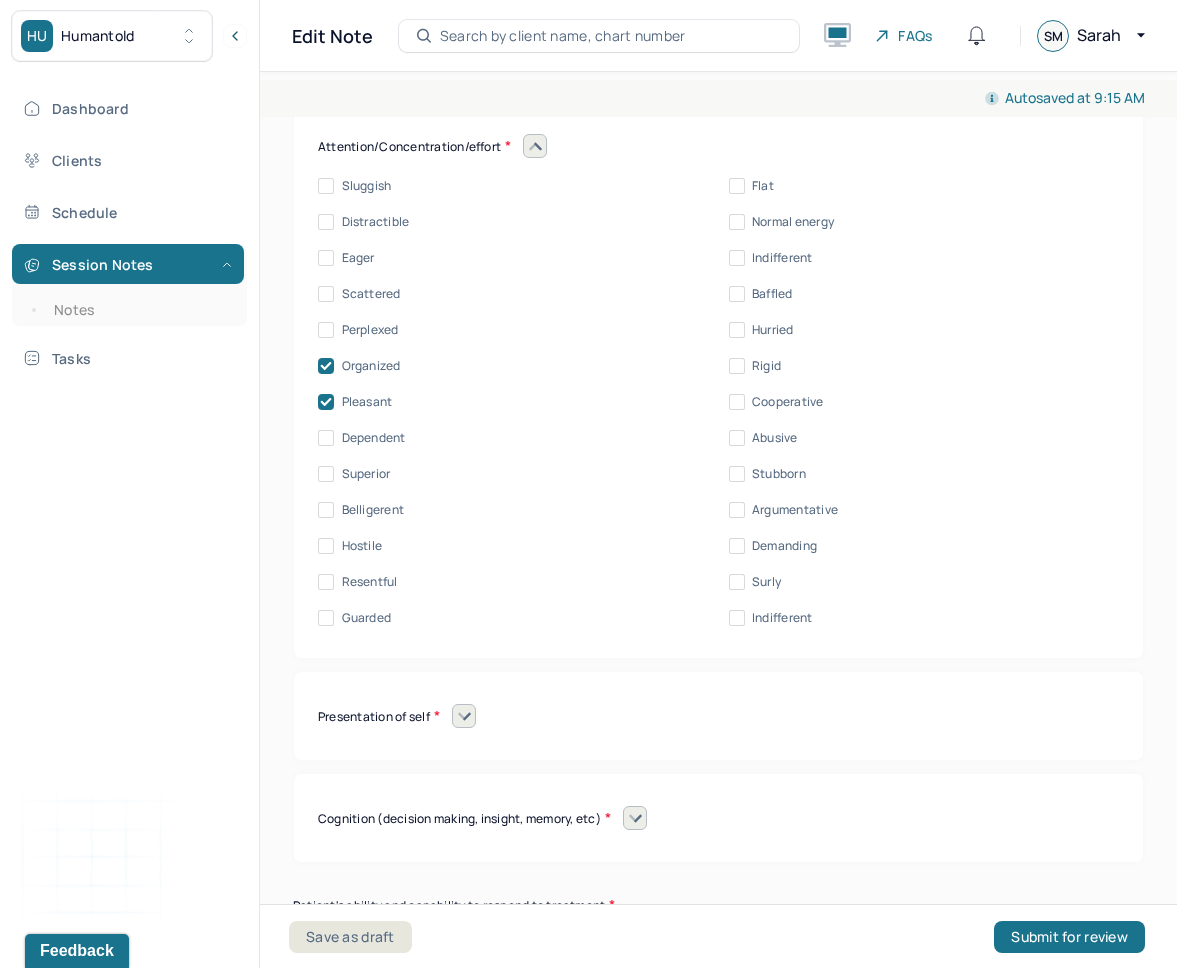 click 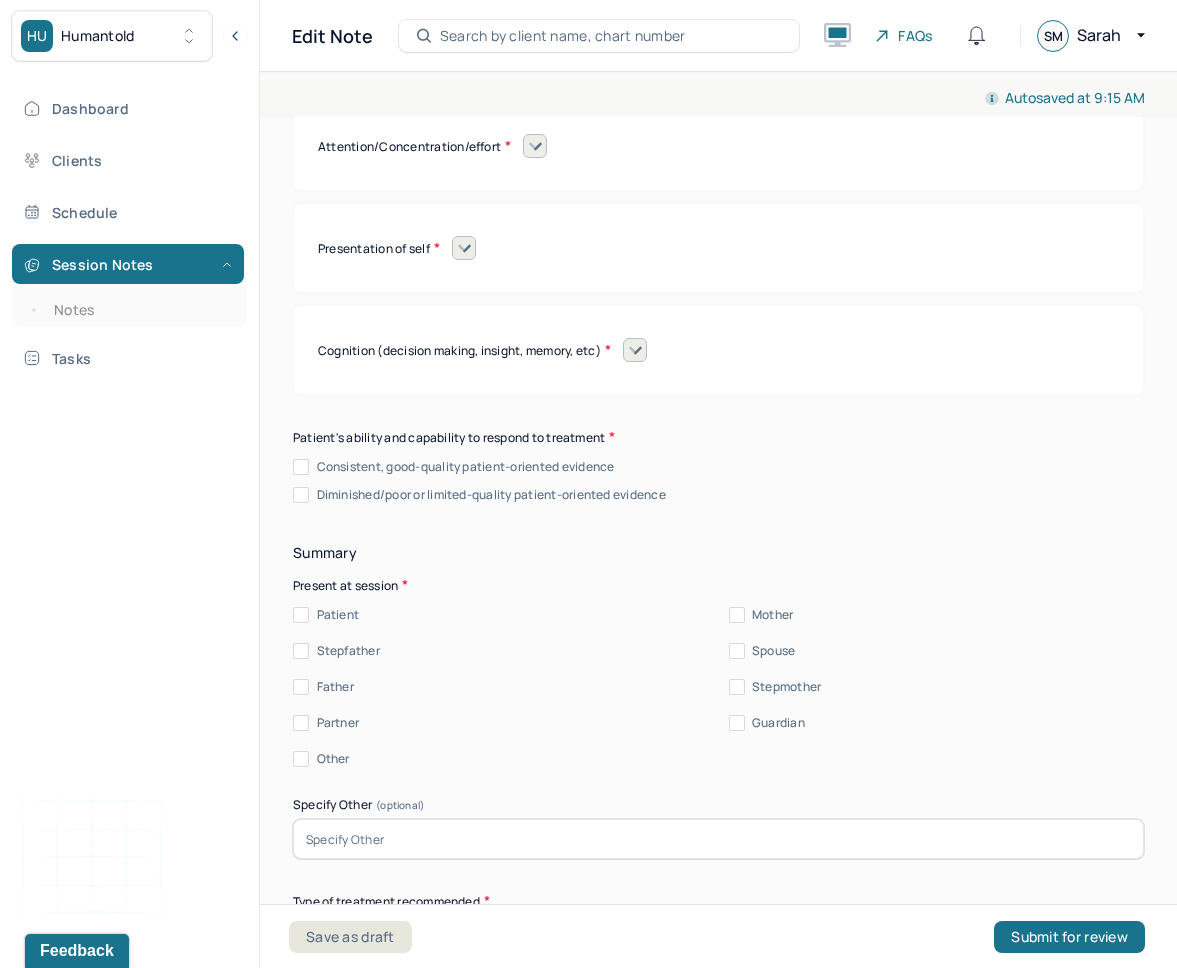 click 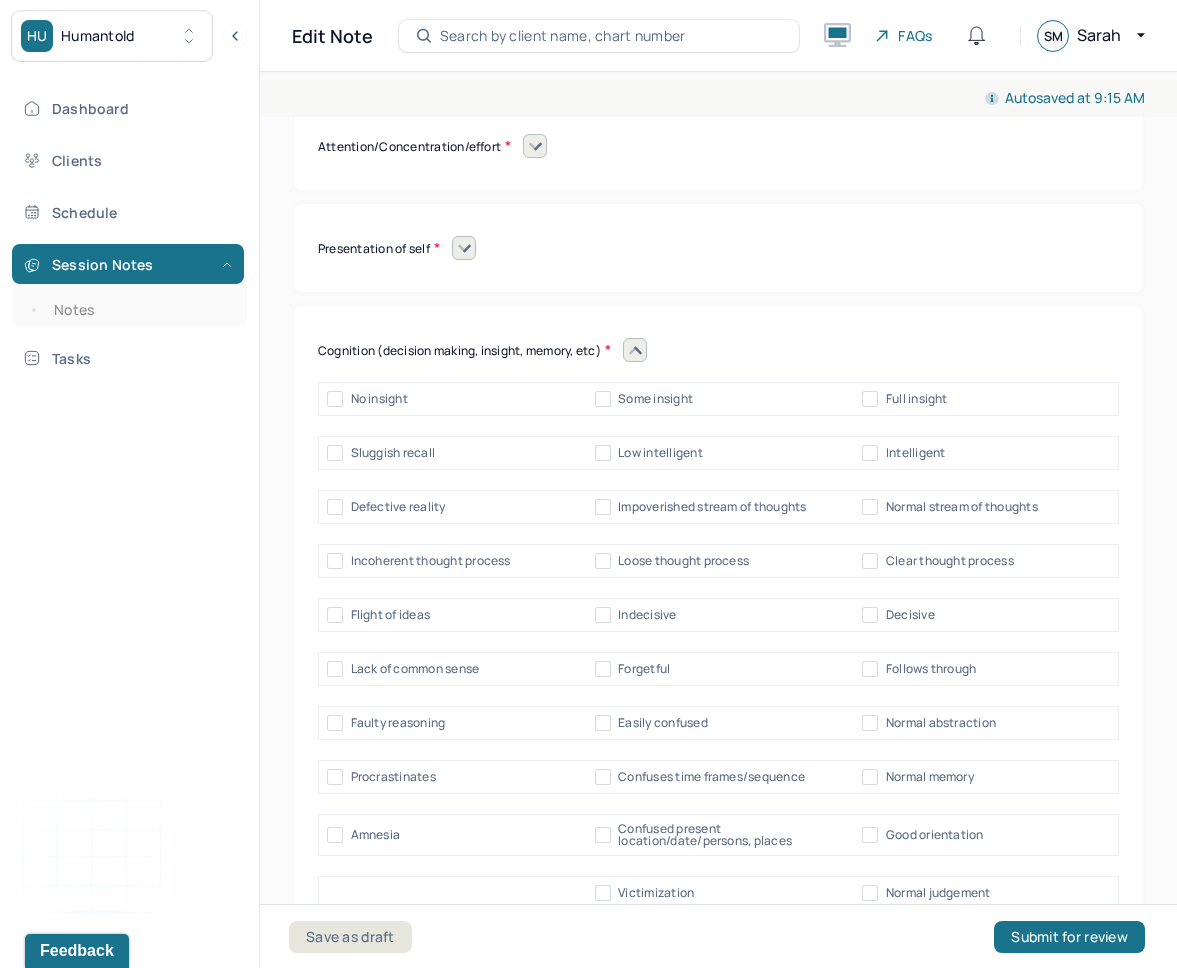 click on "Some insight" at bounding box center (655, 399) 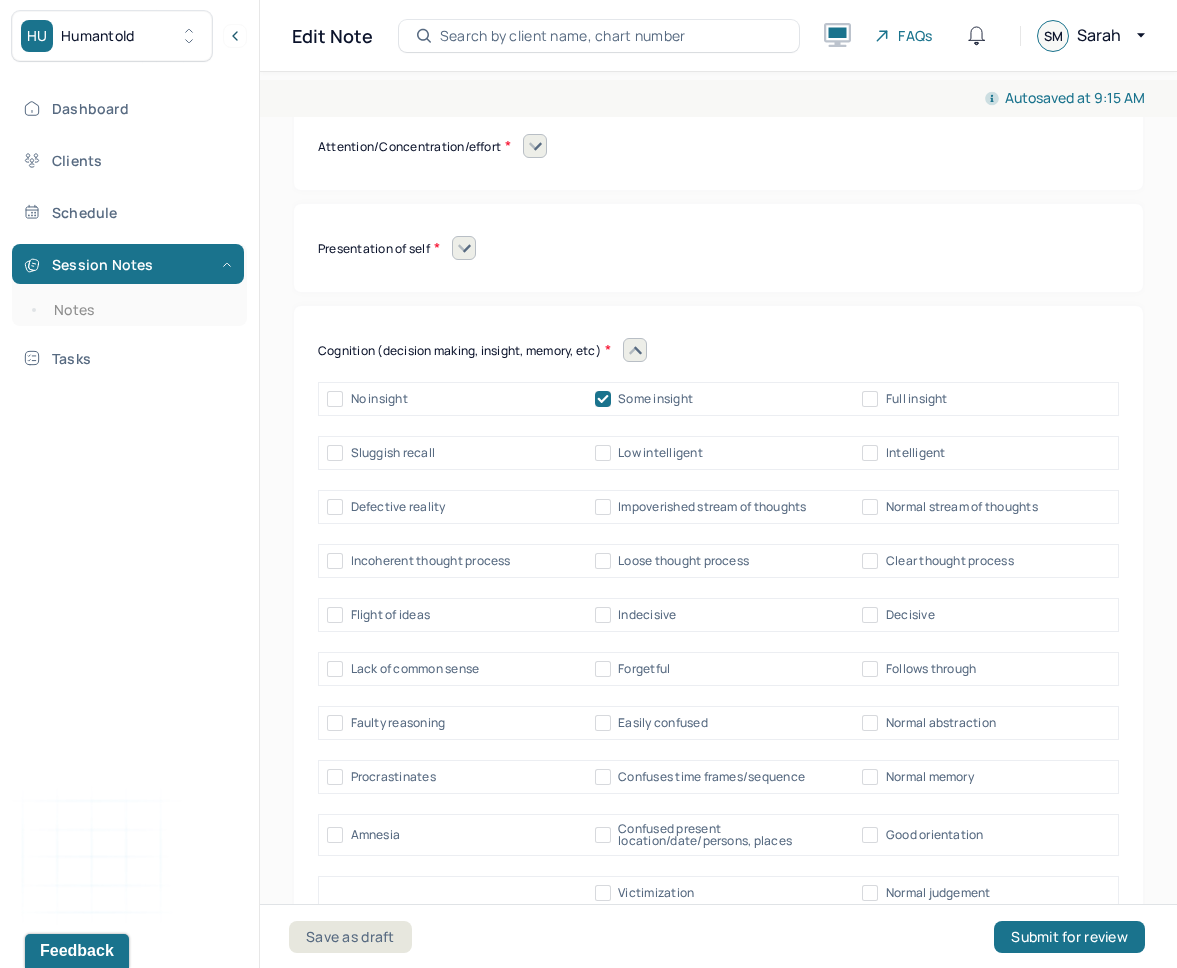 click on "Sluggish recall Low intelligent Intelligent" at bounding box center [718, 453] 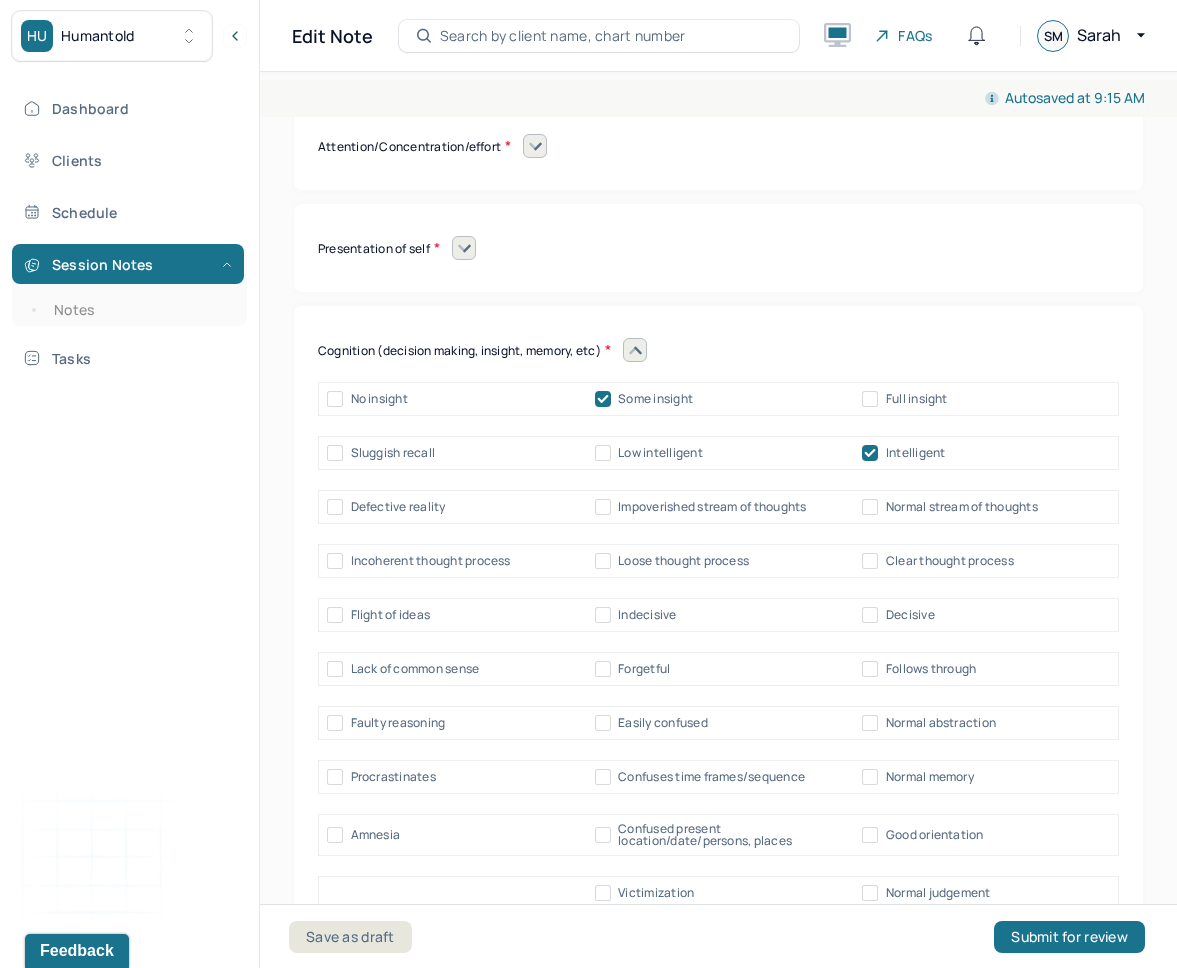 click on "Normal stream of thoughts" at bounding box center [962, 507] 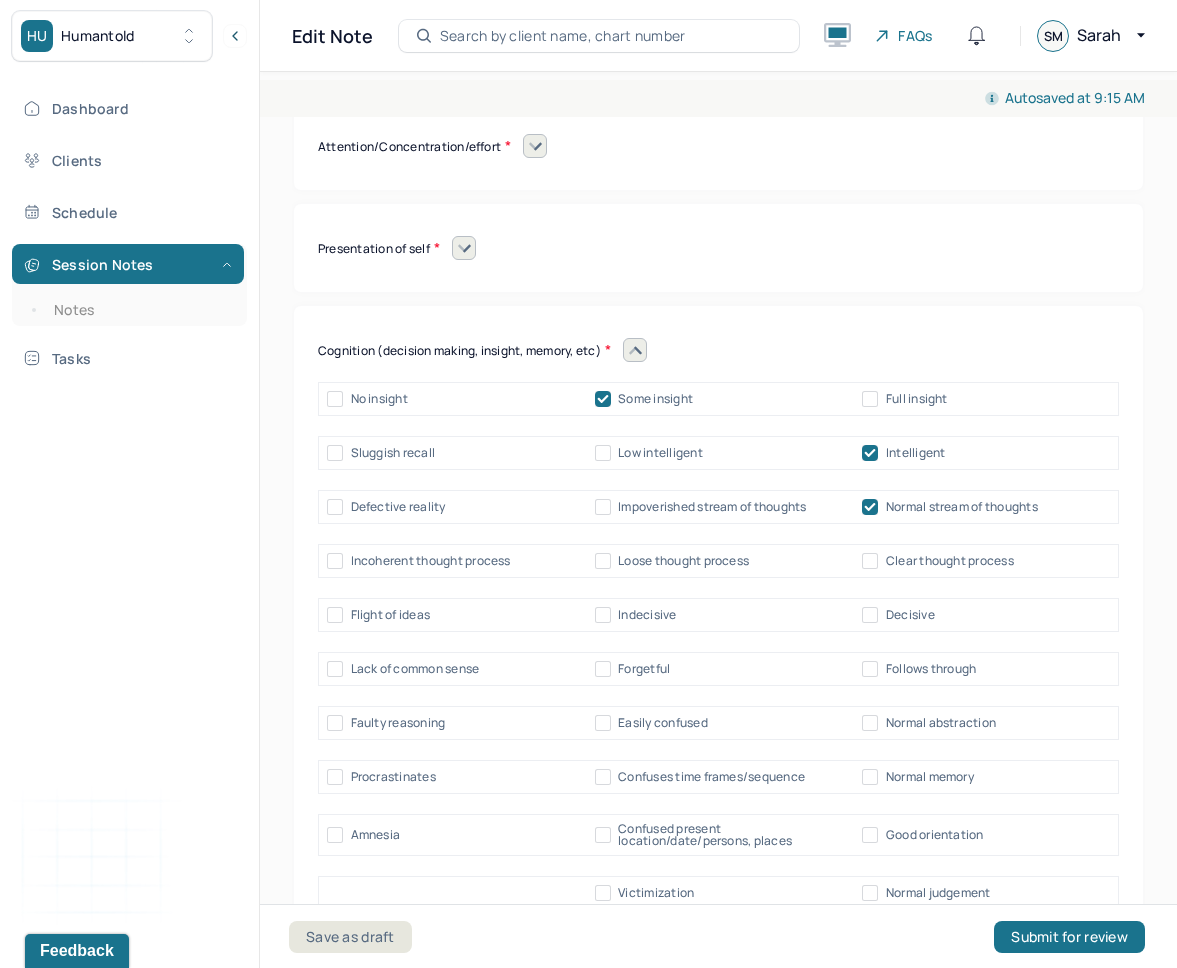 click 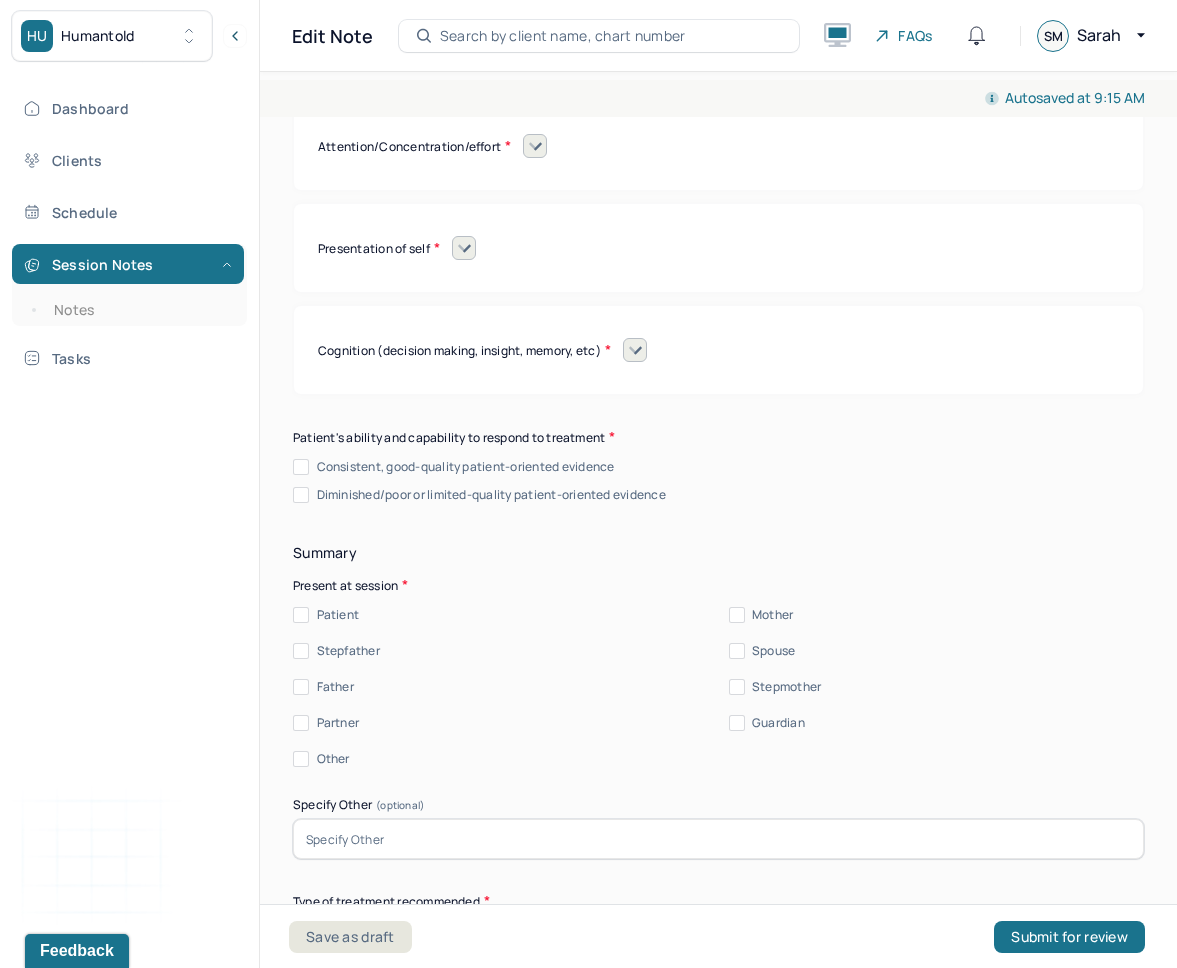 click on "Consistent, good-quality patient-oriented evidence" at bounding box center [466, 467] 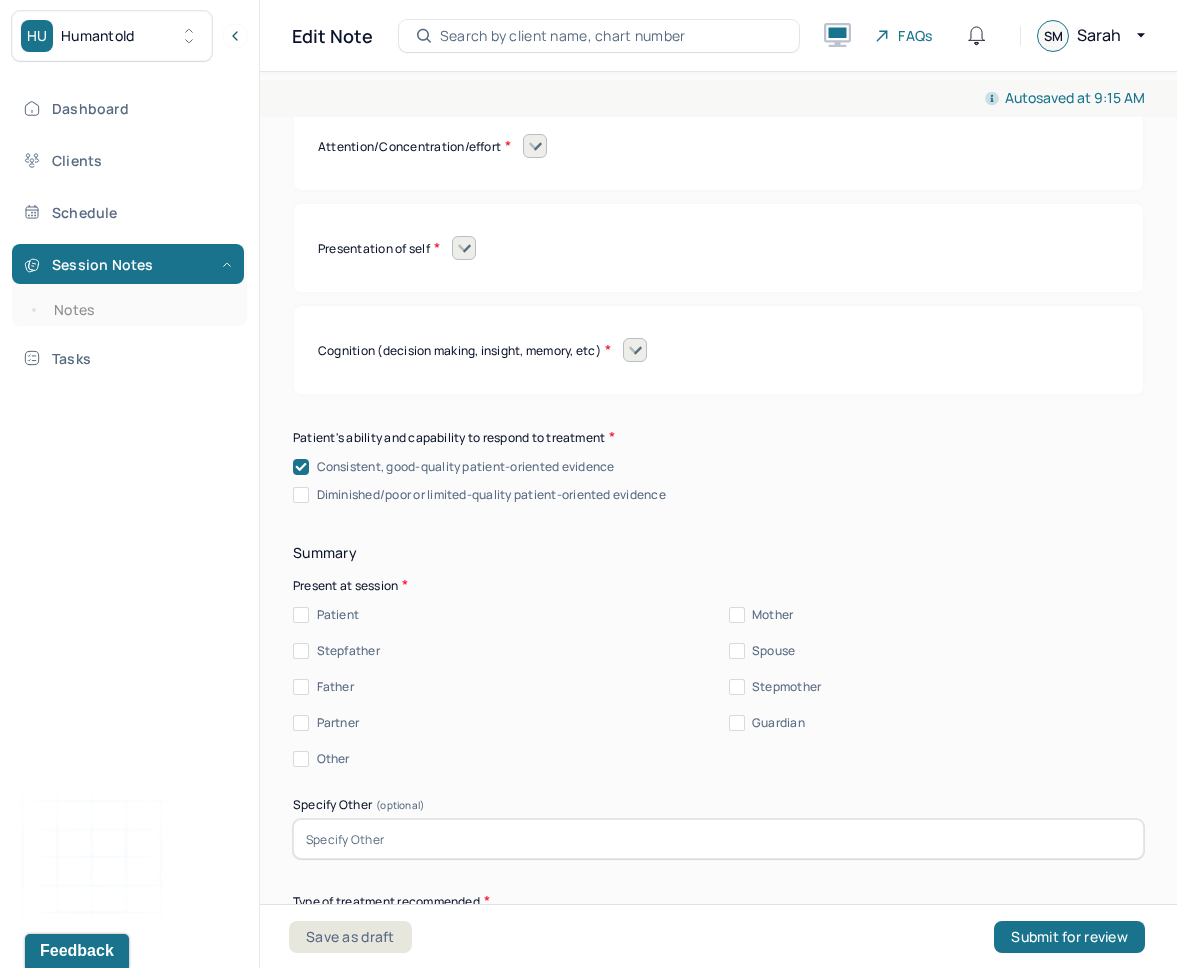 click on "Father" at bounding box center (335, 687) 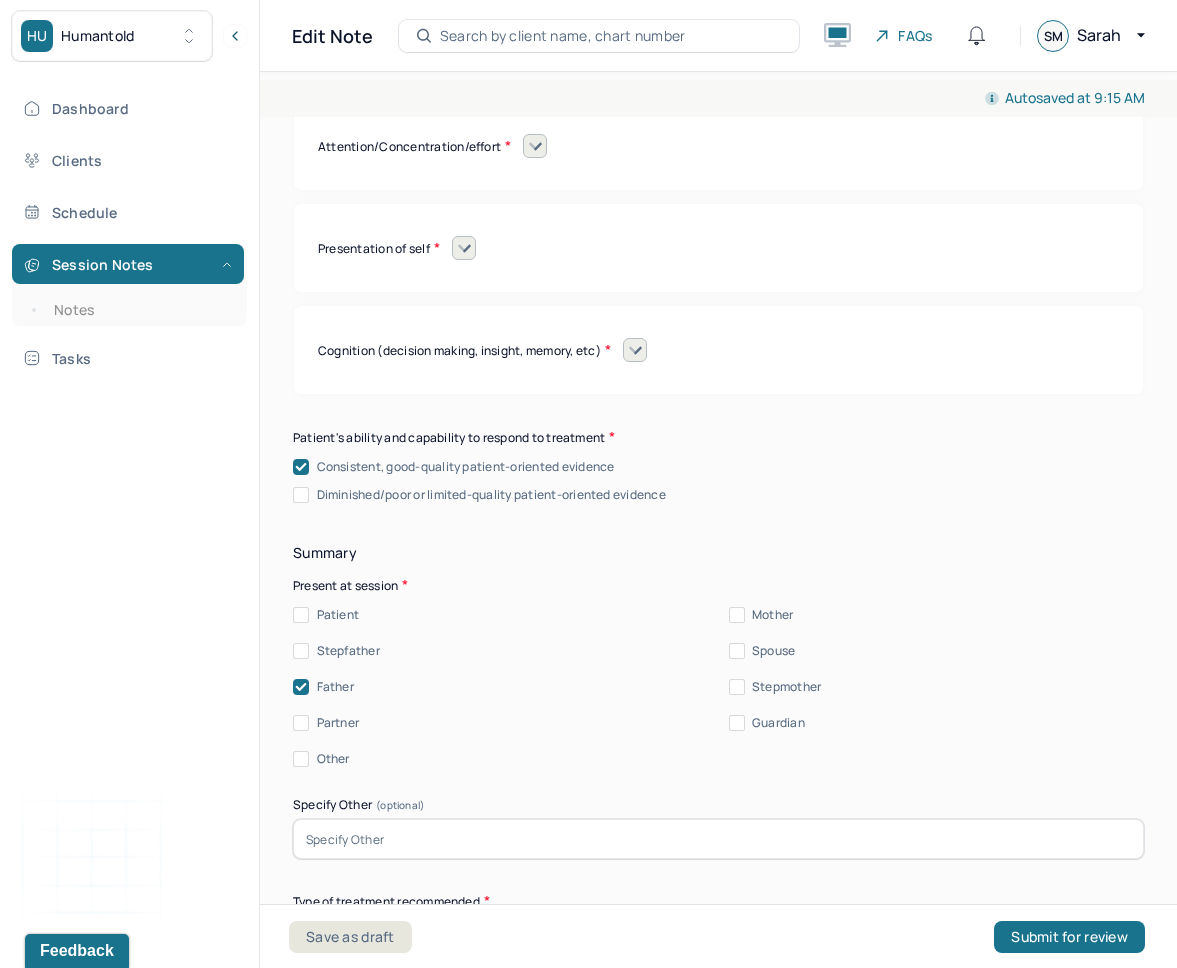 click on "Mother" at bounding box center [772, 615] 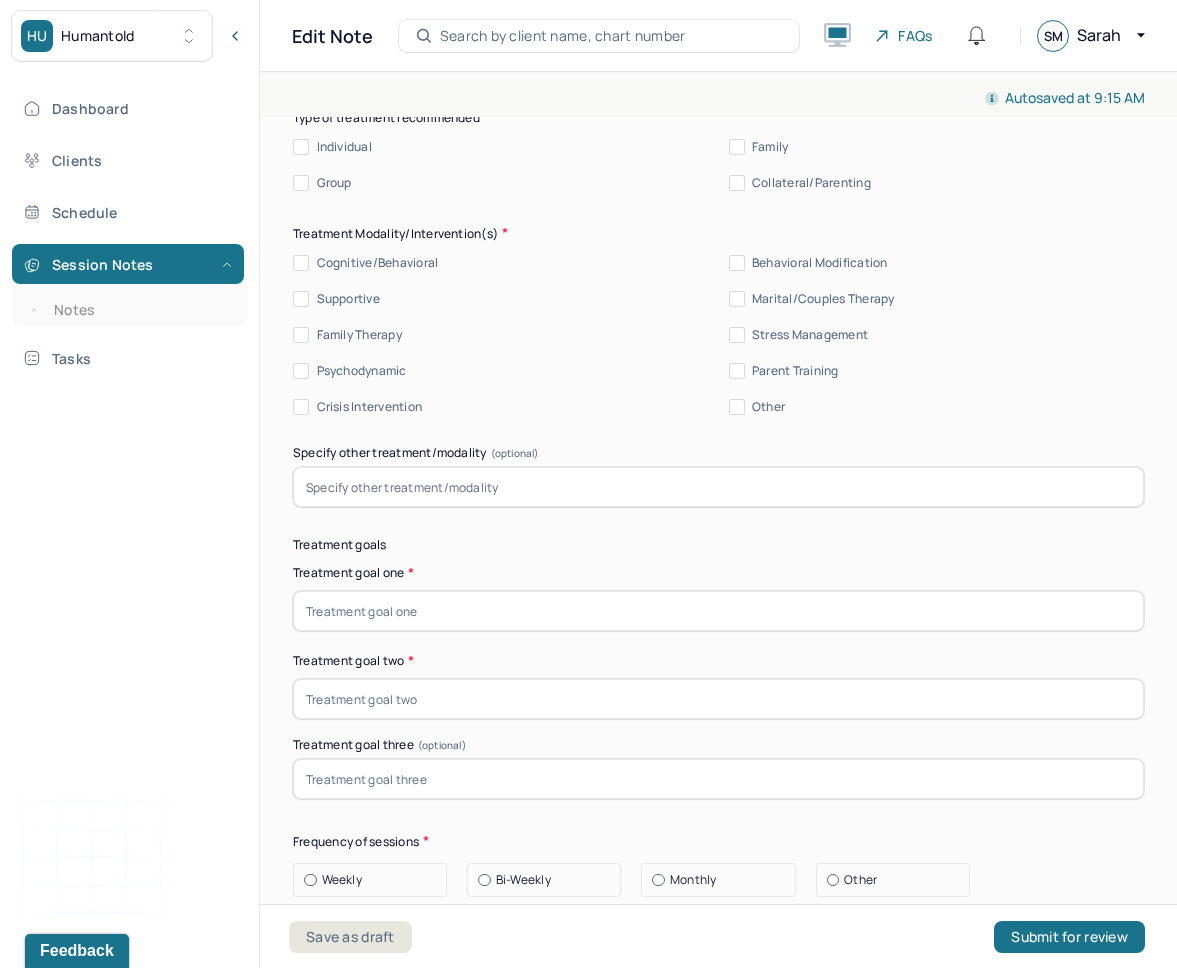 scroll, scrollTop: 10187, scrollLeft: 0, axis: vertical 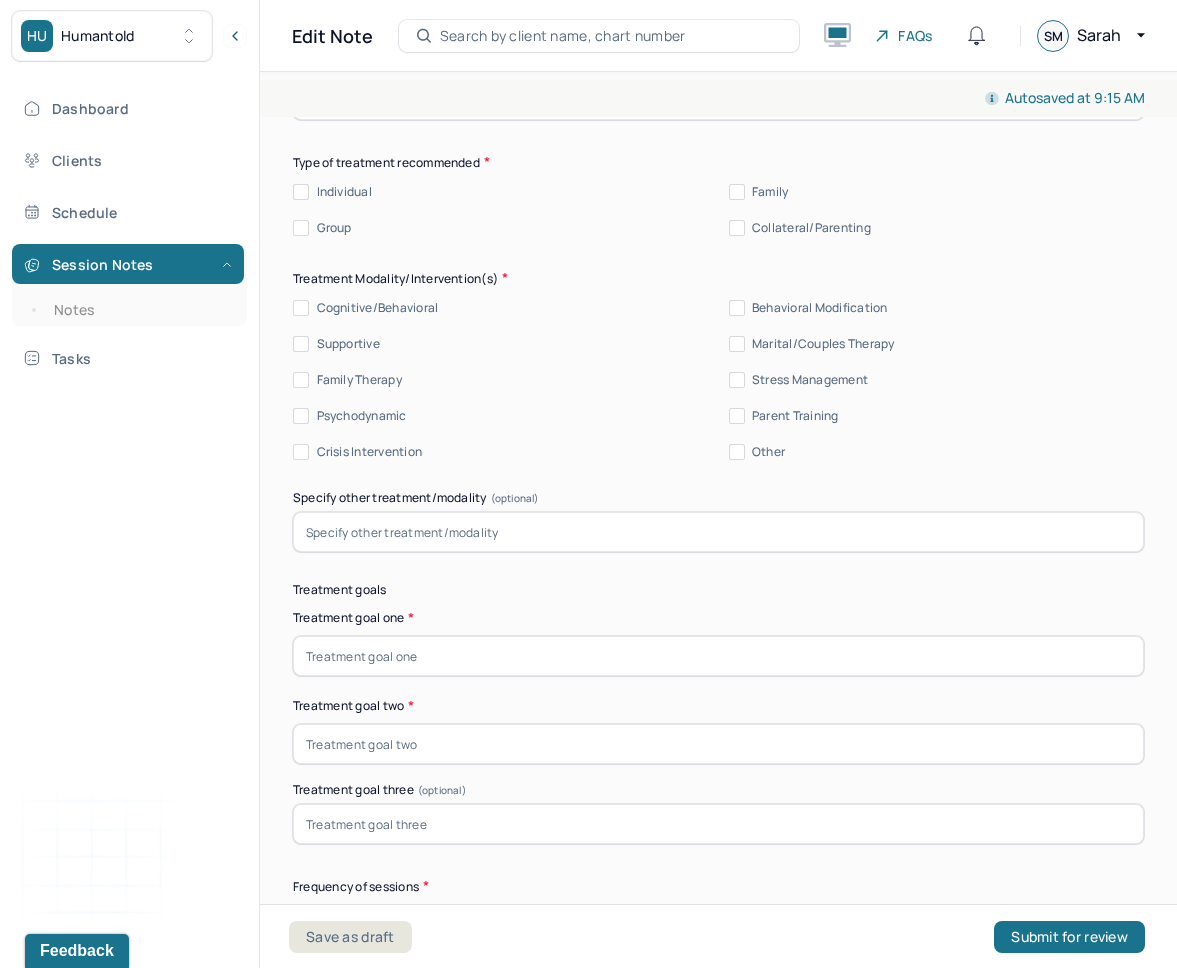 click on "Individual" at bounding box center (344, 192) 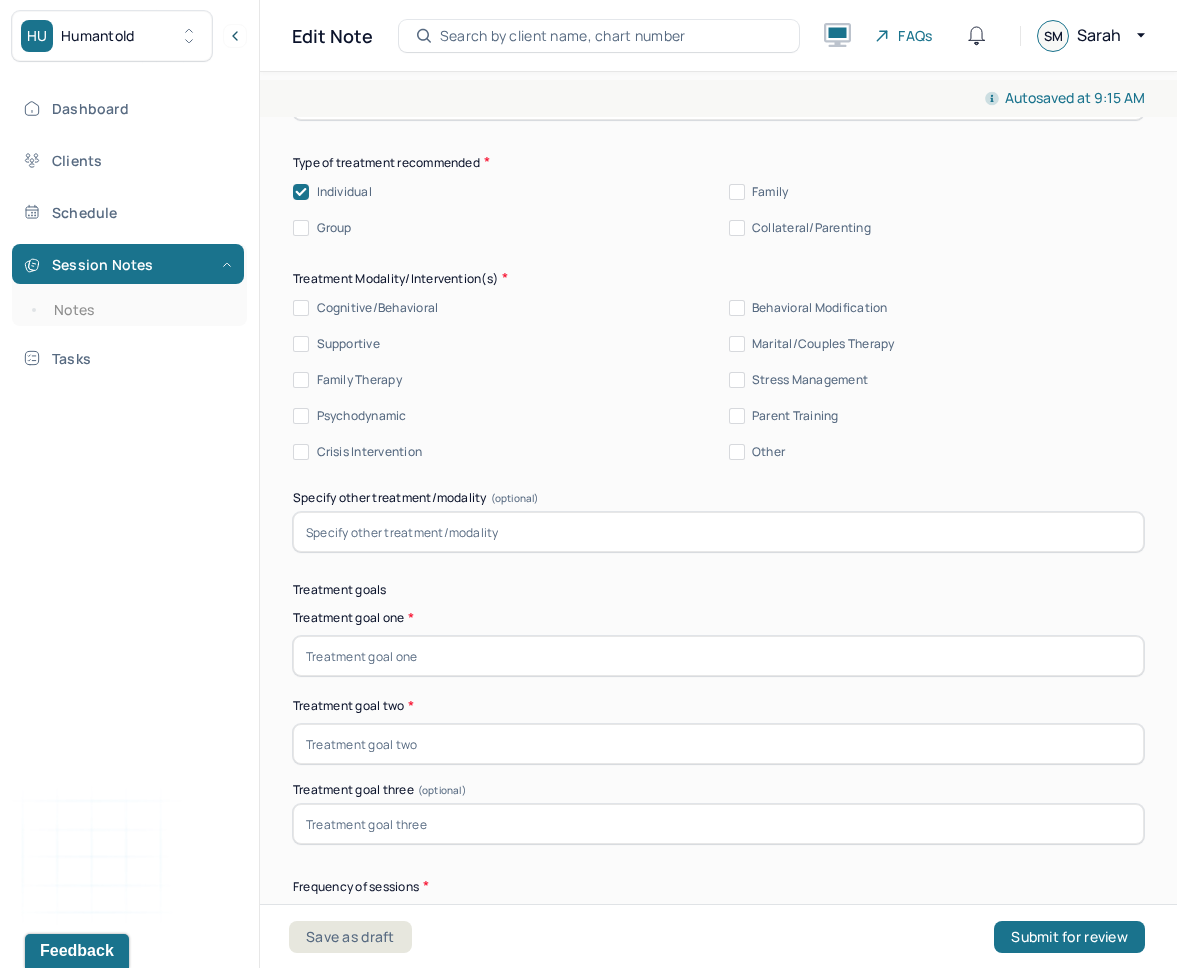 click on "Cognitive/Behavioral" at bounding box center [378, 308] 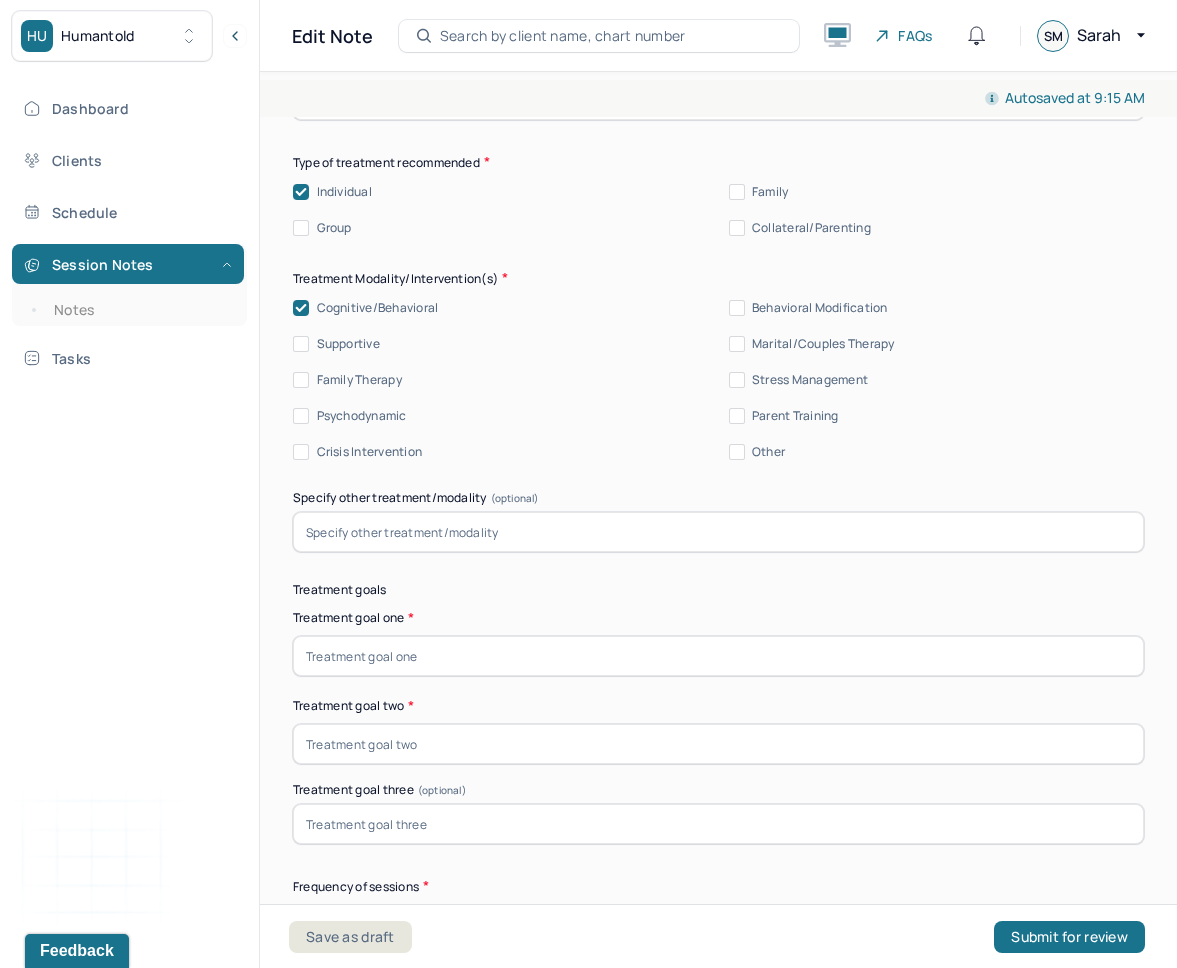 click on "Supportive" at bounding box center (348, 344) 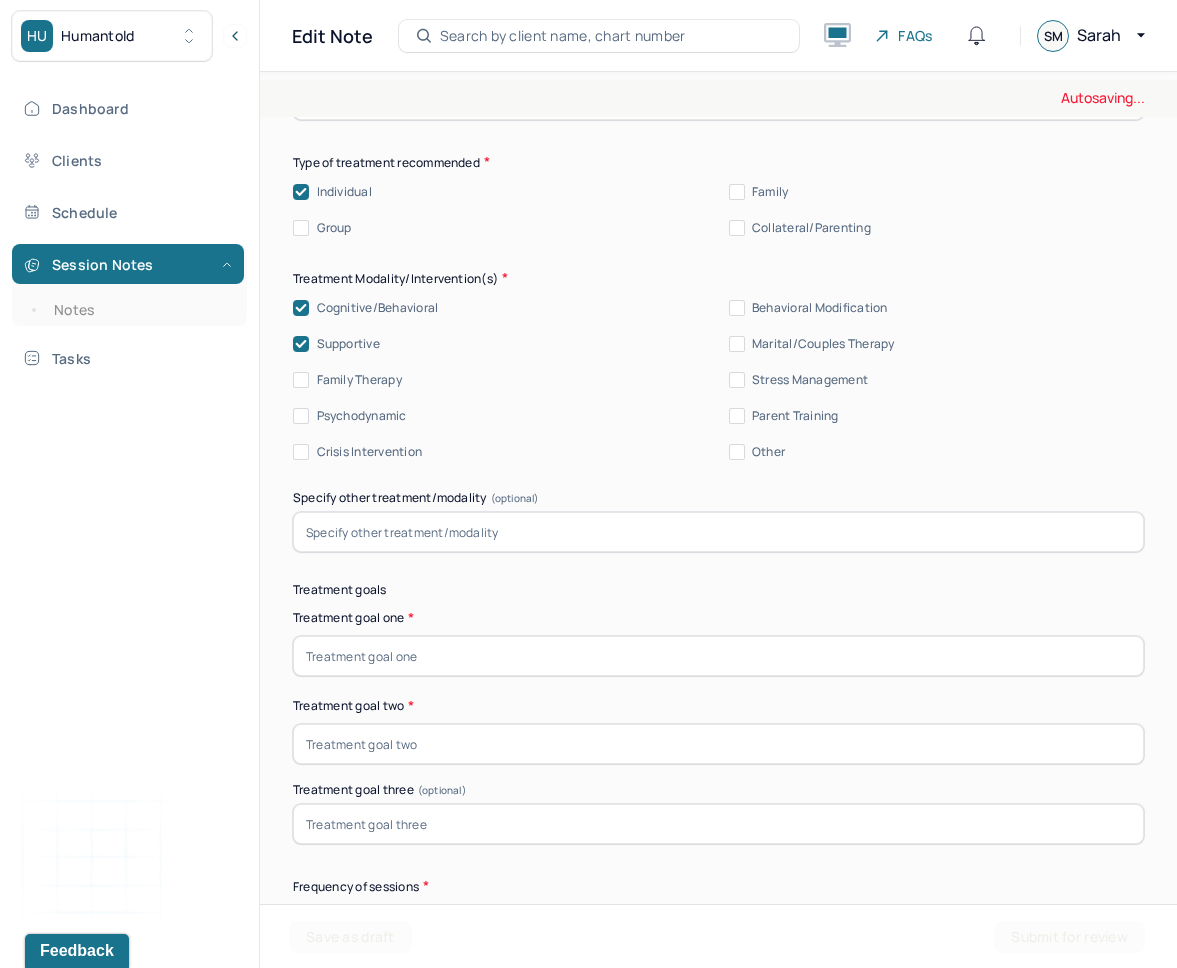 click at bounding box center (718, 656) 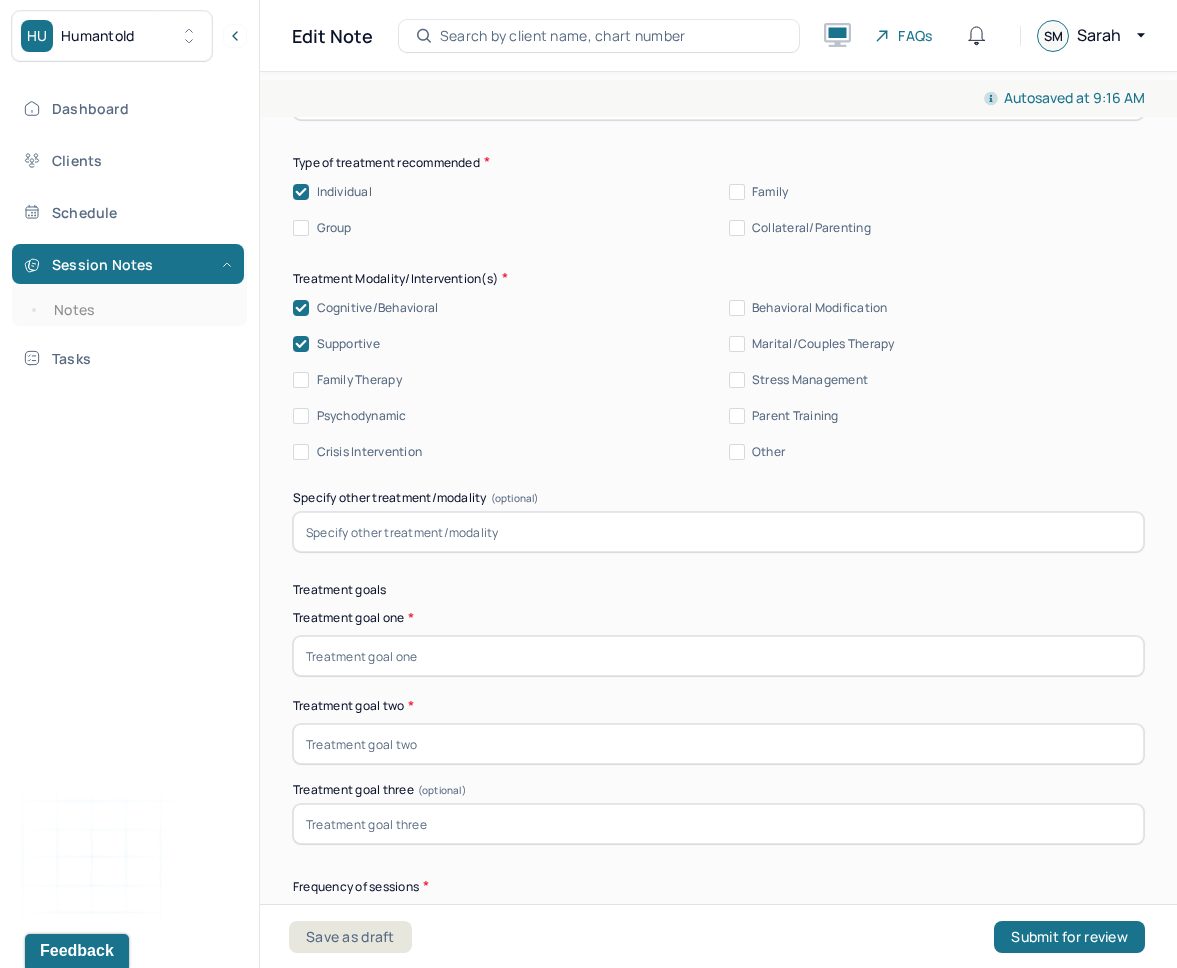 click at bounding box center [718, 656] 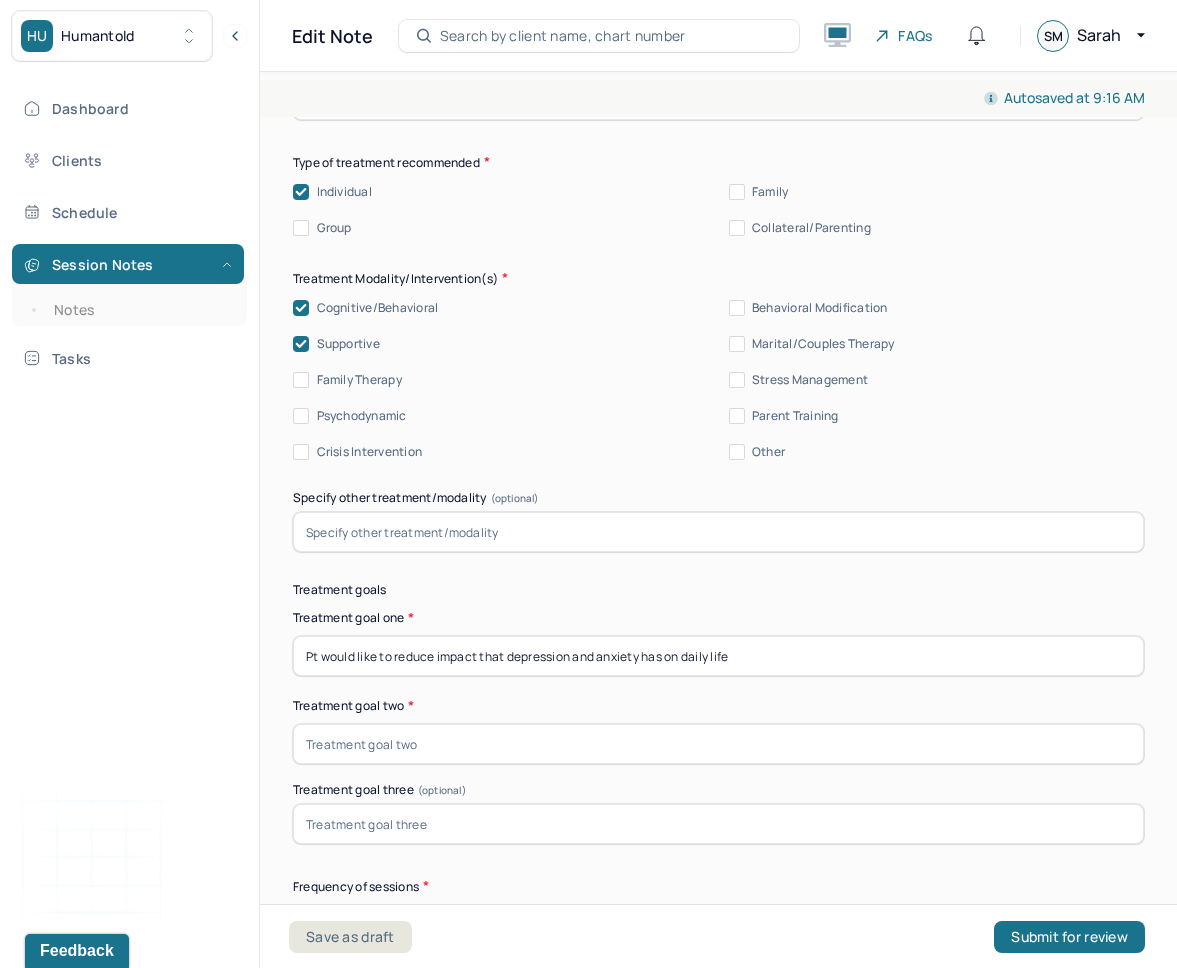 click at bounding box center (718, 744) 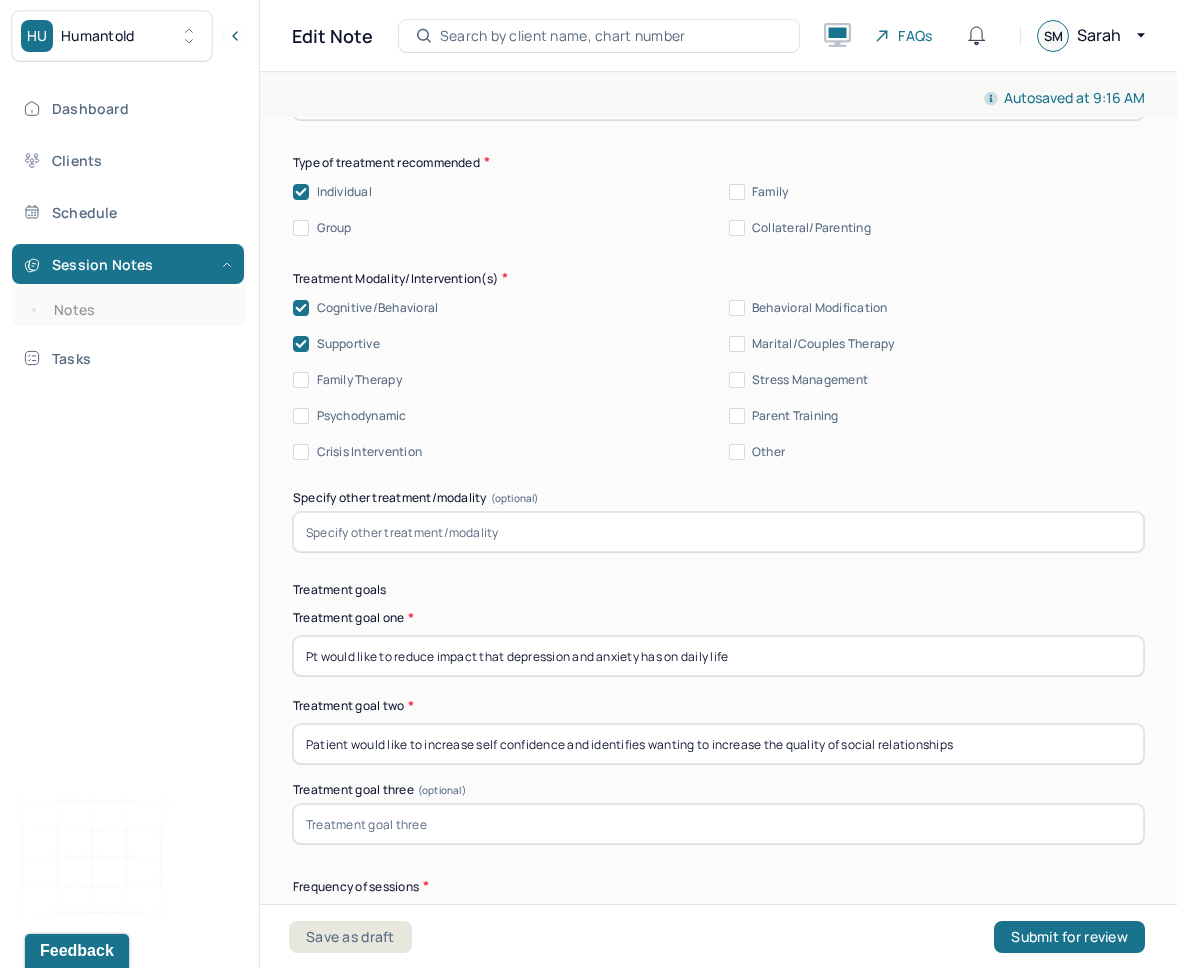 click at bounding box center [718, 824] 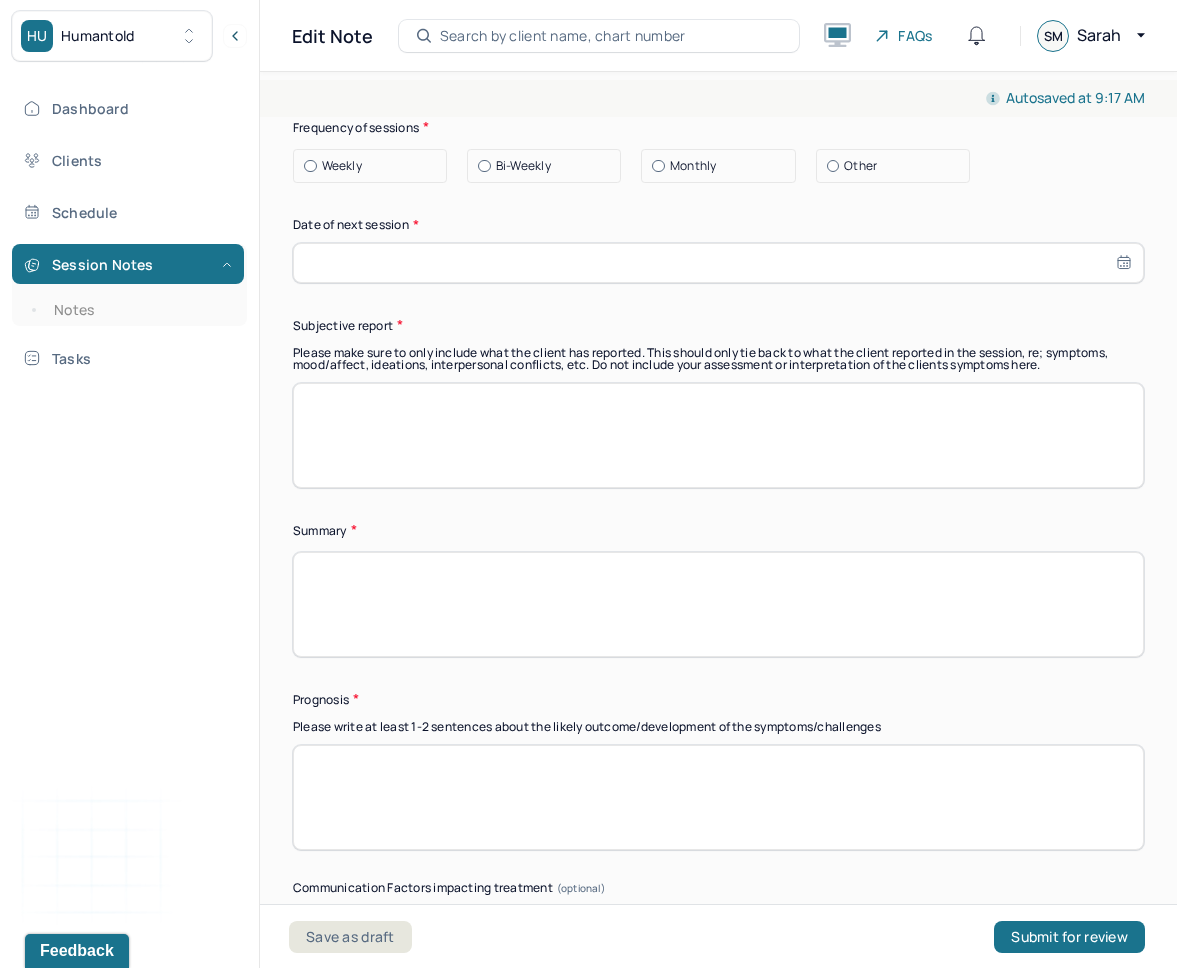 scroll, scrollTop: 10960, scrollLeft: 0, axis: vertical 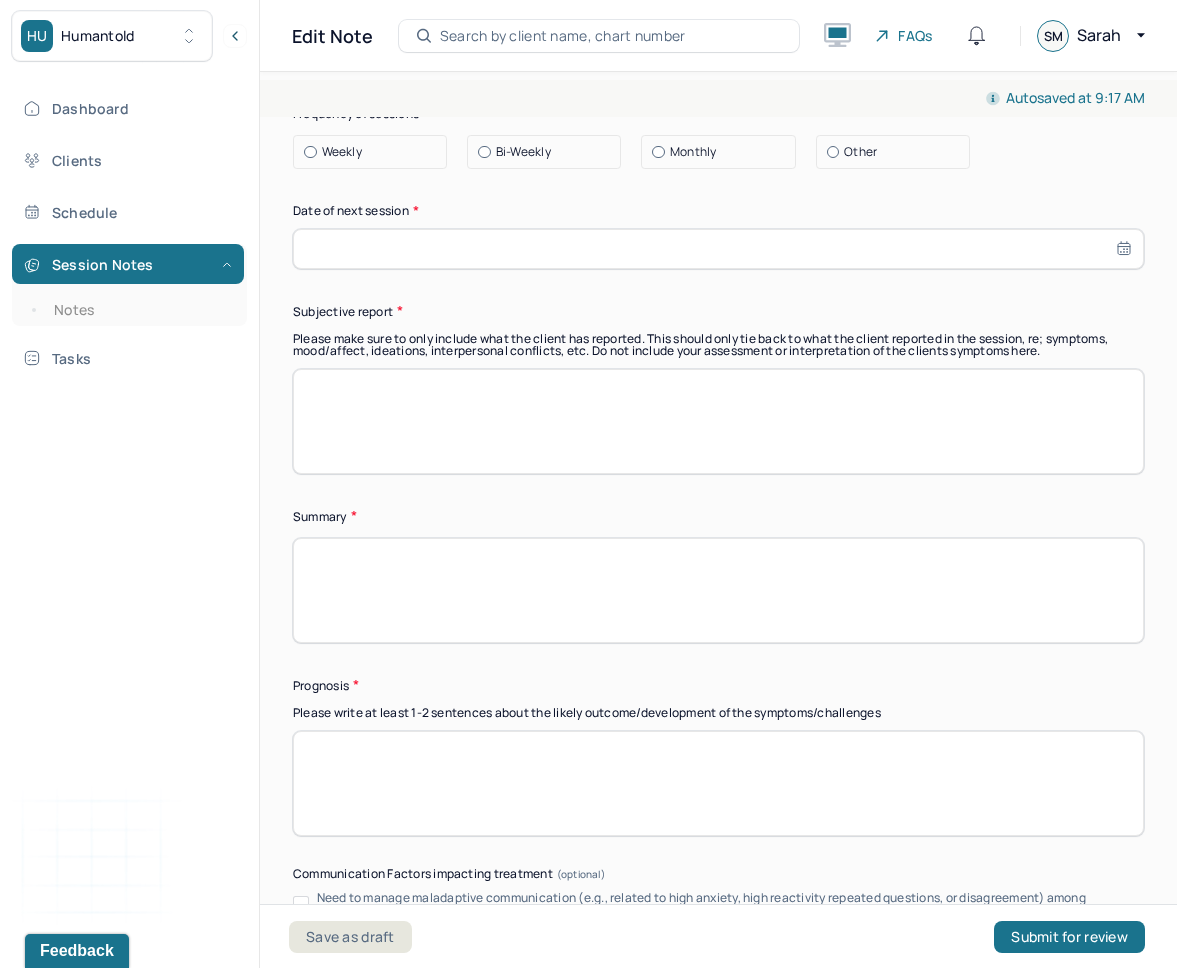 type on "Pt would like to increase coping skills to reduce impact of emotional distress." 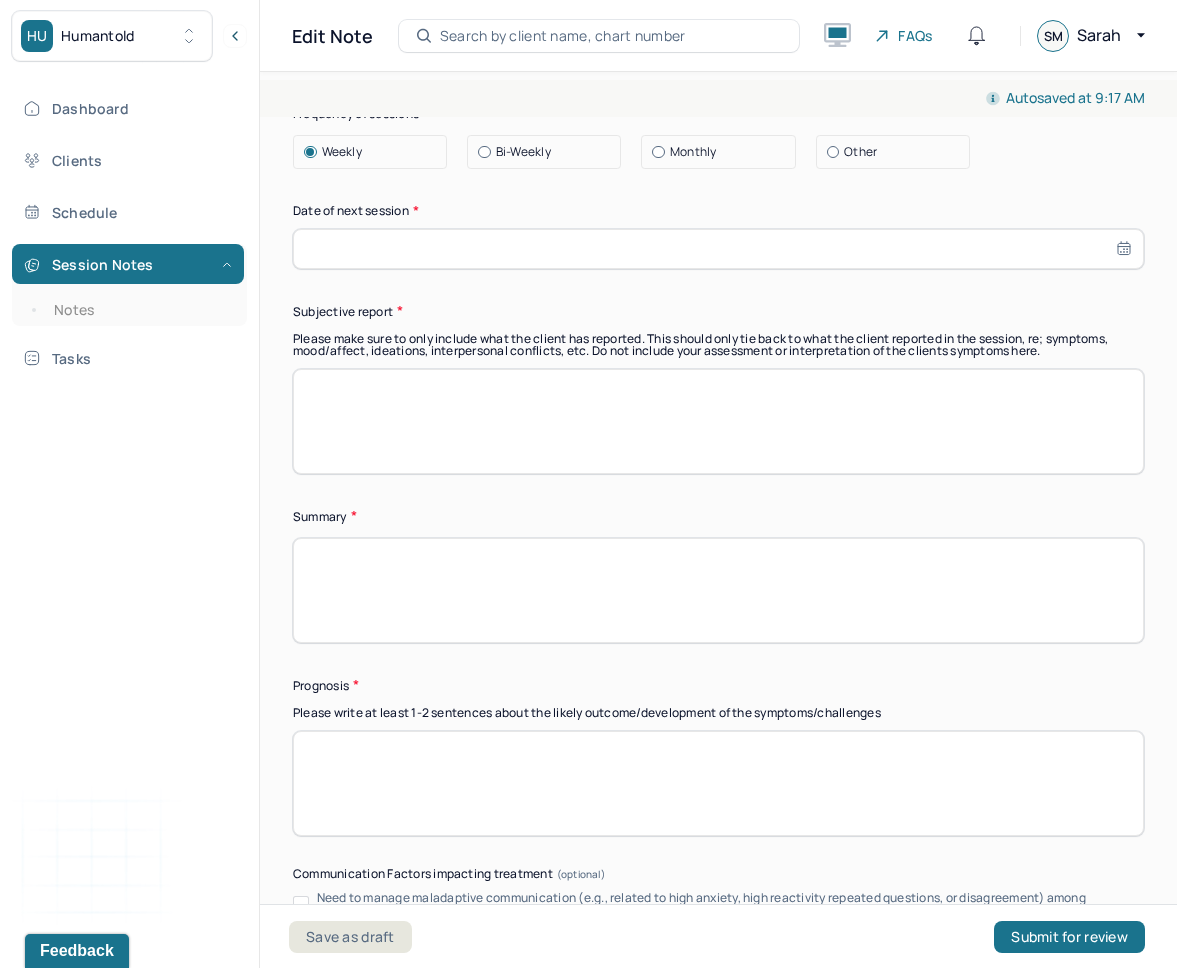 click at bounding box center [718, 249] 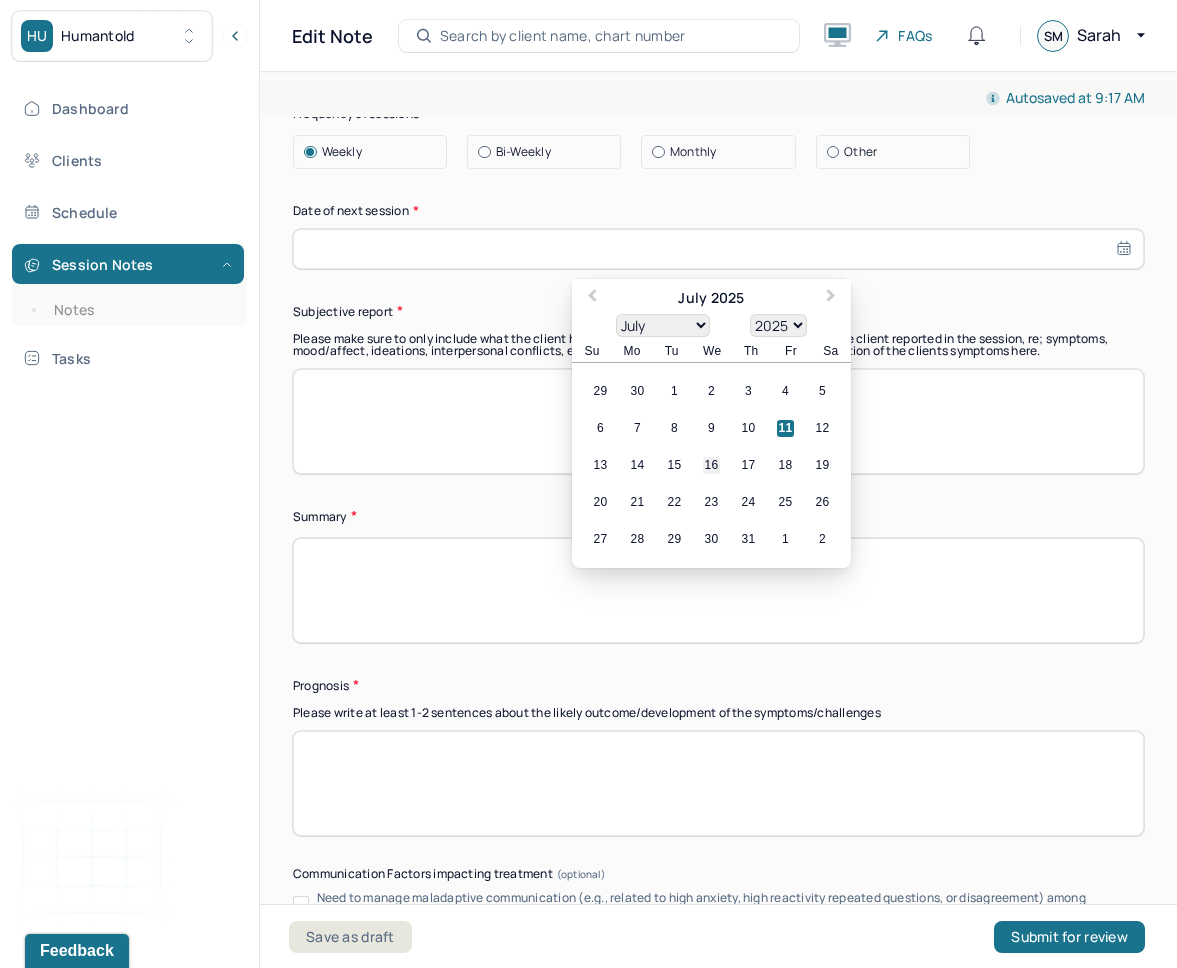 click on "16" at bounding box center (711, 465) 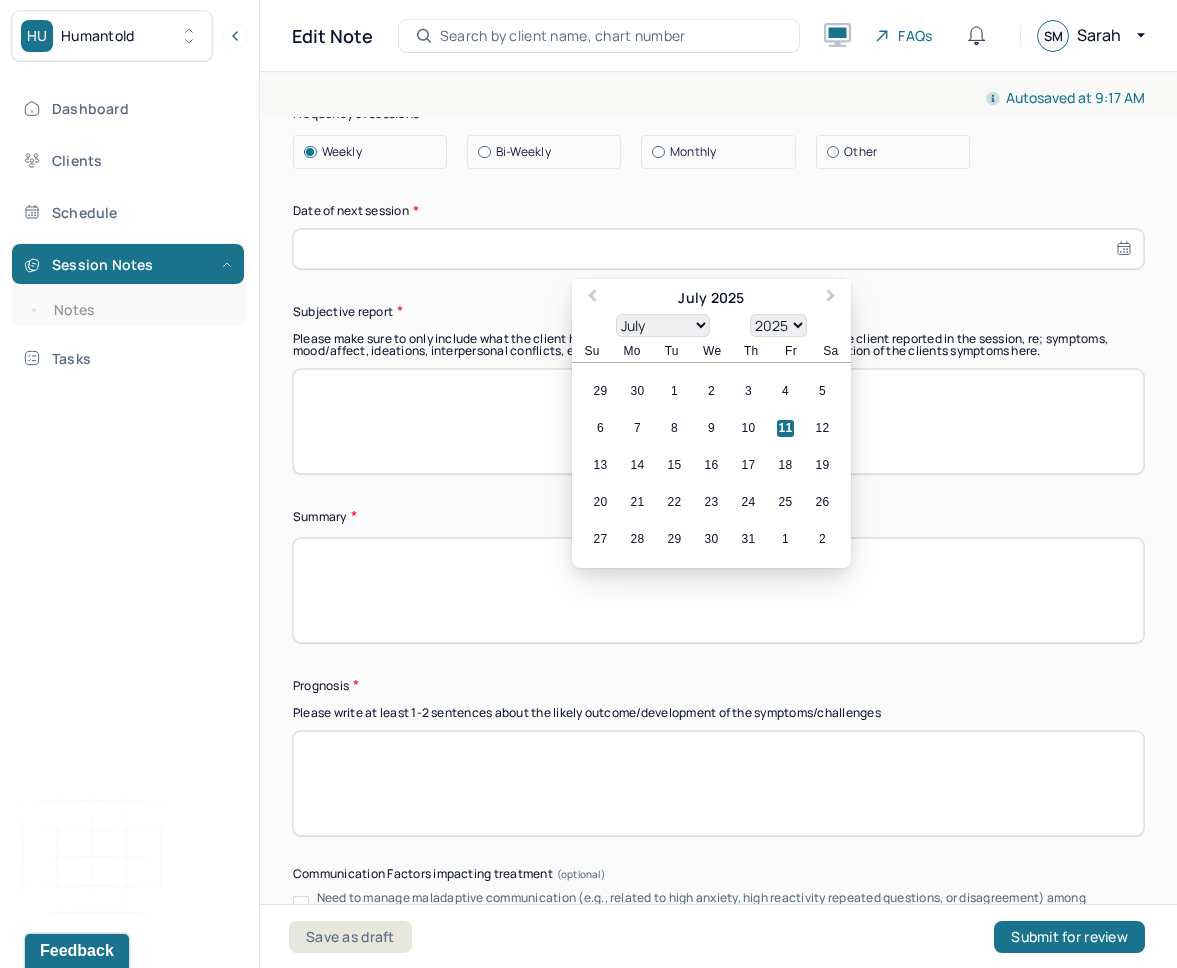 type on "07/16/2025" 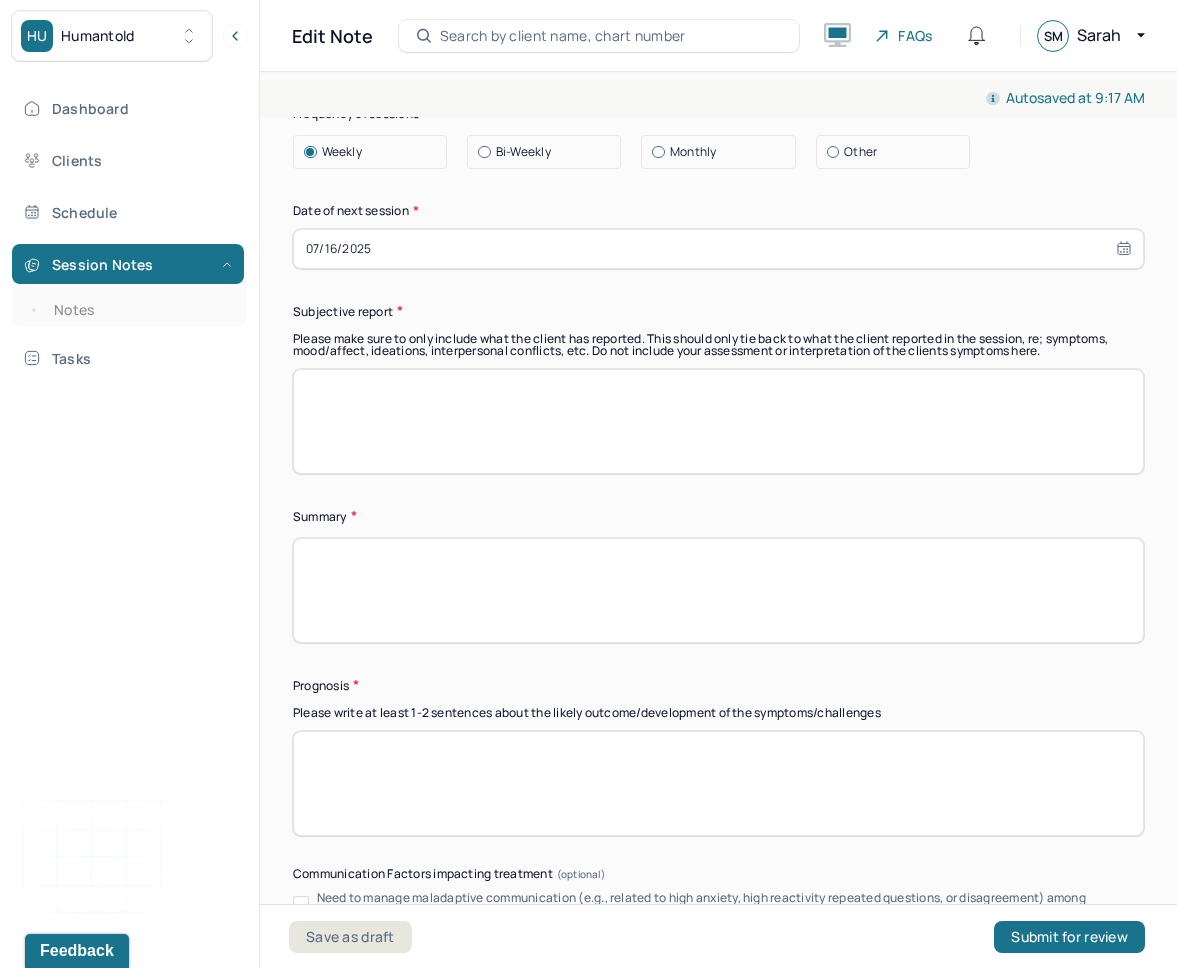 click at bounding box center (718, 421) 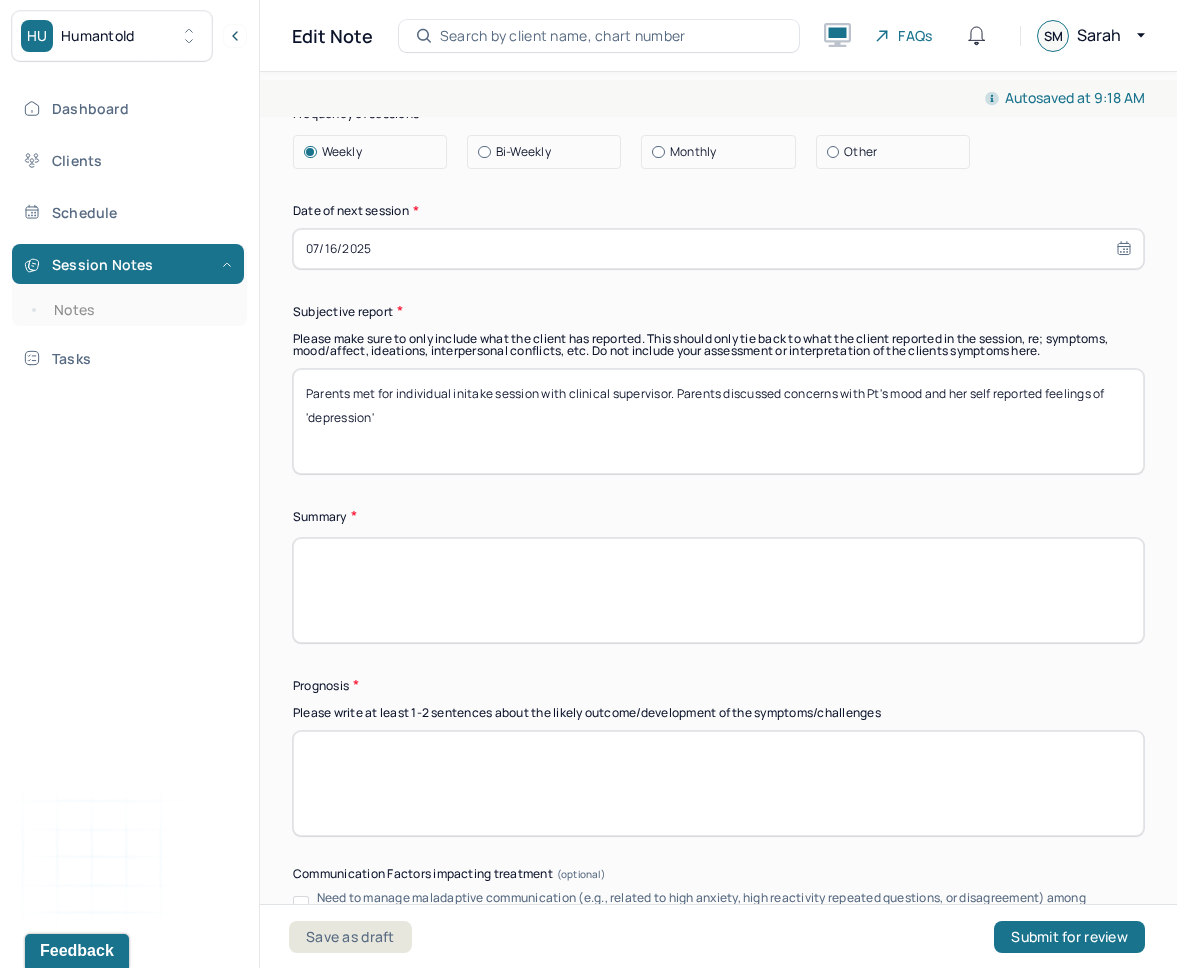 click on "Parents met for individual initake session with clinical supervisor. Parents discussed concerns with Pt's mood and her self reported feelings of 'depression'" at bounding box center (718, 421) 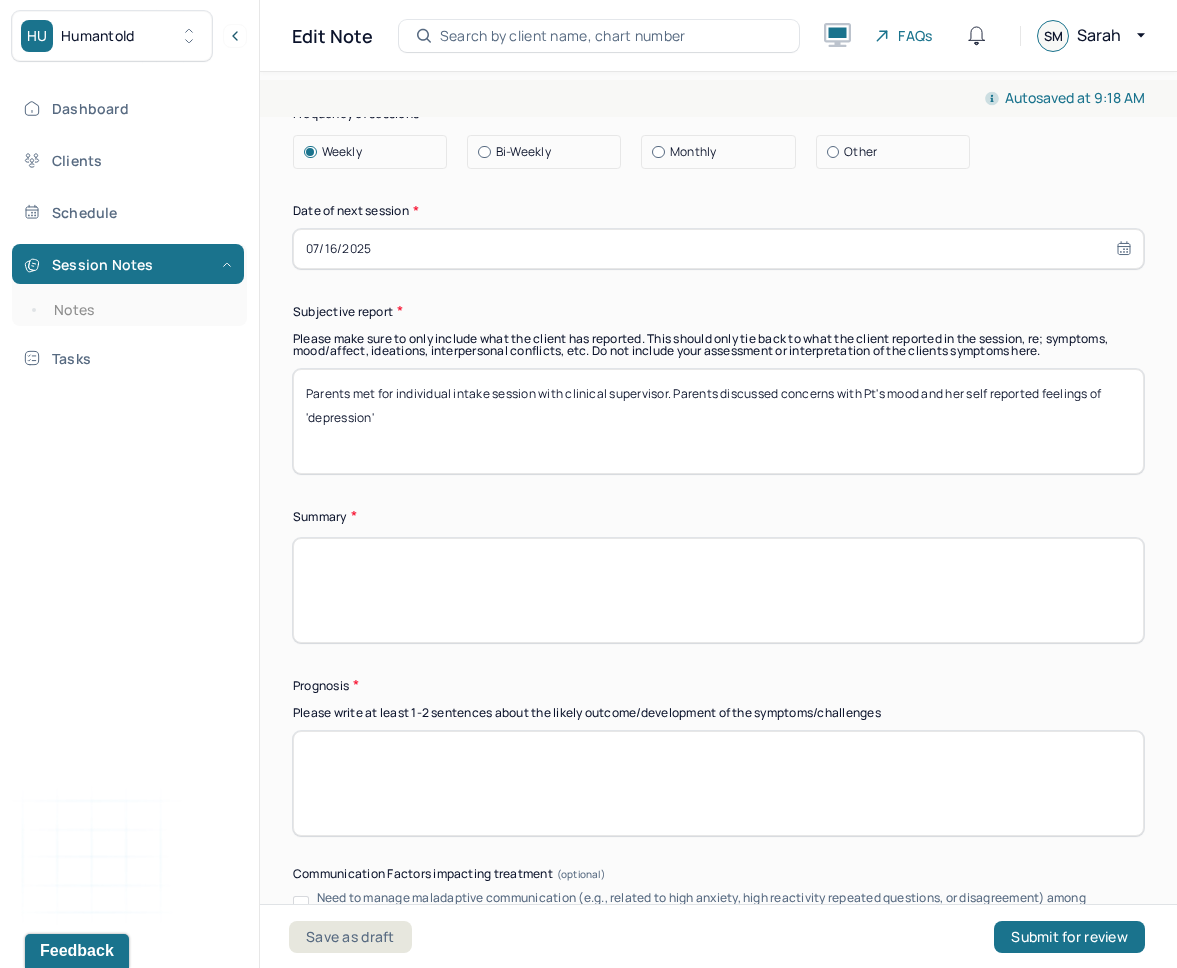 click on "Parents met for individual initake session with clinical supervisor. Parents discussed concerns with Pt's mood and her self reported feelings of 'depression'" at bounding box center [718, 421] 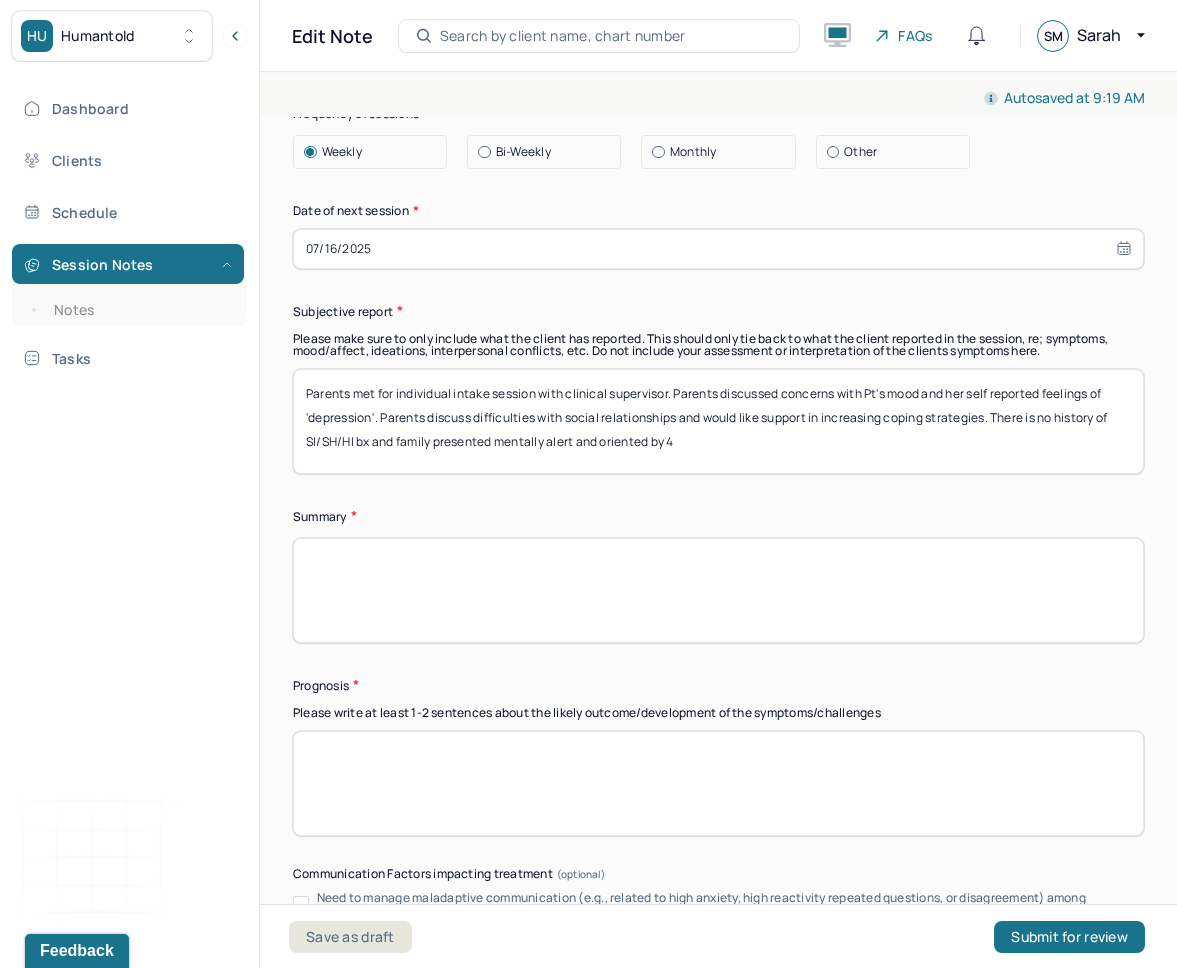 type on "Parents met for individual intake session with clinical supervisor. Parents discussed concerns with Pt's mood and her self reported feelings of 'depression'. Parents discuss difficulties with social relationships and would like support in increasing coping strategies. There is no history of SI/SH/HI bx and family presented mentally alert and oriented by 4" 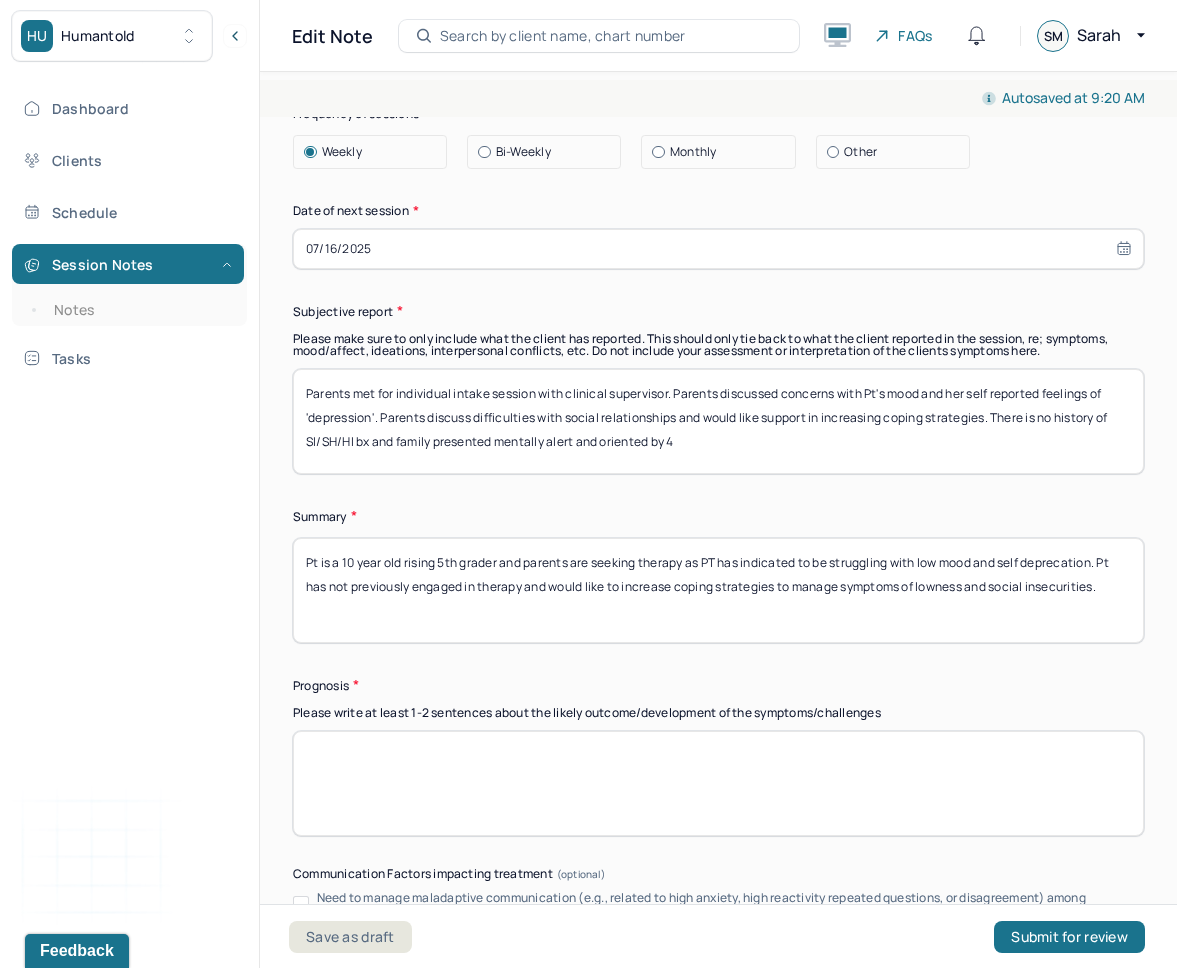 type on "Pt is a 10 year old rising 5th grader and parents are seeking therapy as PT has indicated to be struggling with low mood and self deprecation. Pt has not previously engaged in therapy and would like to increase coping strategies to manage symptoms of lowness and social insecurities." 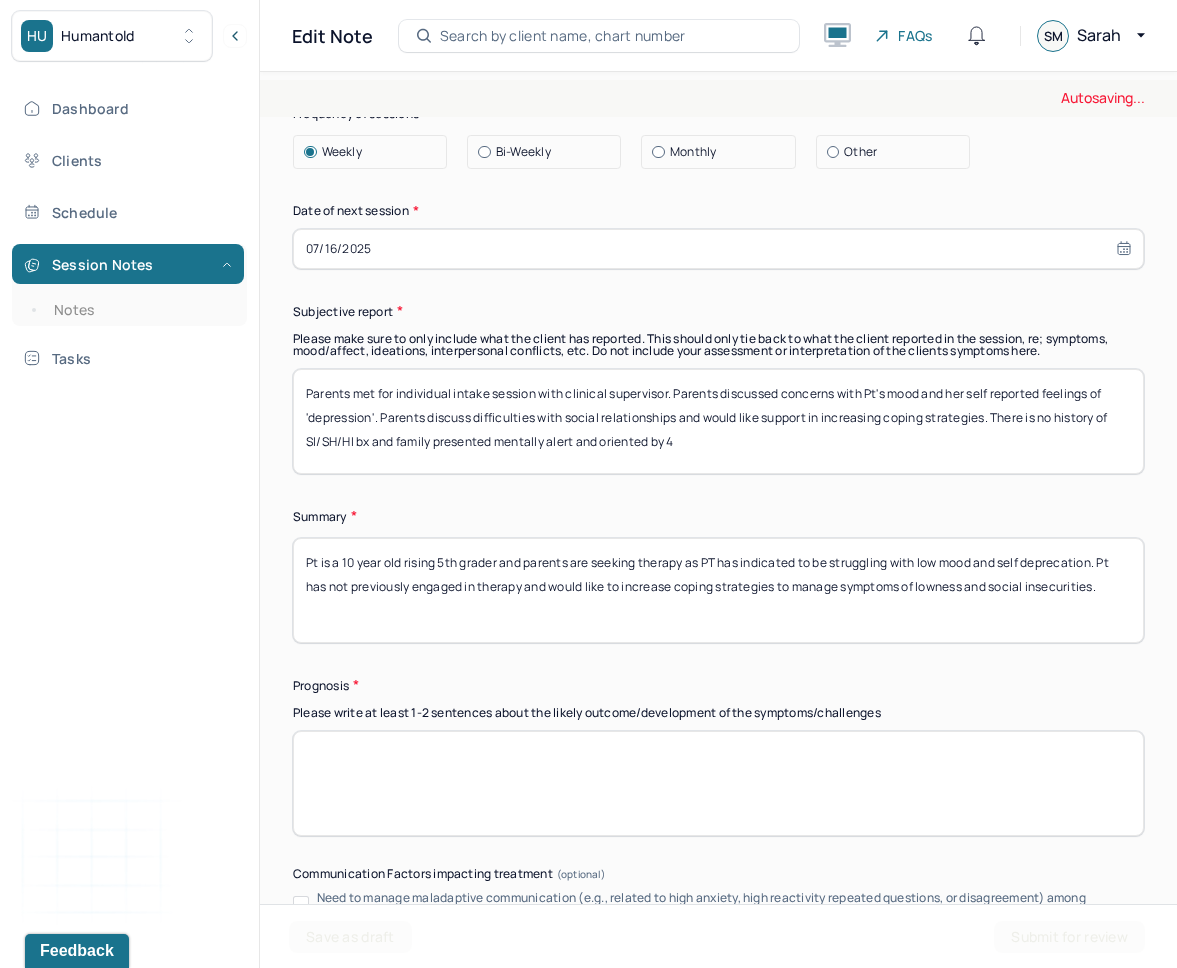 type on "P" 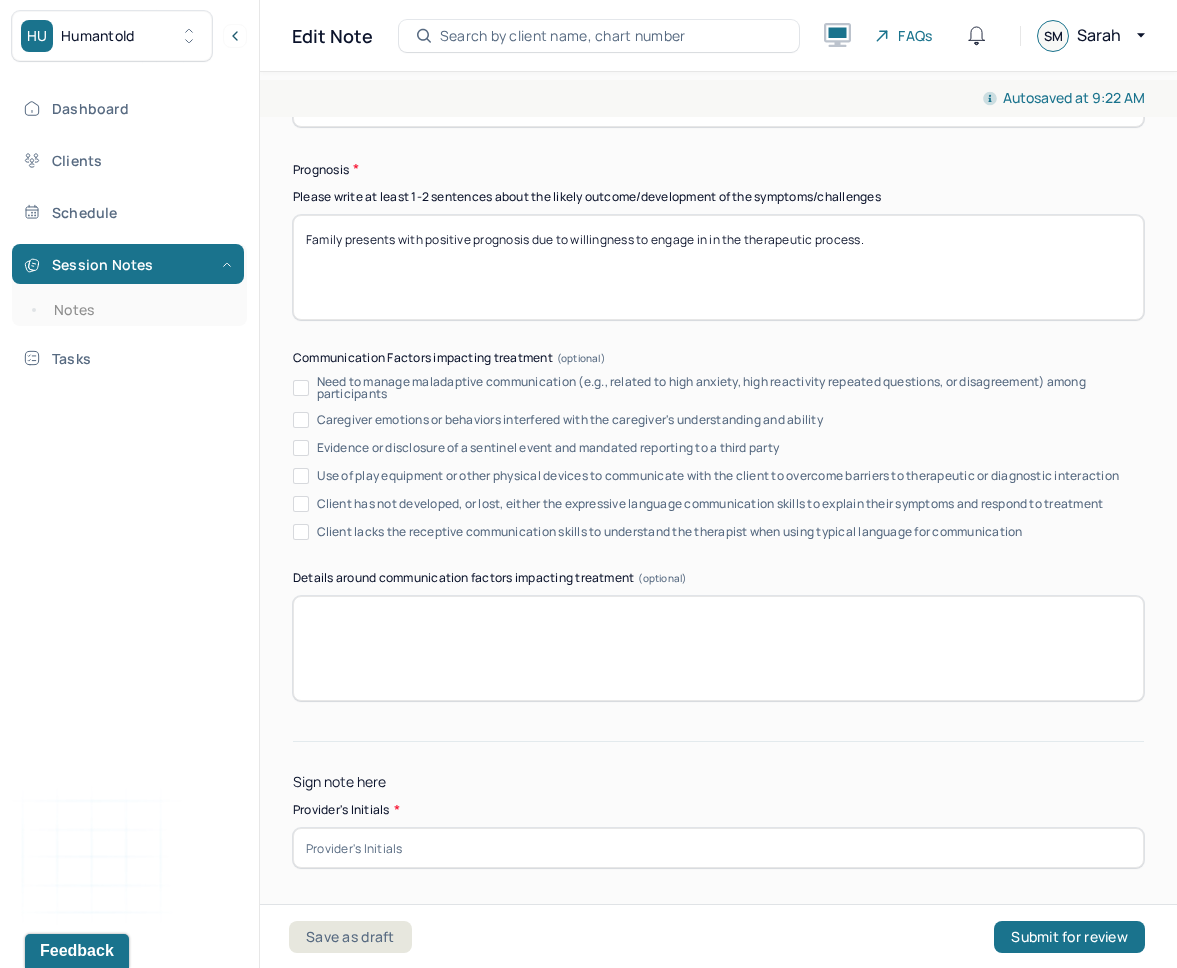 scroll, scrollTop: 11565, scrollLeft: 0, axis: vertical 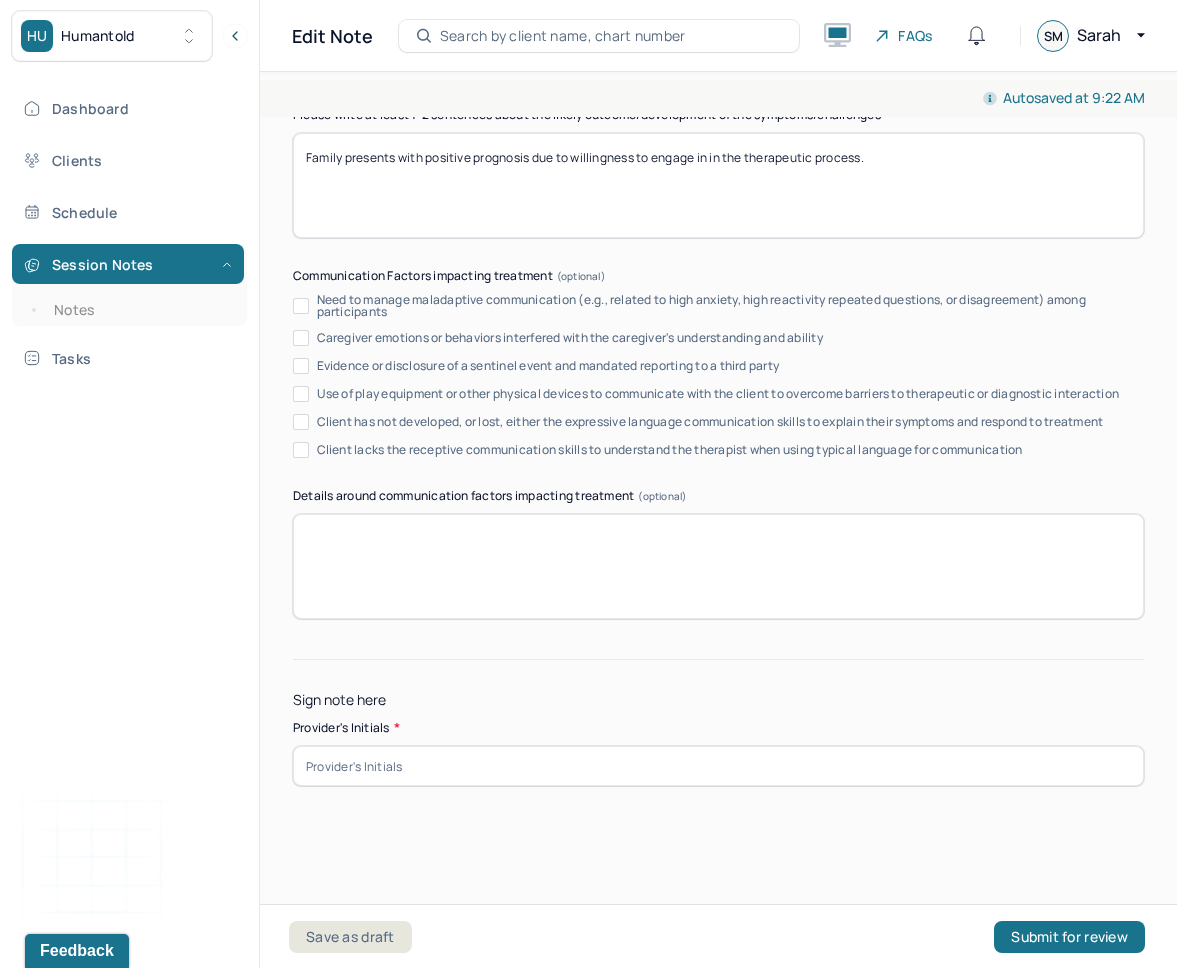 type on "Family presents with positive prognosis due to willingness to engage in in the therapeutic process." 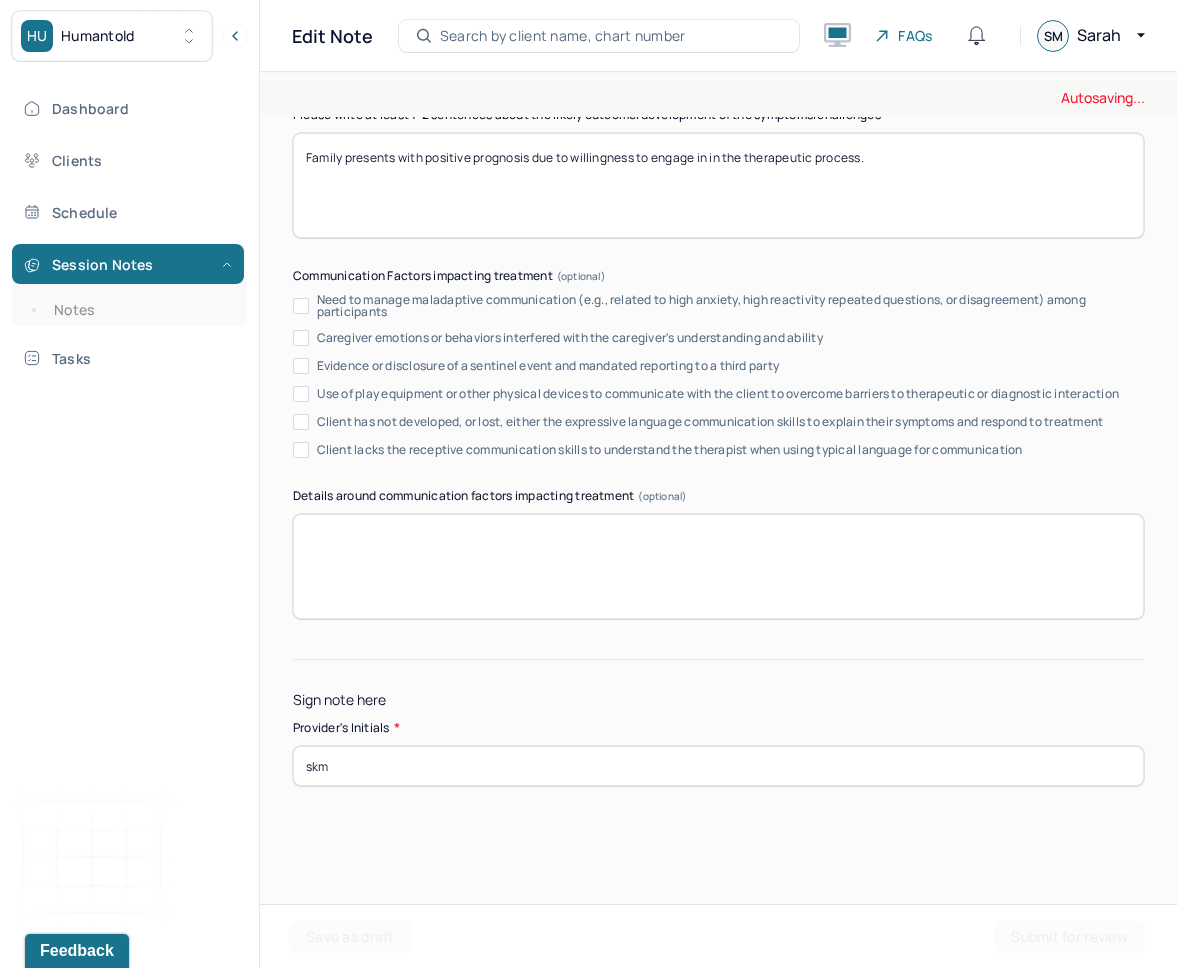 type on "skm" 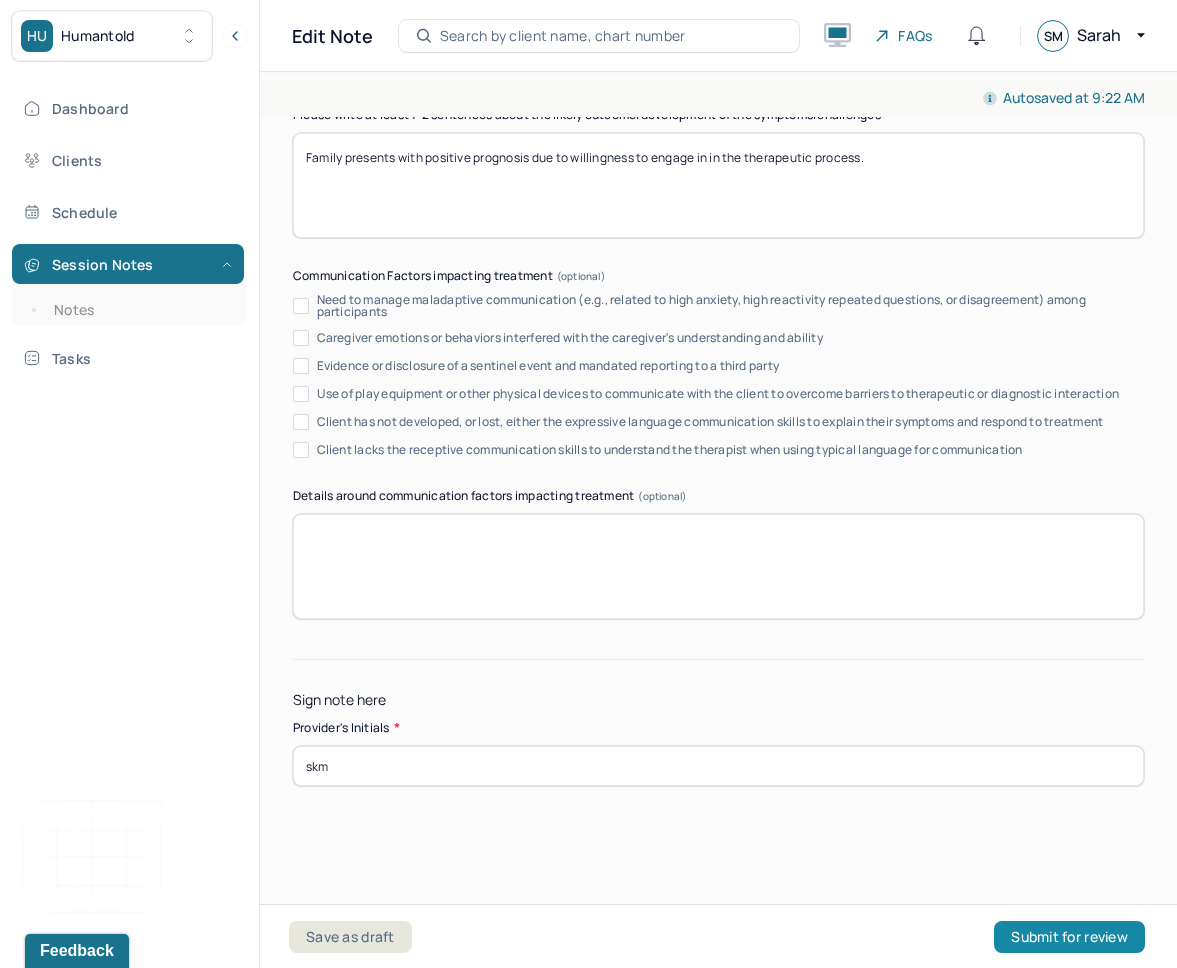 click on "Submit for review" at bounding box center [1069, 937] 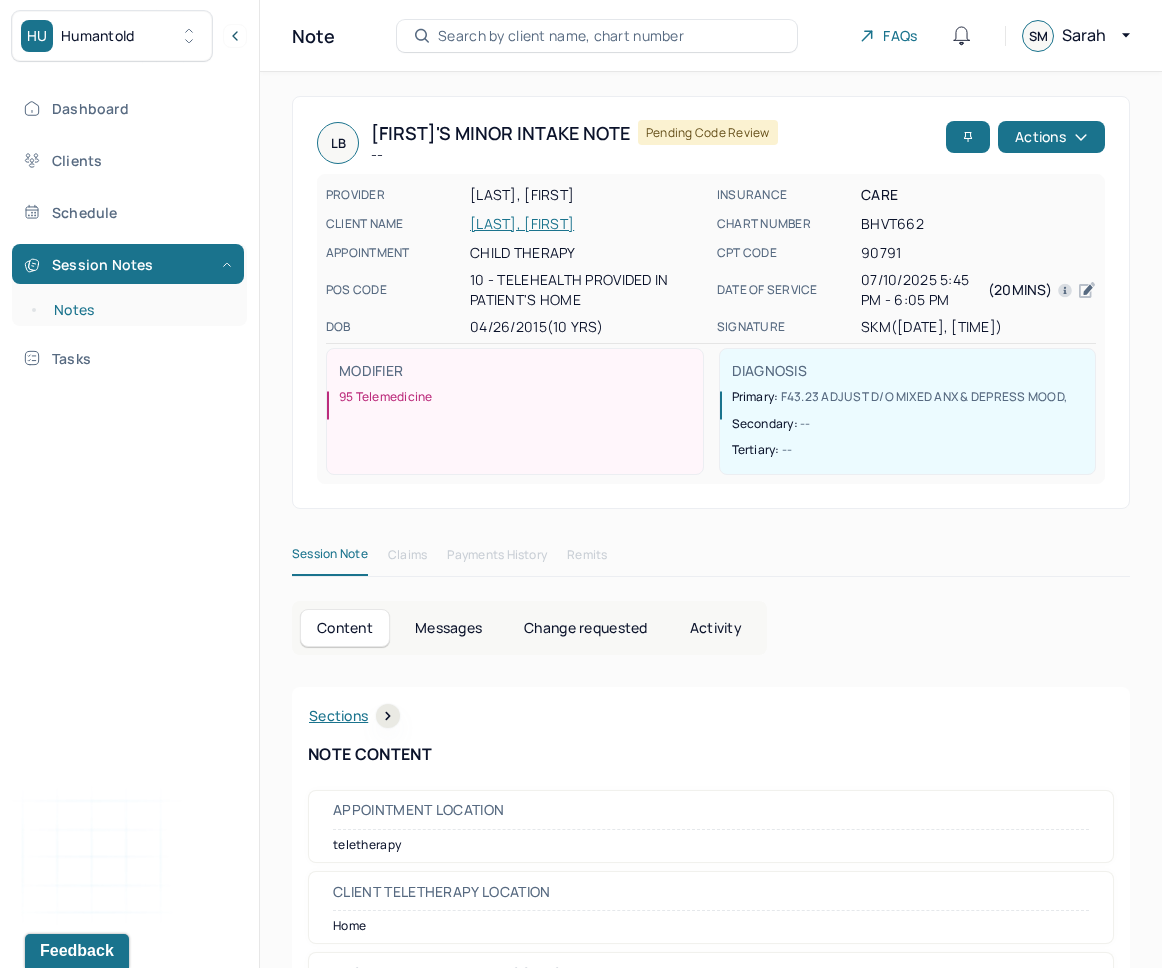 click on "Notes" at bounding box center [139, 310] 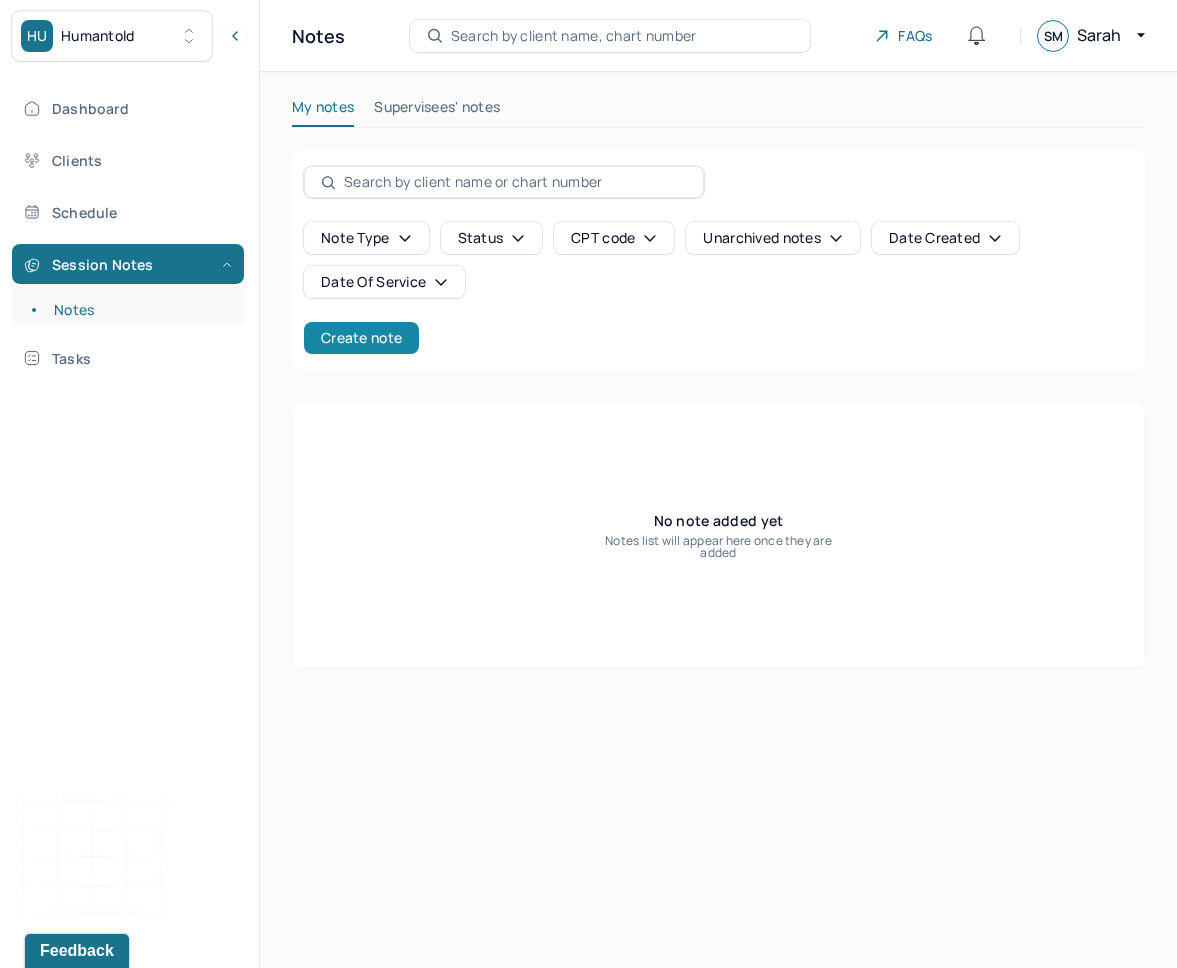 click on "Create note" at bounding box center (361, 338) 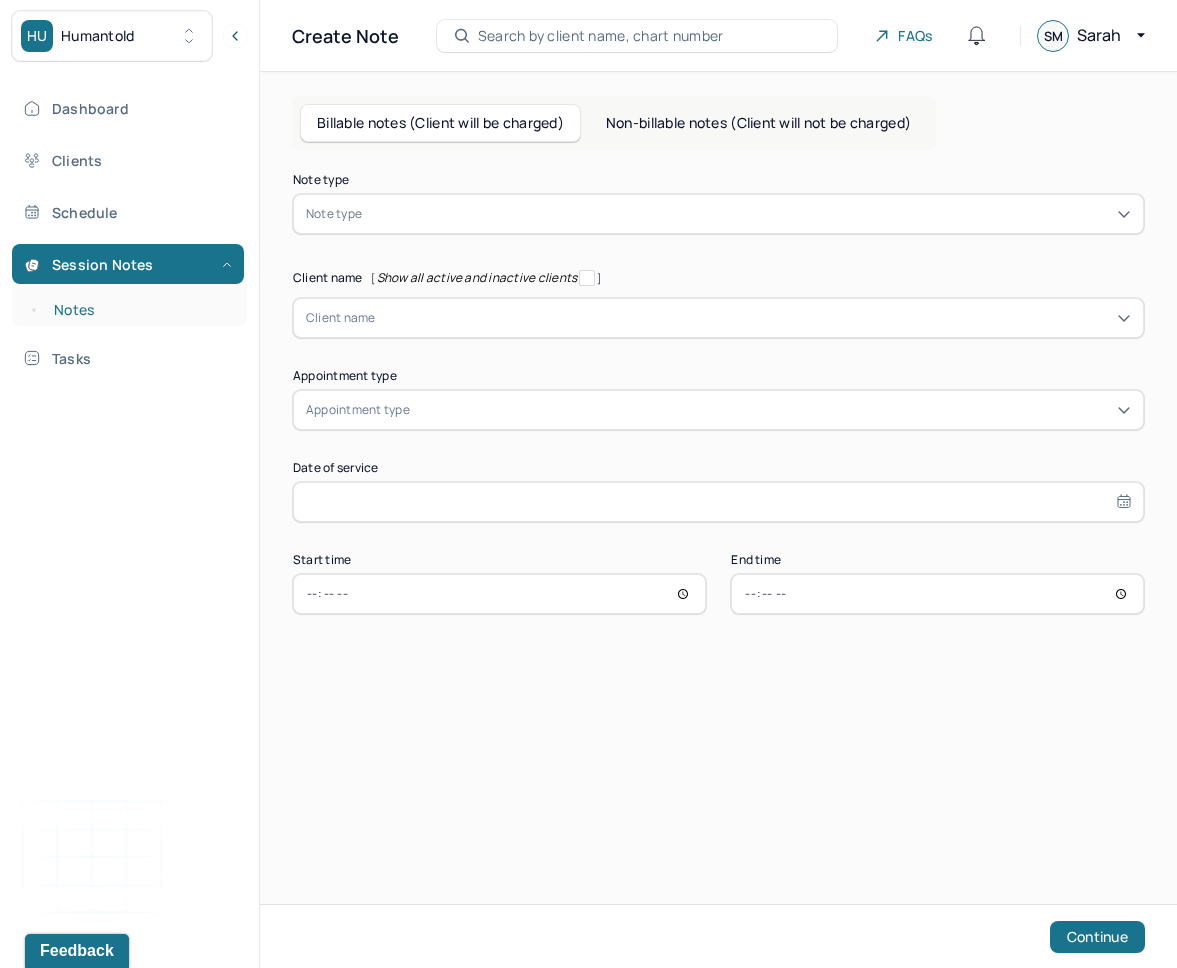 click on "Notes" at bounding box center [139, 310] 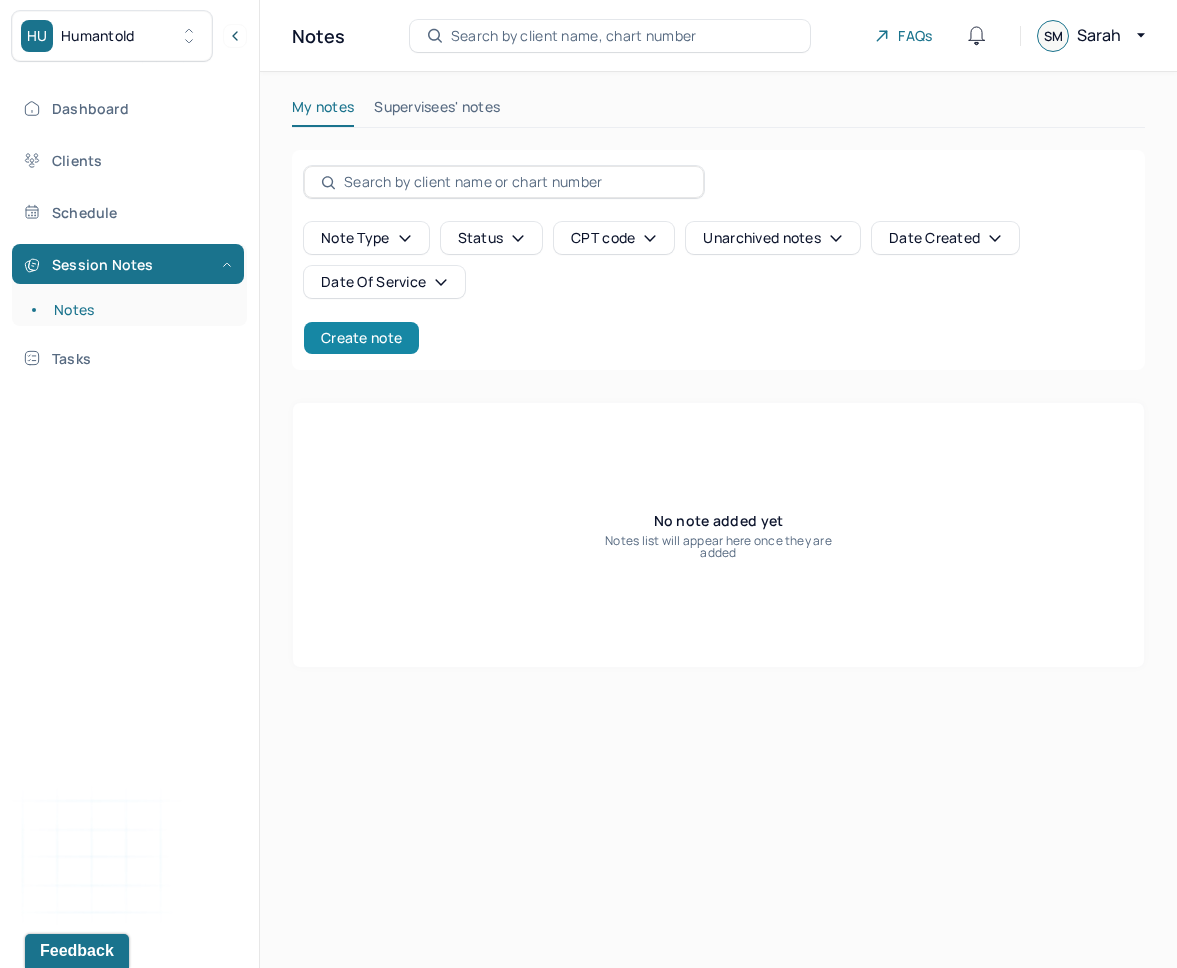 click on "Create note" at bounding box center (361, 338) 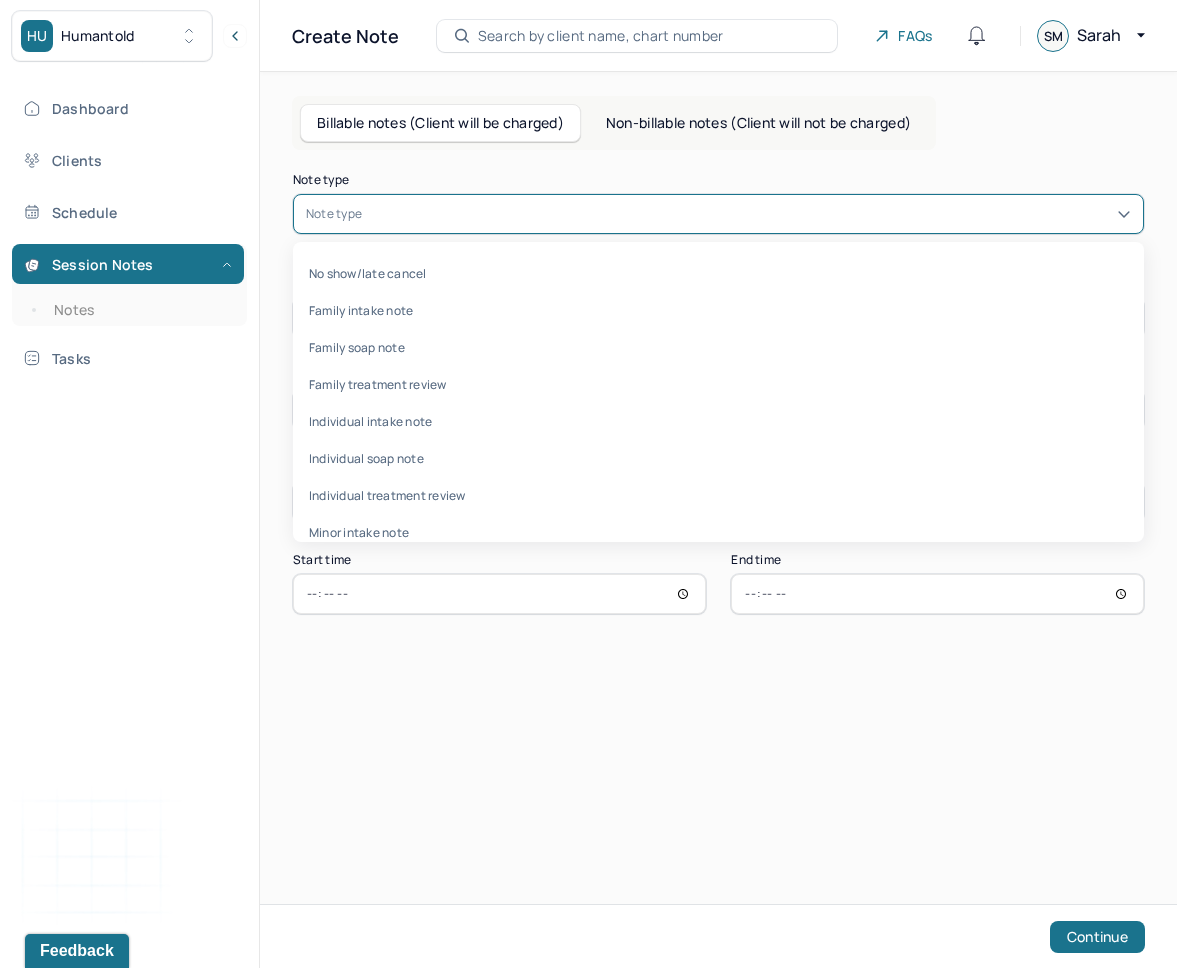 click at bounding box center (748, 214) 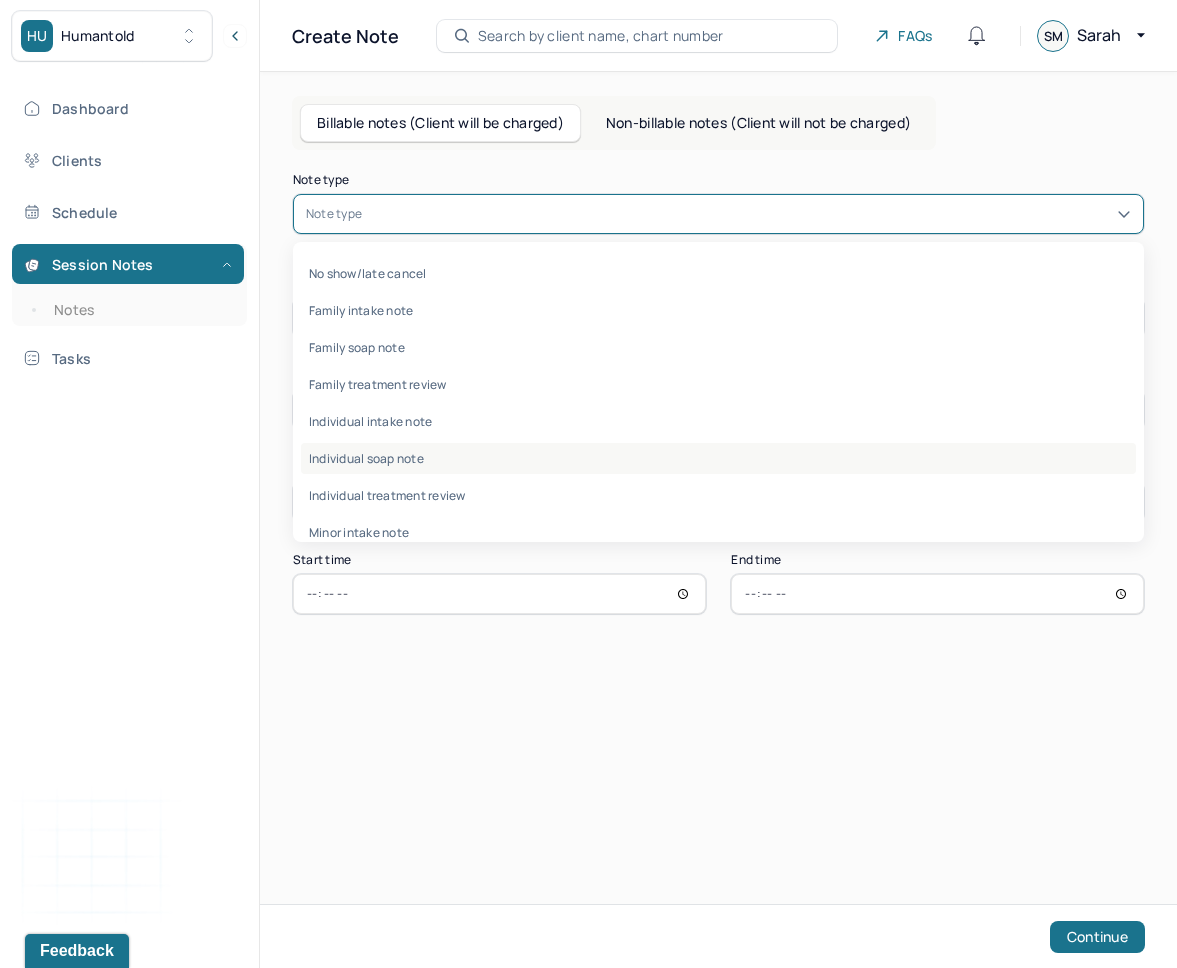 click on "Individual soap note" at bounding box center [718, 458] 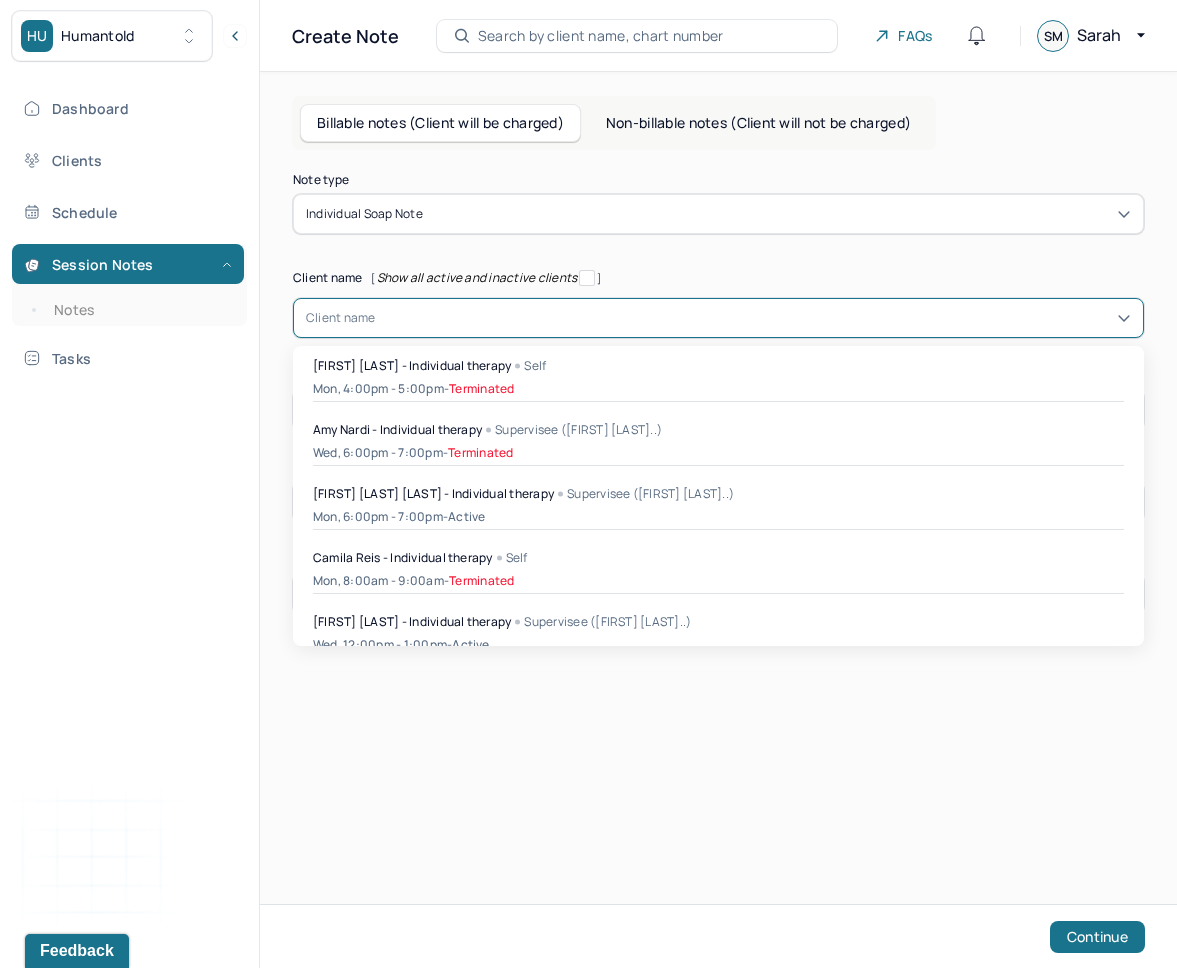 click at bounding box center [753, 318] 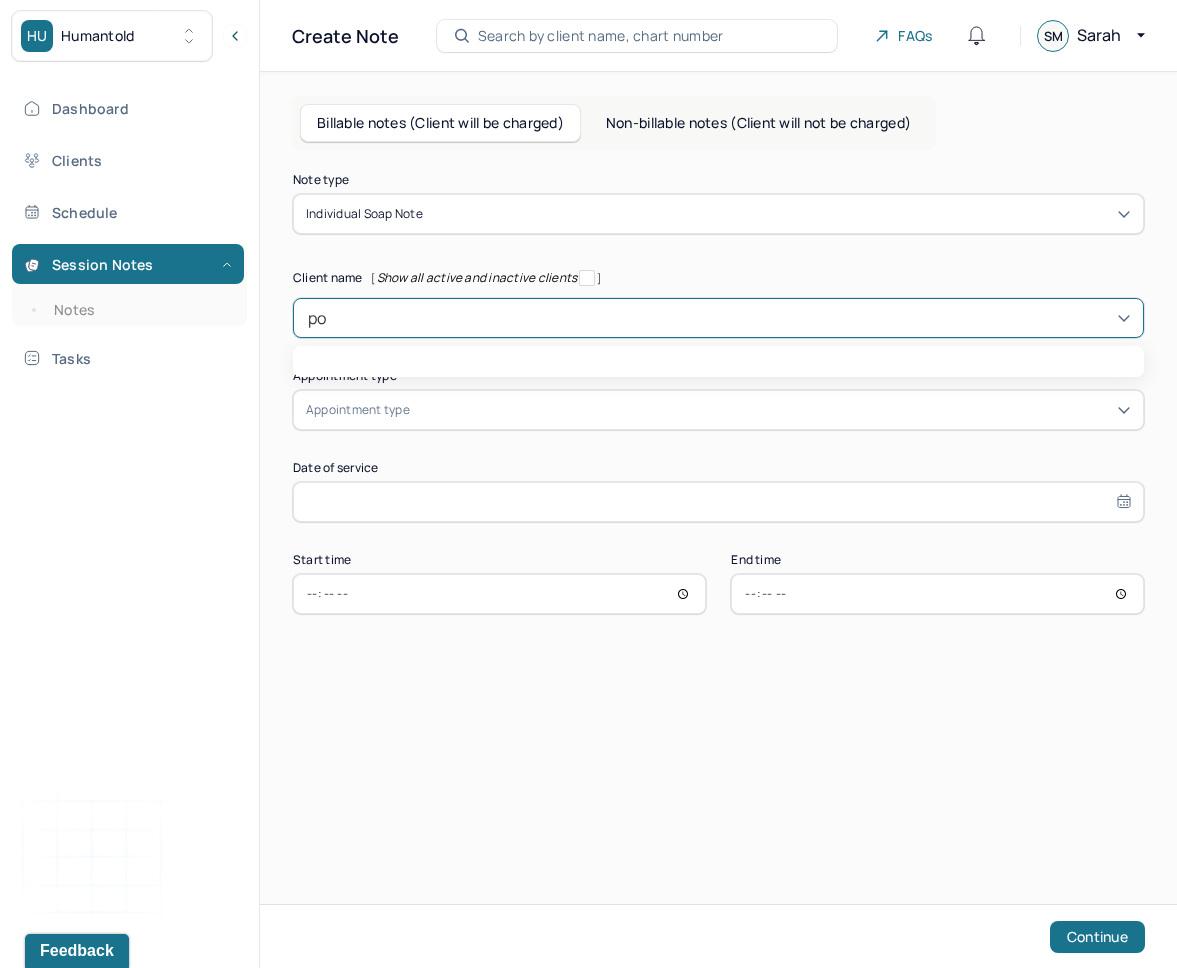 type on "poe" 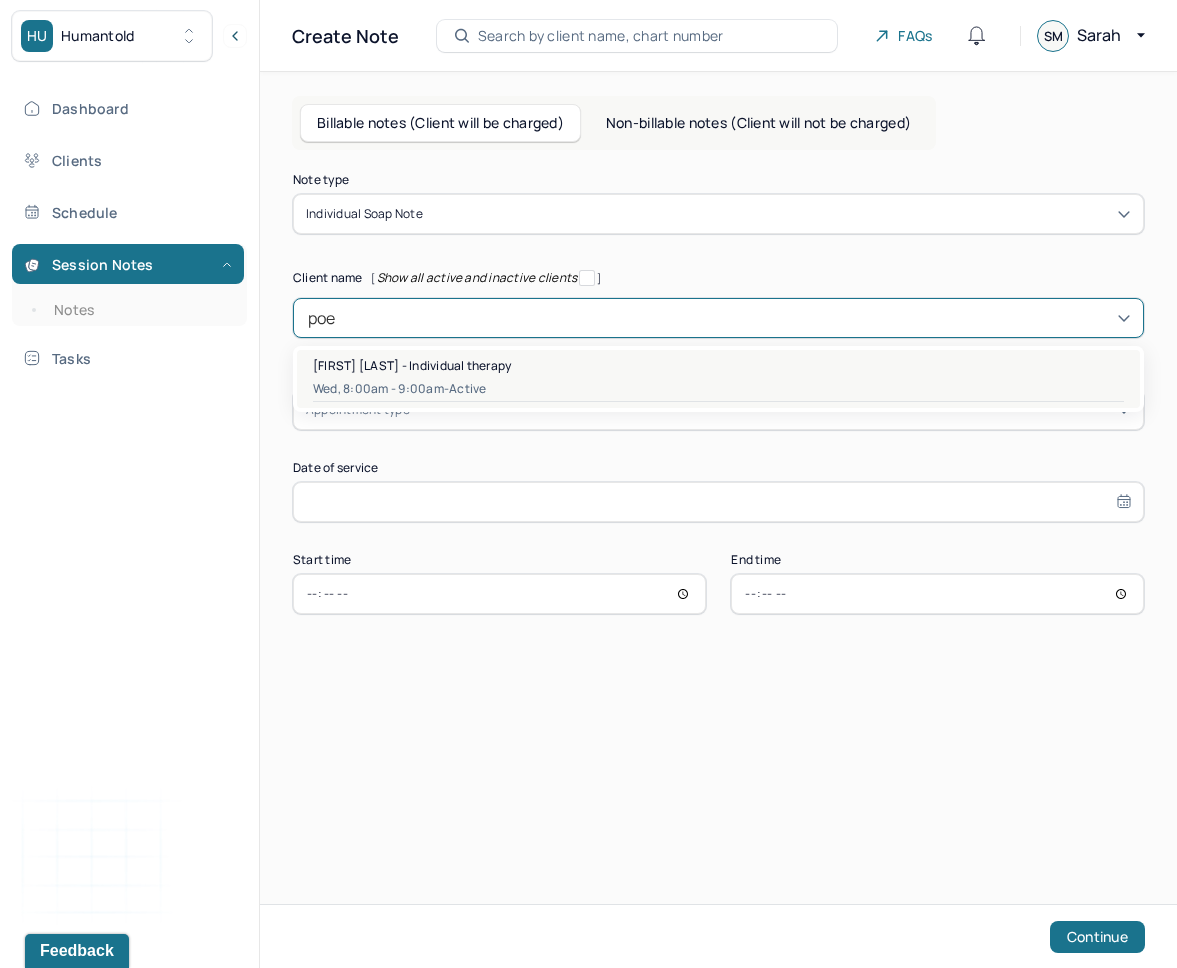 click on "Wed, 8:00am - 9:00am  -  active" at bounding box center (718, 389) 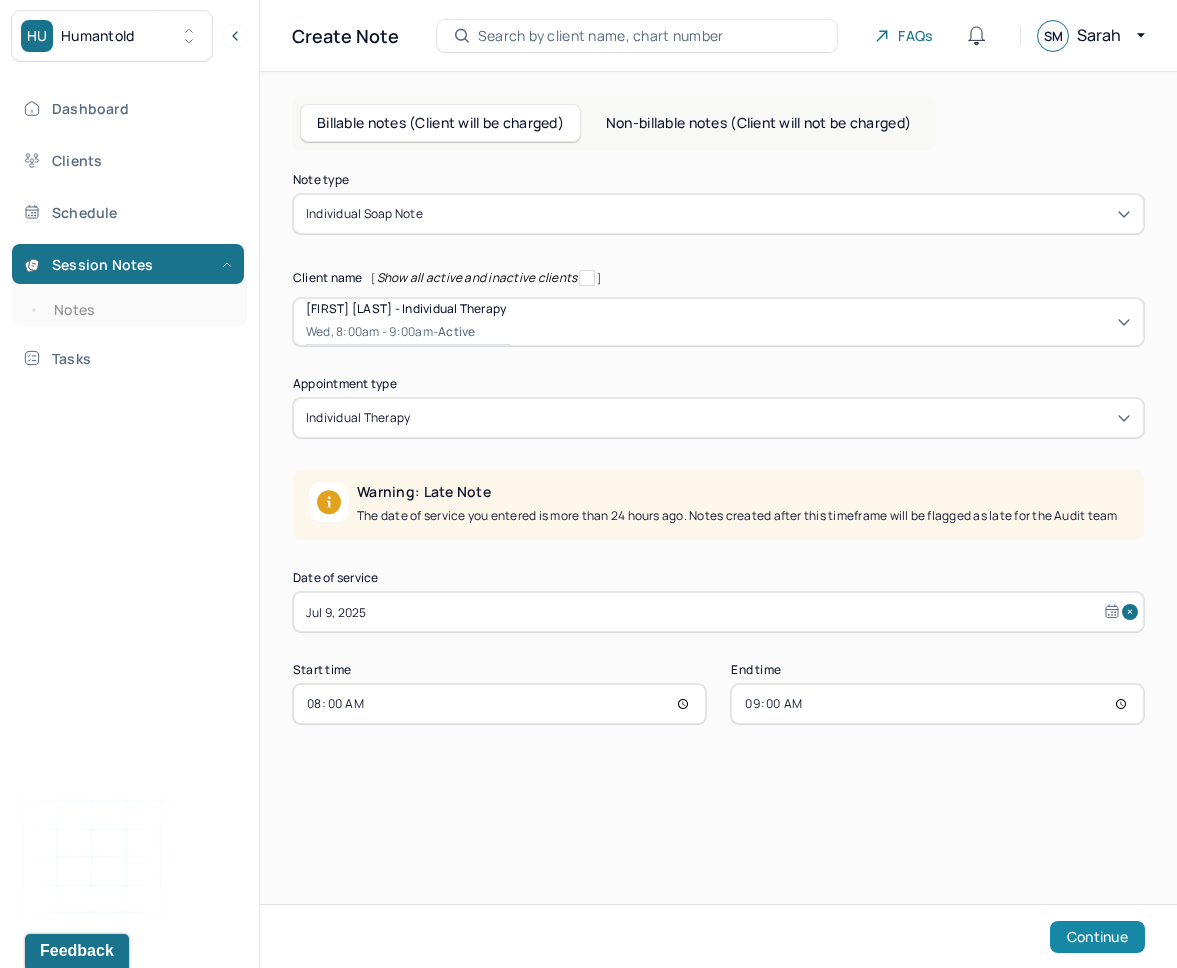 click on "Continue" at bounding box center (1097, 937) 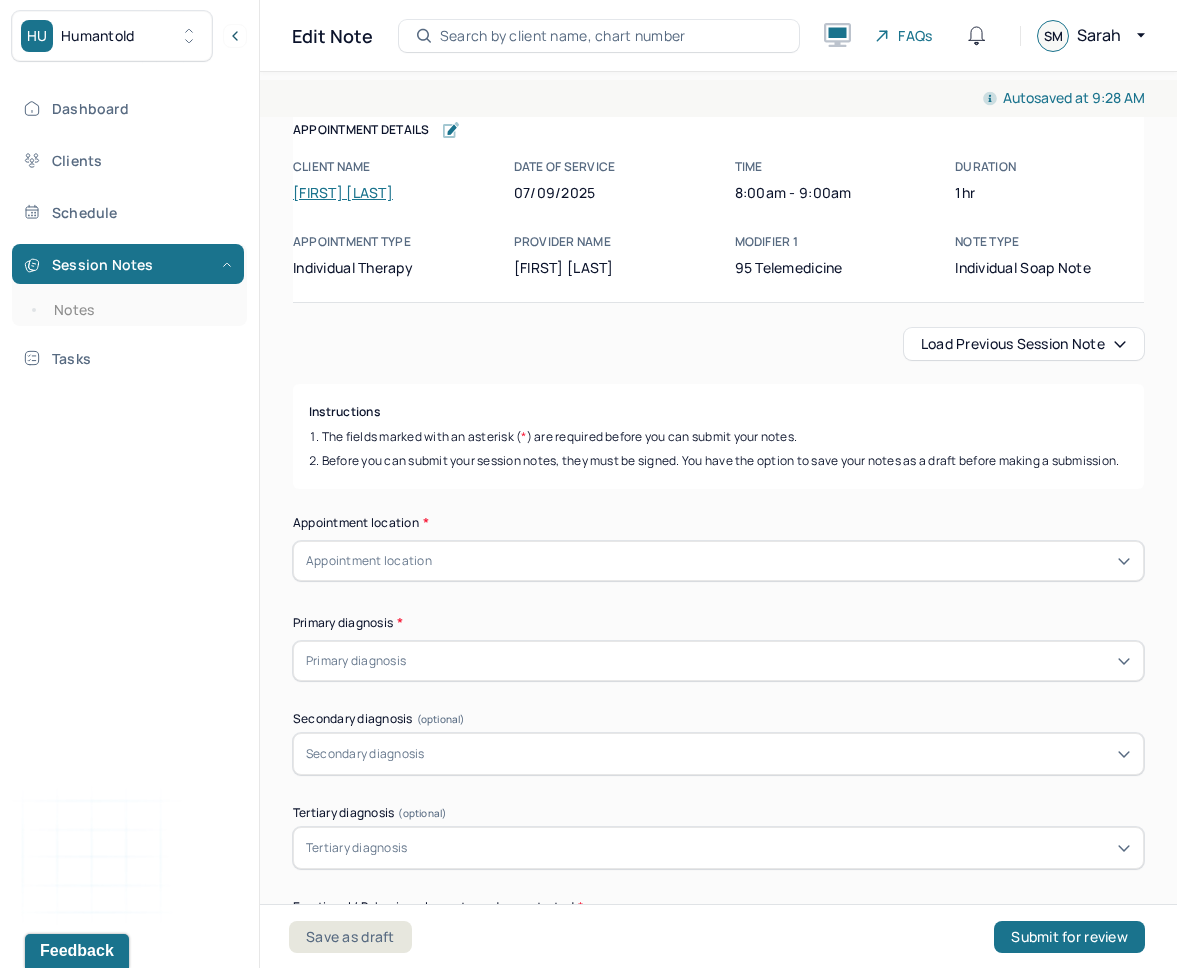 click on "Load previous session note" at bounding box center [1024, 344] 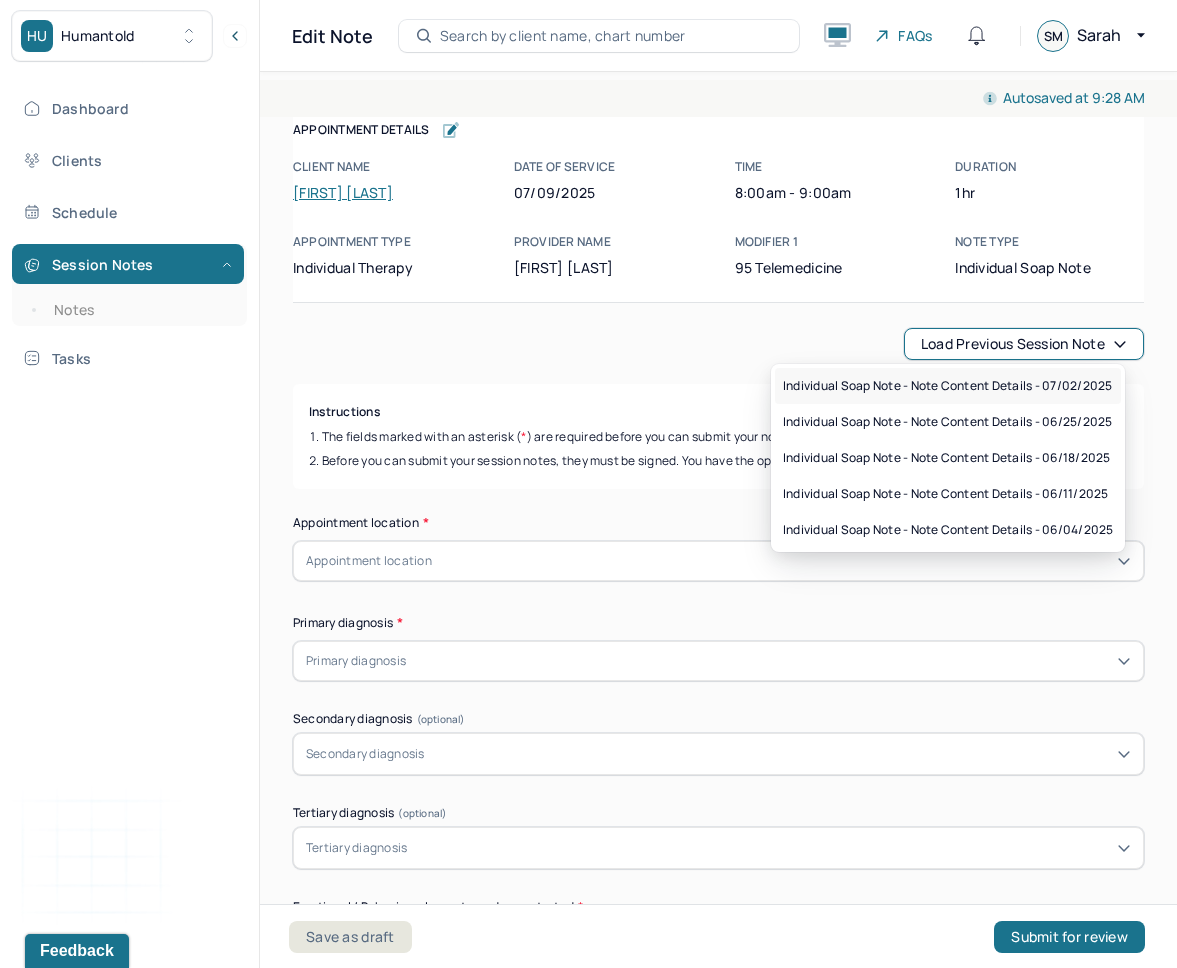 click on "Individual soap note   - Note content Details -   07/02/2025" at bounding box center [947, 386] 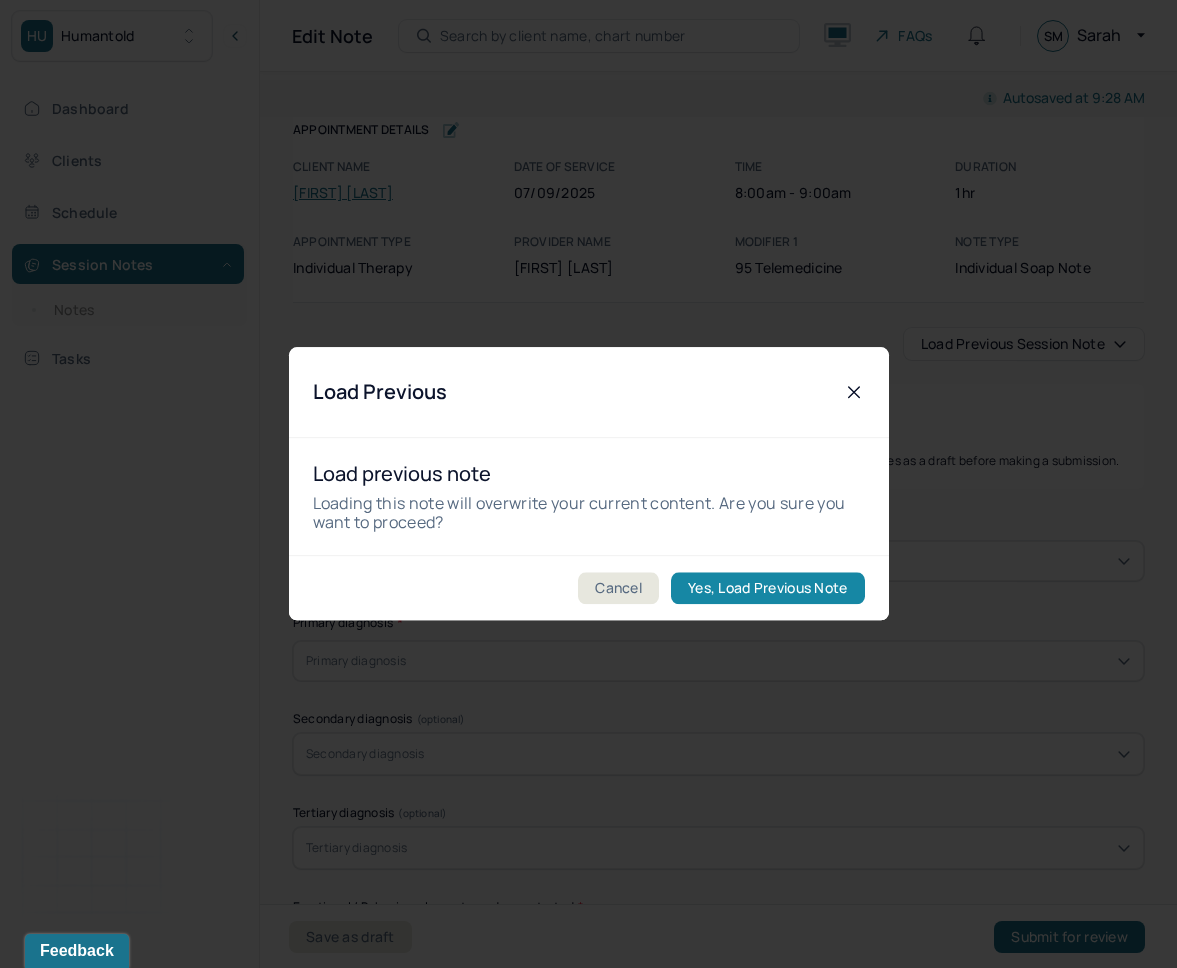click on "Yes, Load Previous Note" at bounding box center [767, 589] 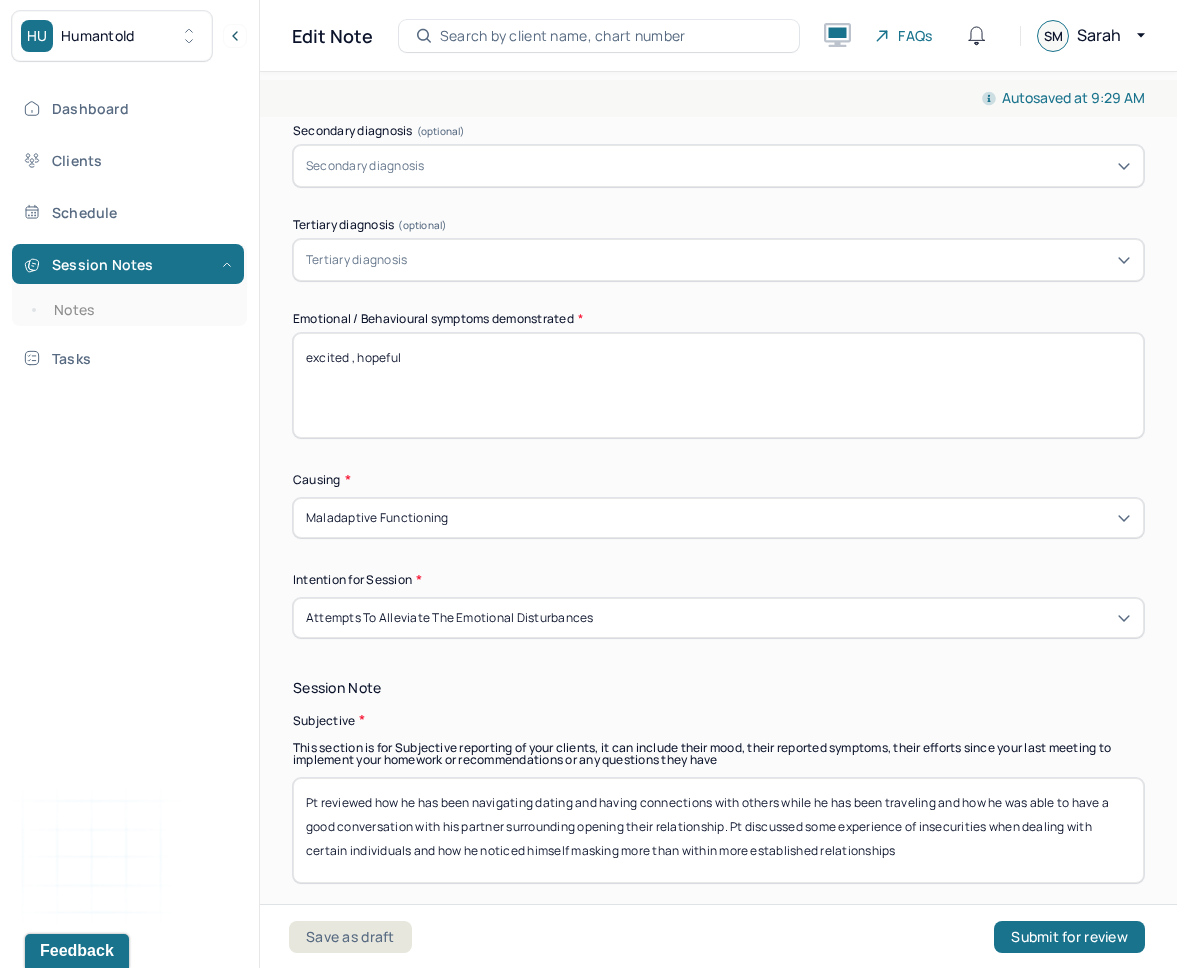 scroll, scrollTop: 885, scrollLeft: 0, axis: vertical 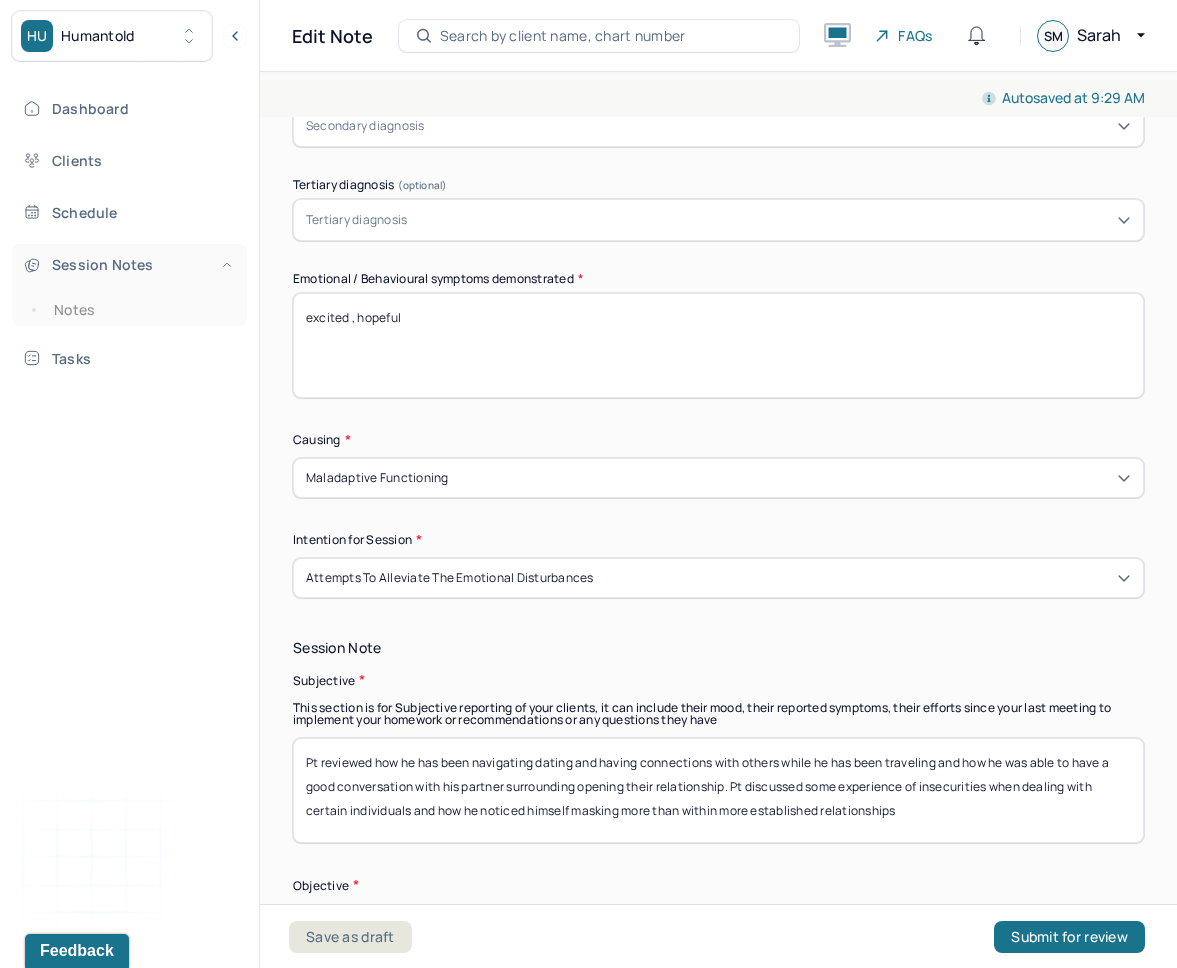 drag, startPoint x: 610, startPoint y: 363, endPoint x: 78, endPoint y: 281, distance: 538.2825 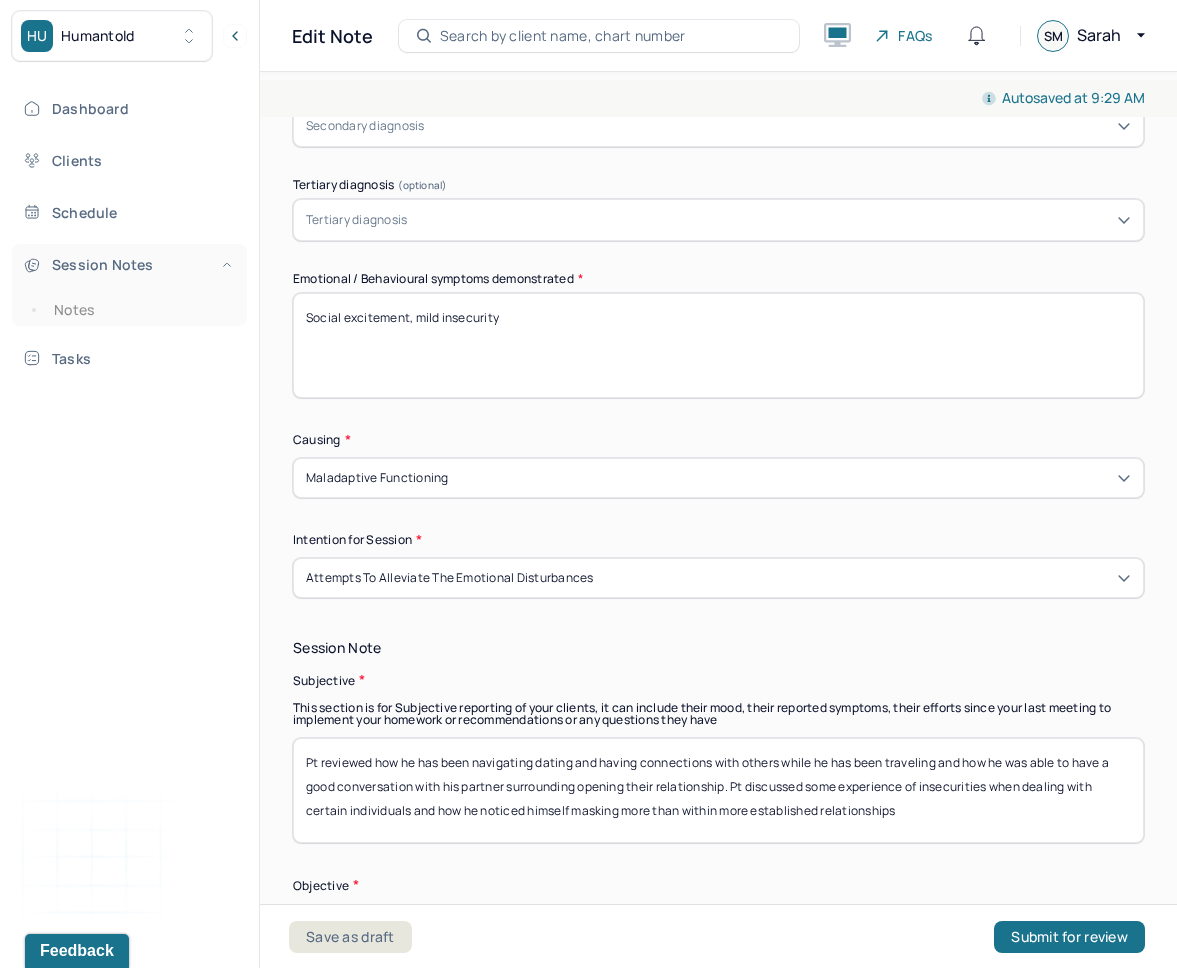 type on "Social excitement, mild insecurity" 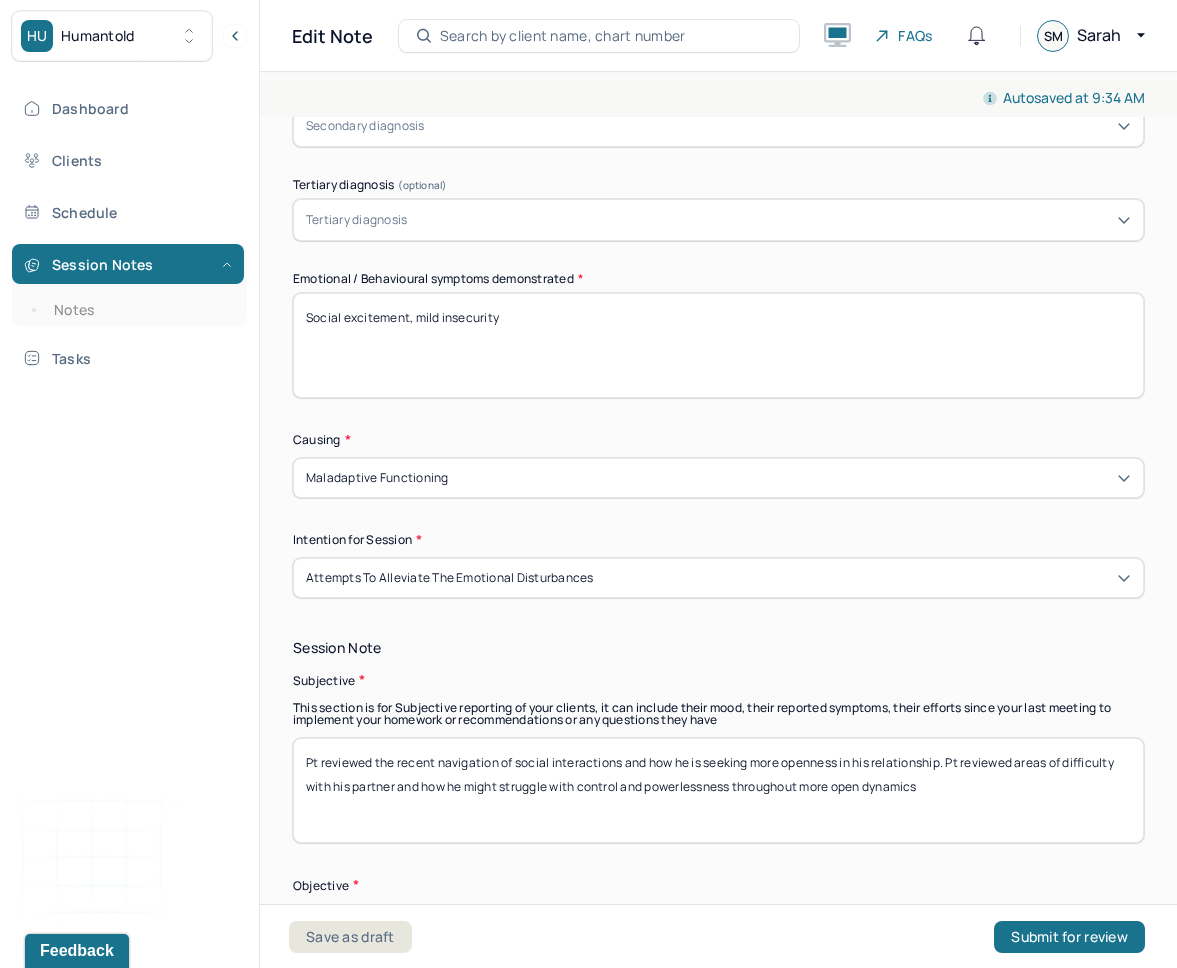 type on "Pt reviewed the recent navigation of social interactions and how he is seeking more openness in his relationship. Pt reviewed areas of difficulty with his partner and how he might struggle with control and powerlessness throughout more open dynamics" 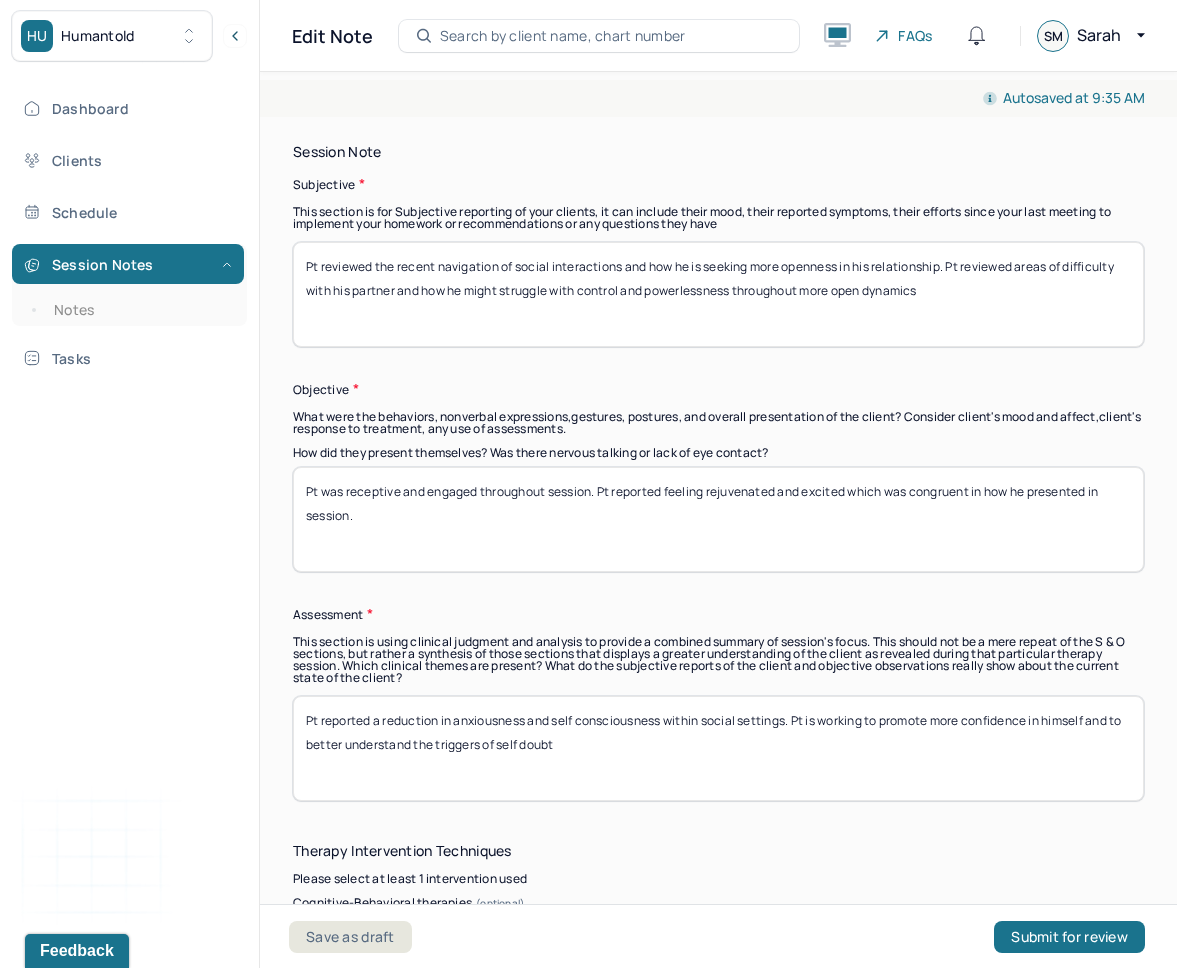 type on "Pt was receptive and engaged throughout session. Pt reported feeling rejuvenated and excited which was congruent in how he presented in session." 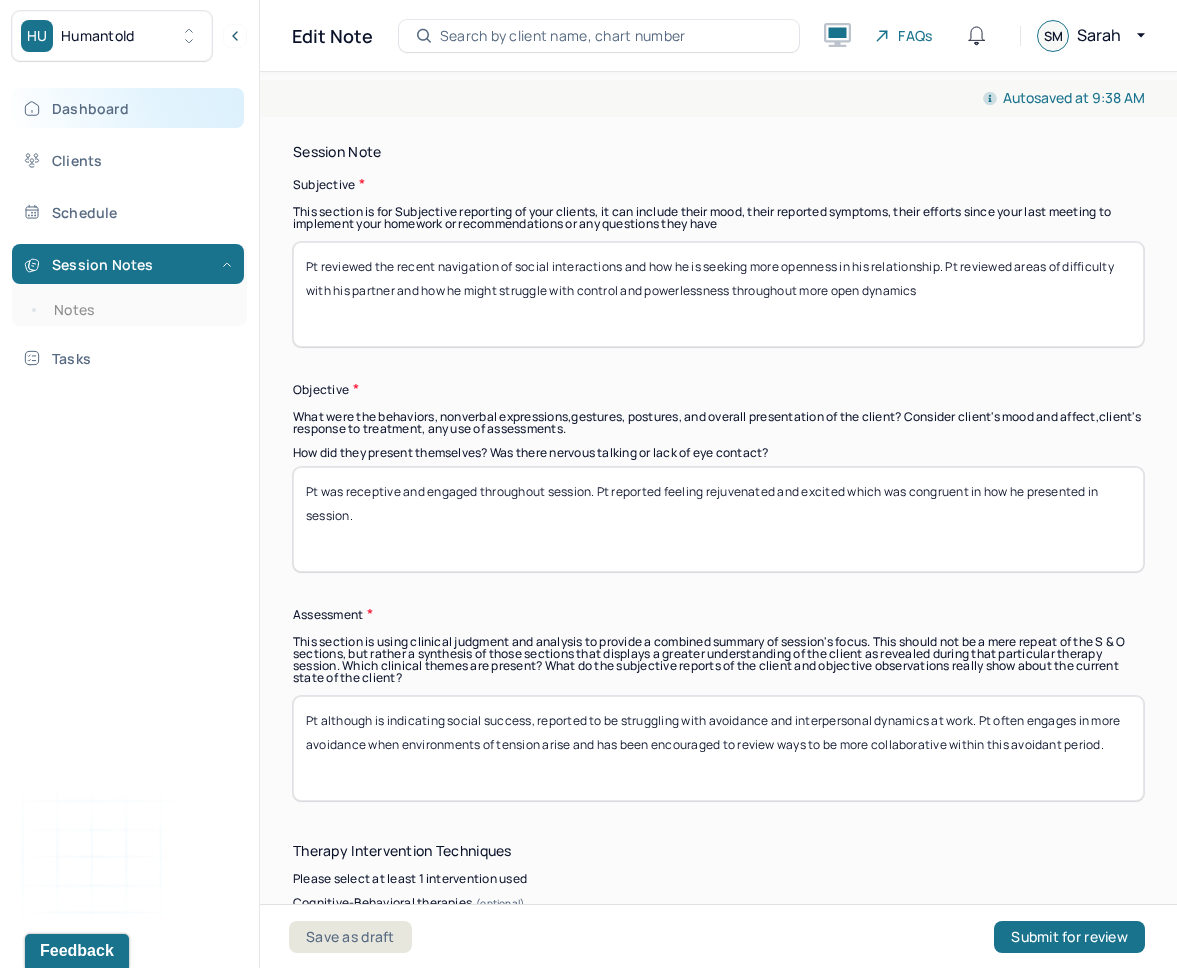 type on "Pt although is indicating social success, reported to be struggling with avoidance and interpersonal dynamics at work. Pt often engages in more avoidance when environments of tension arise and has been encouraged to review ways to be more collaborative within this avoidant period." 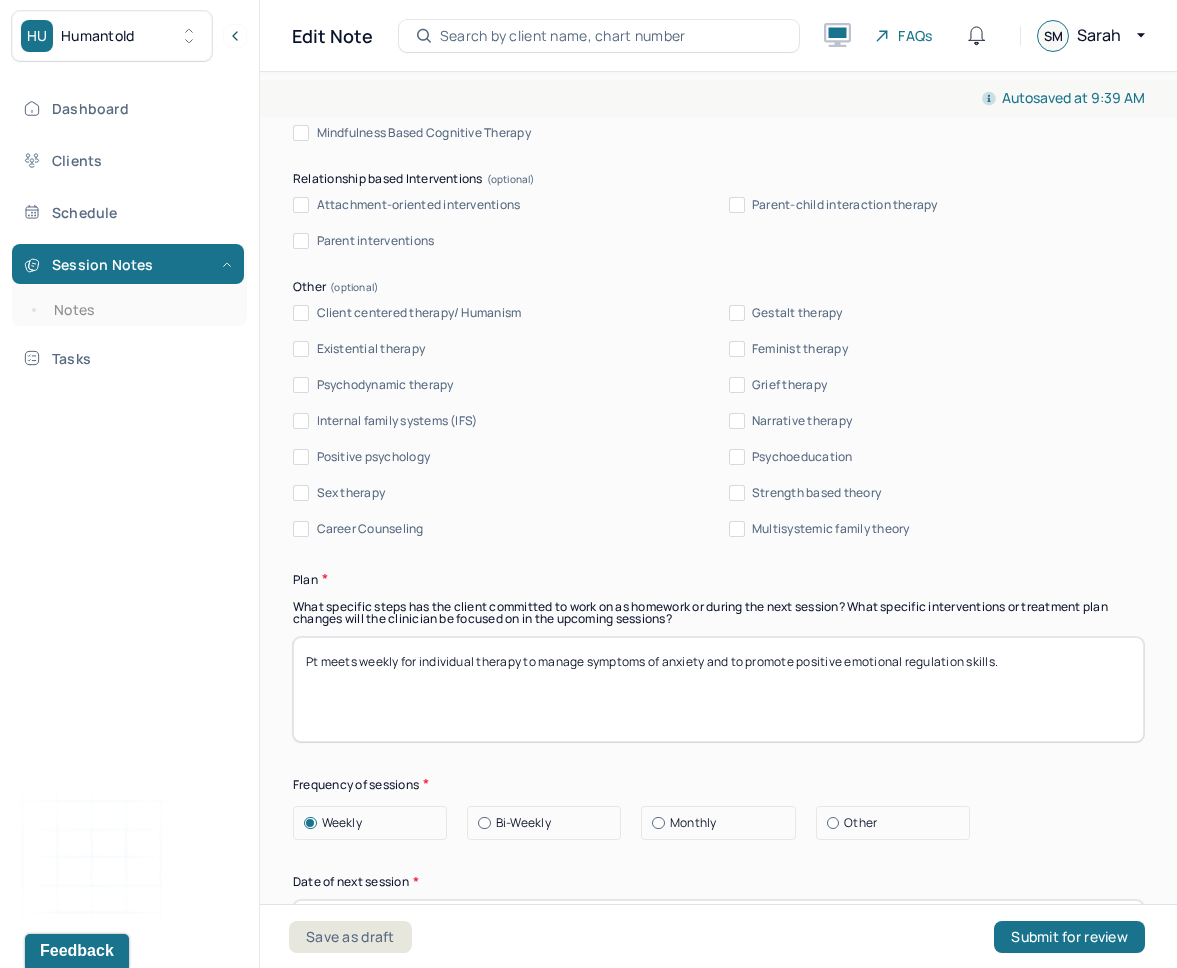 scroll, scrollTop: 2639, scrollLeft: 0, axis: vertical 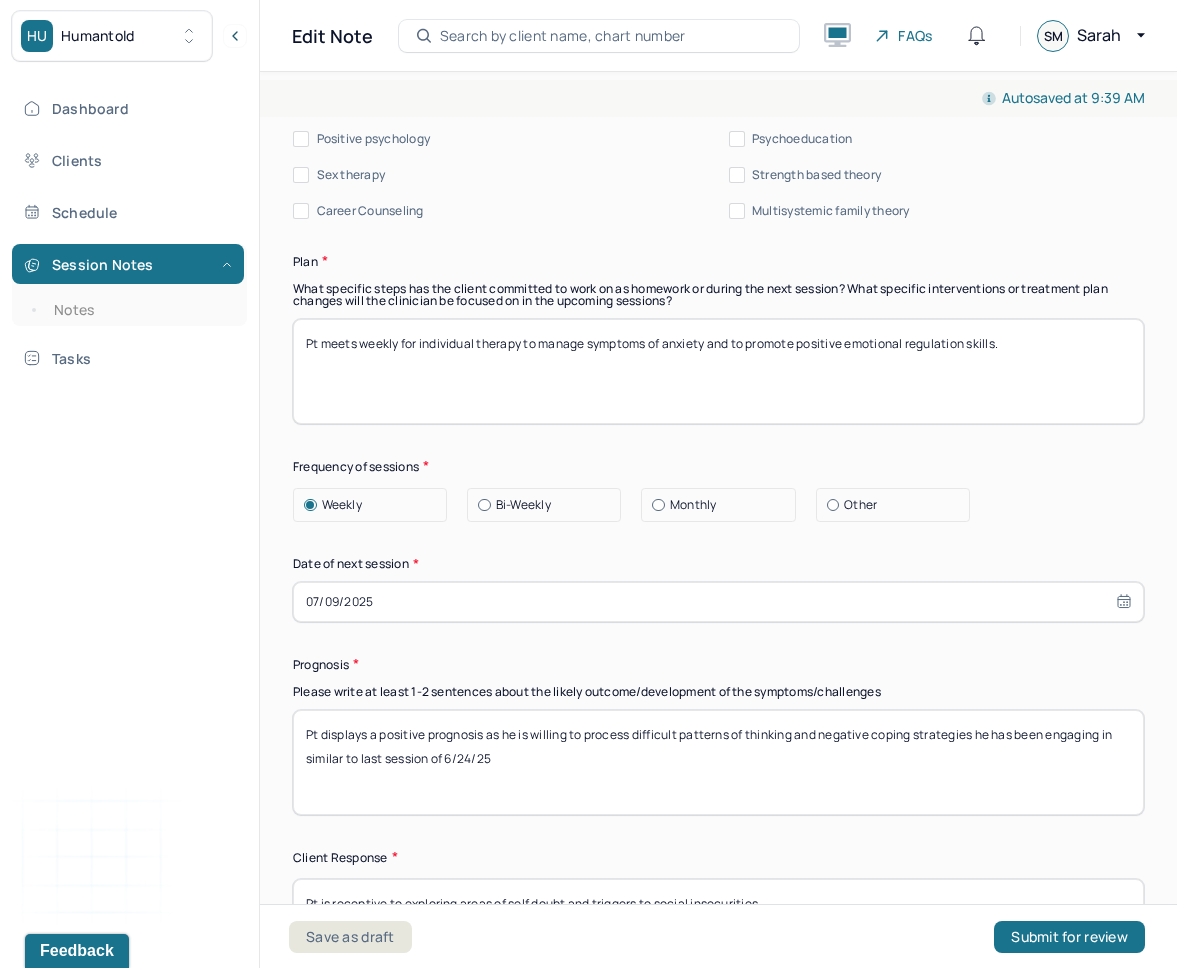 select on "6" 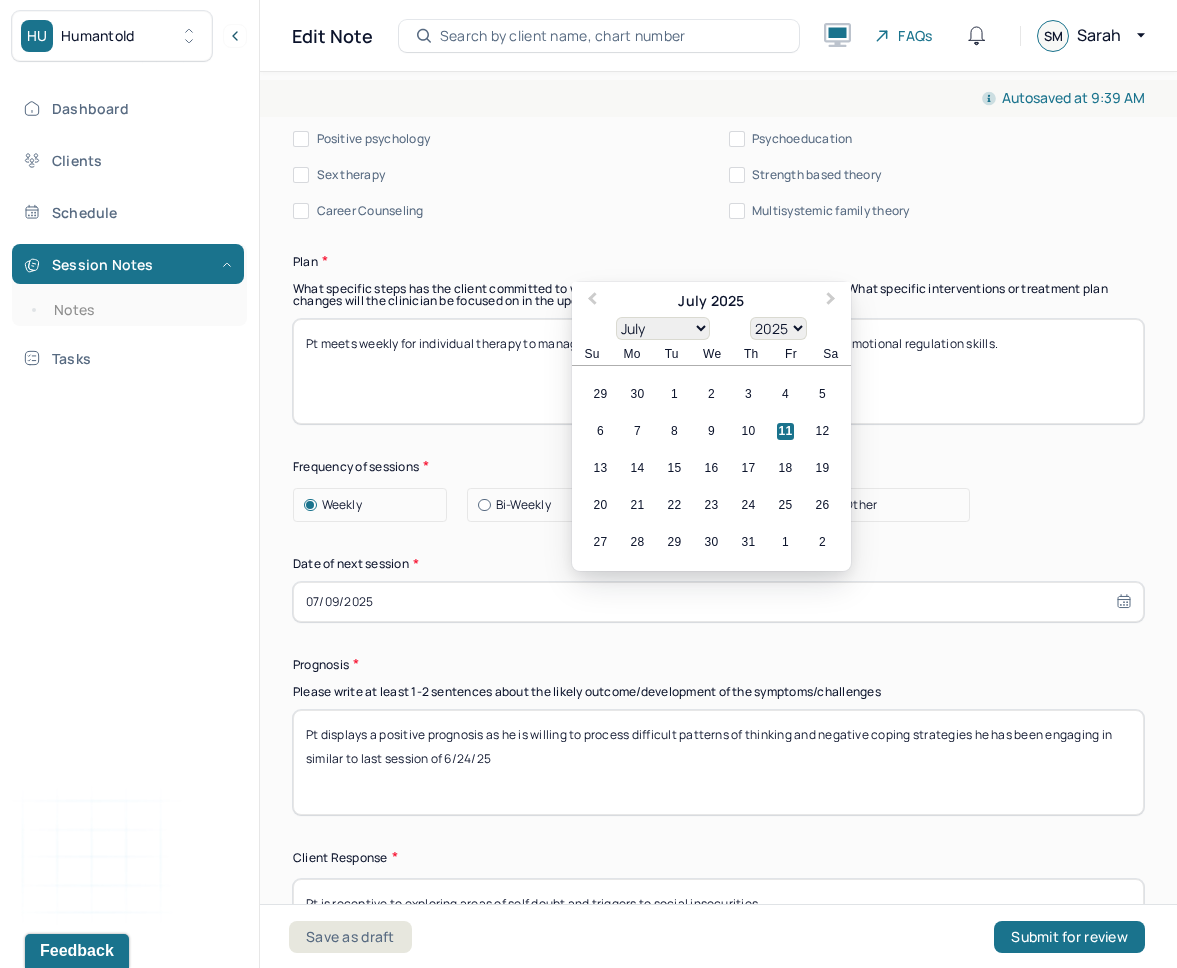 click on "07/09/2025" at bounding box center (718, 602) 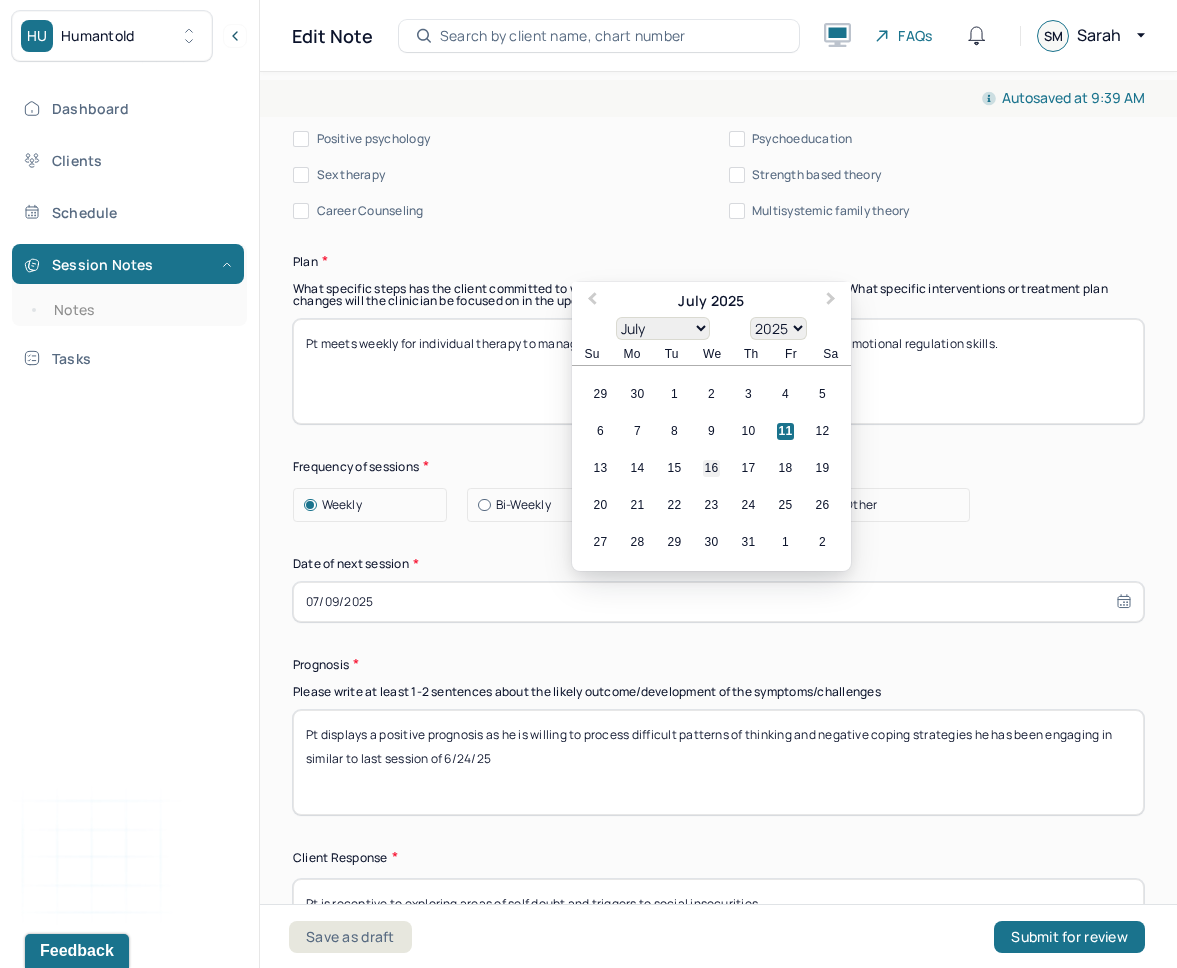 click on "16" at bounding box center [711, 468] 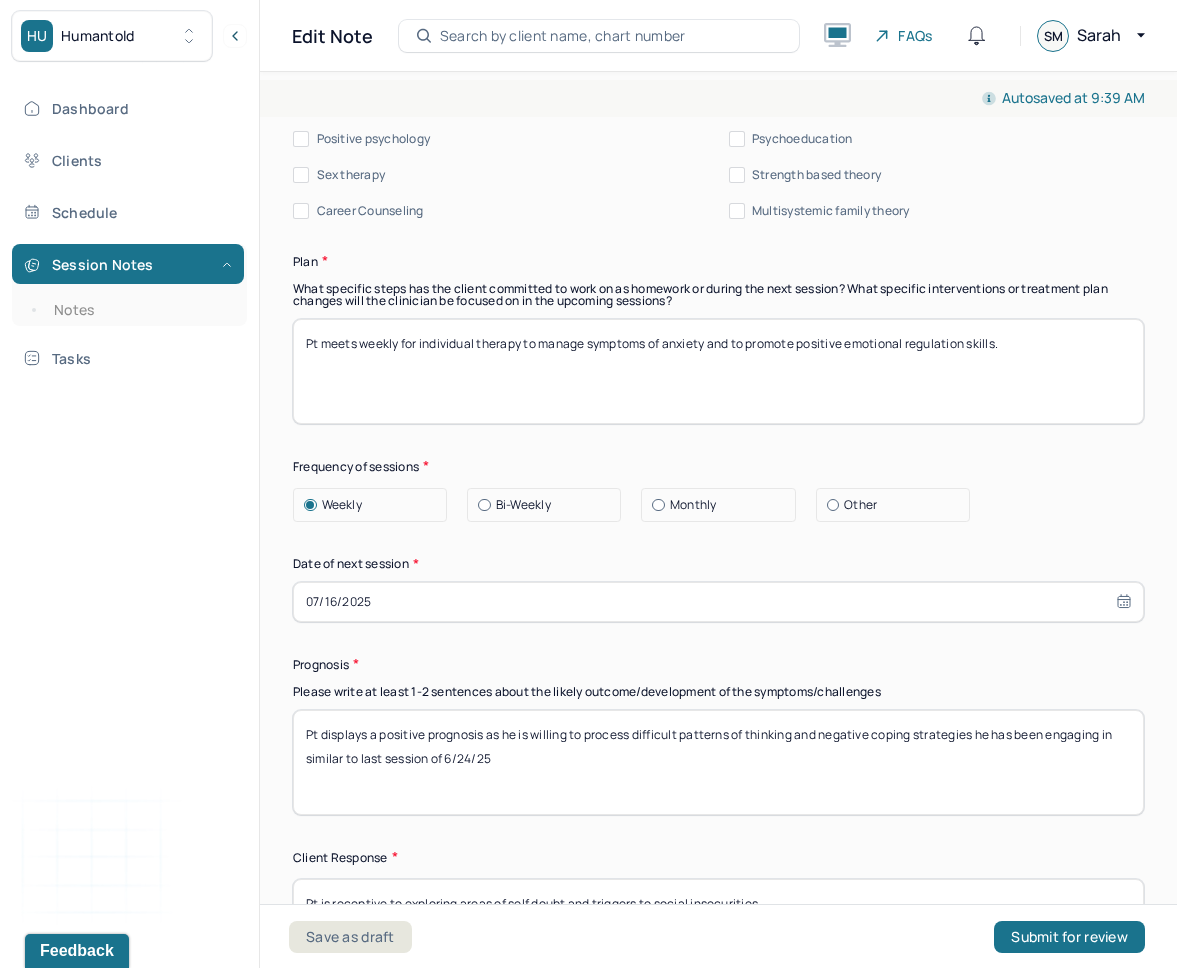 drag, startPoint x: 485, startPoint y: 782, endPoint x: 462, endPoint y: 783, distance: 23.021729 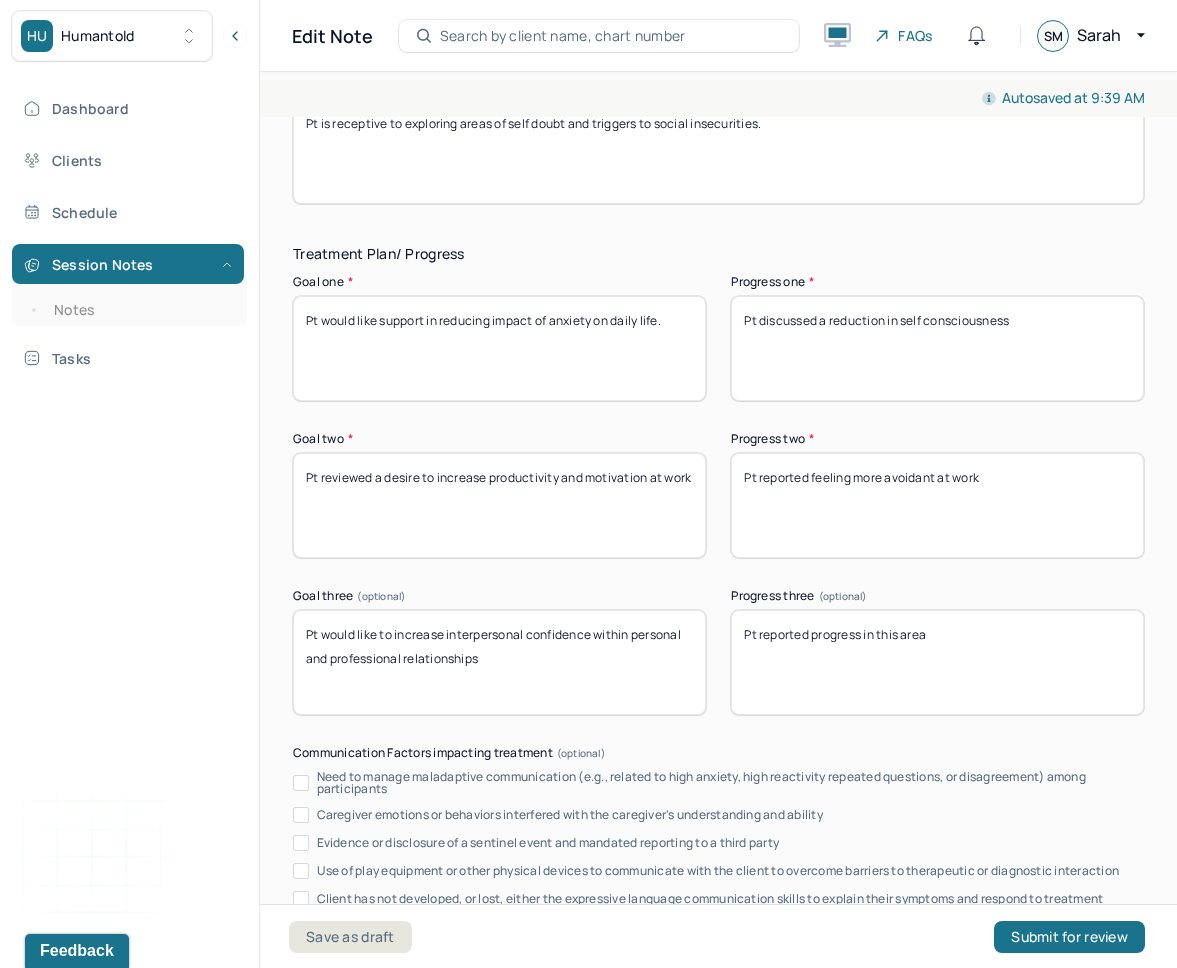 scroll, scrollTop: 3425, scrollLeft: 0, axis: vertical 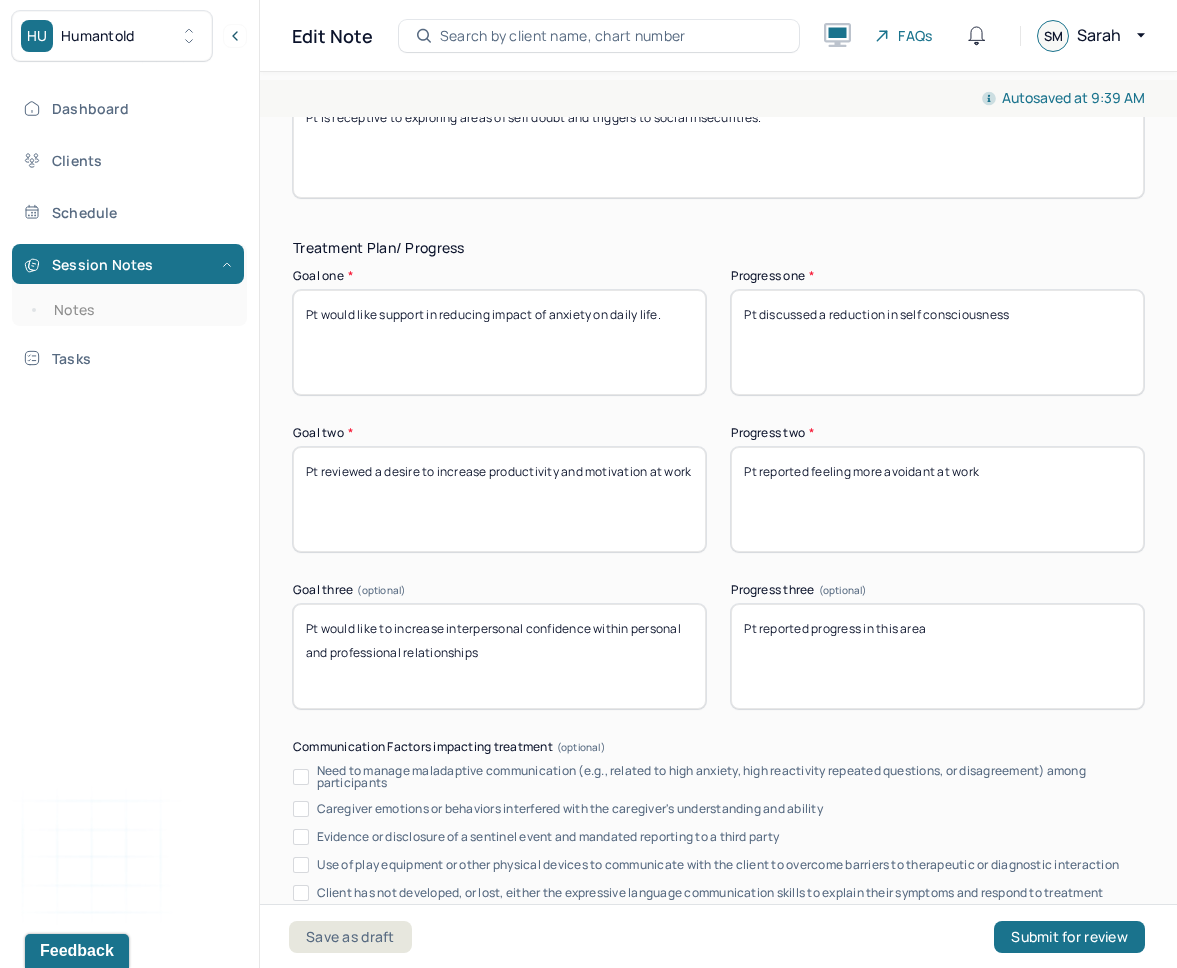 type on "Pt displays a positive prognosis as he is willing to process difficult patterns of thinking and negative coping strategies he has been engaging in similar to last session of 7/2/25" 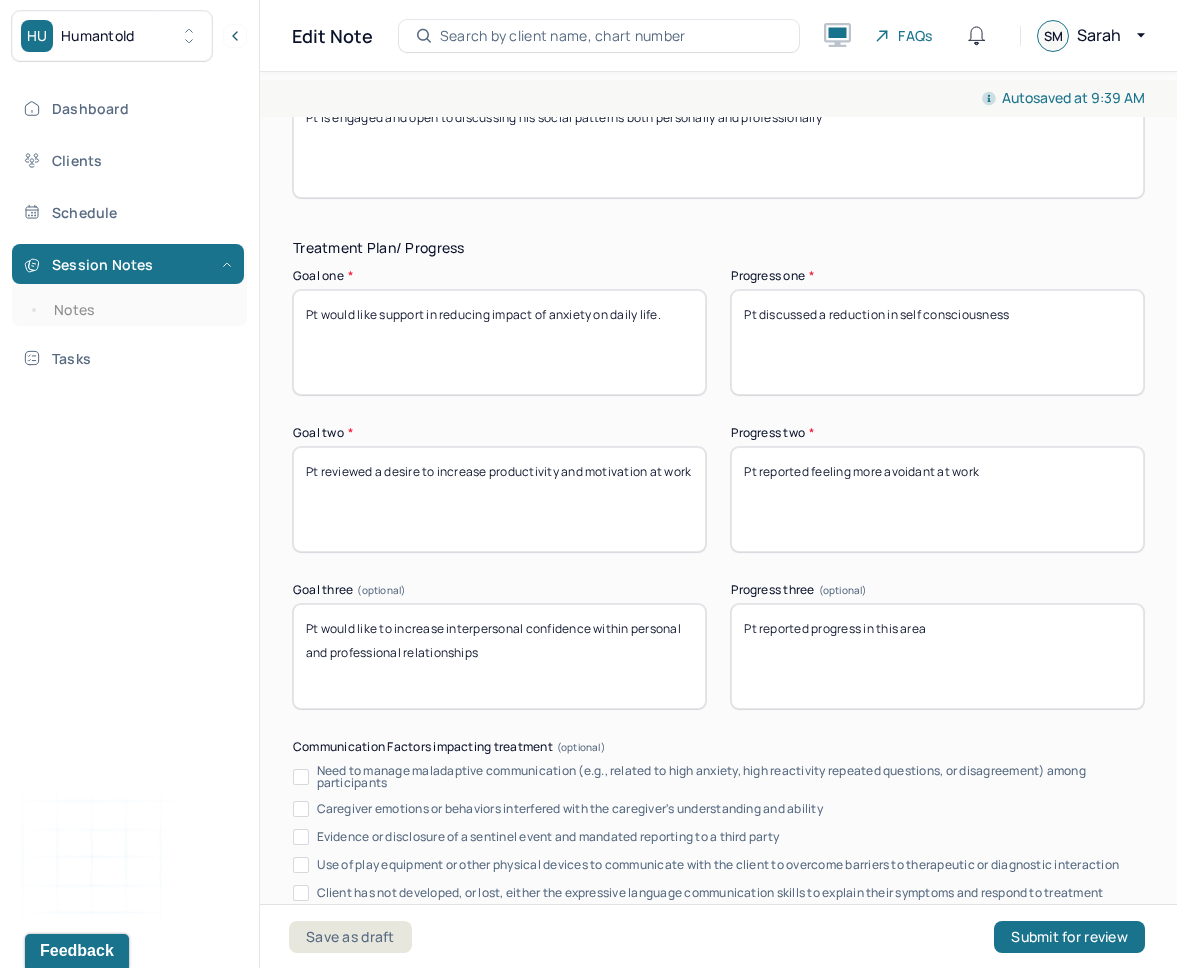 type on "Pt is engaged and open to discussing his social patterns both personally and professionally" 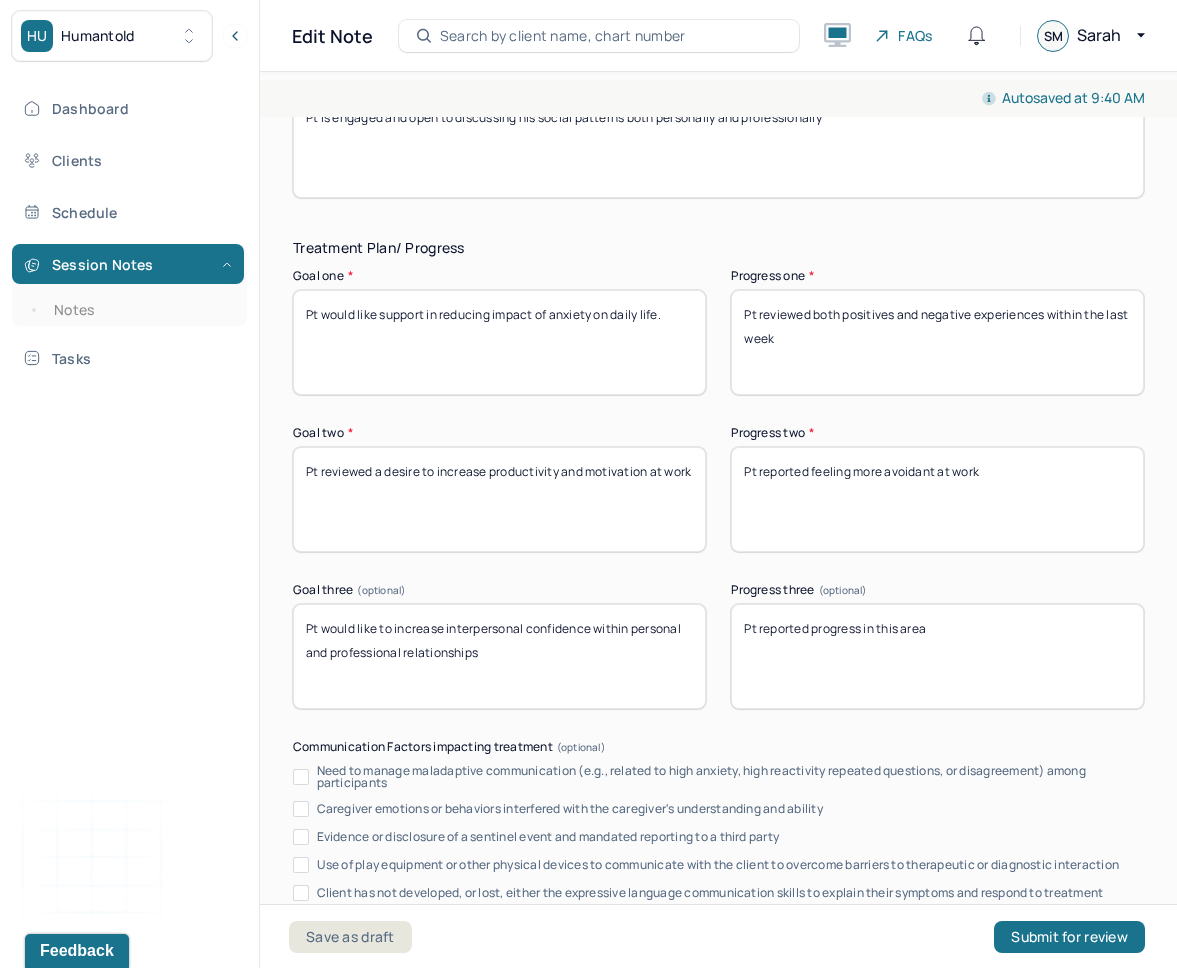 type on "Pt reviewed both positives and negative experiences within the last week" 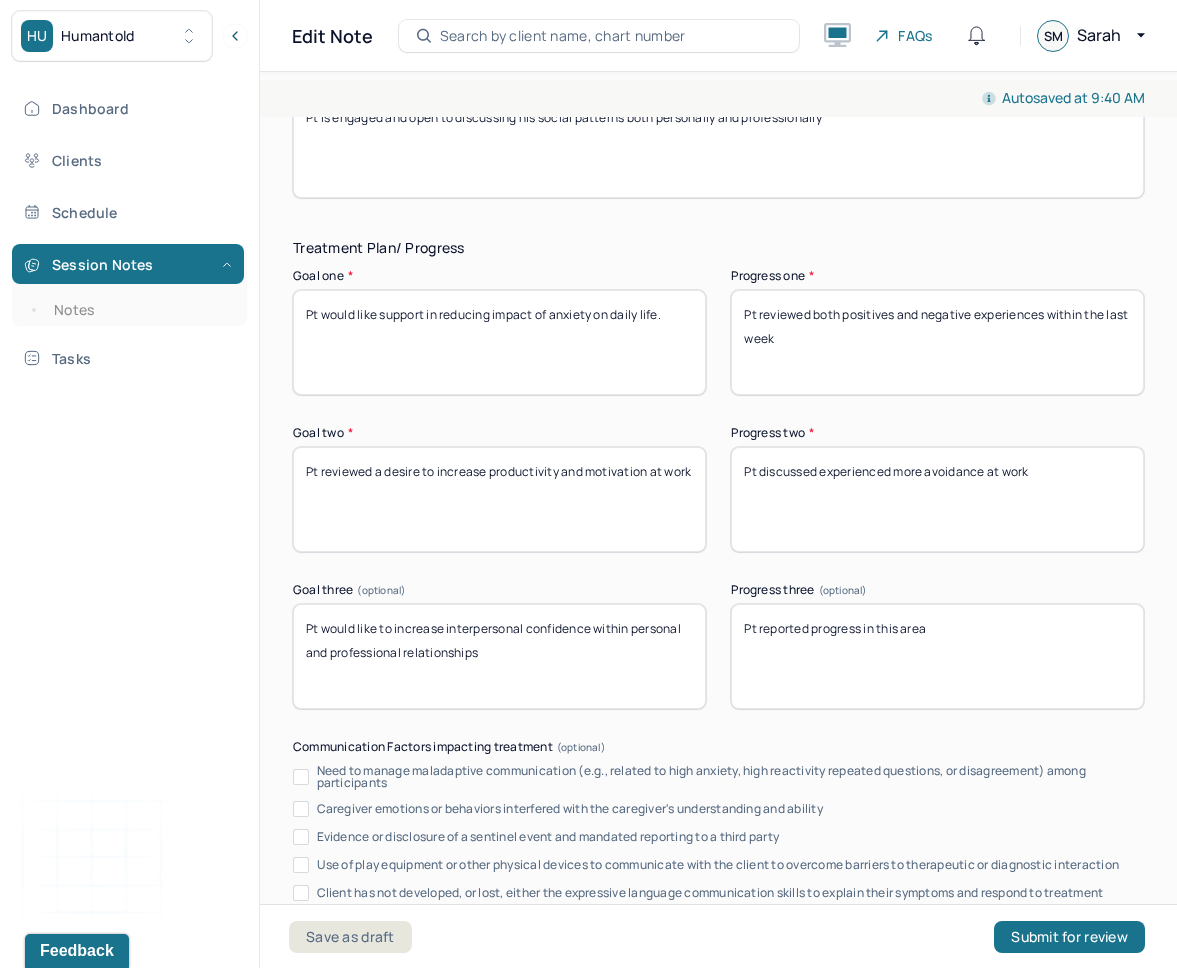 type on "Pt discussed experienced more avoidance at work" 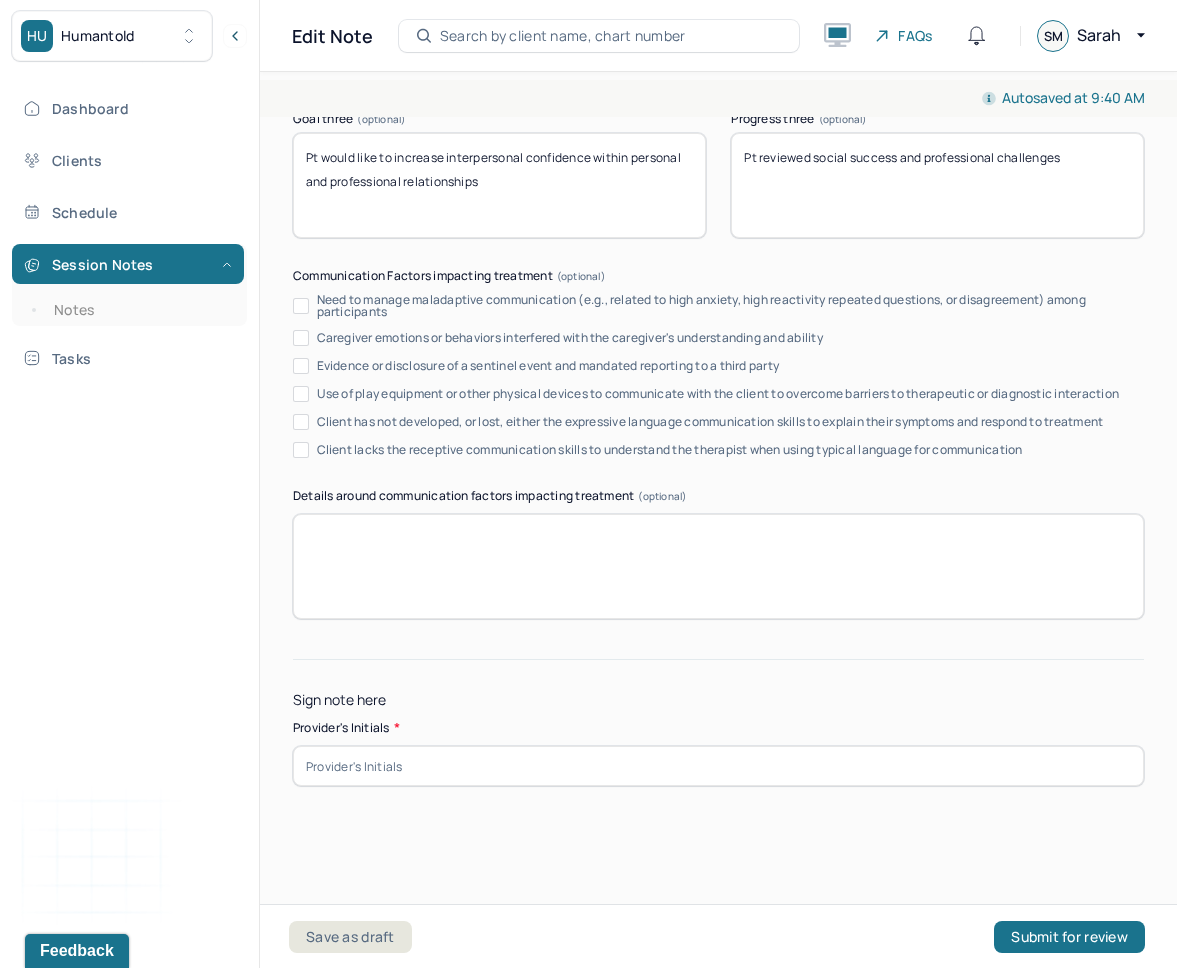 scroll, scrollTop: 3928, scrollLeft: 0, axis: vertical 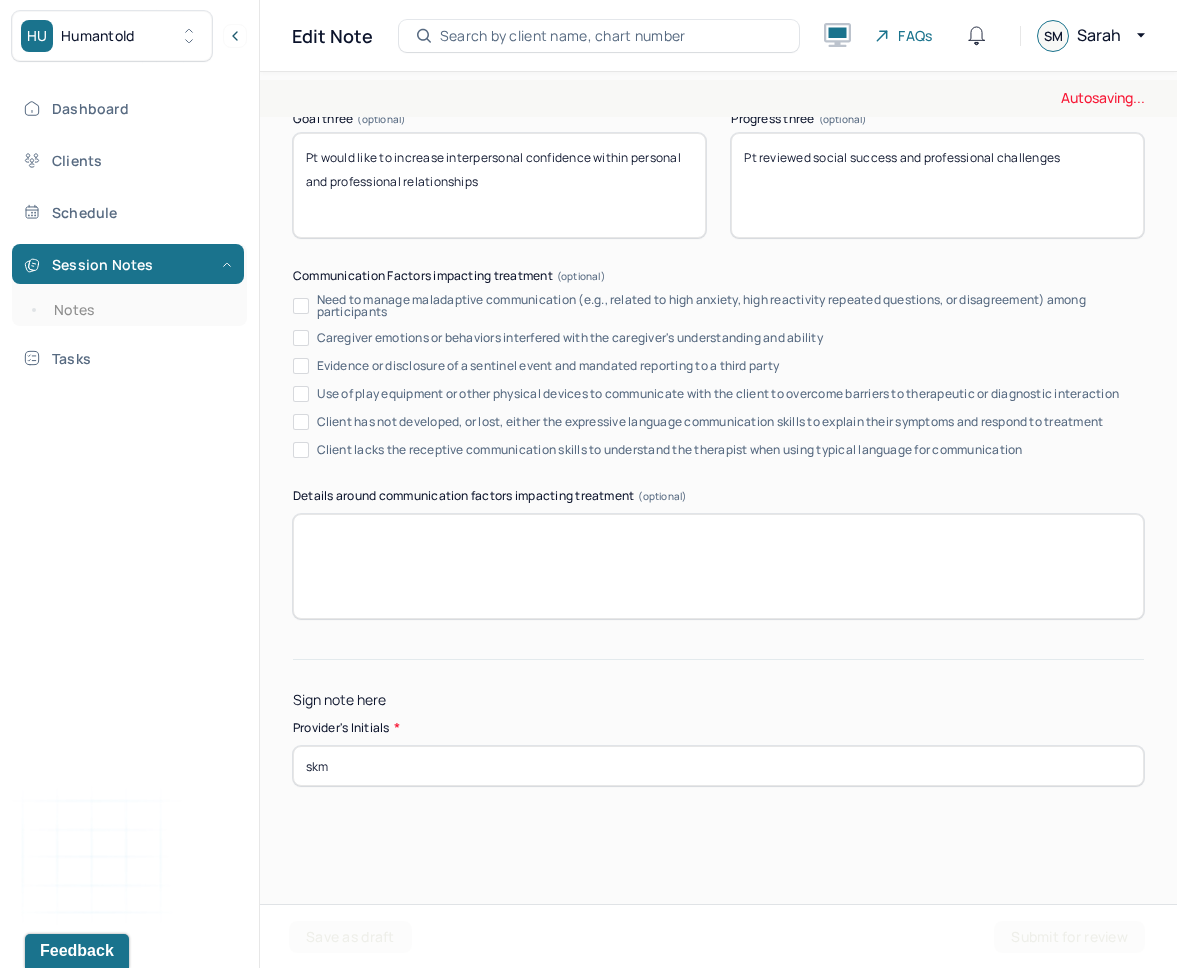 type on "skm" 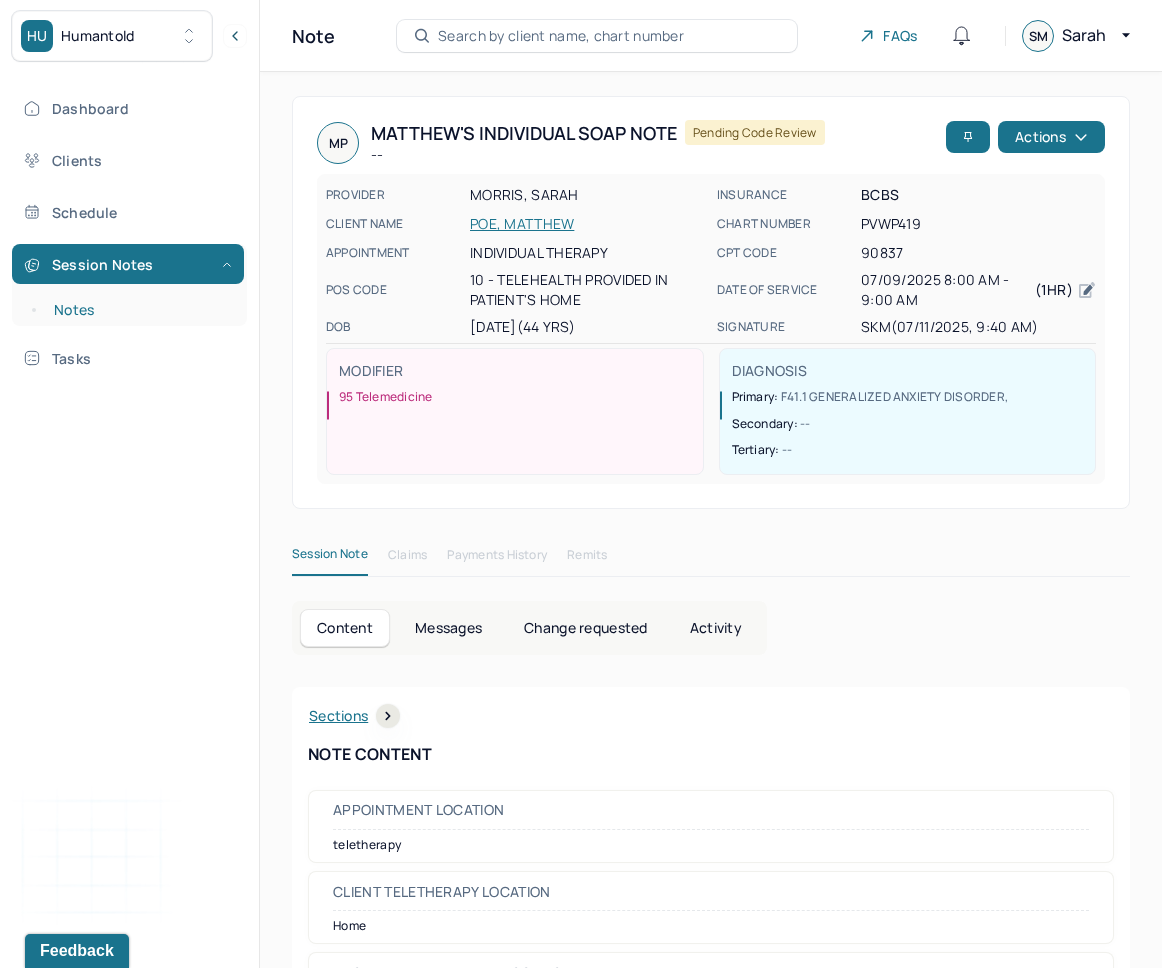click on "Notes" at bounding box center (139, 310) 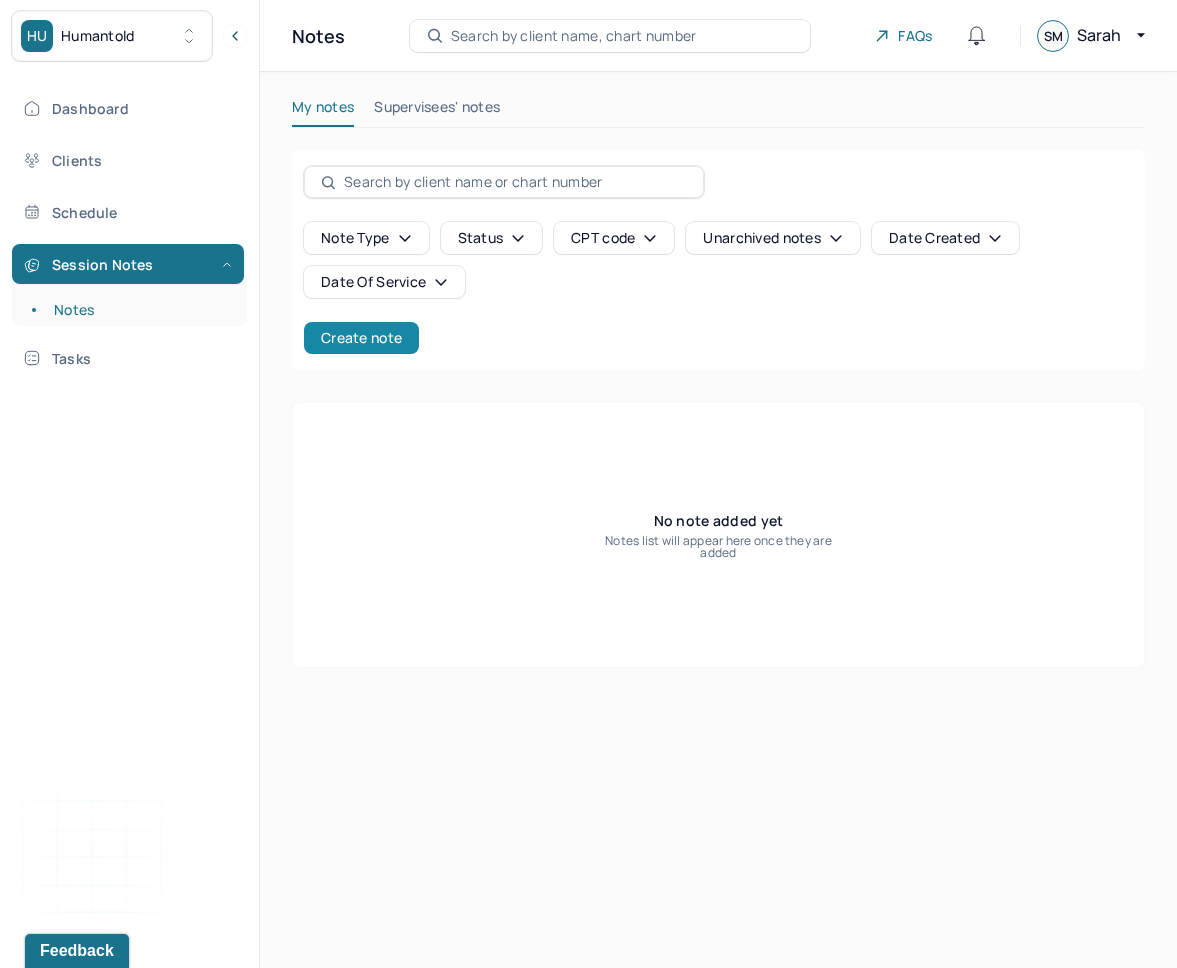 click on "Create note" at bounding box center [361, 338] 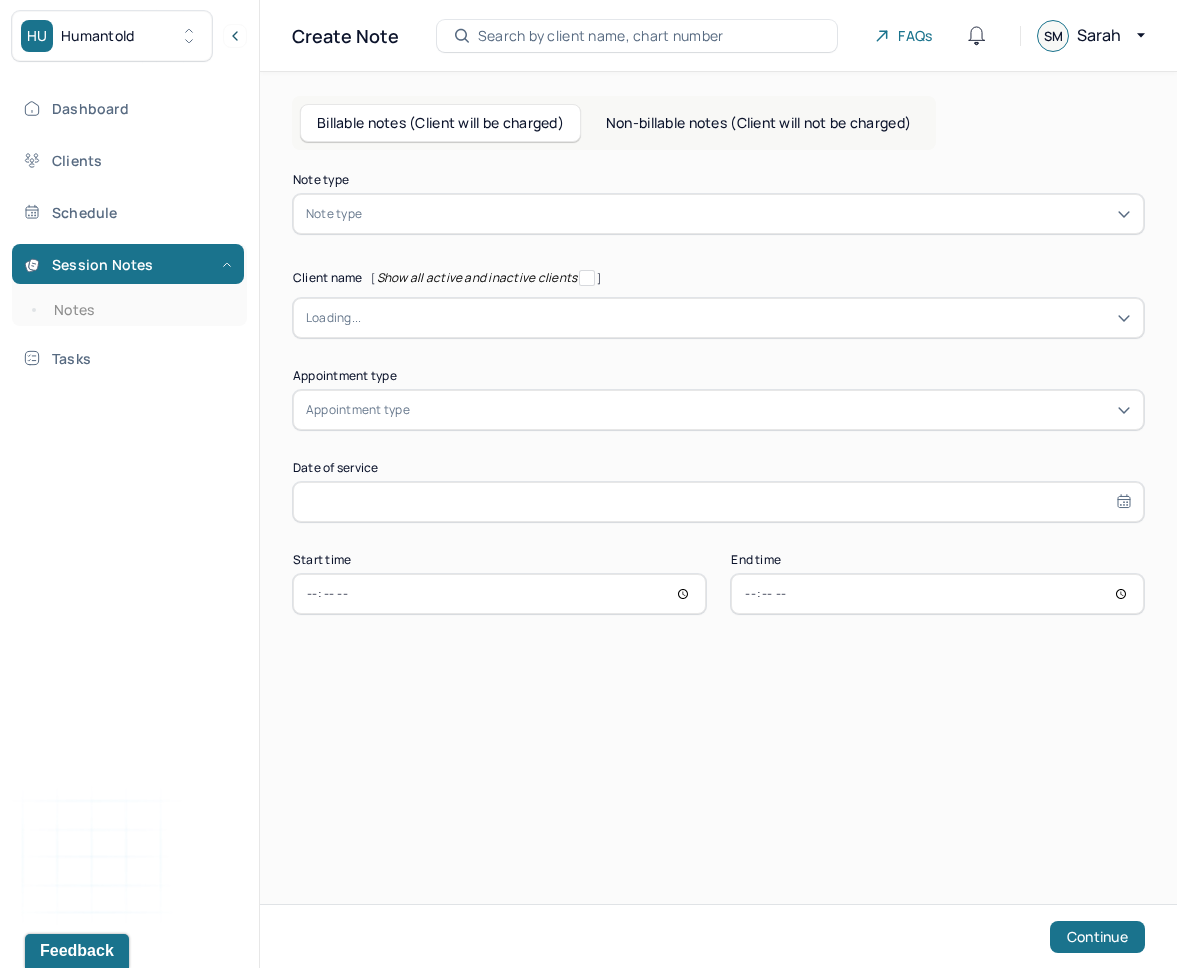 click at bounding box center (748, 214) 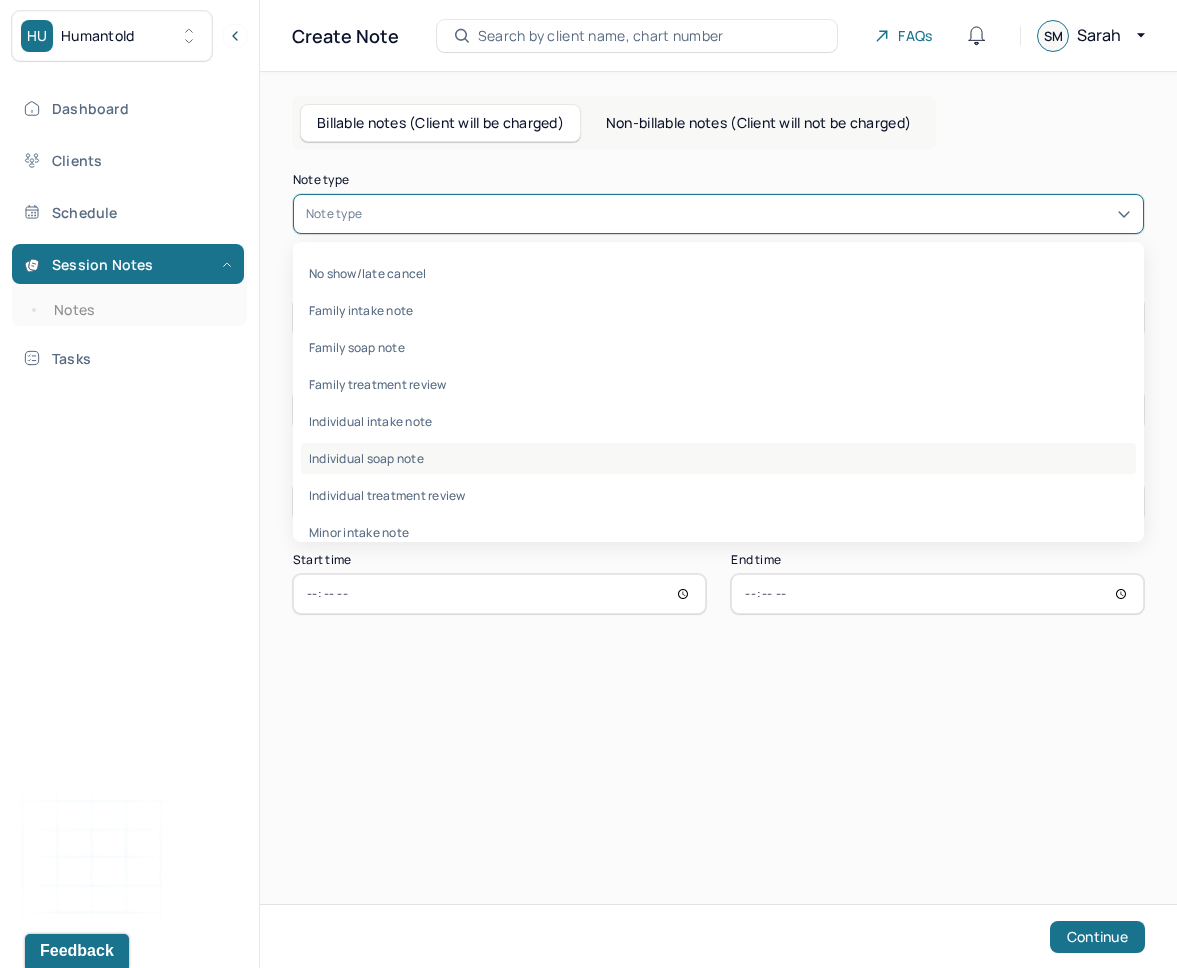click on "Individual soap note" at bounding box center [718, 458] 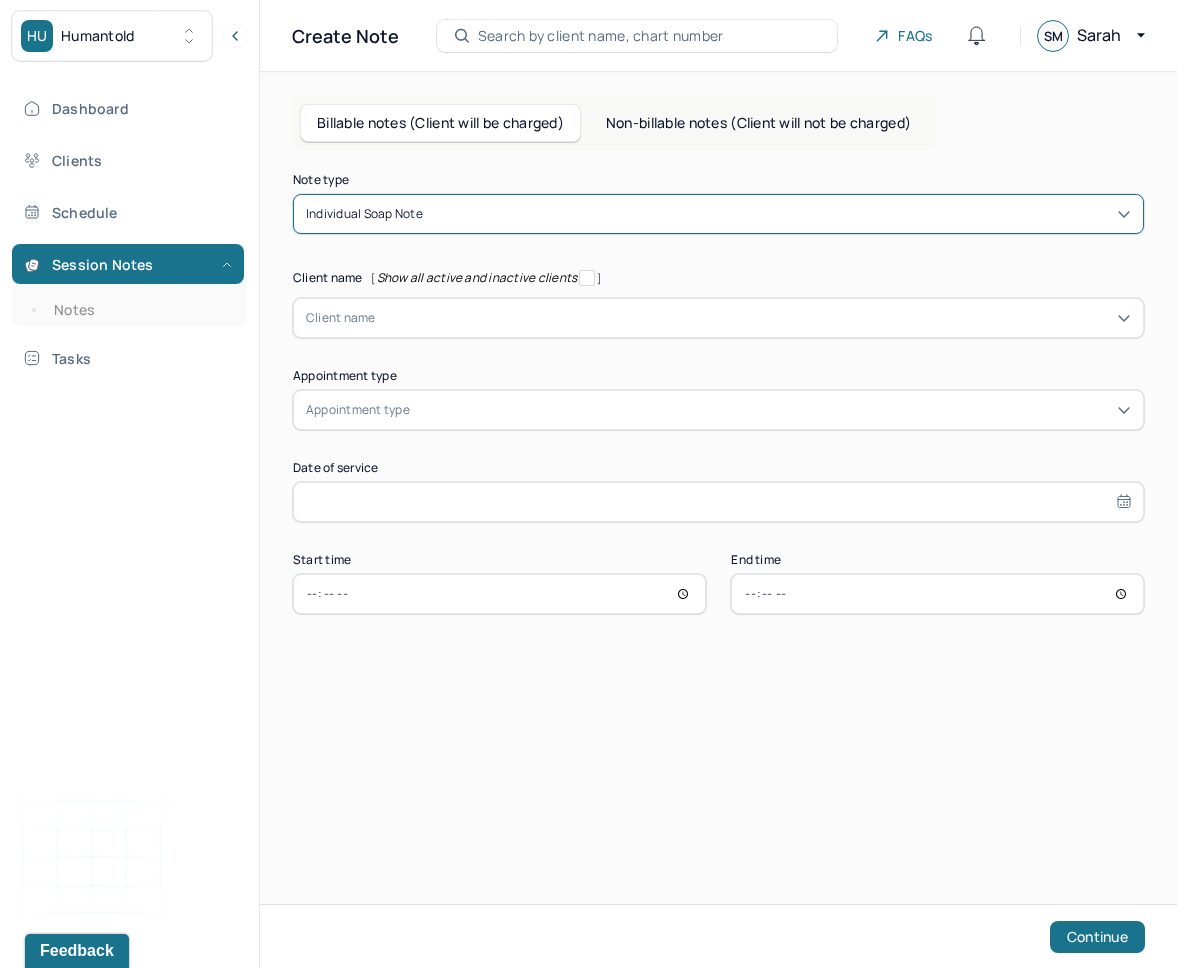 click on "Client name" at bounding box center [341, 318] 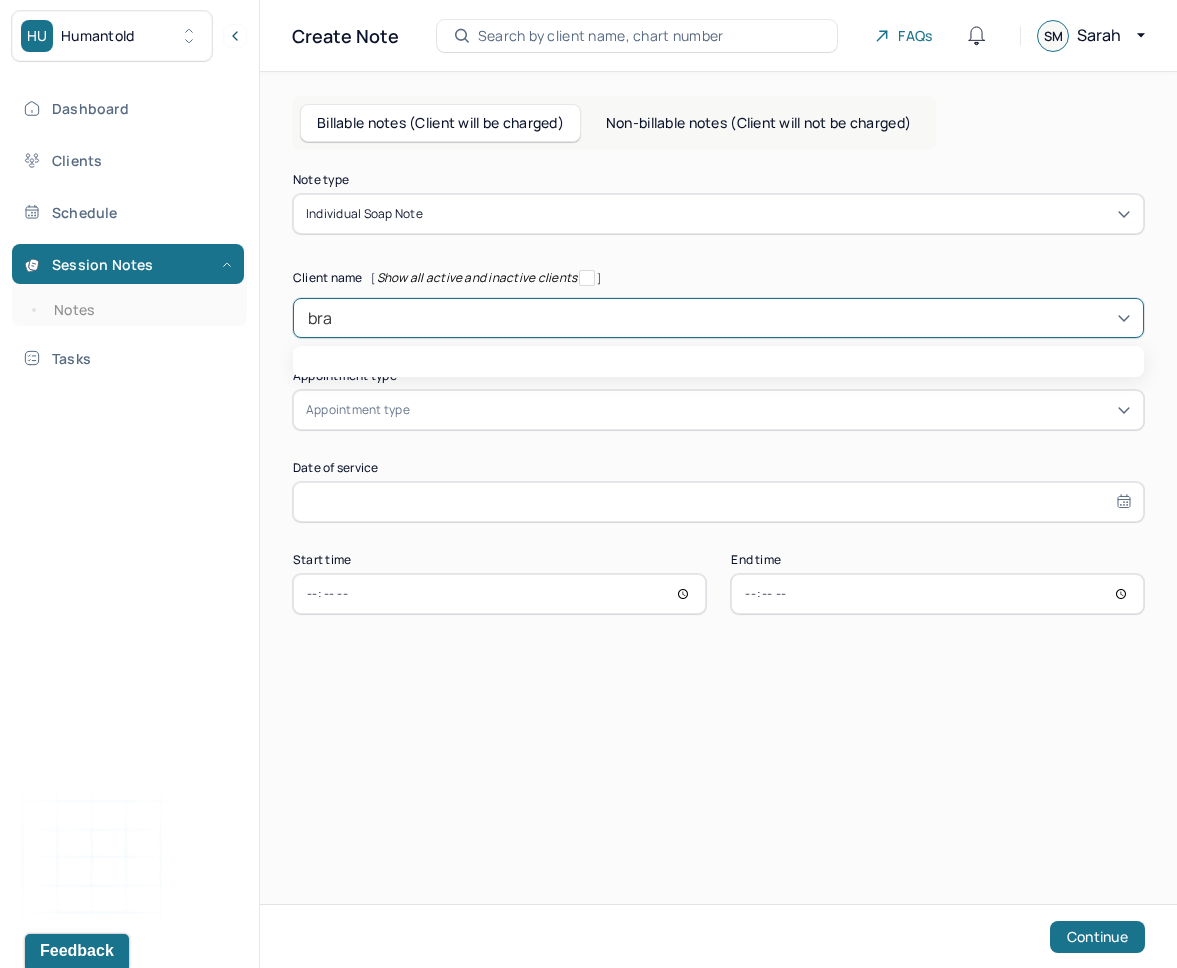 type on "[LAST]" 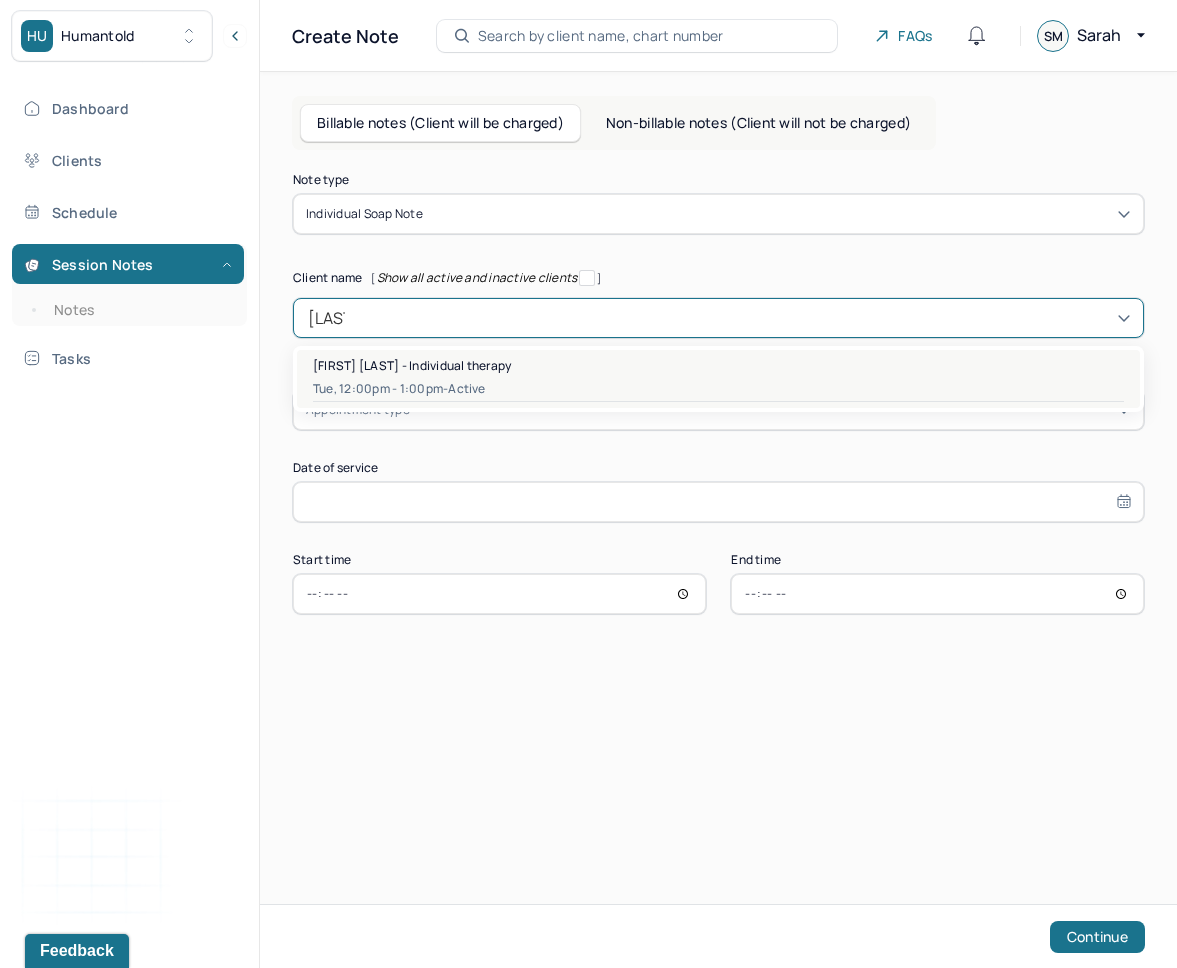 click on "[FIRST] [LAST] - Individual therapy" at bounding box center (412, 365) 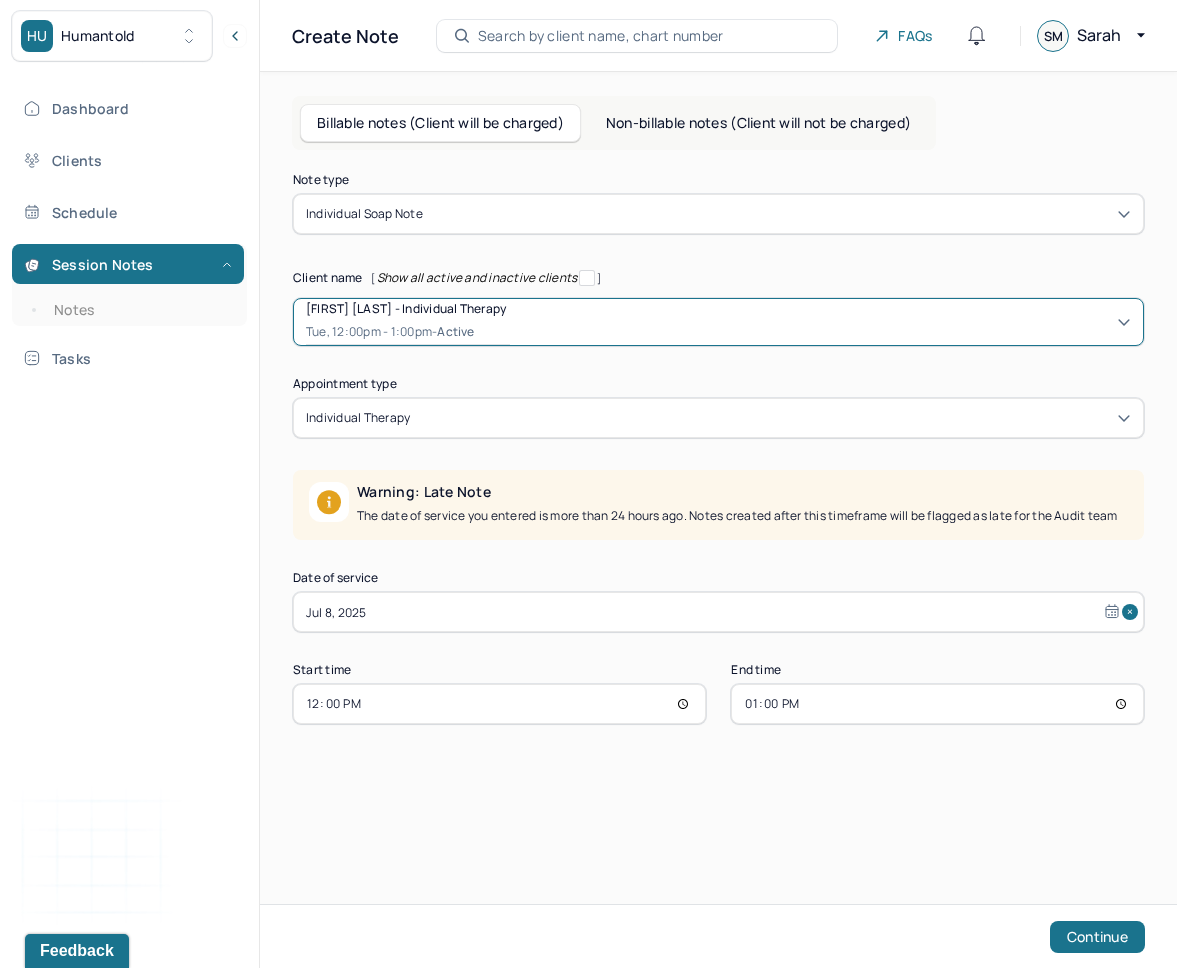 select on "6" 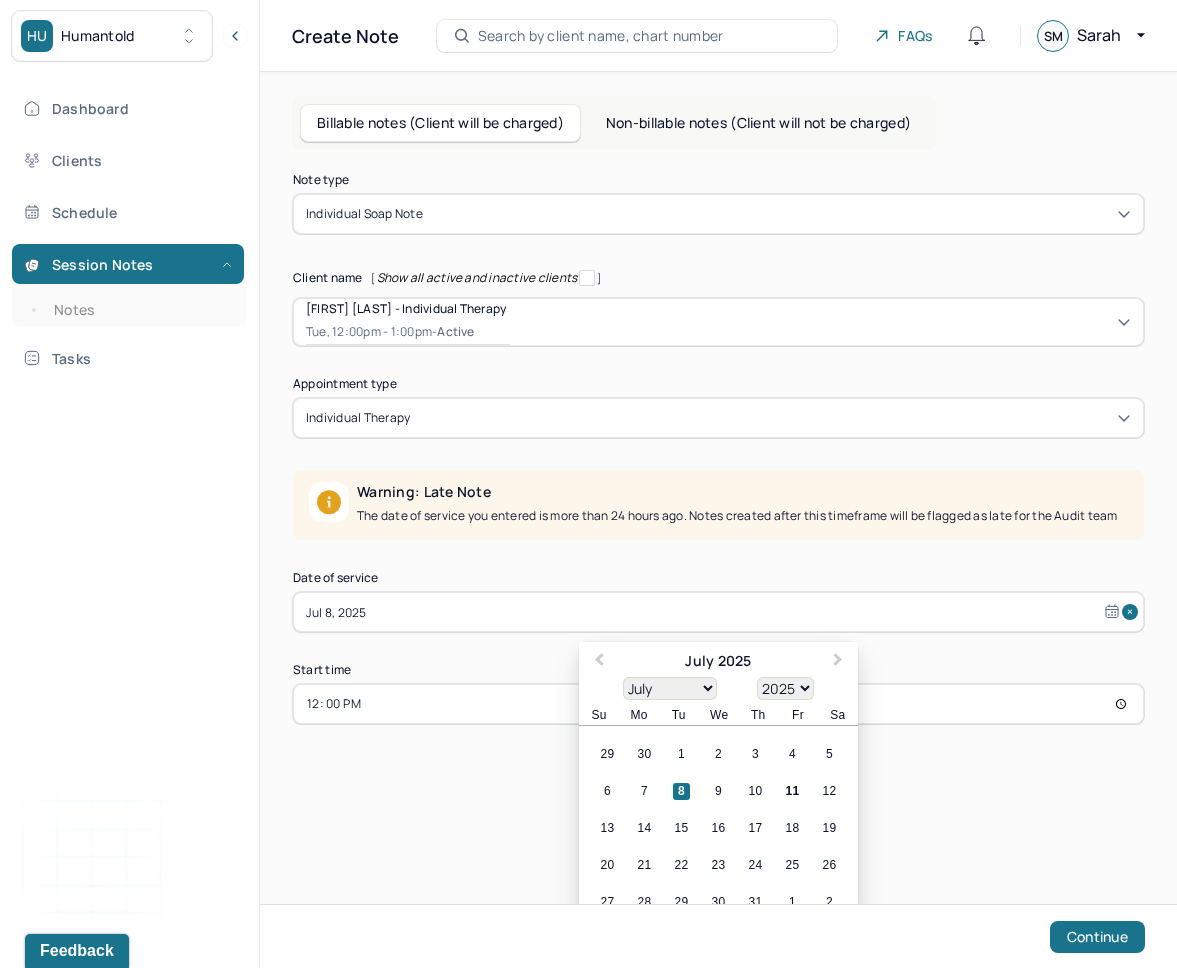 click on "Jul 8, 2025" at bounding box center [718, 612] 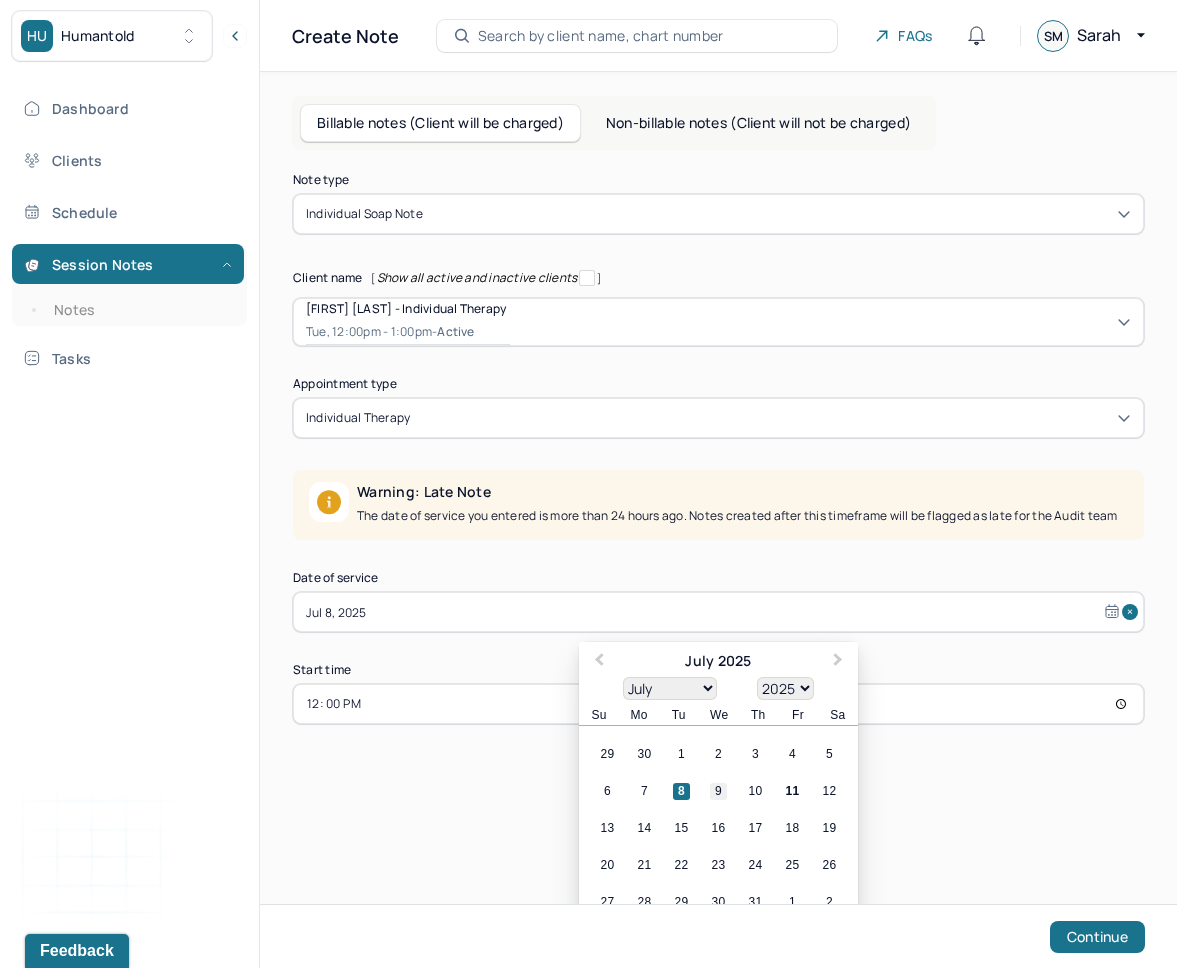 click on "9" at bounding box center (718, 791) 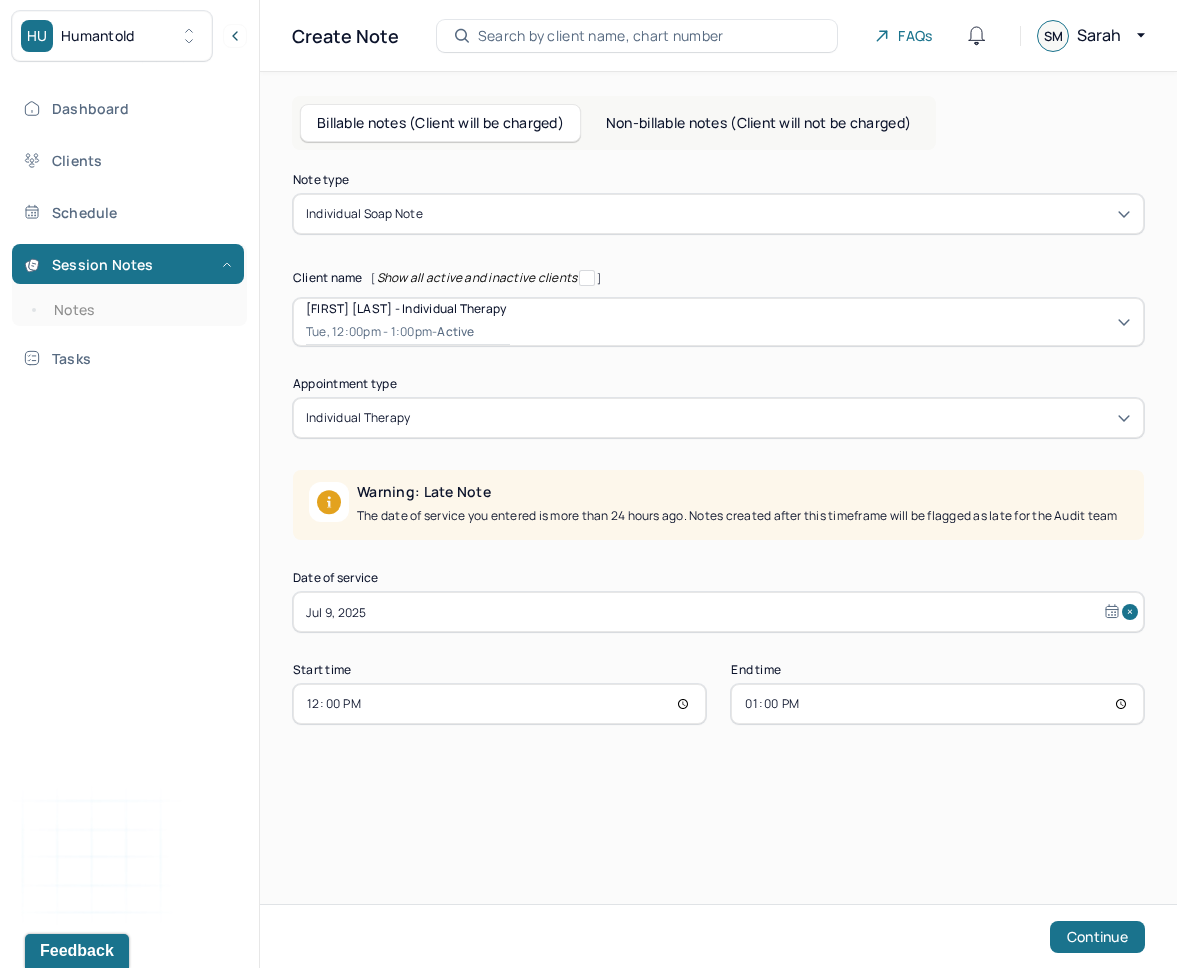 click on "12:00" at bounding box center [499, 704] 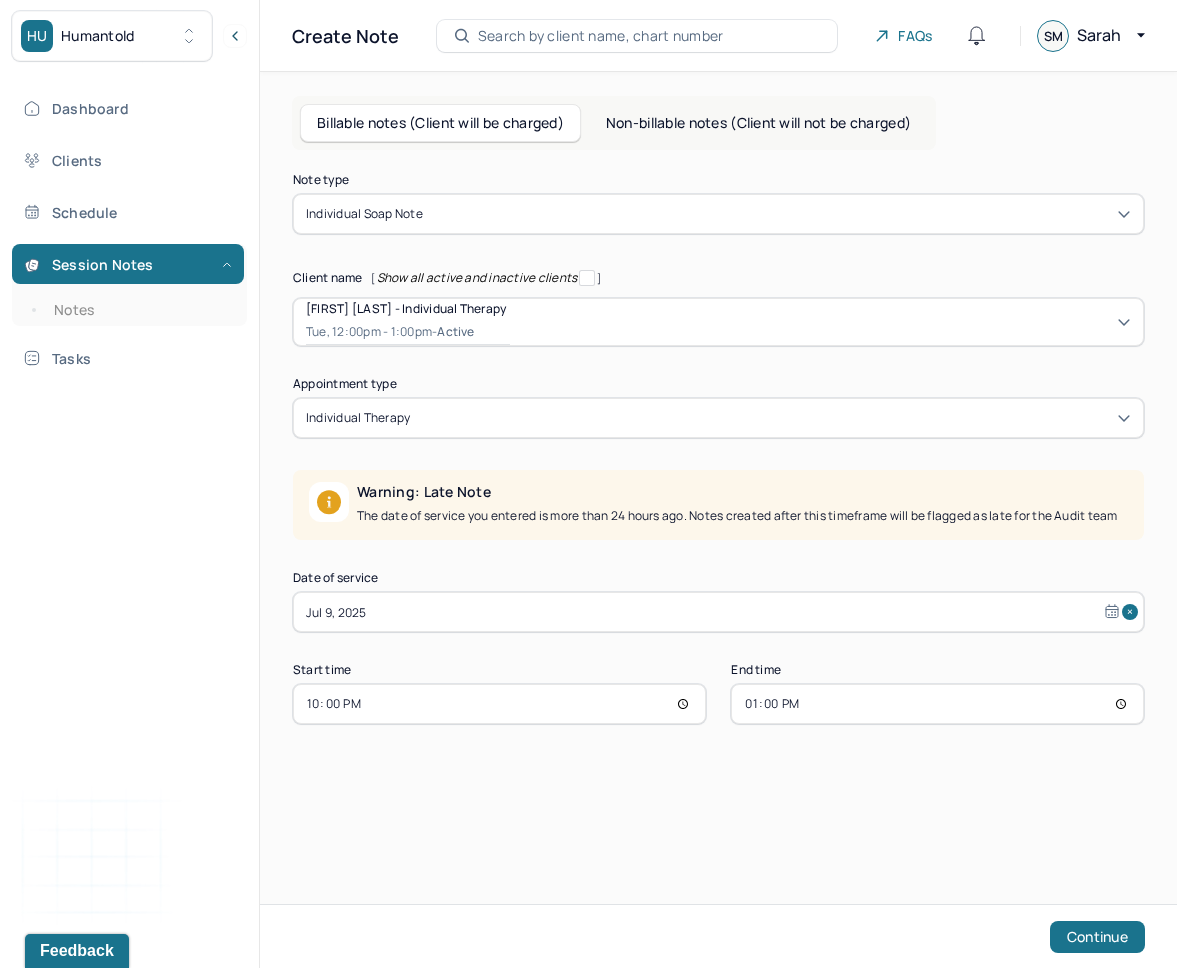 type on "10:00" 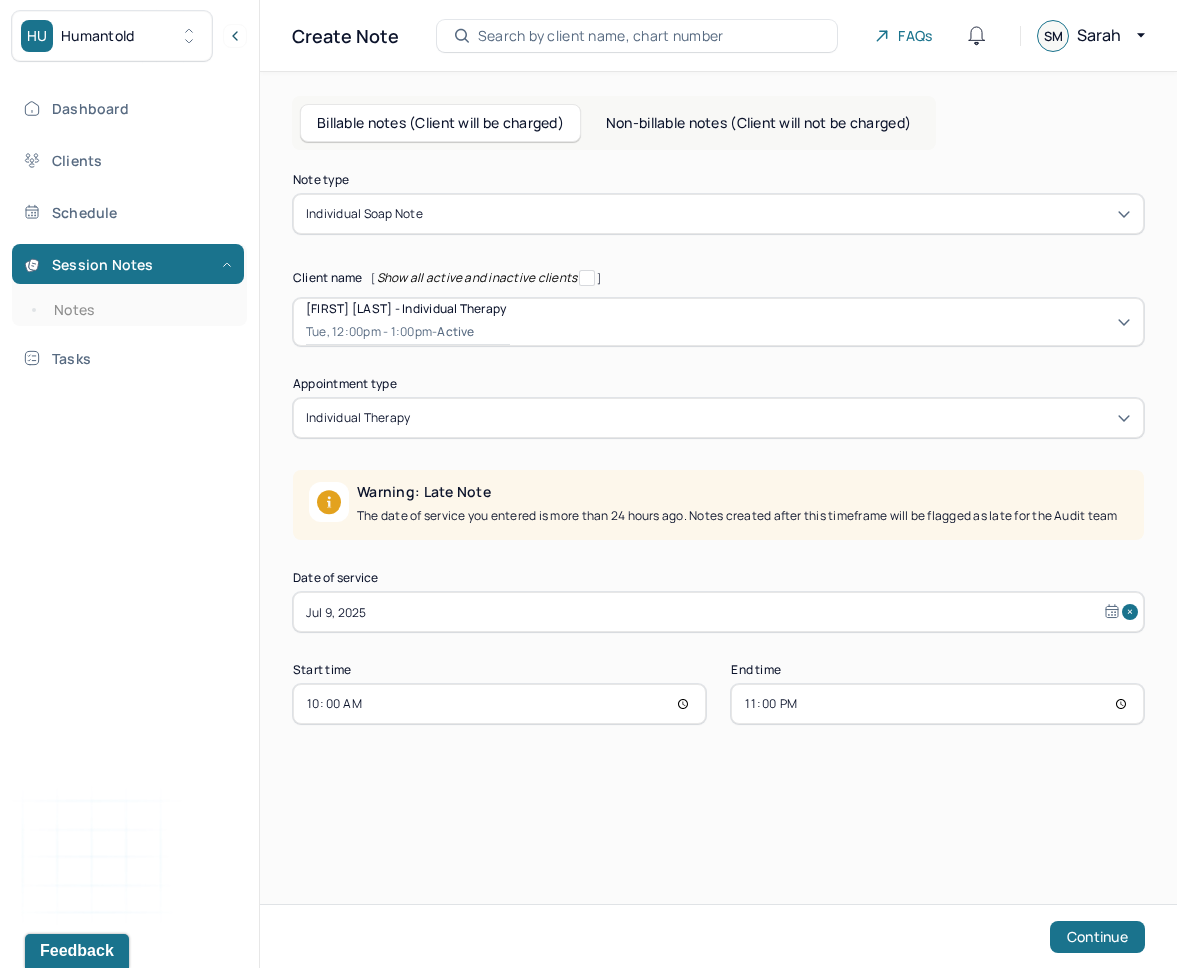 type on "11:00" 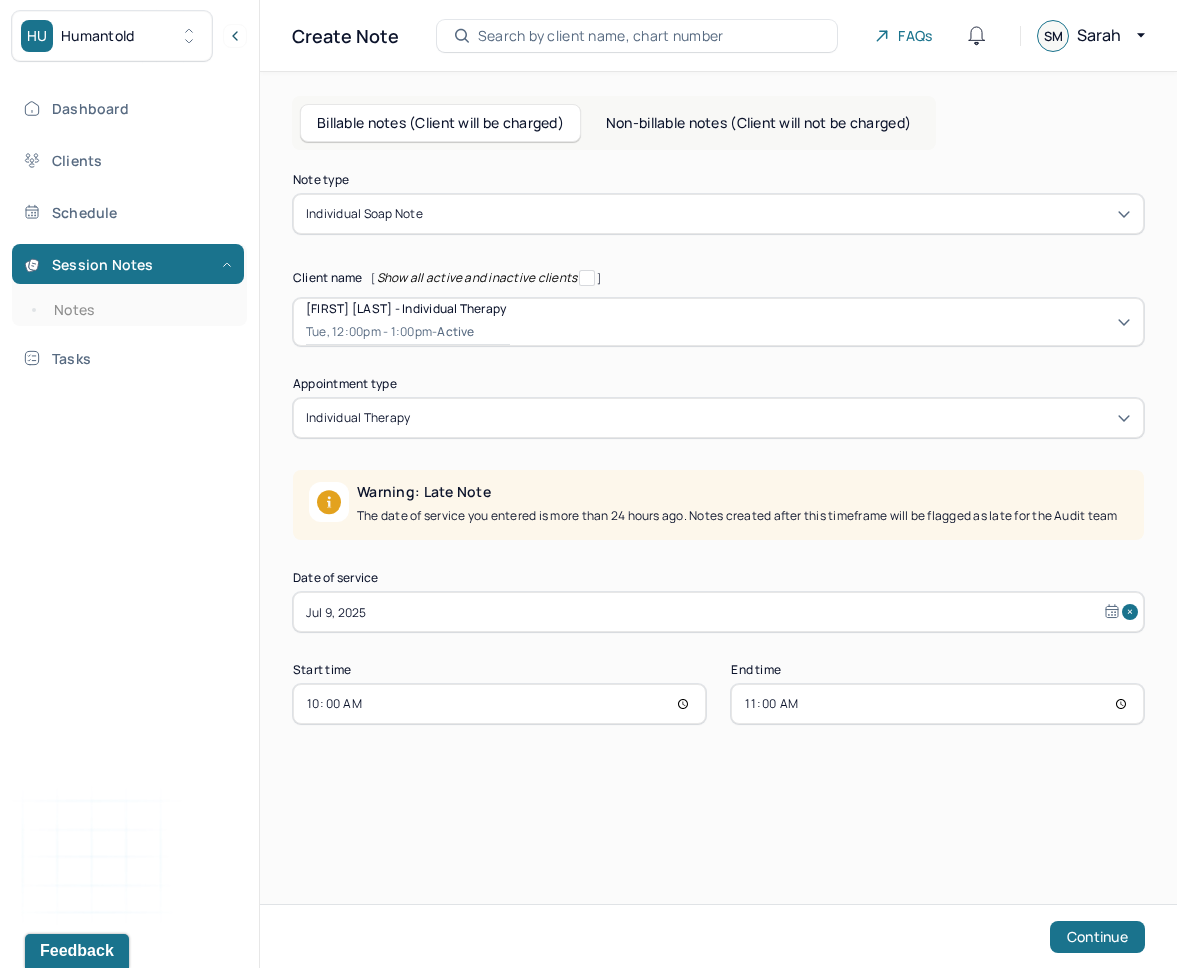 click on "Continue" at bounding box center (718, 936) 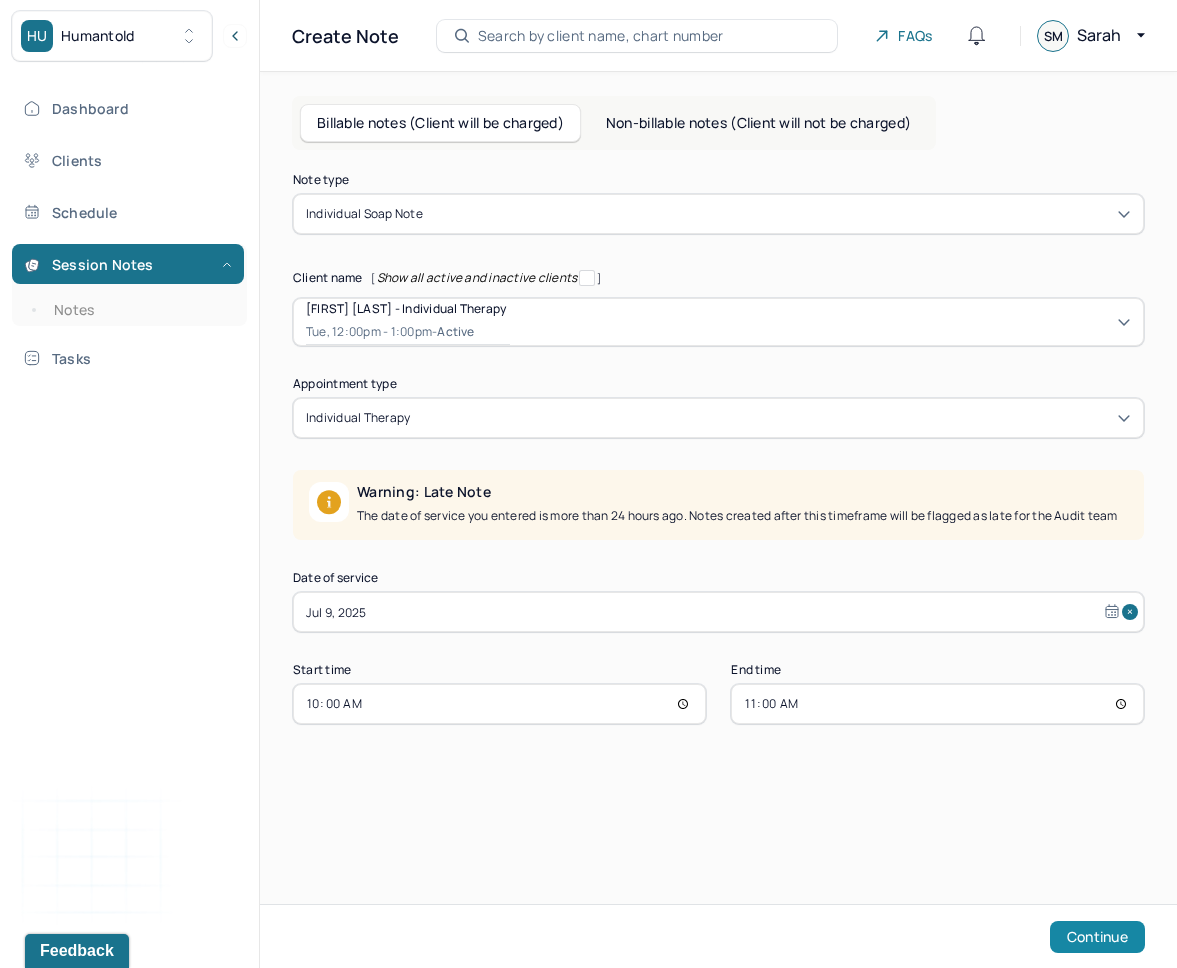click on "Continue" at bounding box center (1097, 937) 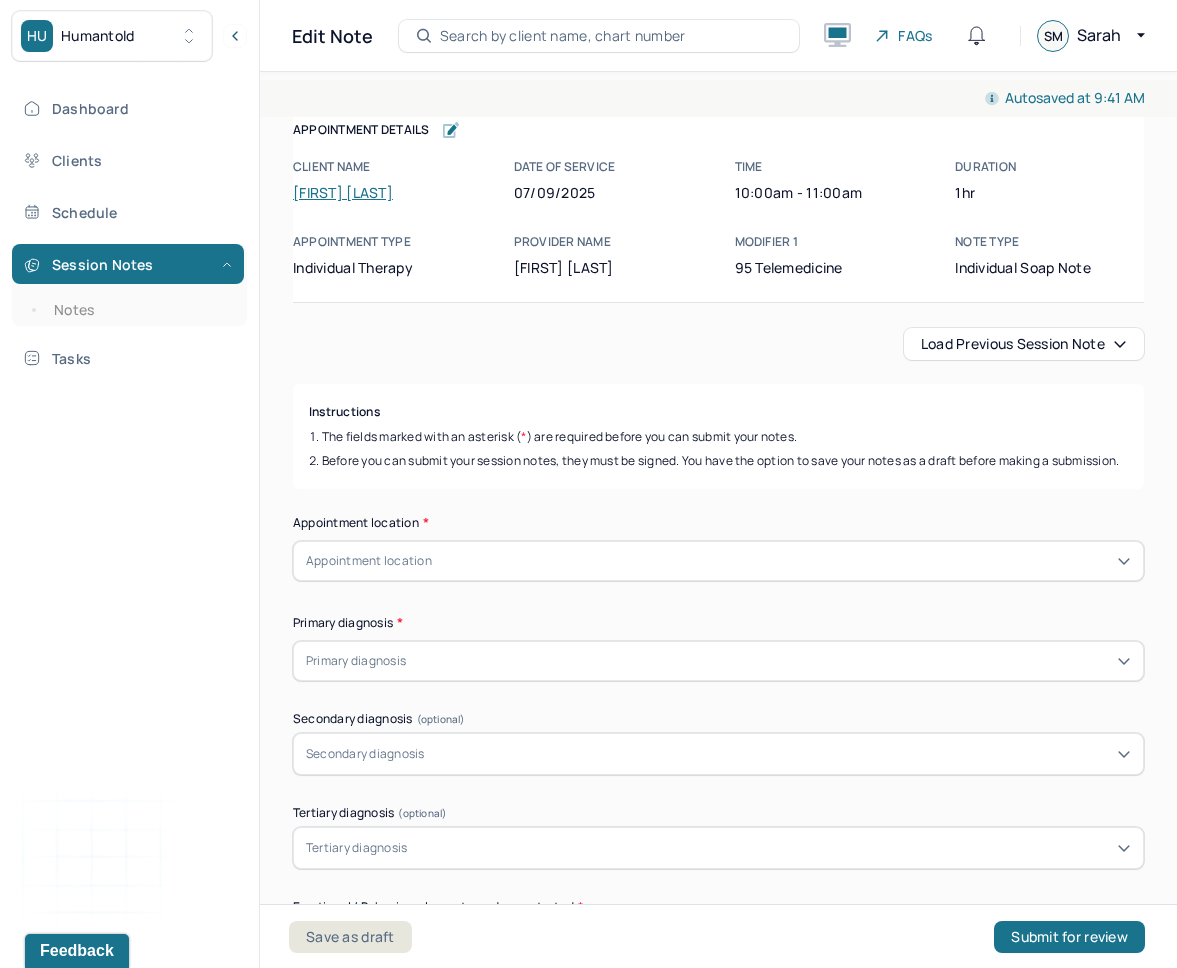 click on "Load previous session note" at bounding box center (1024, 344) 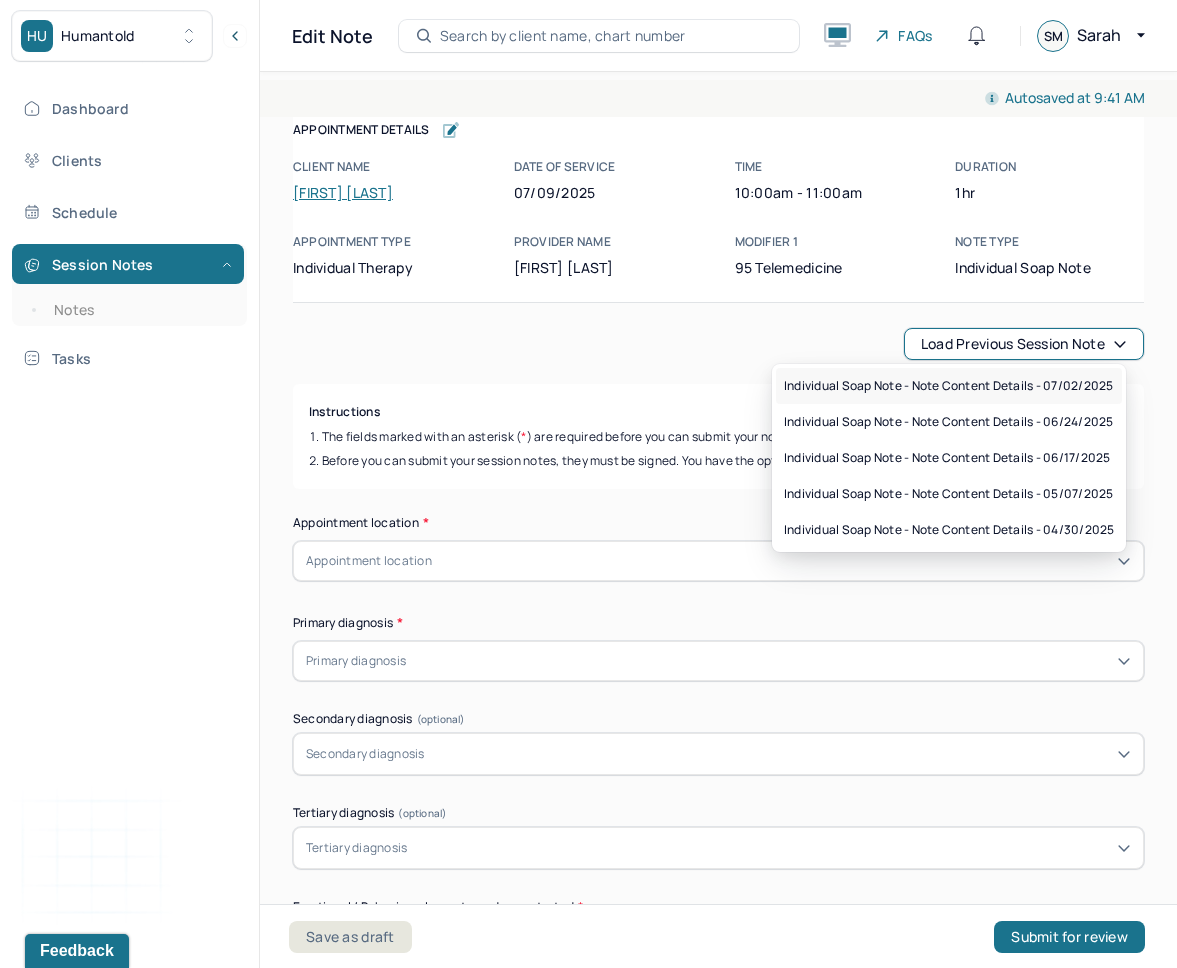 click on "Individual soap note   - Note content Details -   07/02/2025" at bounding box center [948, 386] 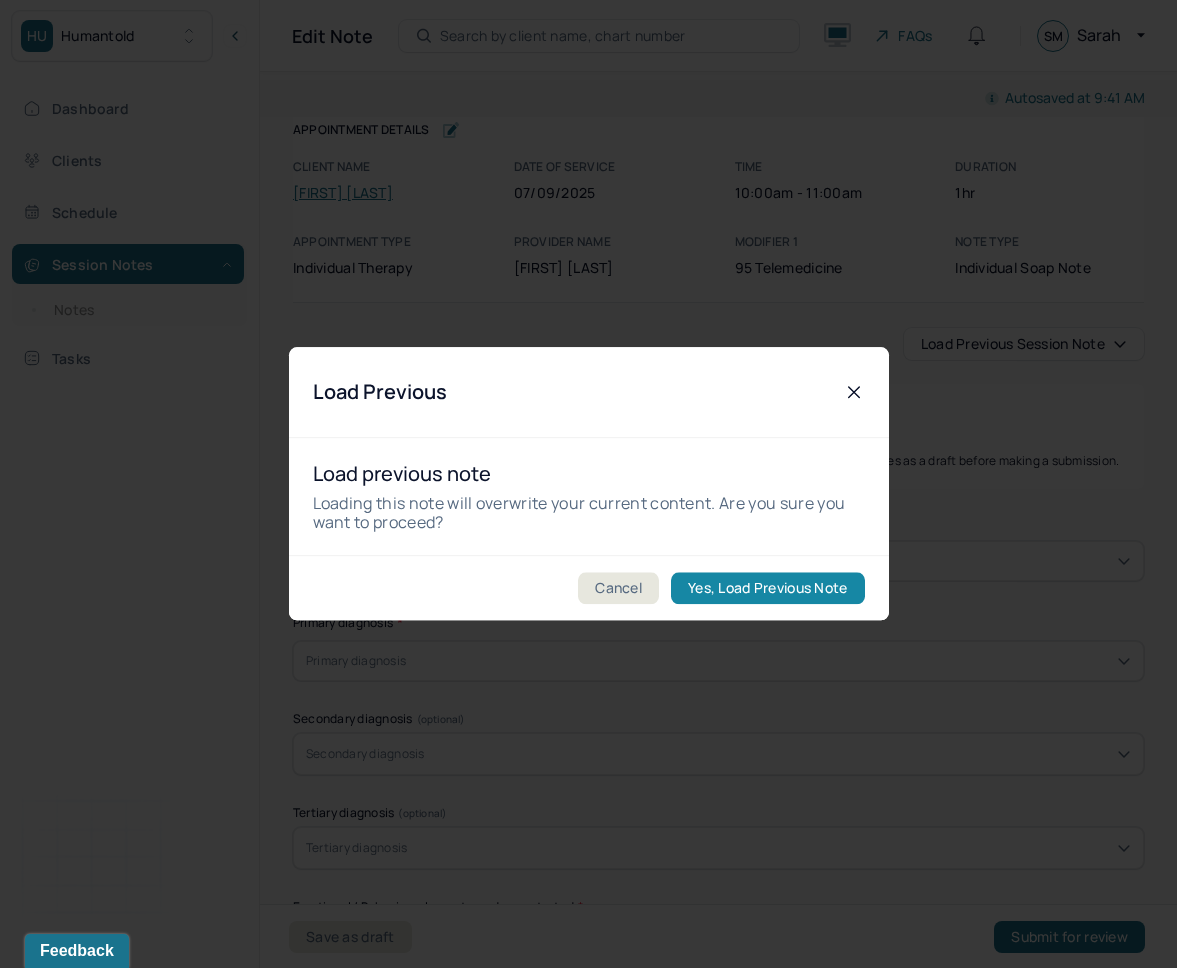 click on "Yes, Load Previous Note" at bounding box center (767, 589) 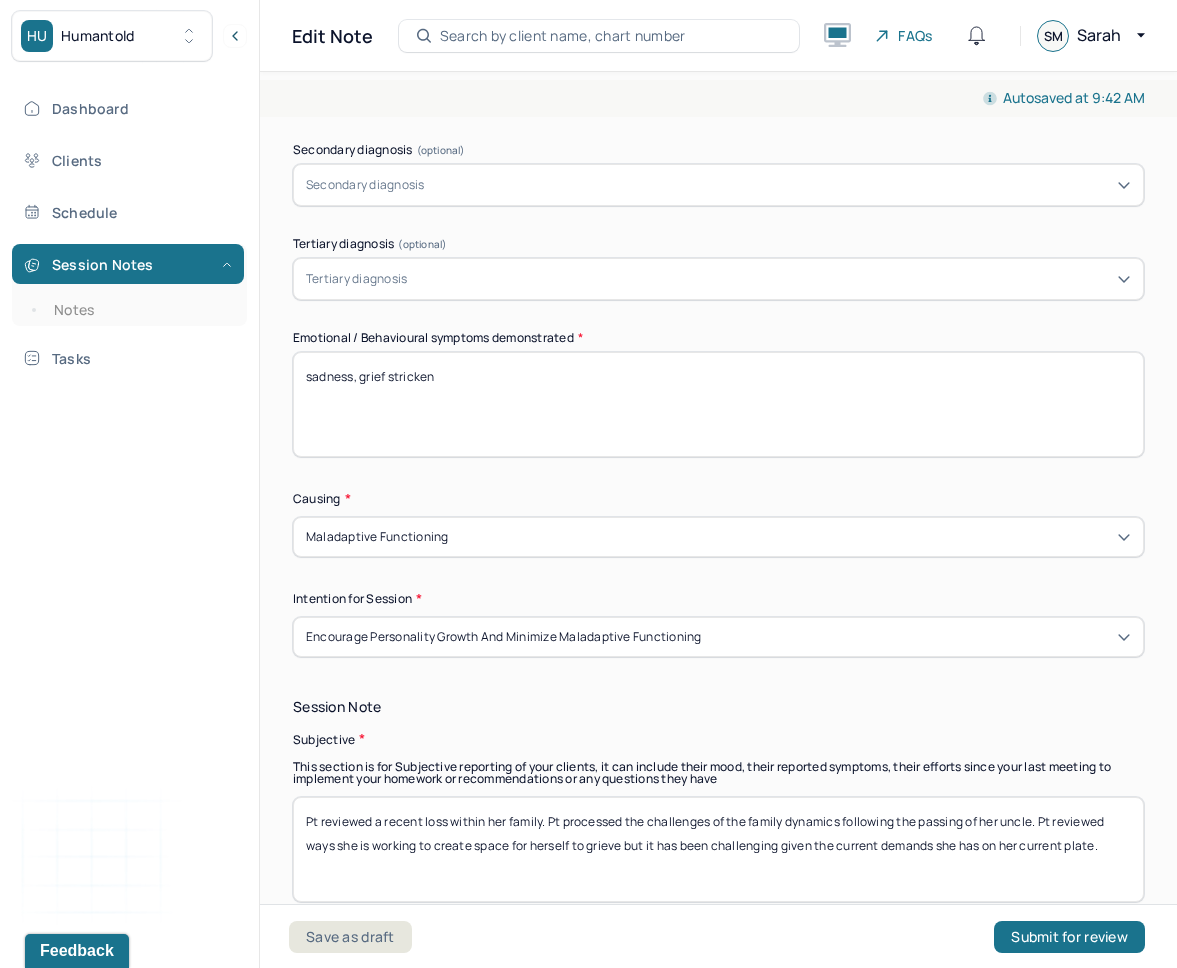 scroll, scrollTop: 843, scrollLeft: 0, axis: vertical 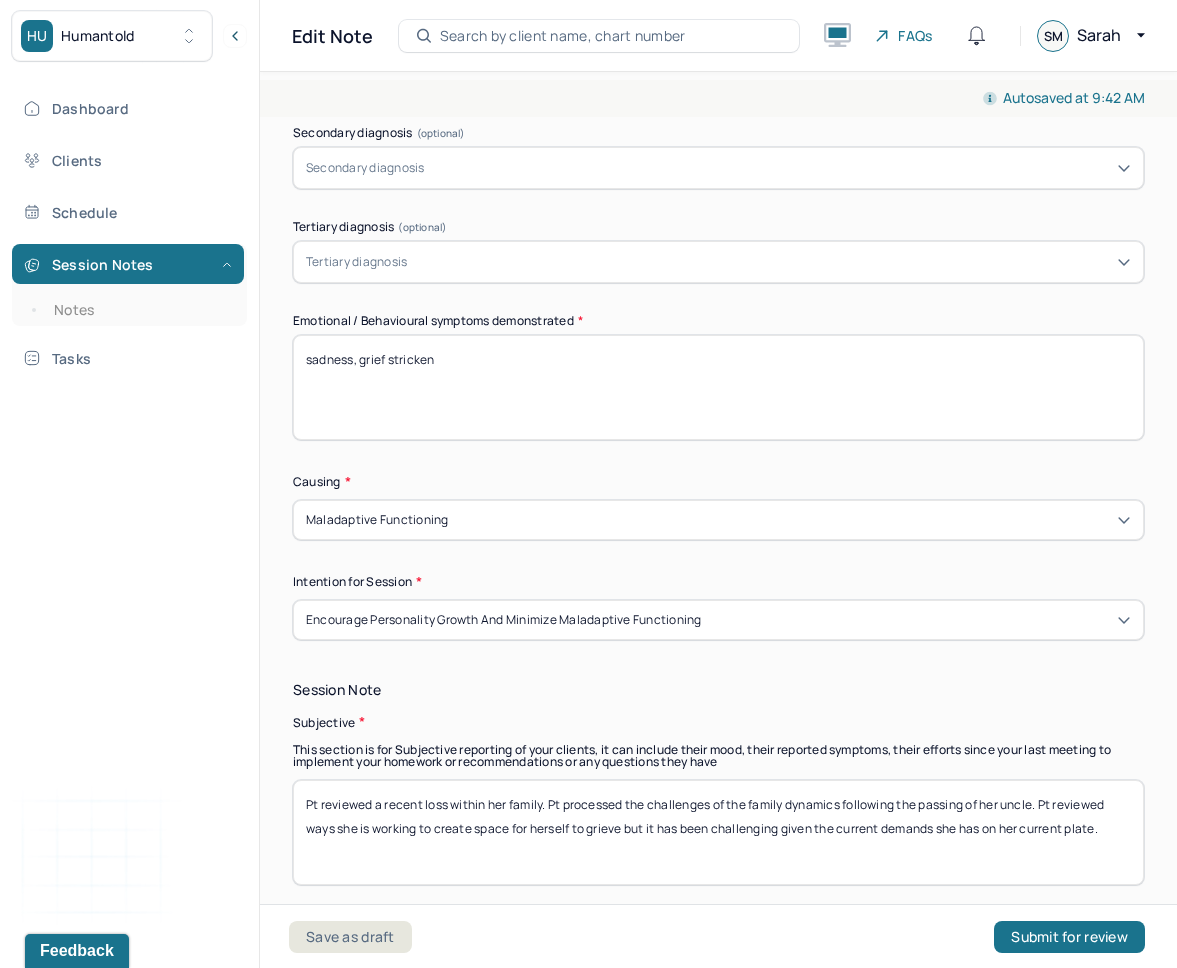 drag, startPoint x: 494, startPoint y: 397, endPoint x: 187, endPoint y: 388, distance: 307.1319 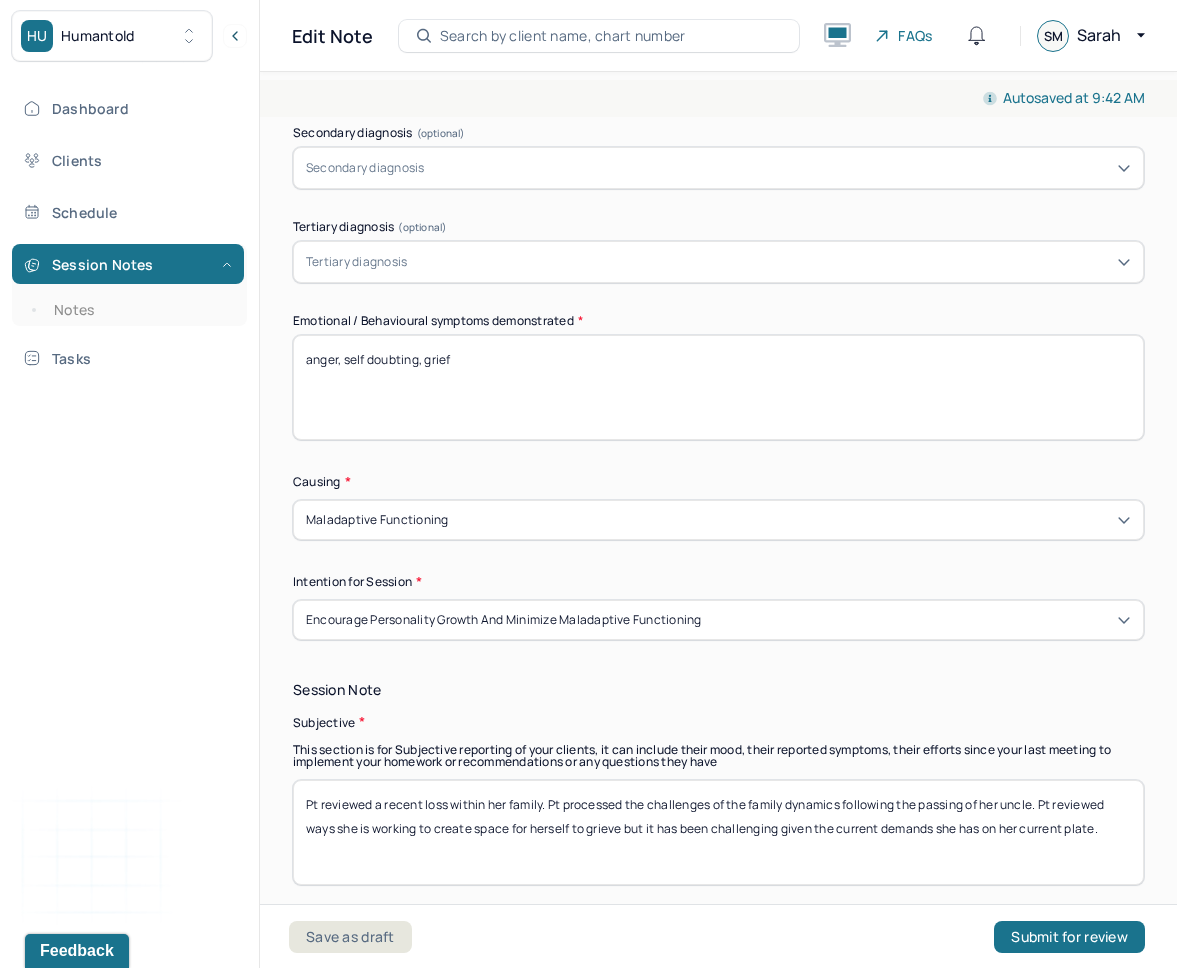 type on "anger, self doubting, grief" 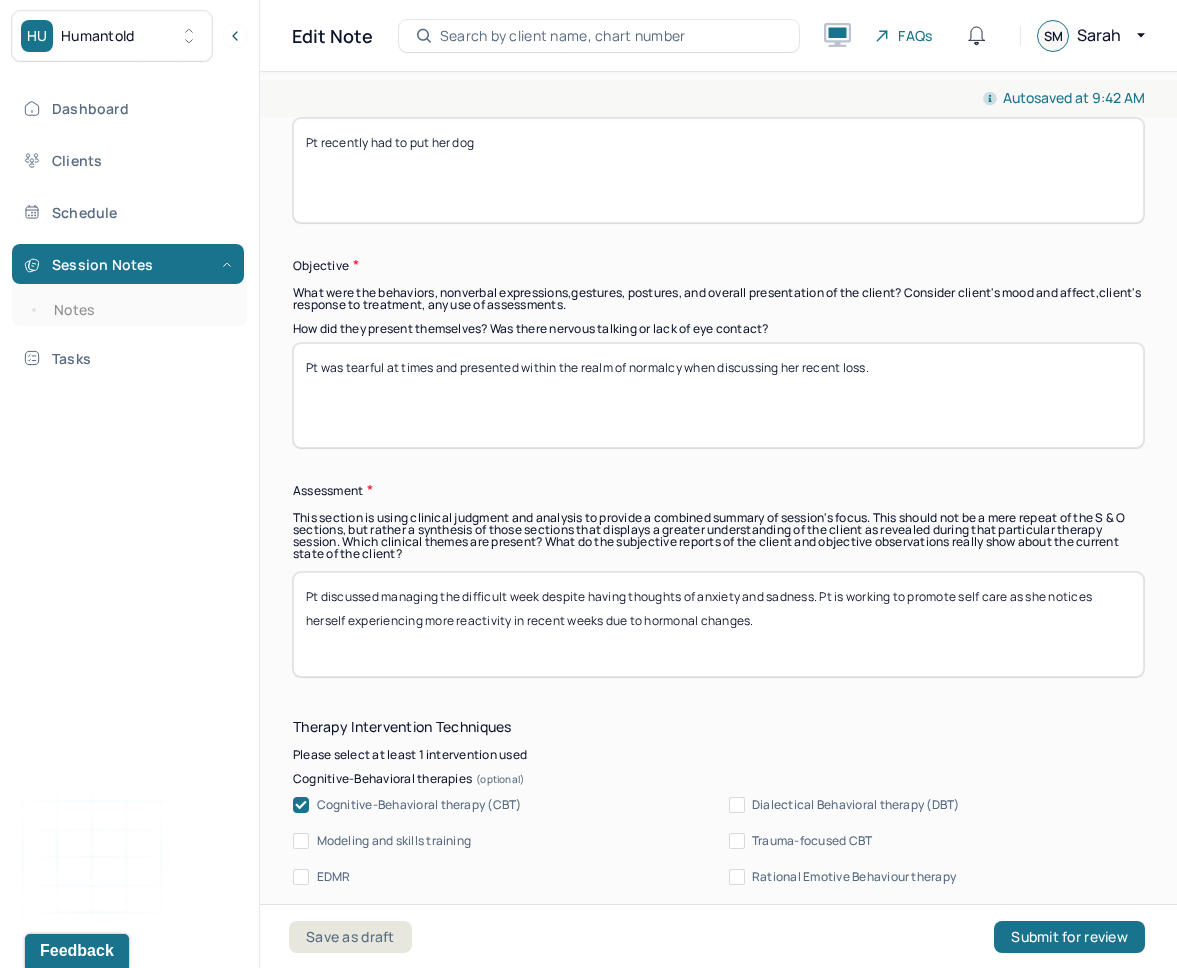 scroll, scrollTop: 1511, scrollLeft: 0, axis: vertical 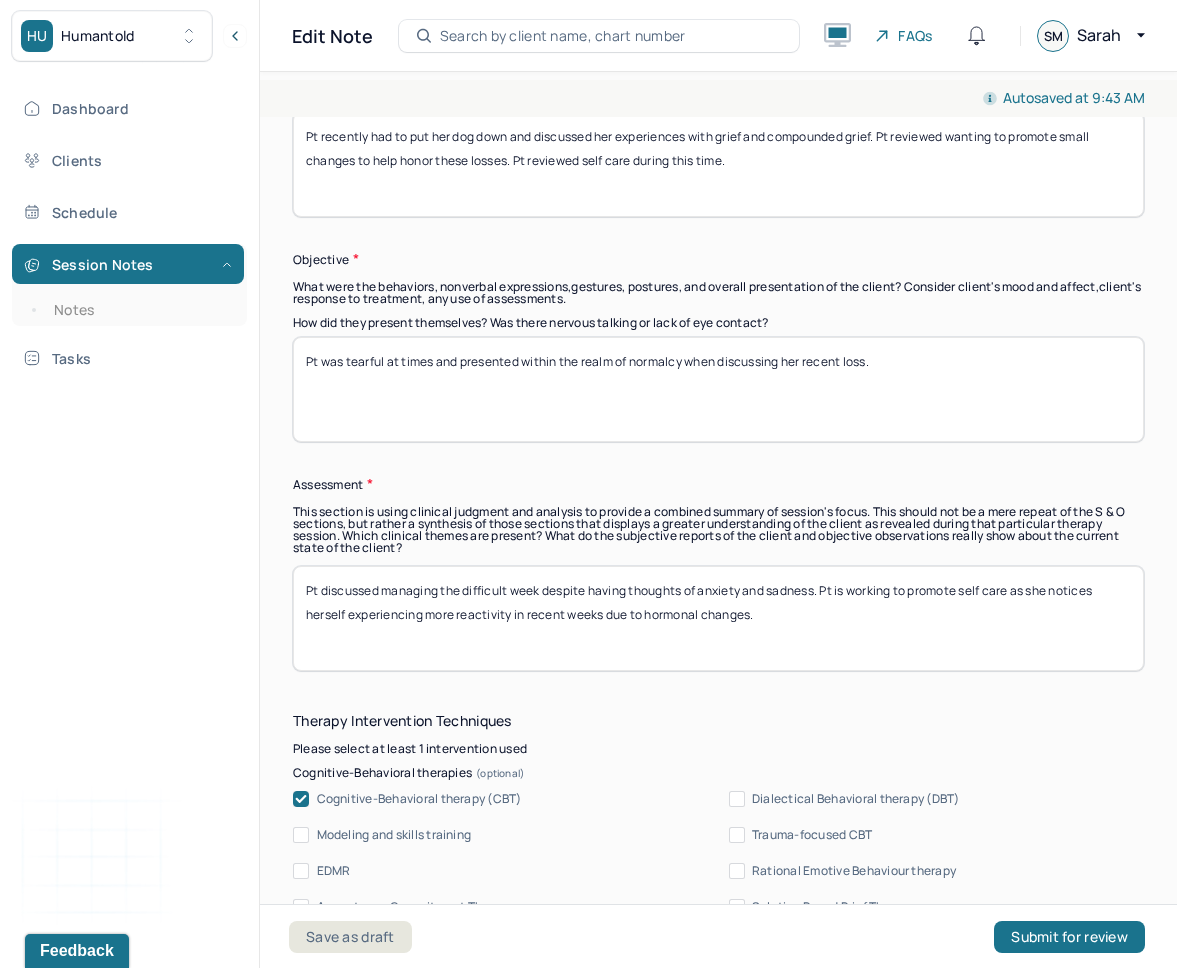 type on "Pt recently had to put her dog down and discussed her experiences with grief and compounded grief. Pt reviewed wanting to promote small changes to help honor these losses. Pt reviewed self care during this time." 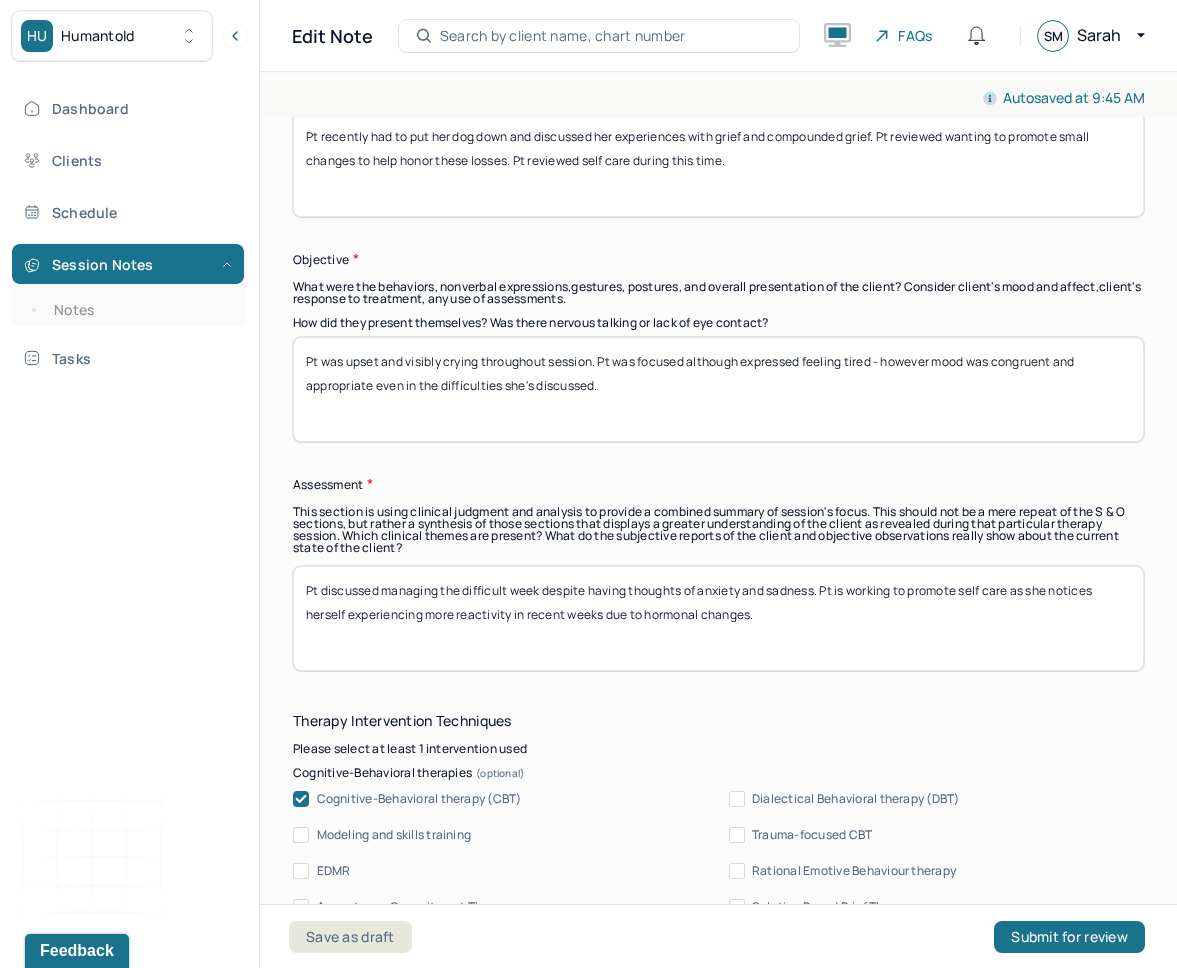 type on "Pt was upset and visibly crying throughout session. Pt was focused although expressed feeling tired - however mood was congruent and appropriate even in the difficulties she's discussed." 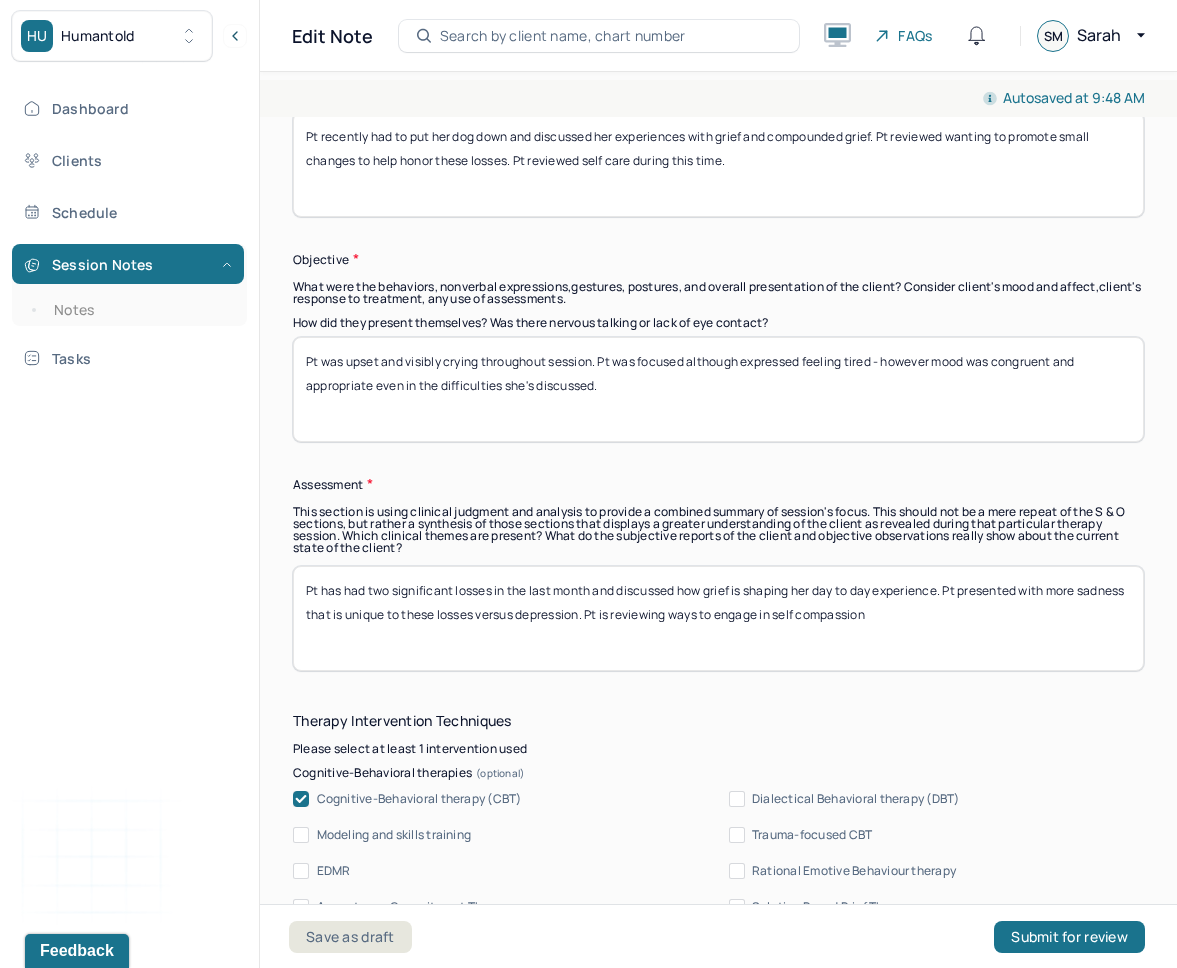 type on "Pt has had two significant losses in the last month and discussed how grief is shaping her day to day experience. Pt presented with more sadness that is unique to these losses versus depression. Pt is reviewing ways to engage in self compassion" 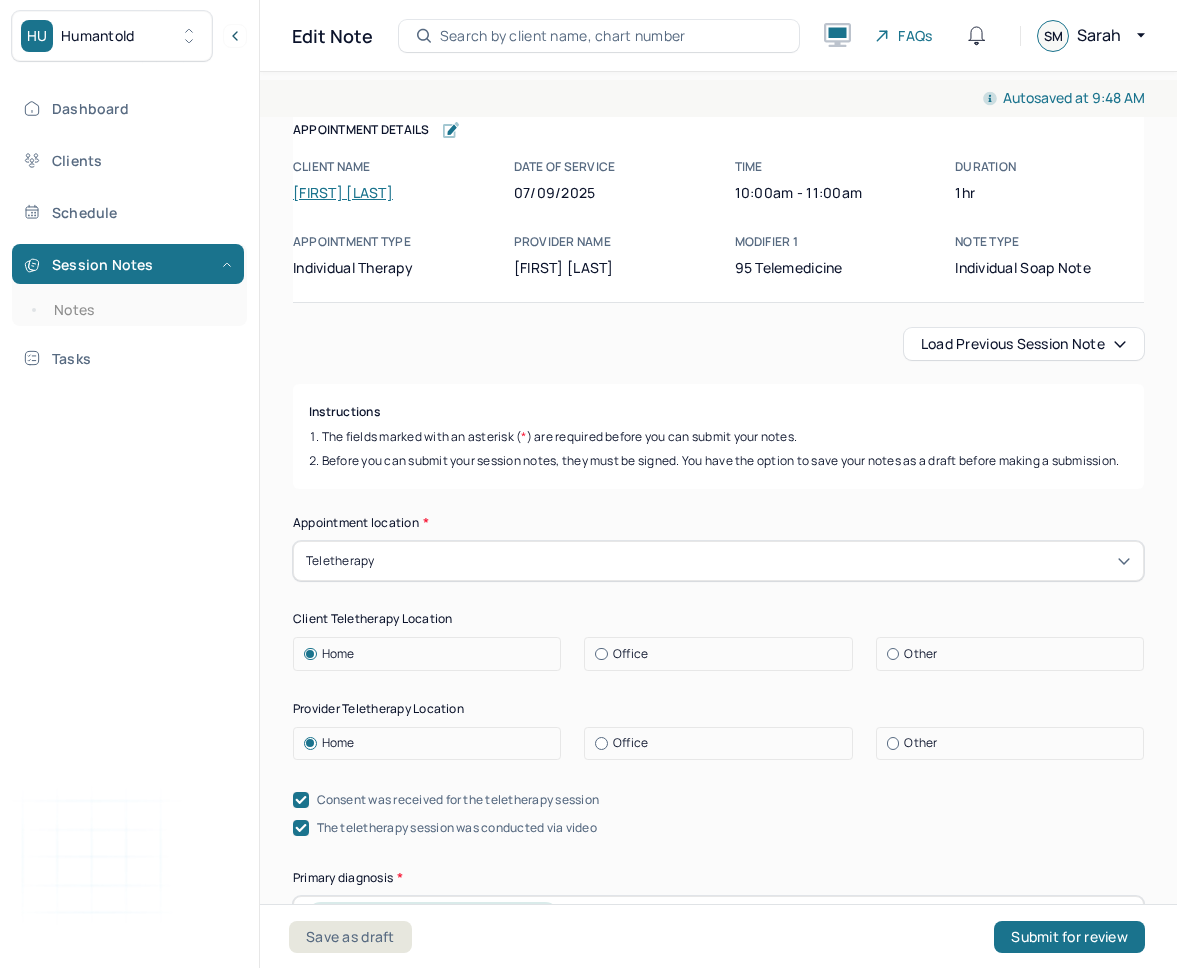 scroll, scrollTop: 0, scrollLeft: 0, axis: both 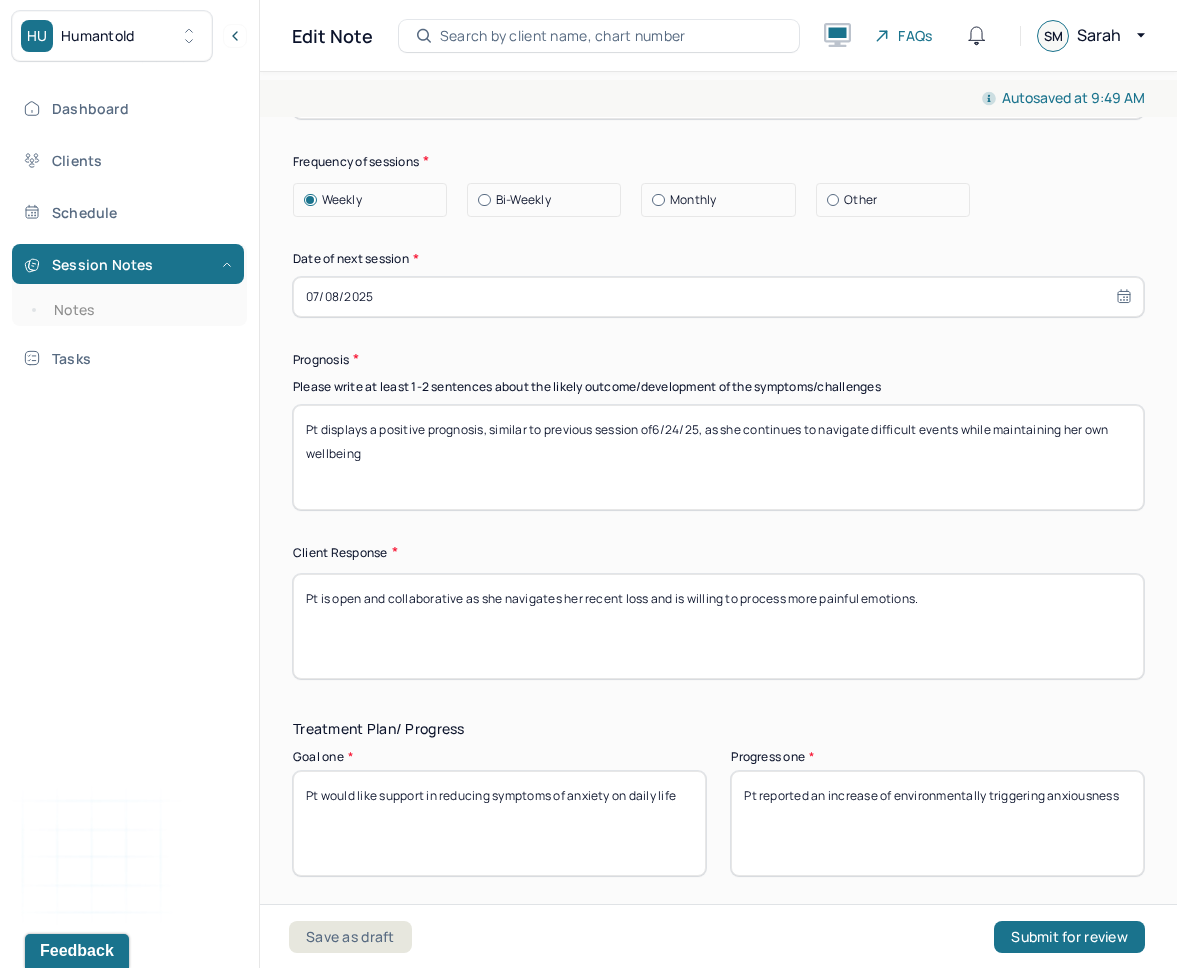 type on "Pt has had two significant losses in the last month and discussed how grief is shaping her day to day experience. Pt presented with more sadness that is unique to these losses versus depression. Pt is reviewing ways to engage in self compassion" 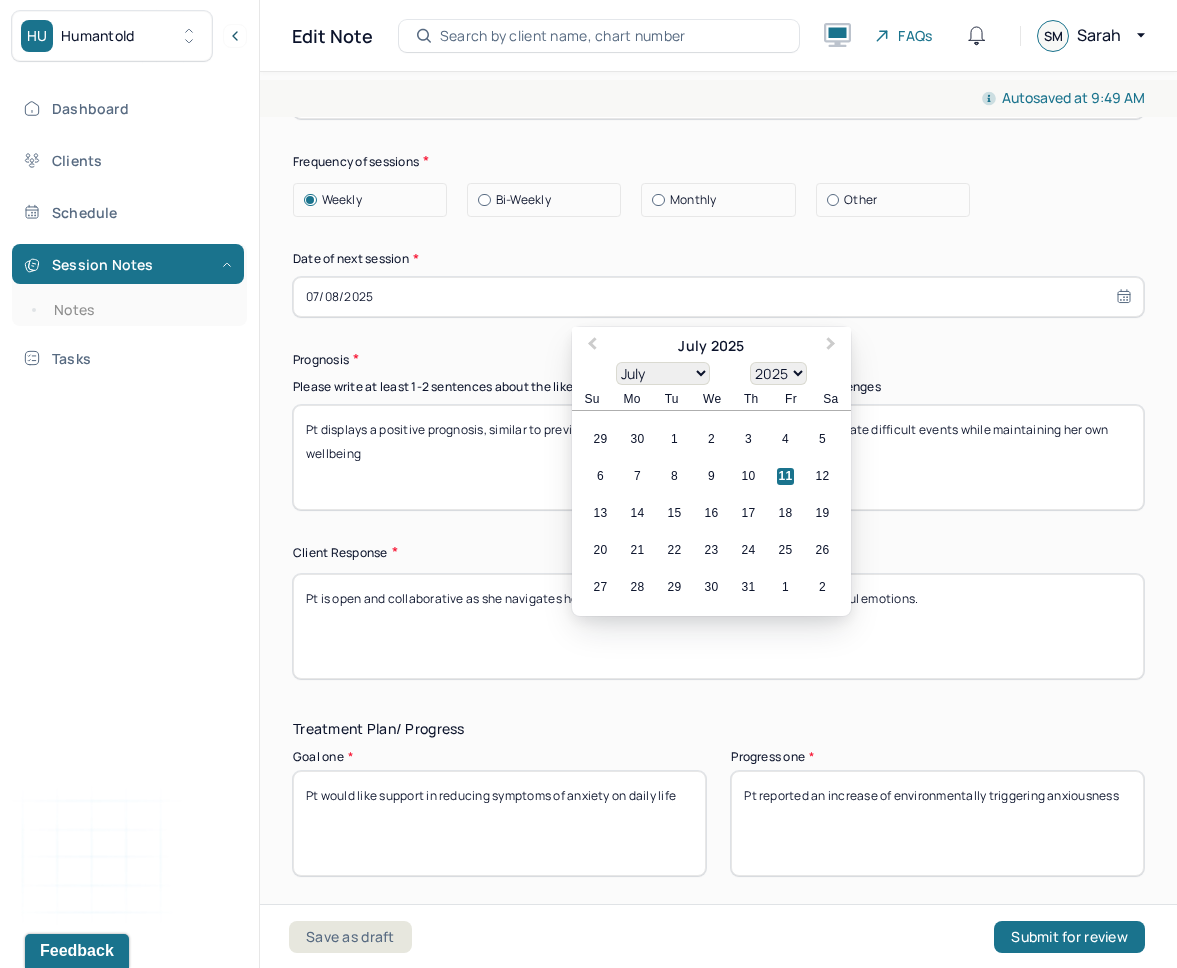 click on "07/08/2025" at bounding box center (718, 297) 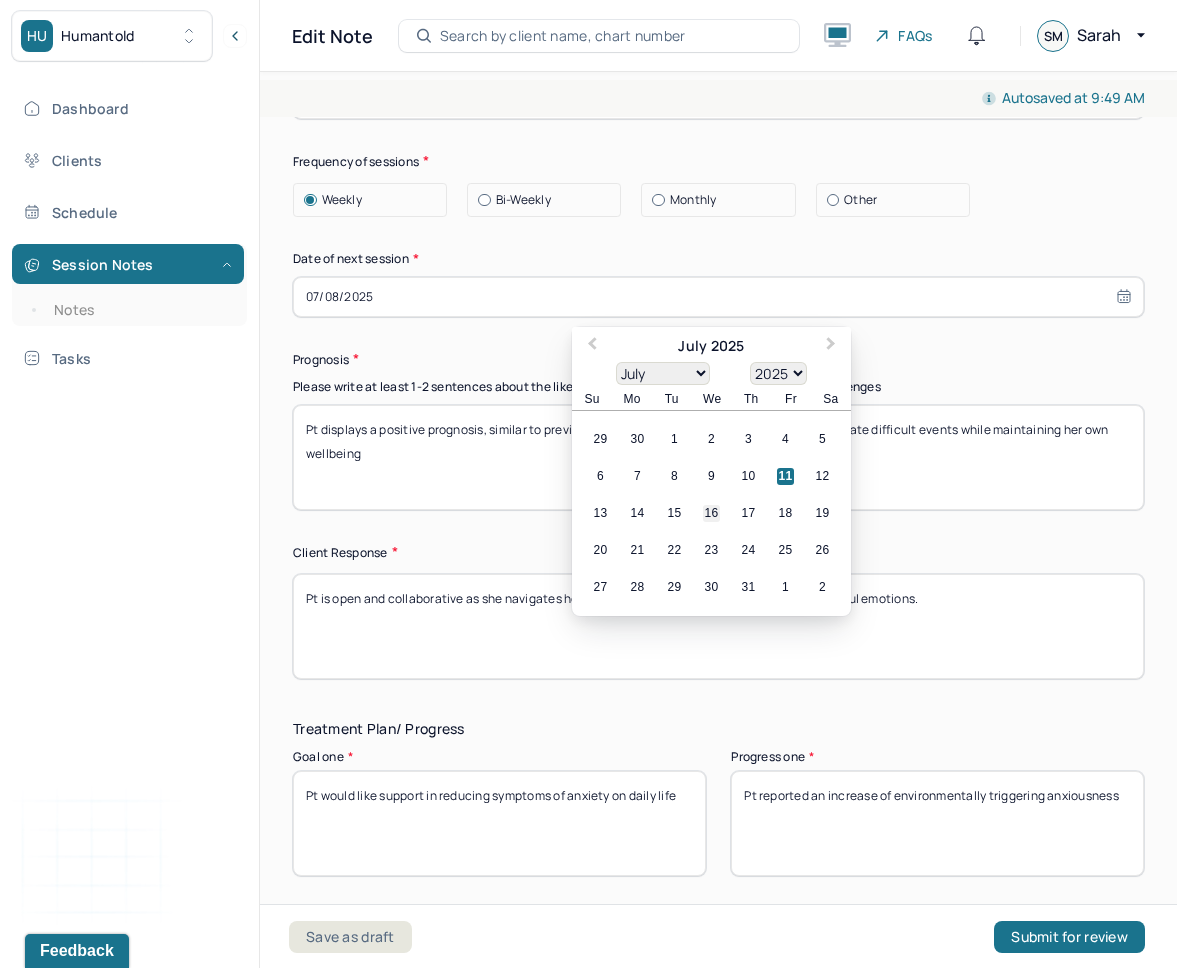 click on "16" at bounding box center (711, 513) 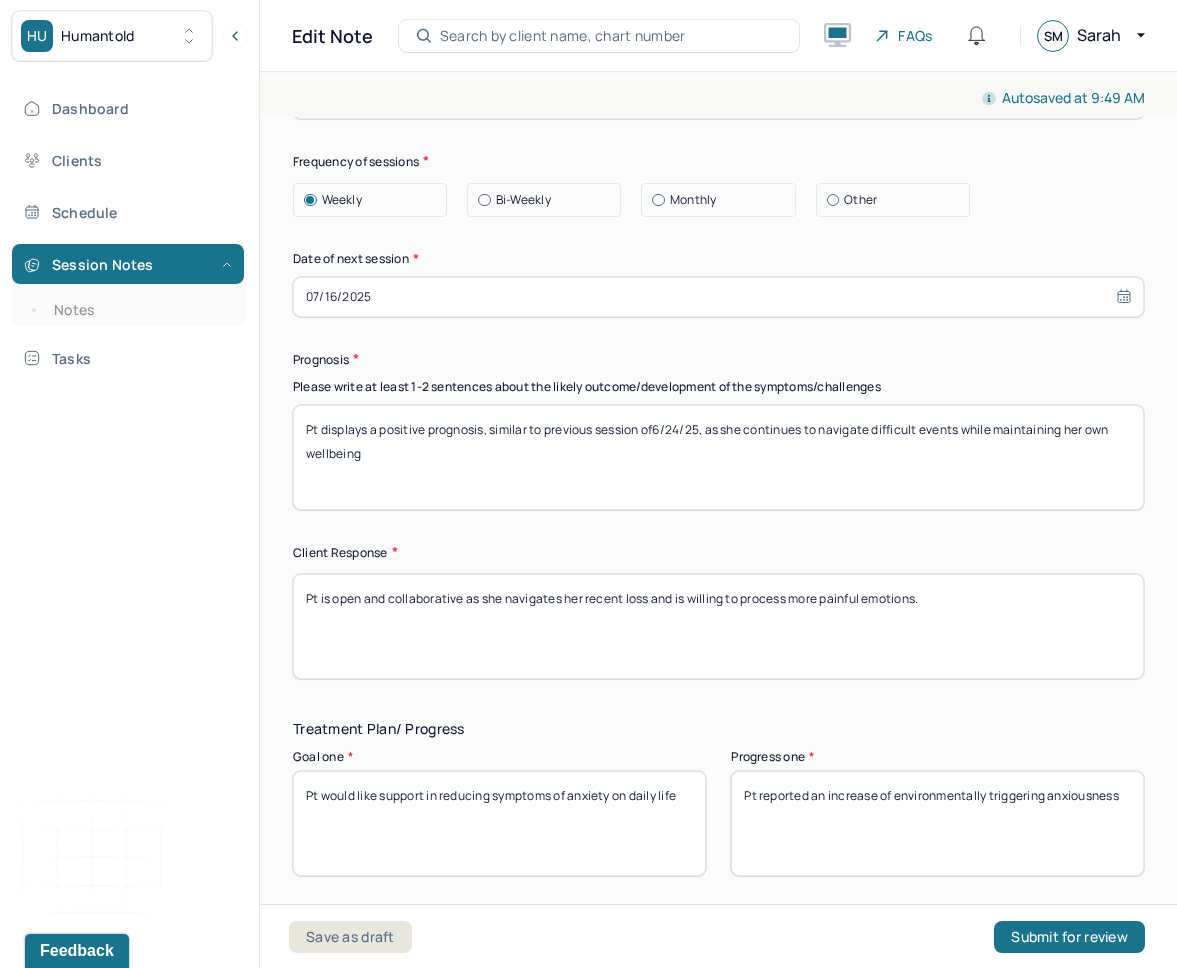 drag, startPoint x: 687, startPoint y: 453, endPoint x: 672, endPoint y: 452, distance: 15.033297 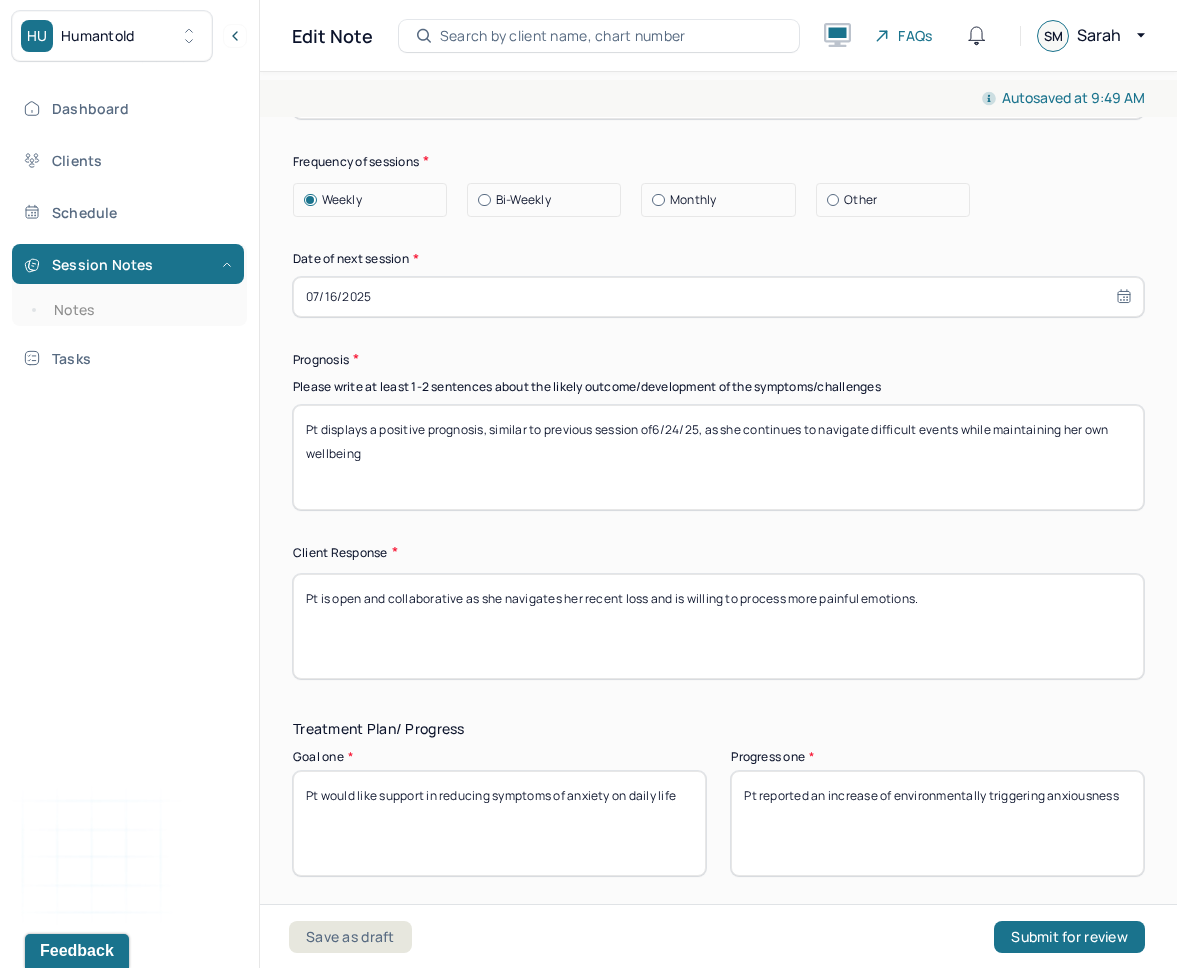 click on "Pt displays a positive prognosis, similar to previous session of6/24/25, as she continues to navigate difficult events while maintaining her own wellbeing" at bounding box center (718, 457) 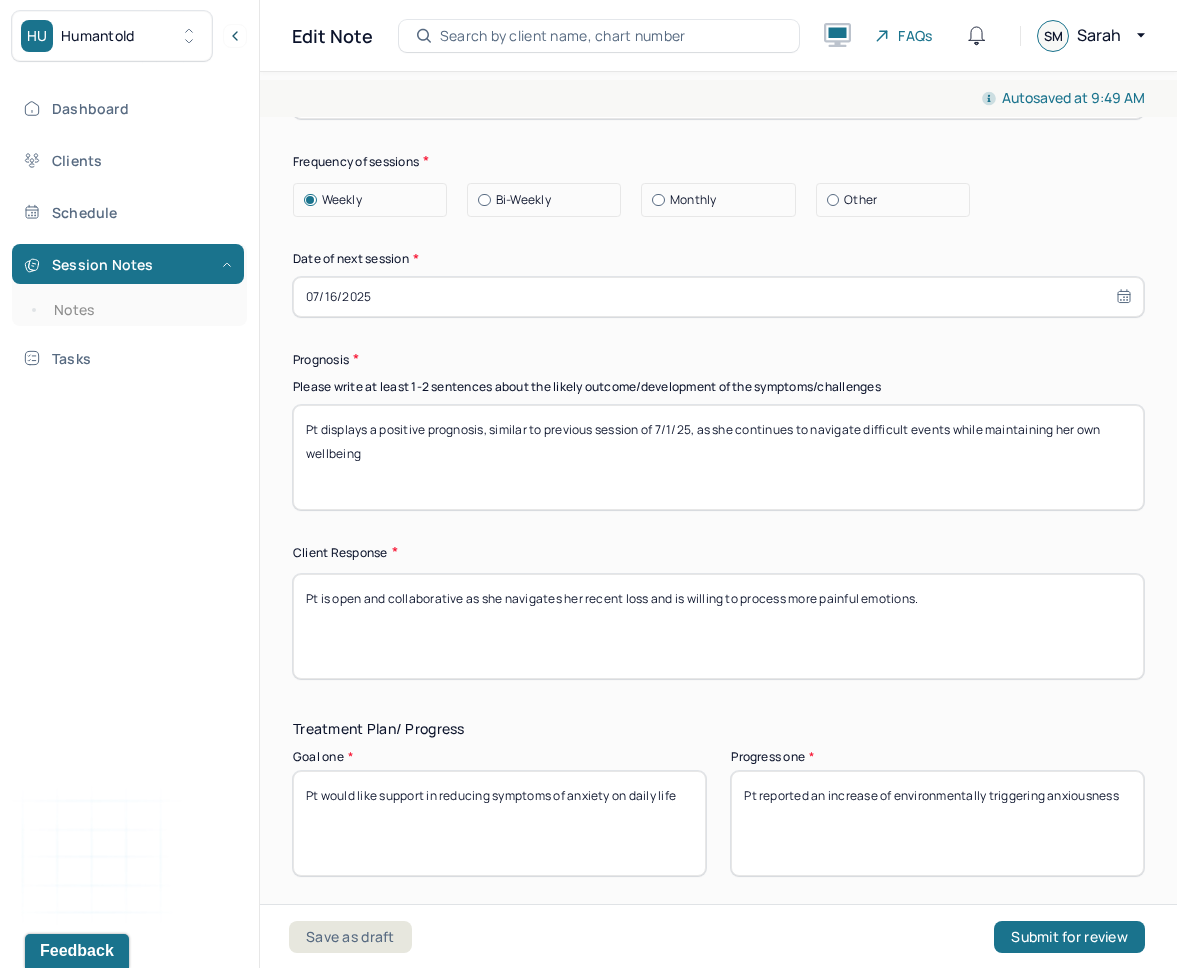 type on "Pt displays a positive prognosis, similar to previous session of 7/1/25, as she continues to navigate difficult events while maintaining her own wellbeing" 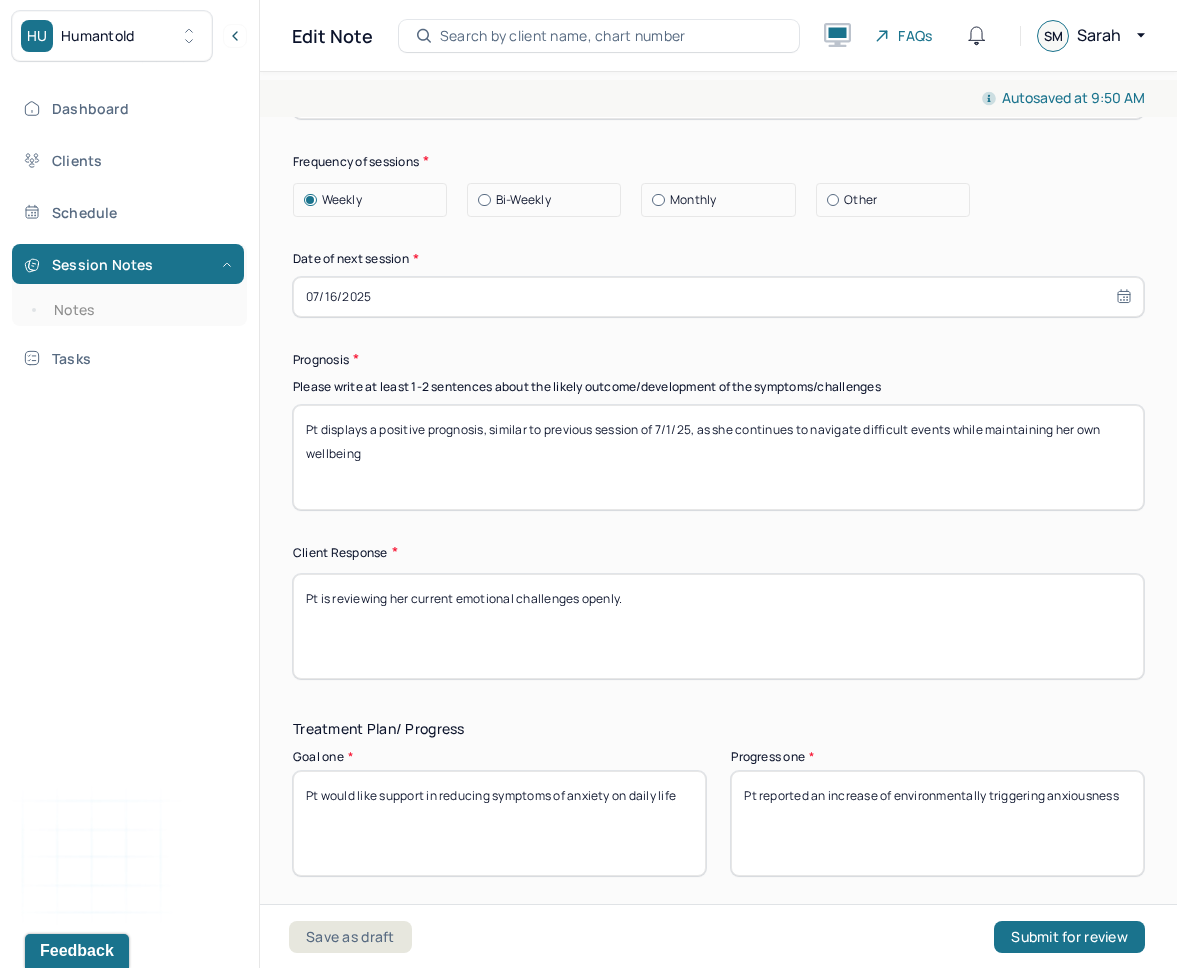 type on "Pt is reviewing her current emotional challenges openly." 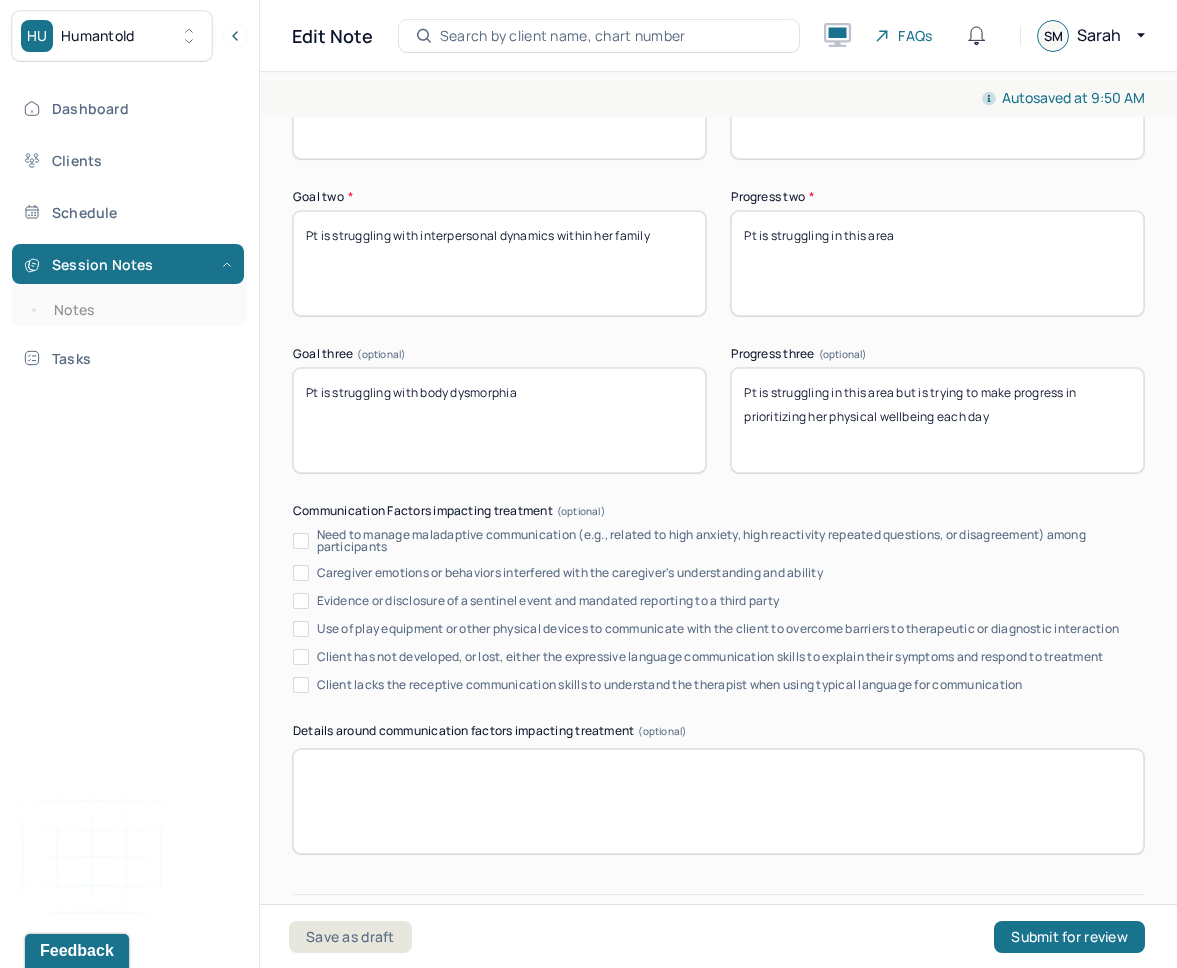 scroll, scrollTop: 3684, scrollLeft: 0, axis: vertical 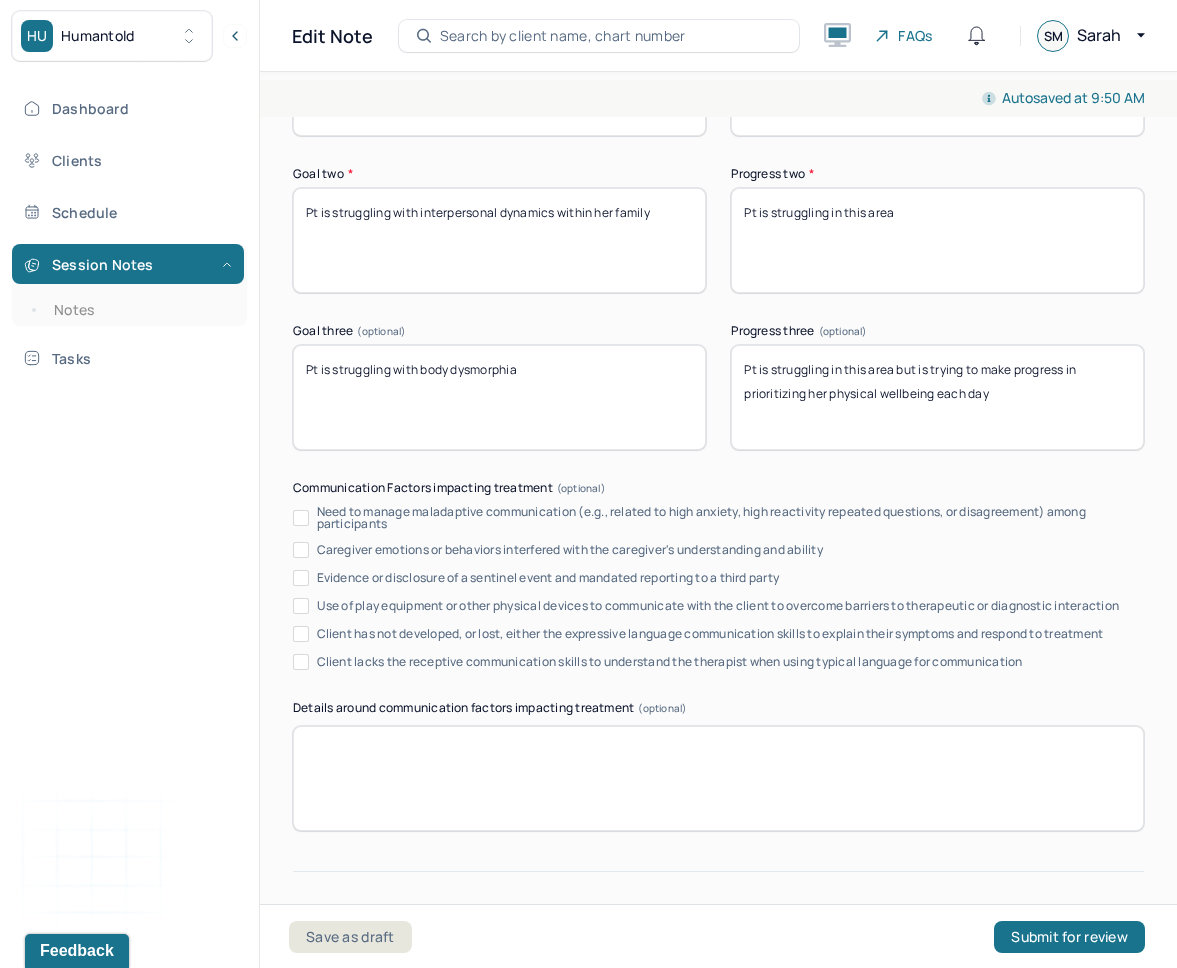 type on "Pt discussed feelings of worry and insecurity" 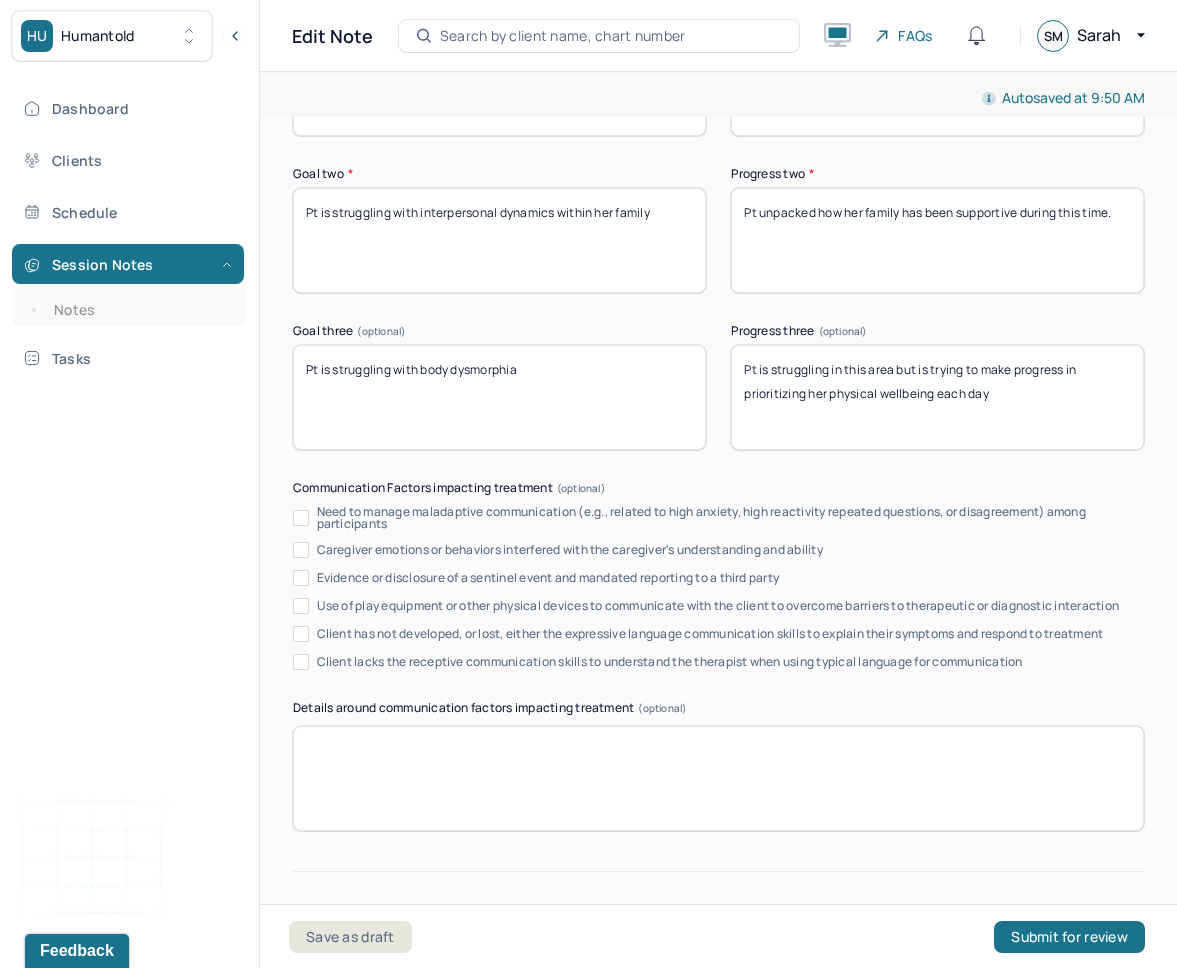 type on "Pt unpacked how her family has been supportive during this time." 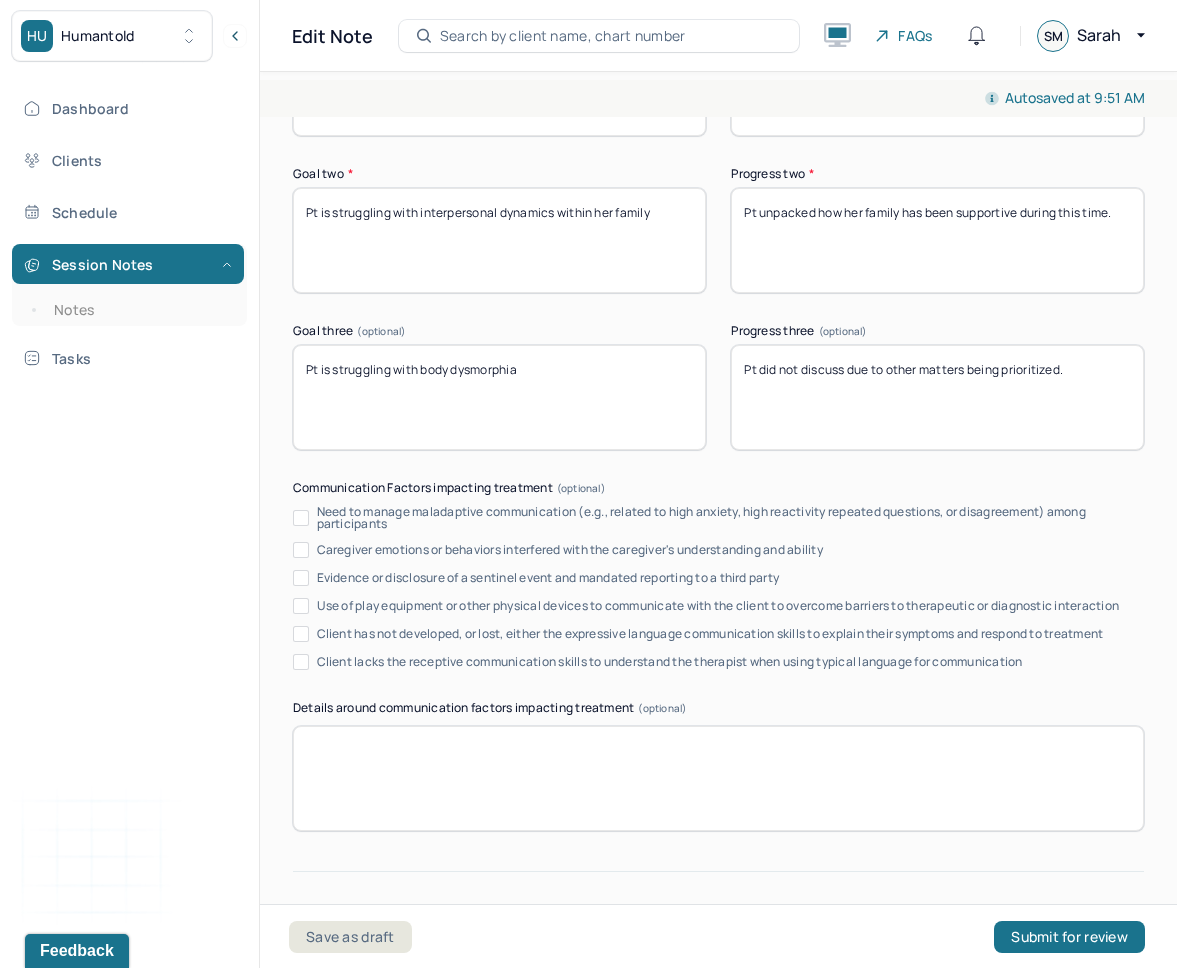 scroll, scrollTop: 3928, scrollLeft: 0, axis: vertical 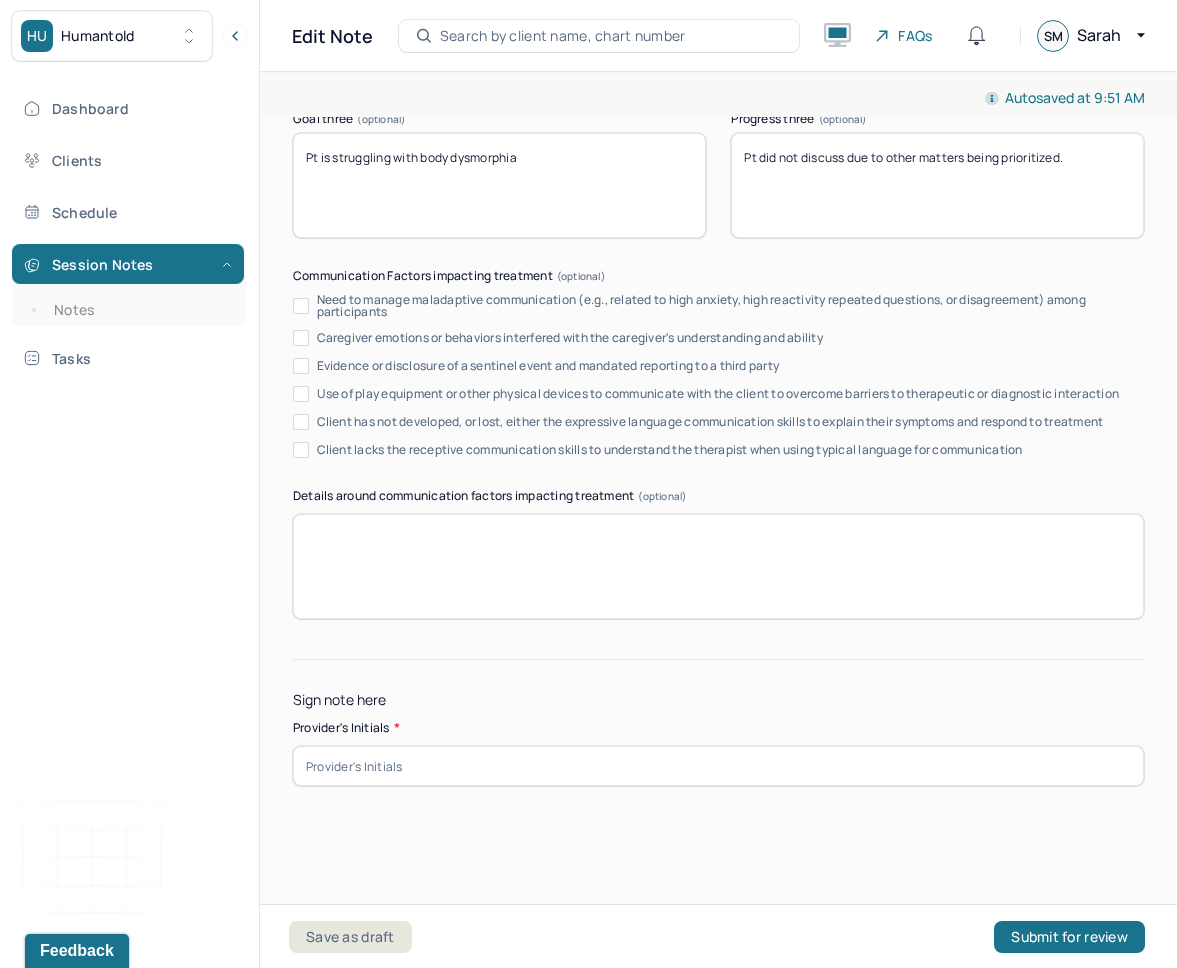 type on "Pt did not discuss due to other matters being prioritized." 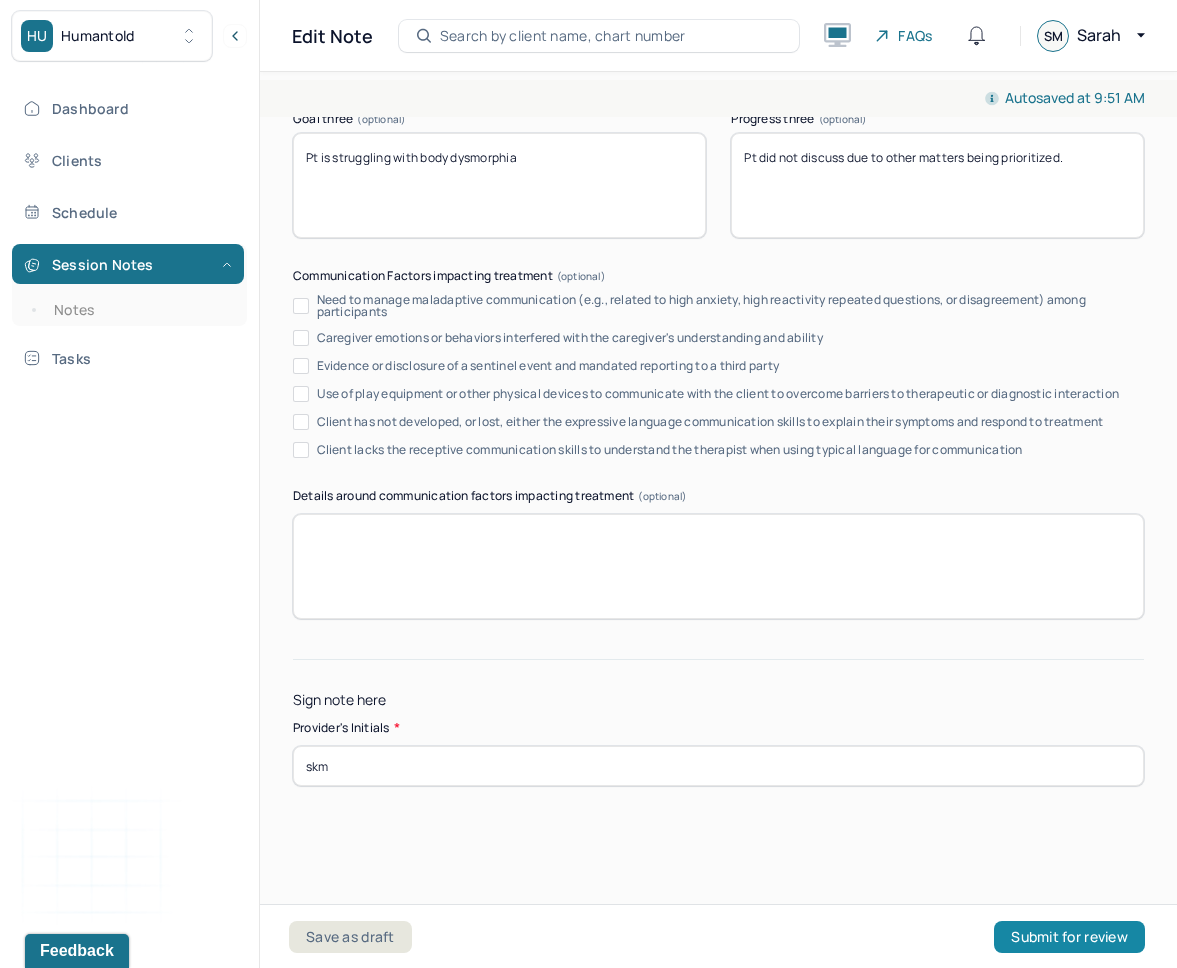 type on "skm" 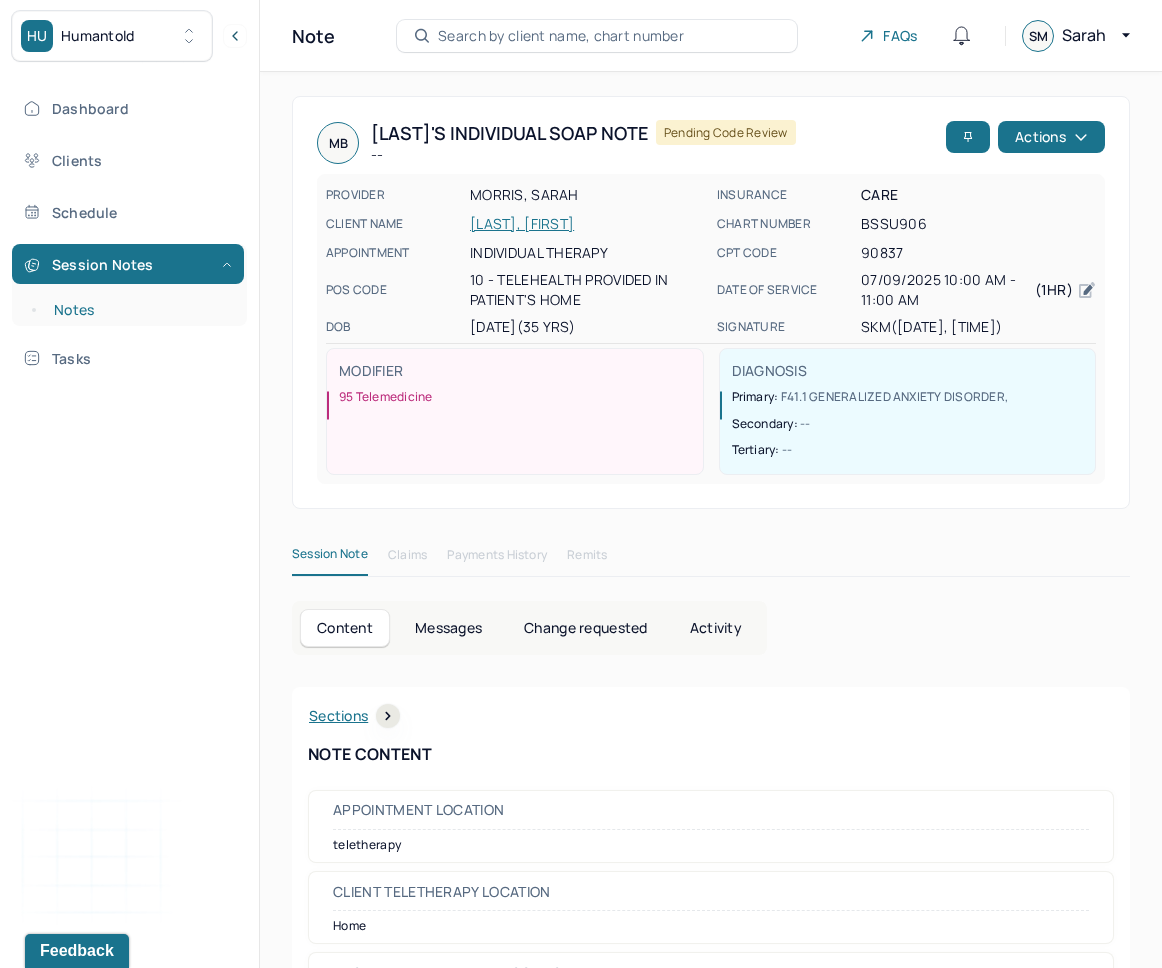click on "Notes" at bounding box center [139, 310] 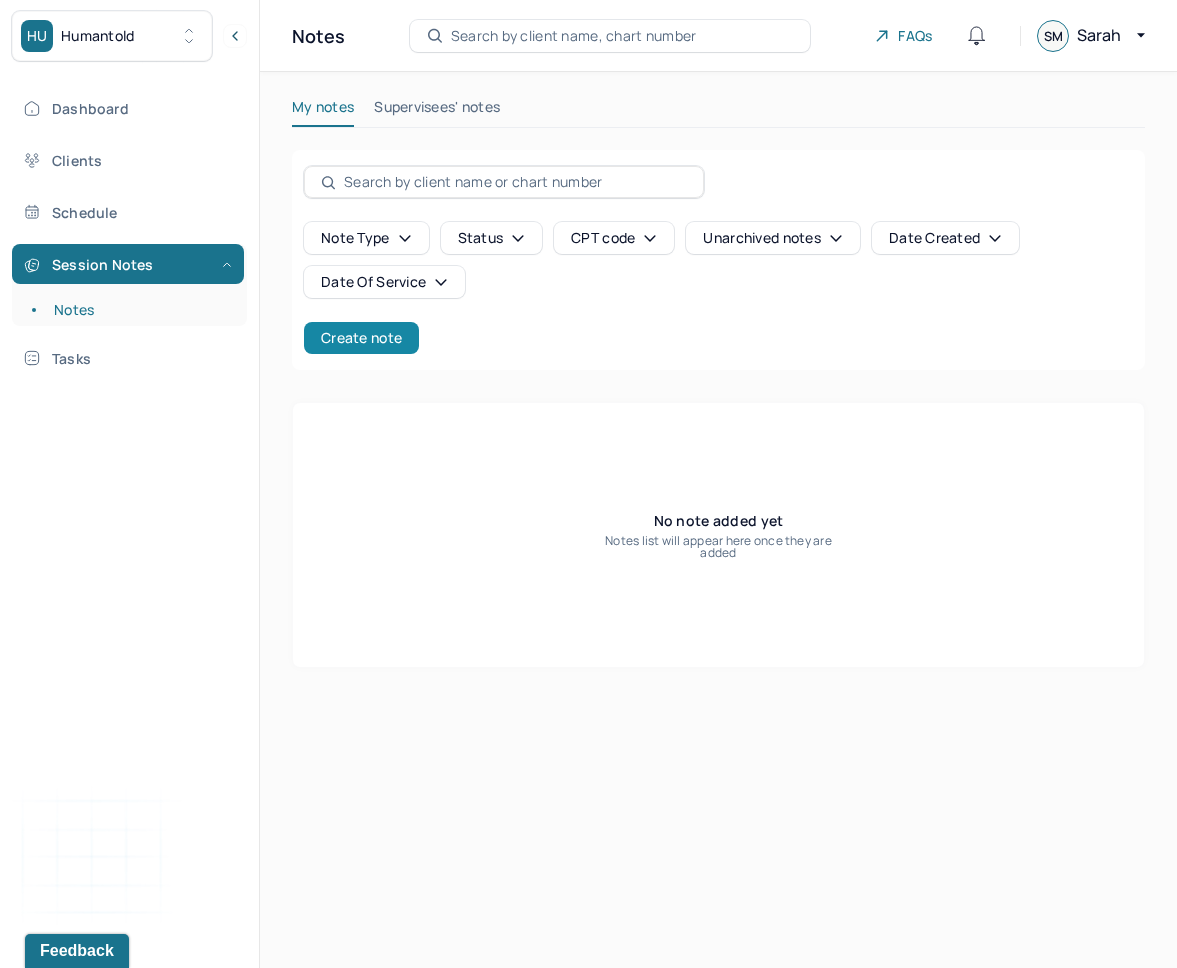 click on "Create note" at bounding box center (361, 338) 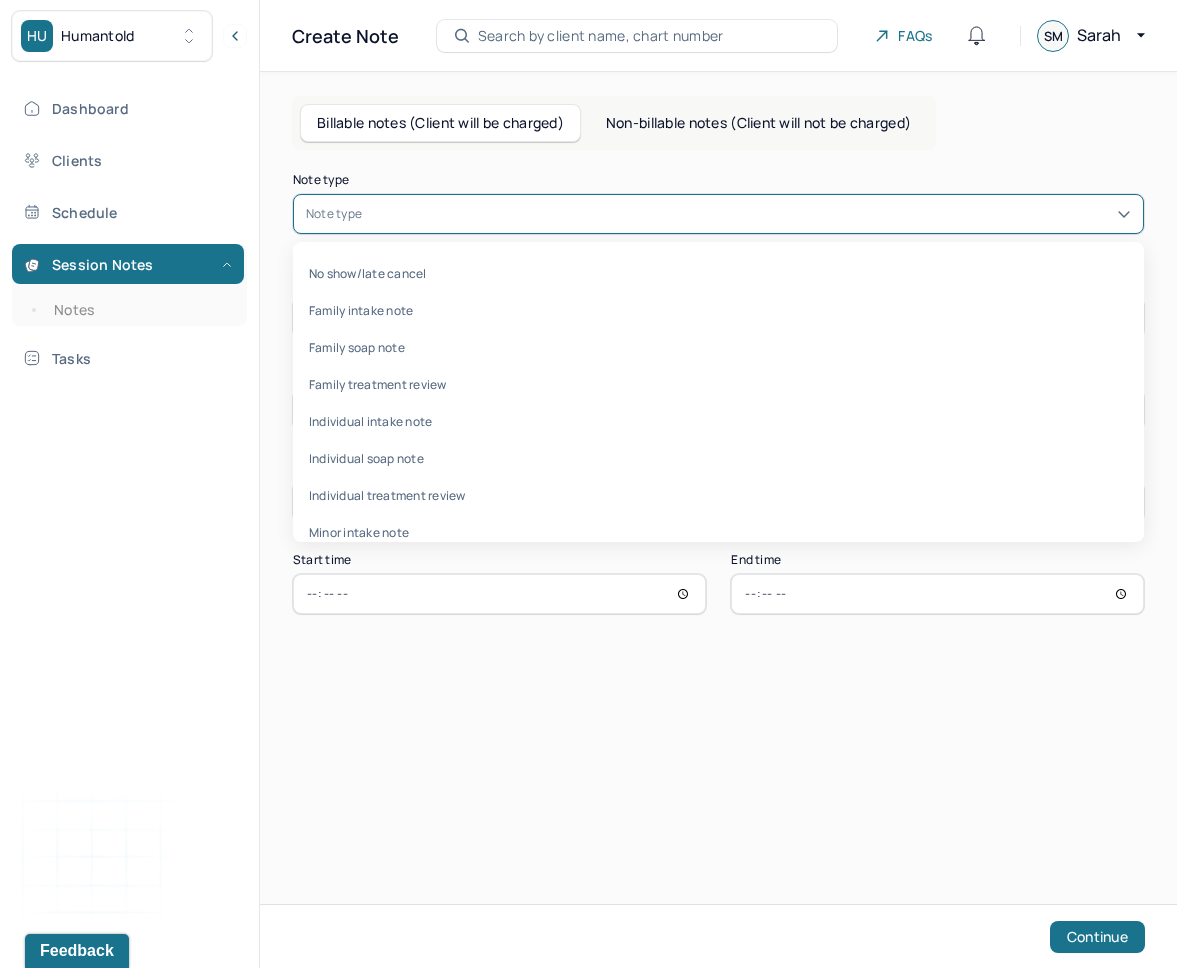 click at bounding box center [748, 214] 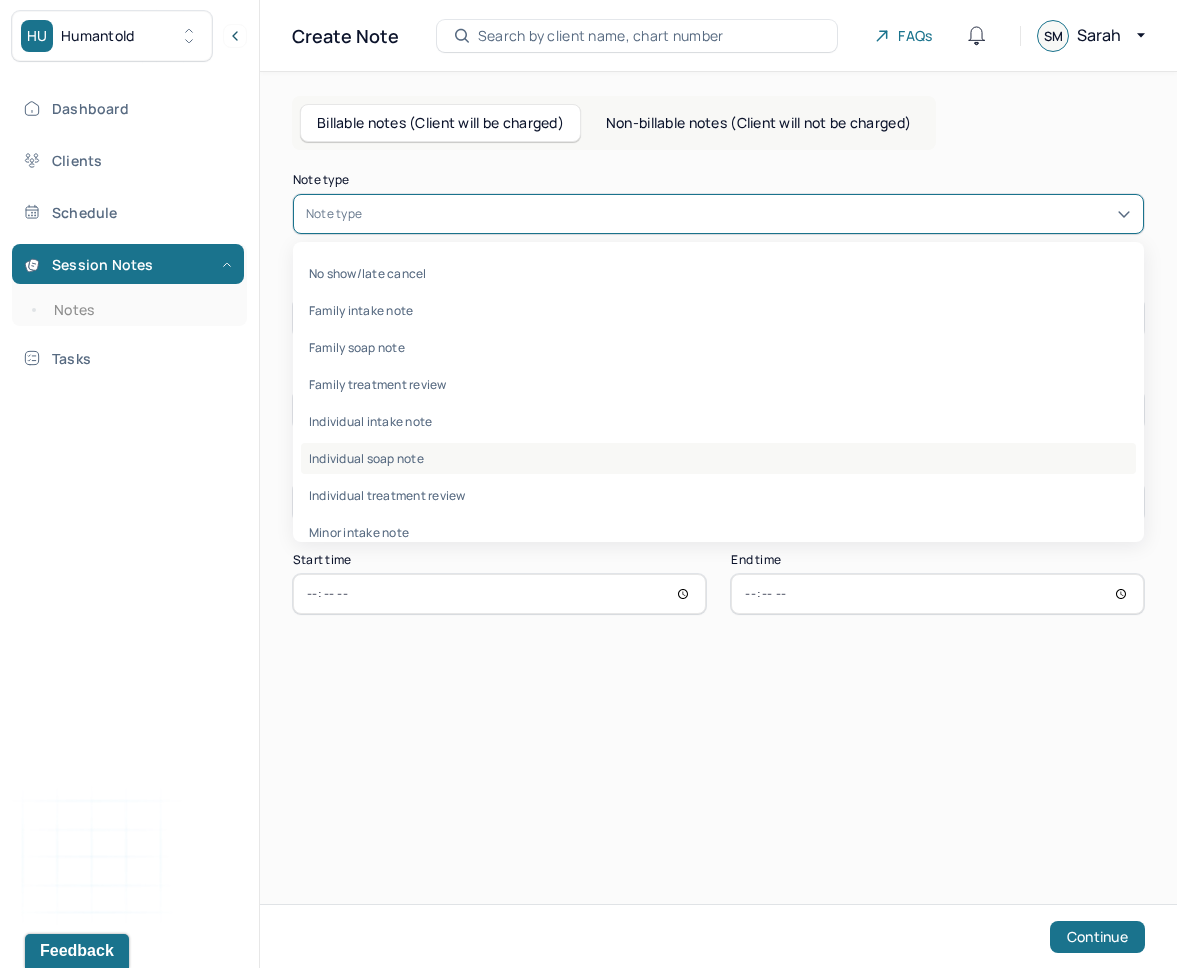 click on "Individual soap note" at bounding box center (718, 458) 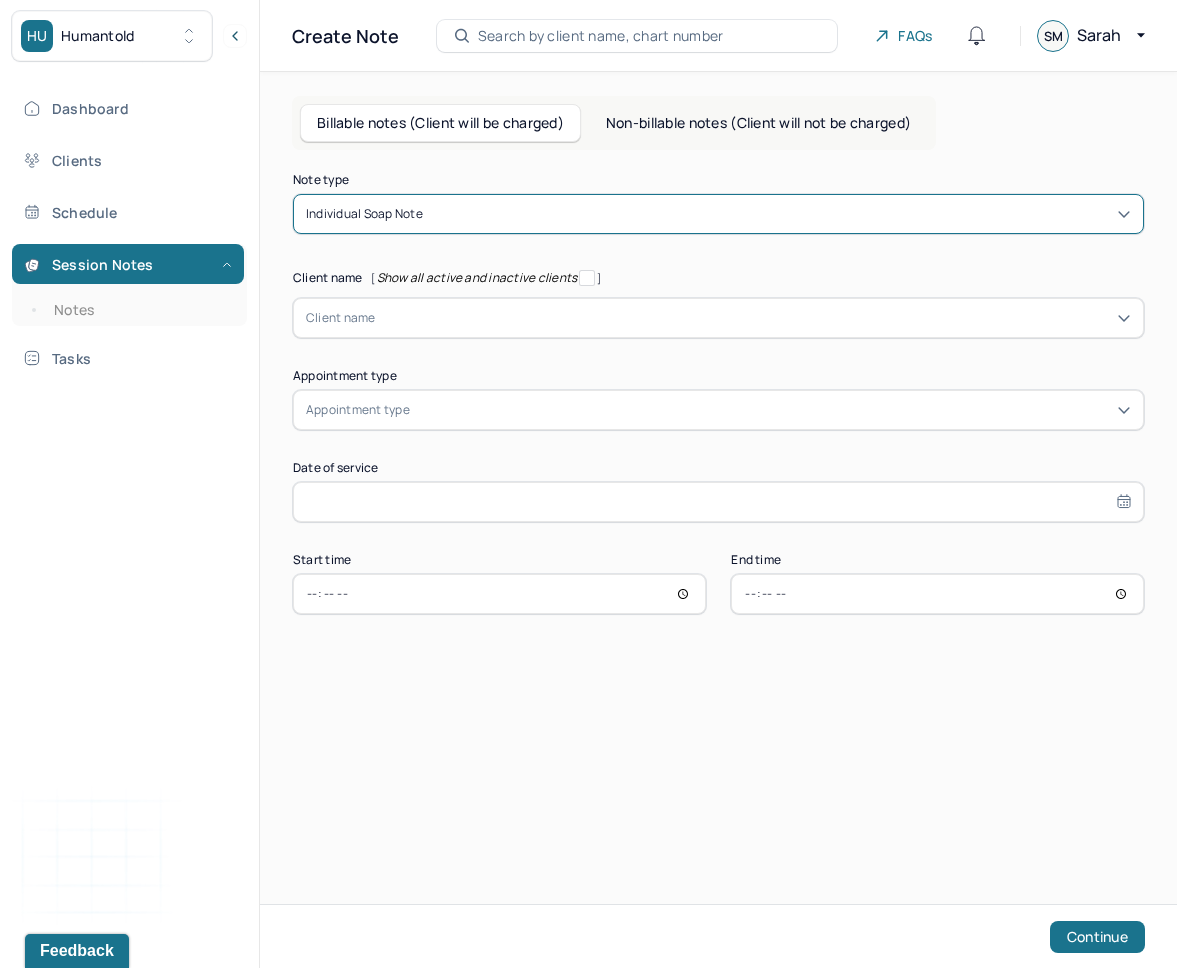 click on "Client name" at bounding box center [341, 318] 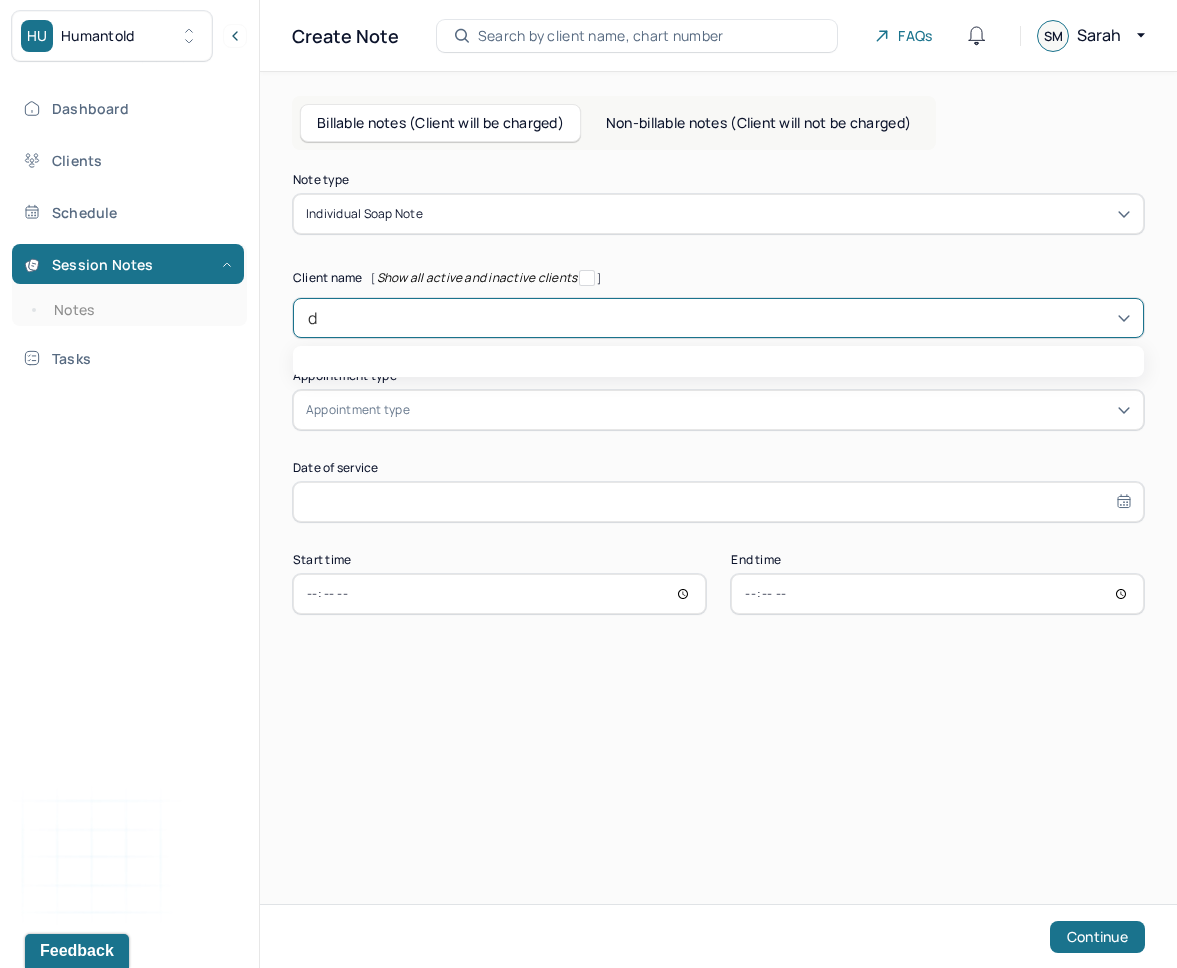type on "da" 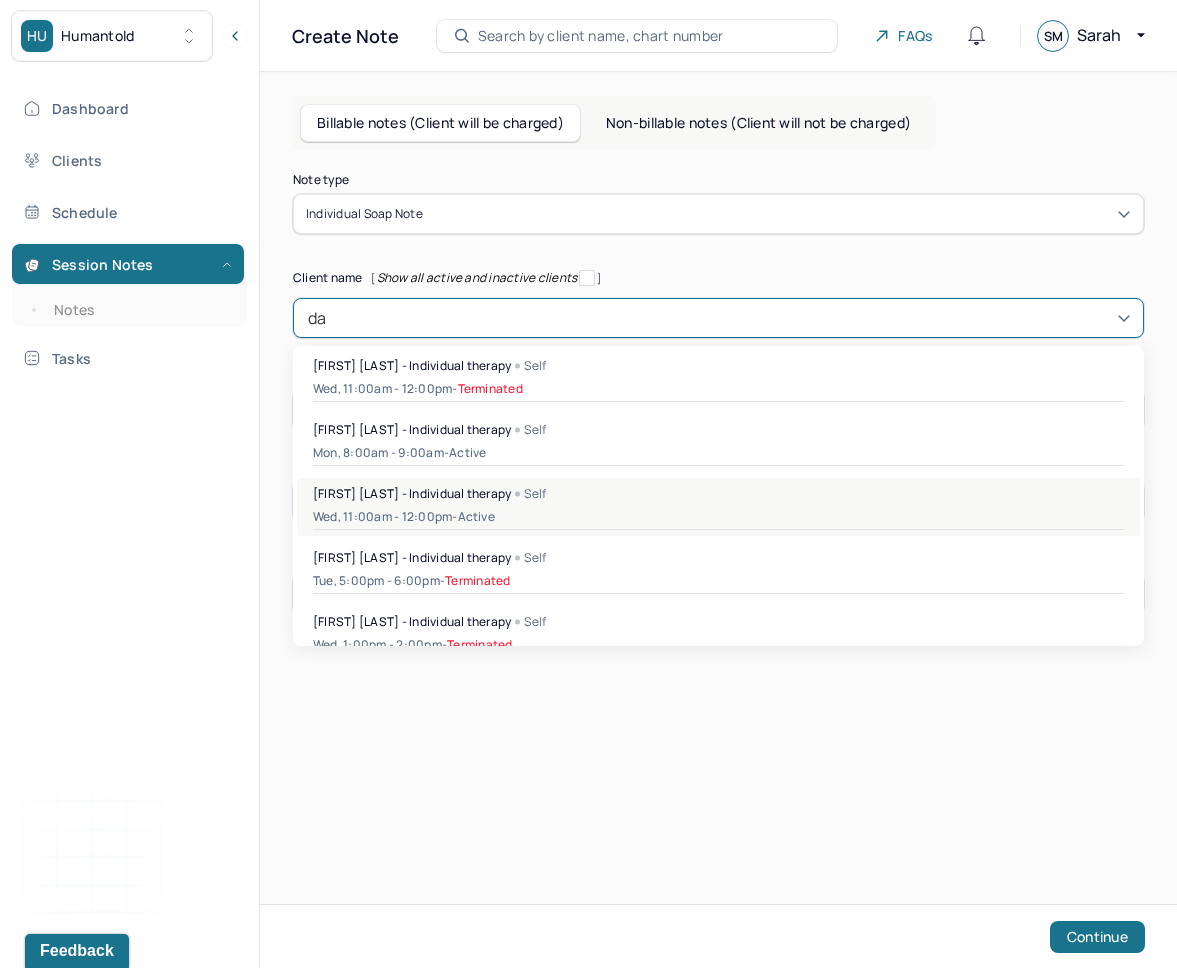 click on "Wed, 11:00am - 12:00pm  -  active" at bounding box center [718, 517] 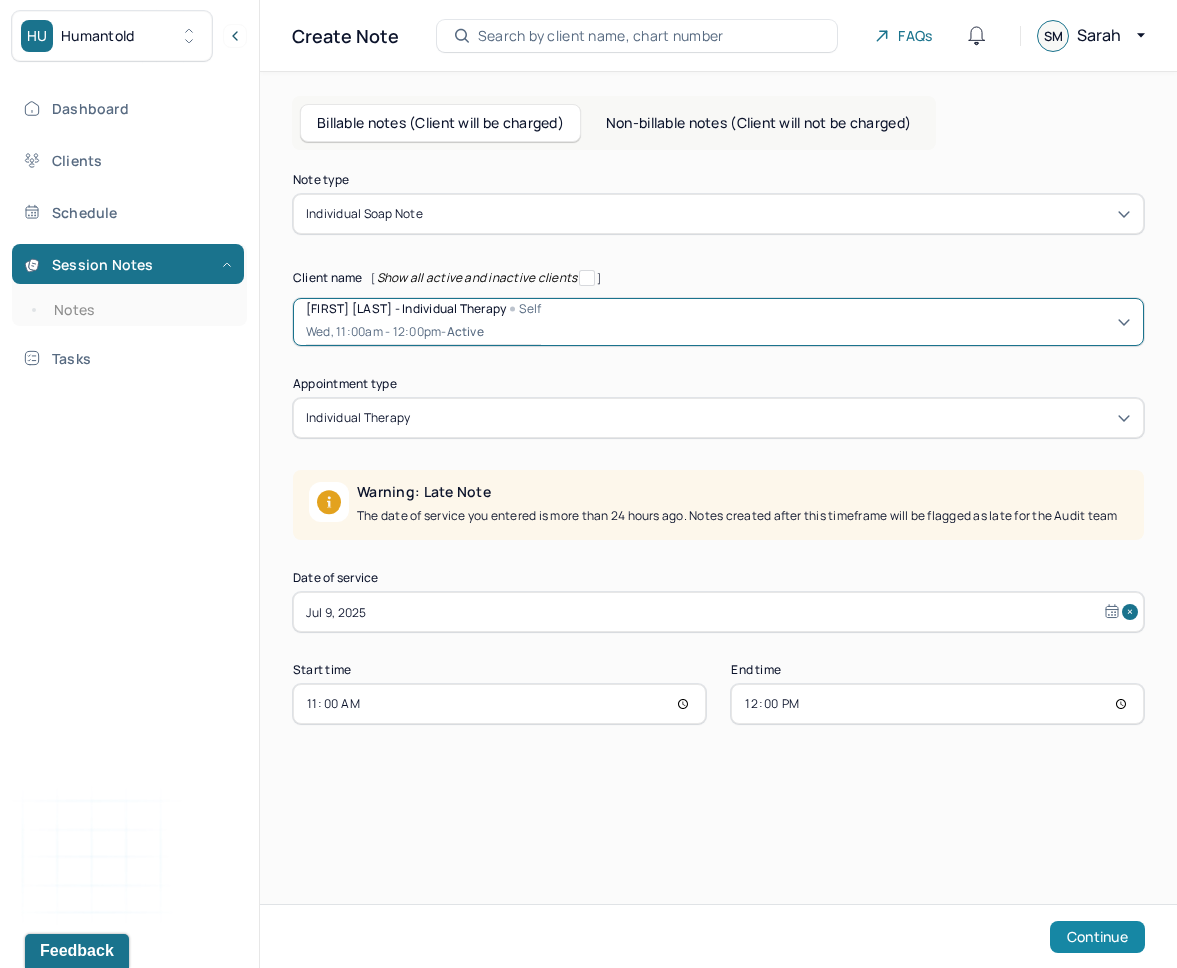 click on "Continue" at bounding box center [1097, 937] 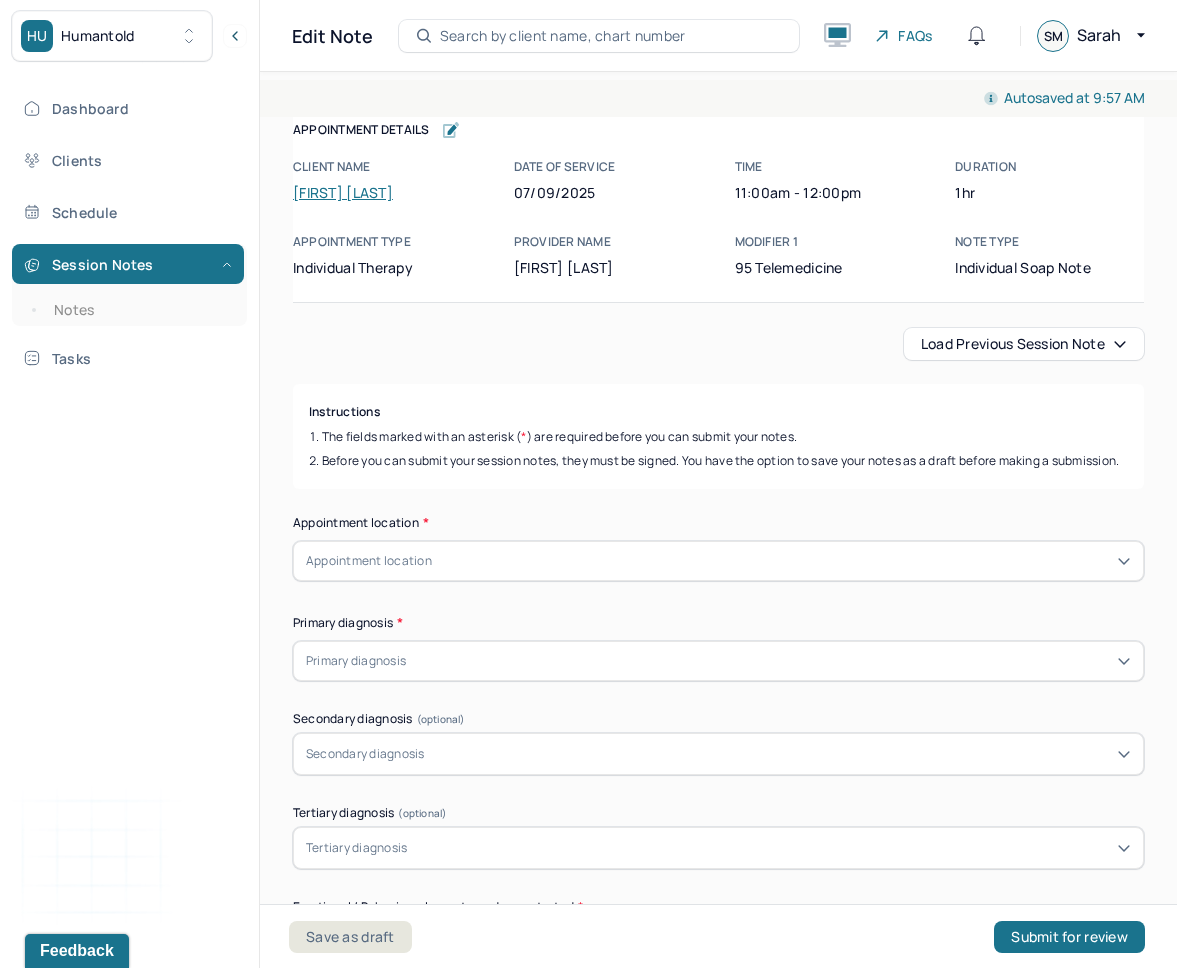 click on "Load previous session note" at bounding box center [1024, 344] 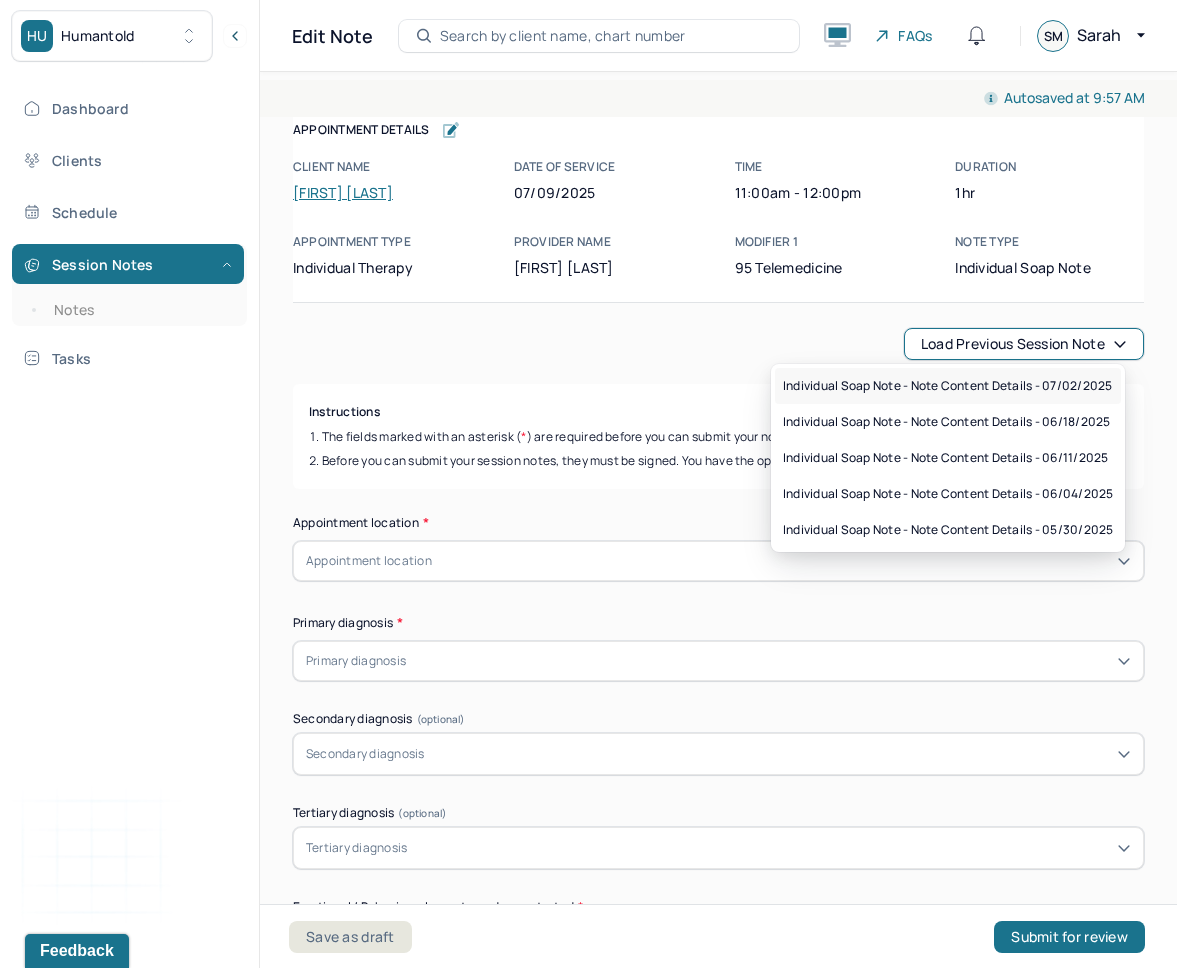 click on "Individual soap note   - Note content Details -   07/02/2025" at bounding box center (947, 386) 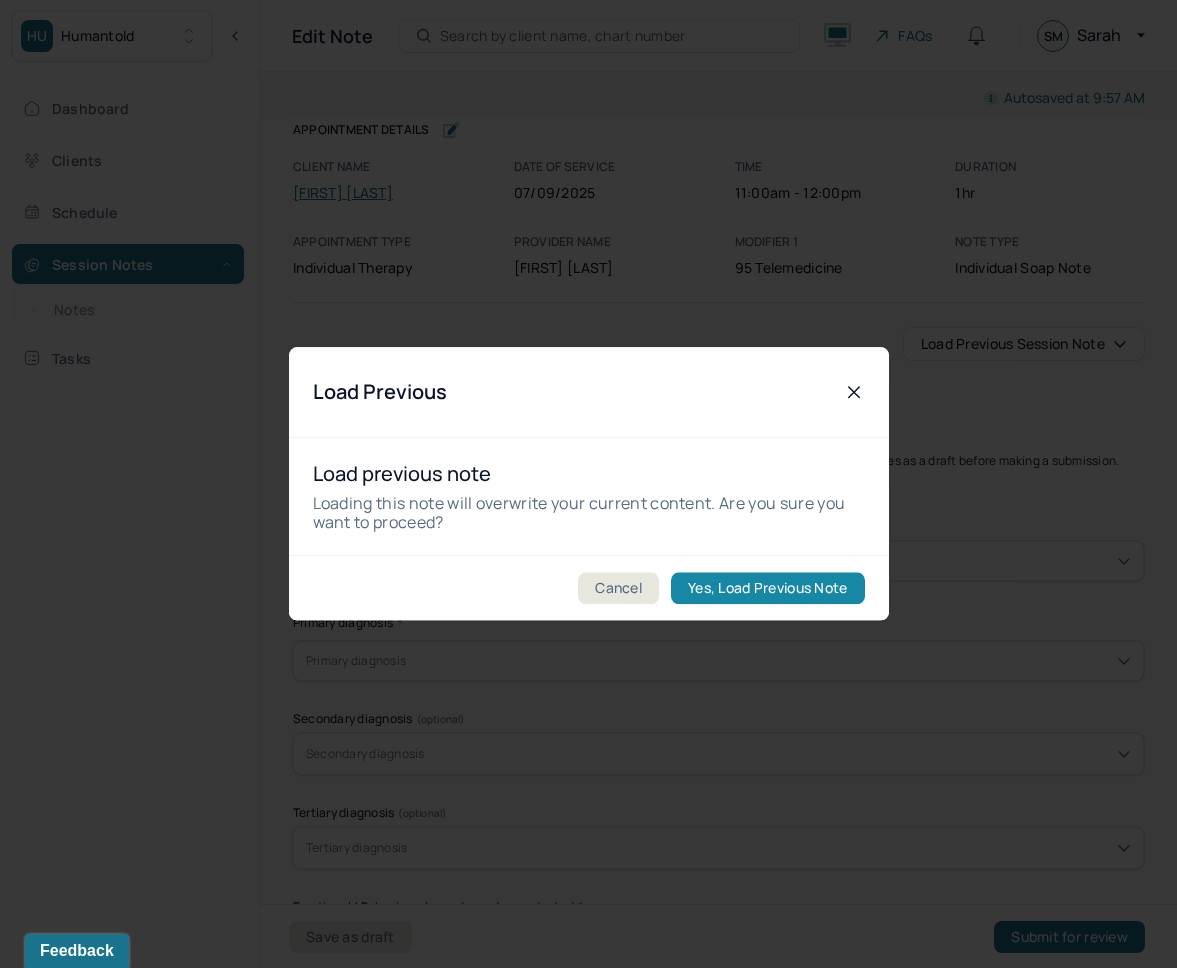 click on "Yes, Load Previous Note" at bounding box center (767, 589) 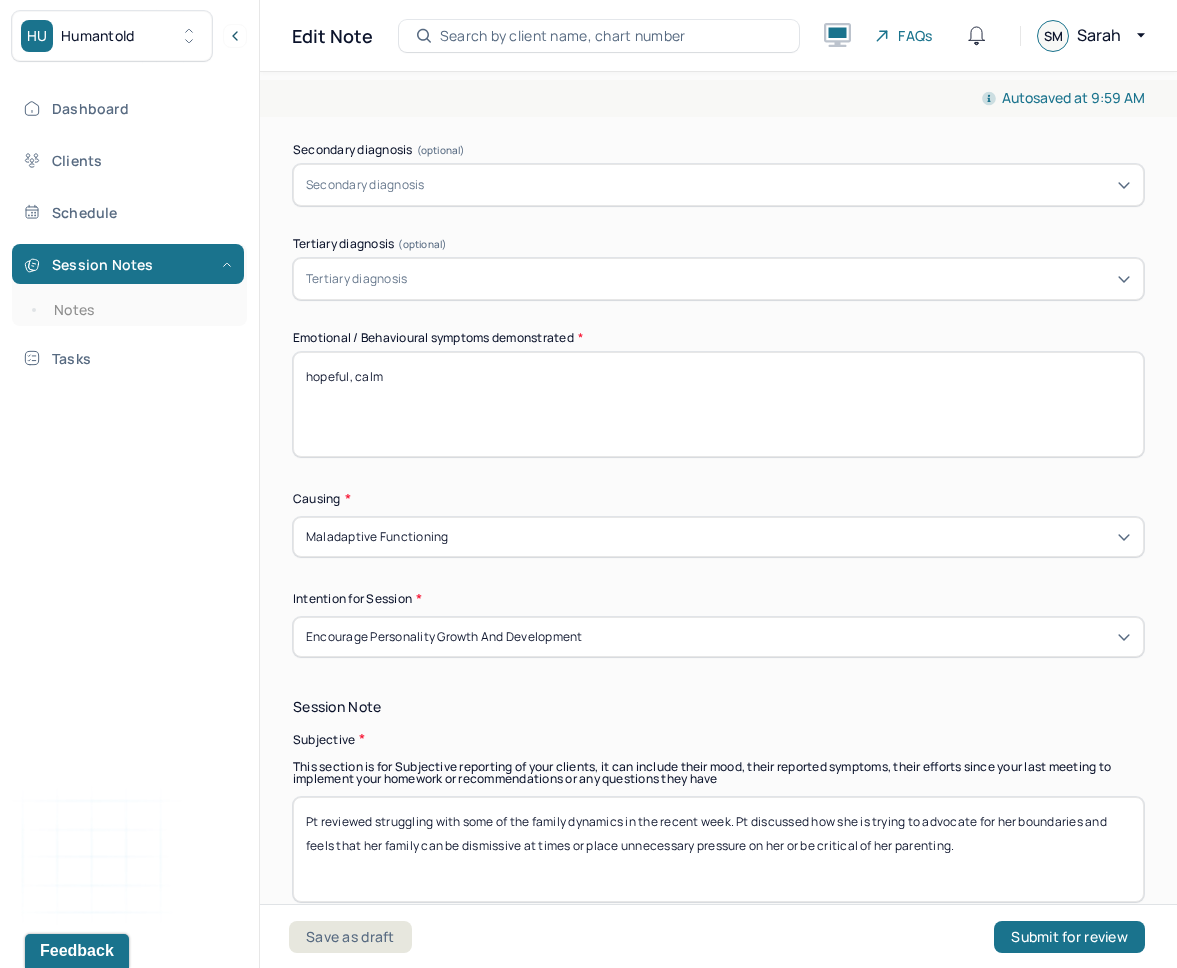 scroll, scrollTop: 855, scrollLeft: 0, axis: vertical 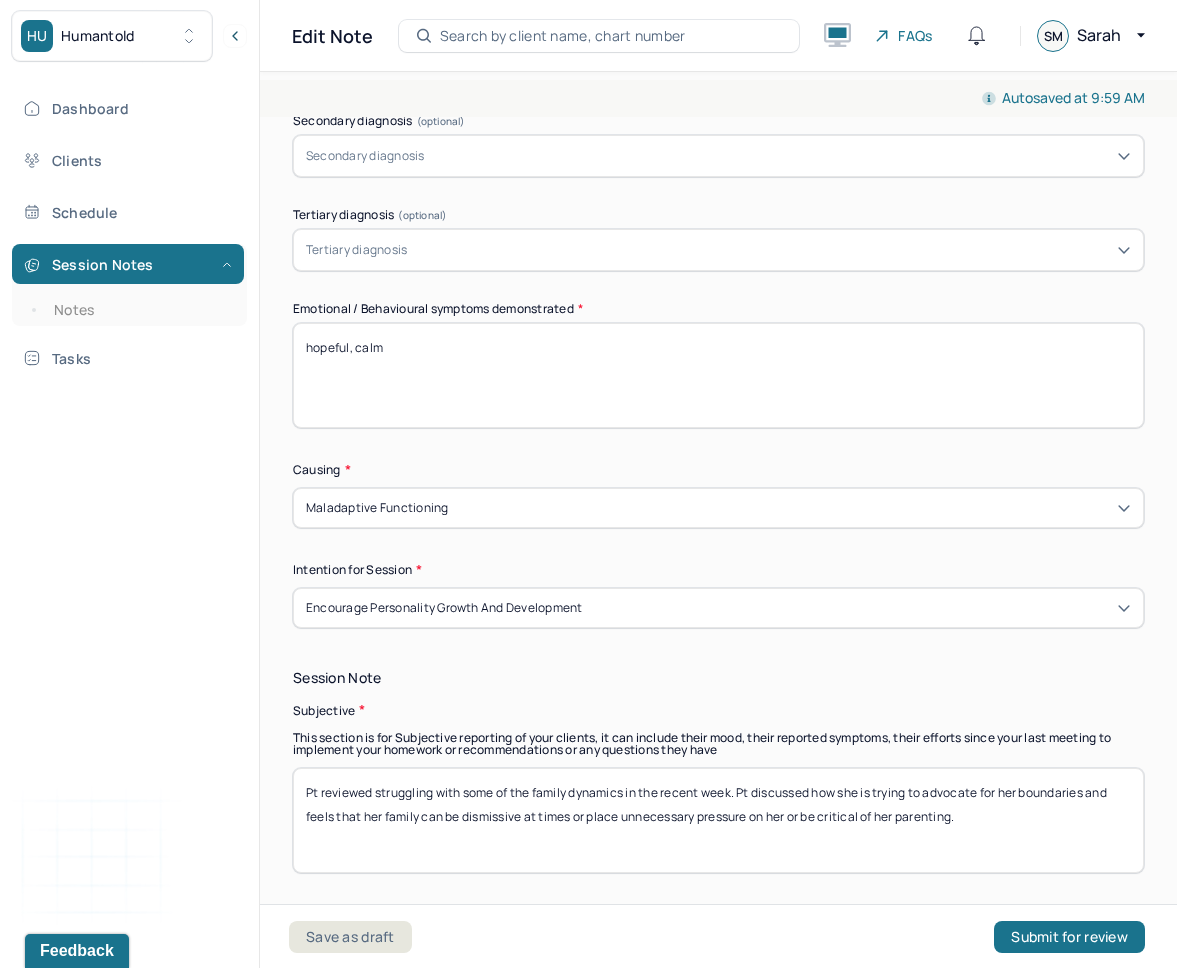 click on "hopeful, calm" at bounding box center [718, 375] 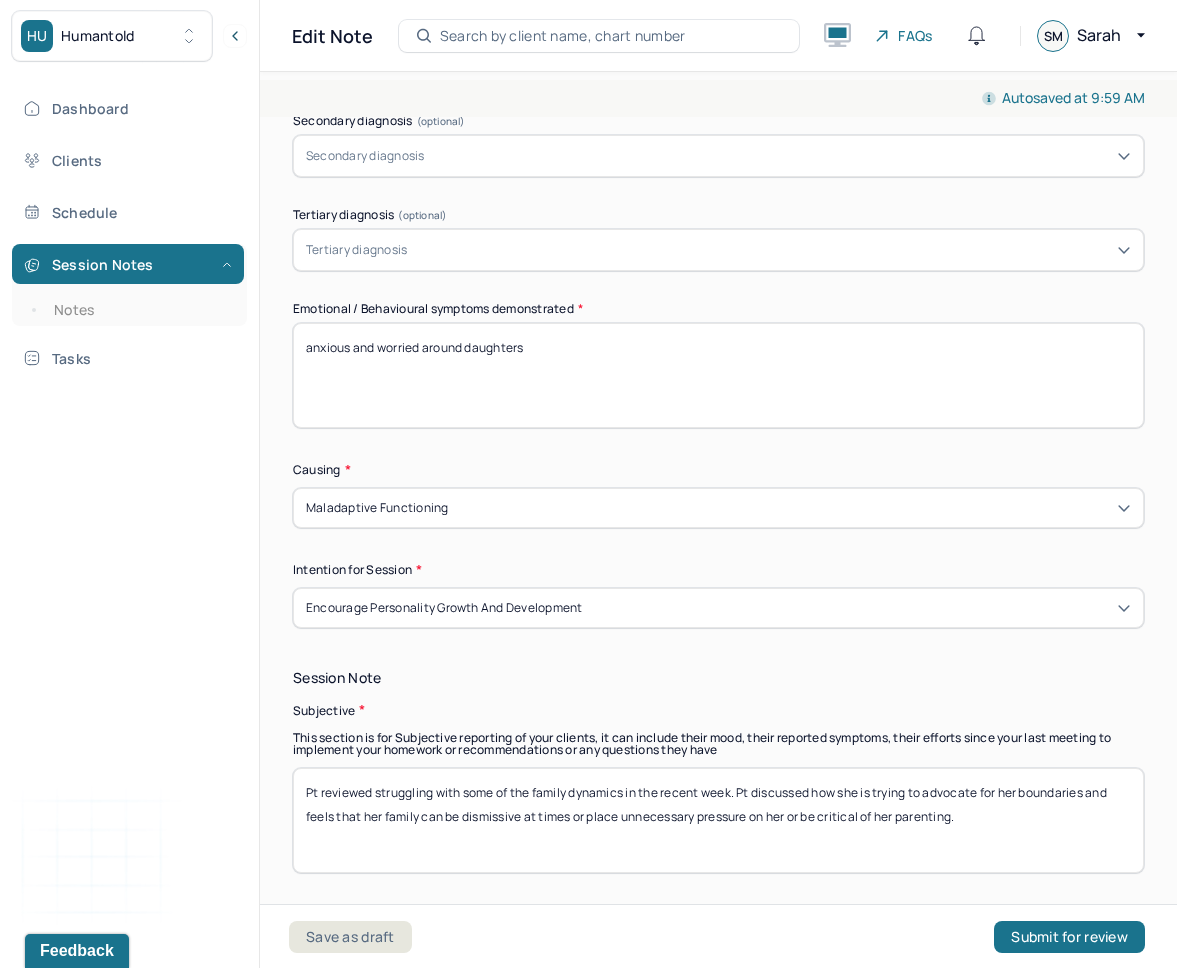 type on "anxious and worried around daughters" 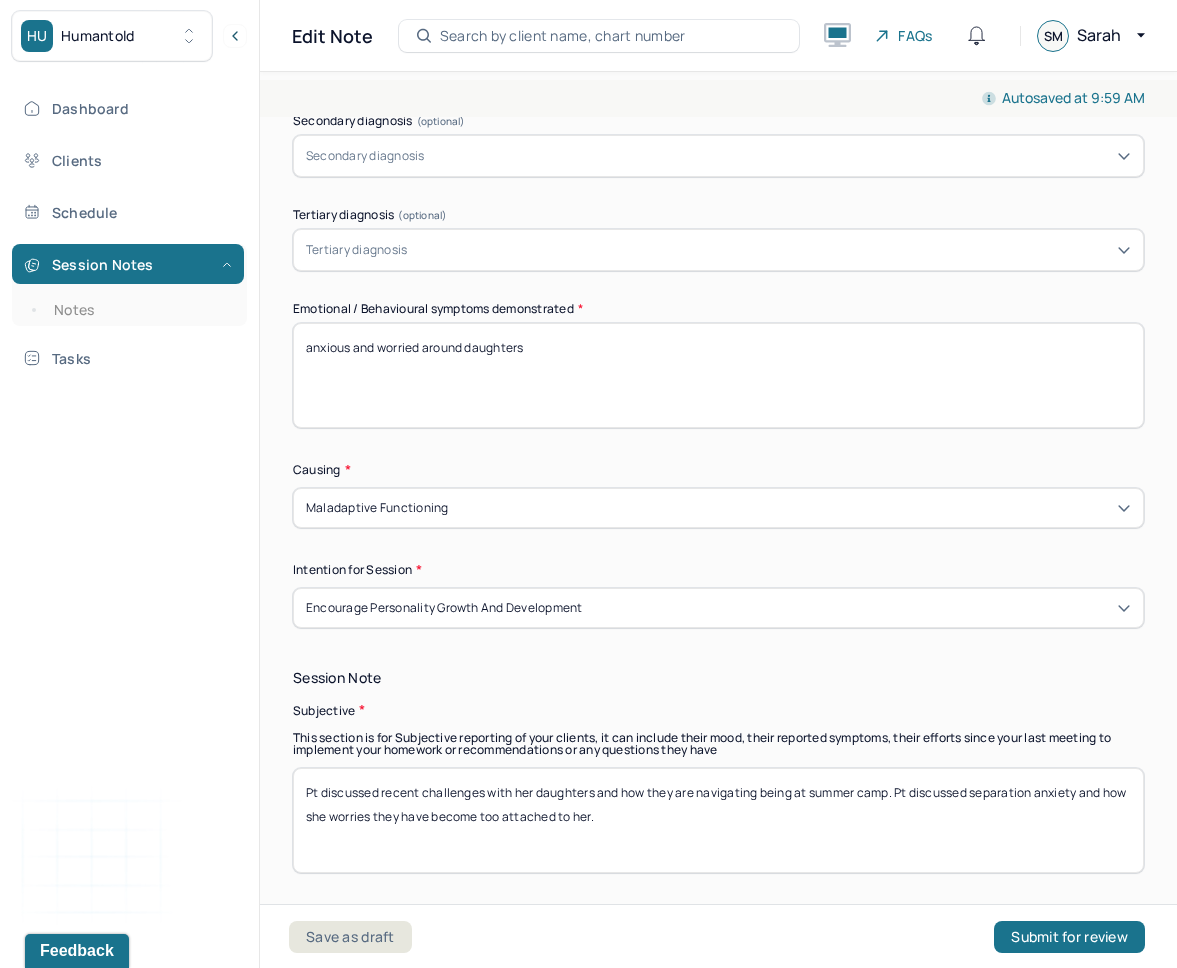 type on "Pt discussed recent challenges with her daughters and how they are navigating being at summer camp. Pt discussed separation anxiety and how she worries they have become too attached to her." 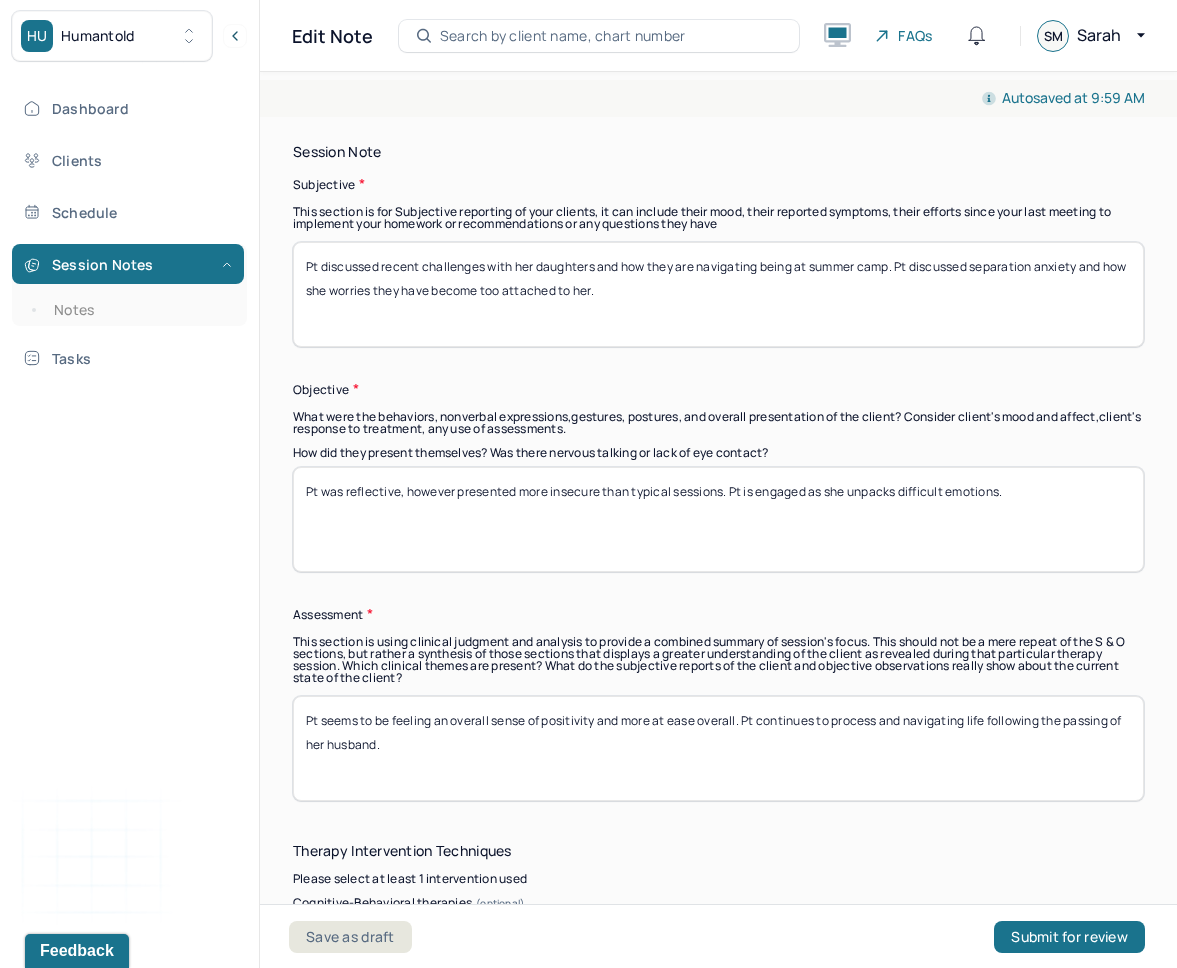 type on "Pt was reflective, however presented more insecure than typical sessions. Pt is engaged as she unpacks difficult emotions." 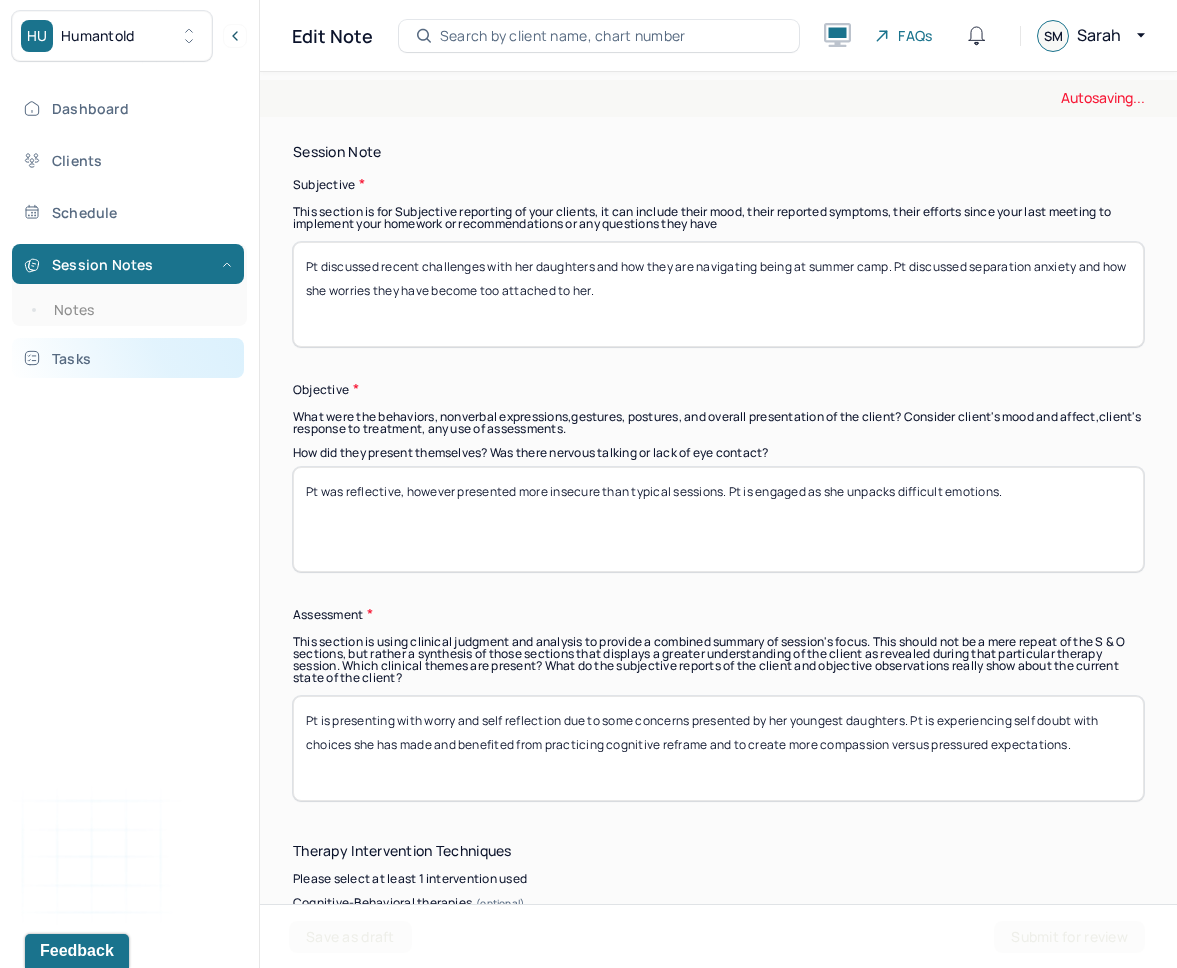 type on "Pt is presenting with worry and self reflection due to some concerns presented by her youngest daughters. Pt is experiencing self doubt with choices she has made and benefited from practicing cognitive reframe and to create more compassion versus pressured expectations." 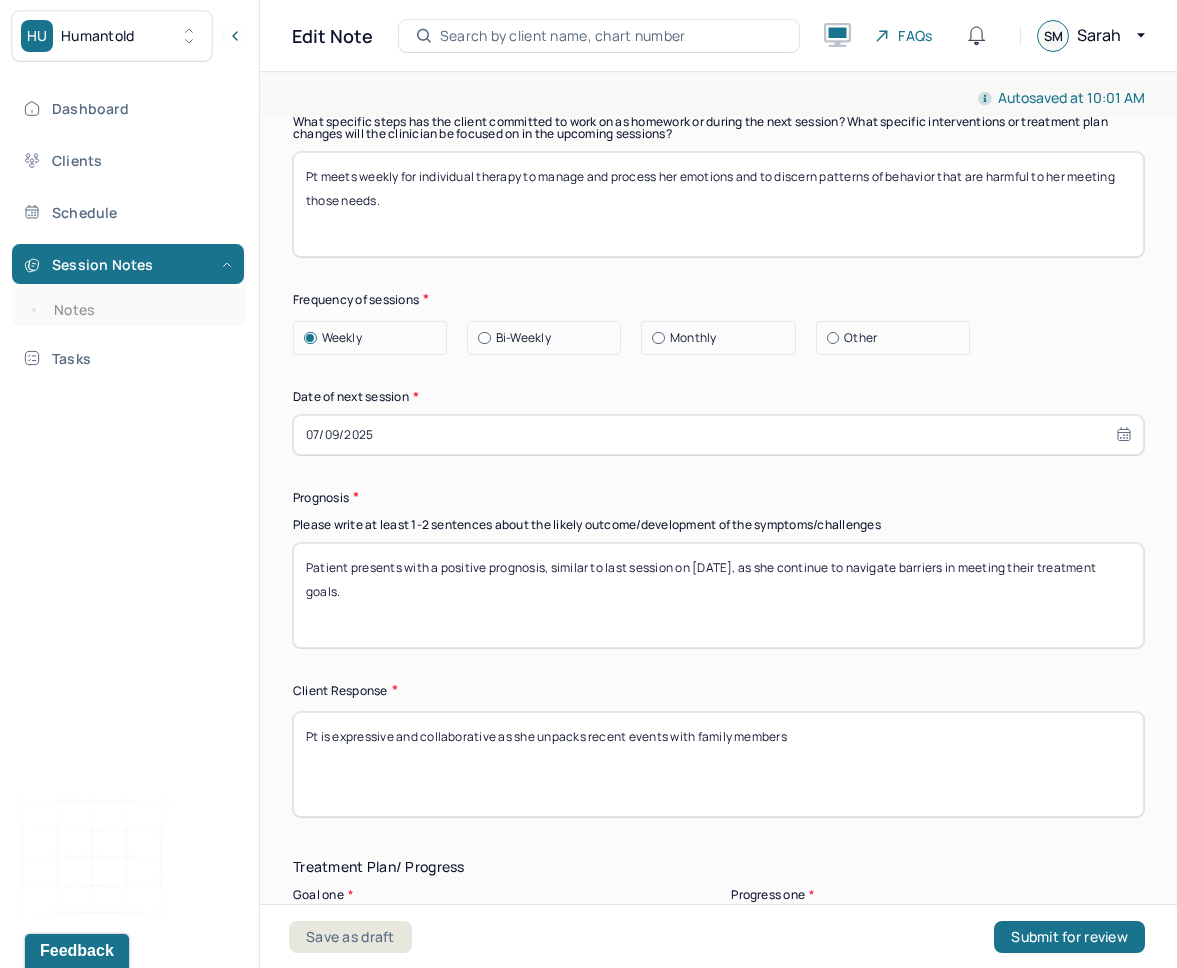 scroll, scrollTop: 2857, scrollLeft: 0, axis: vertical 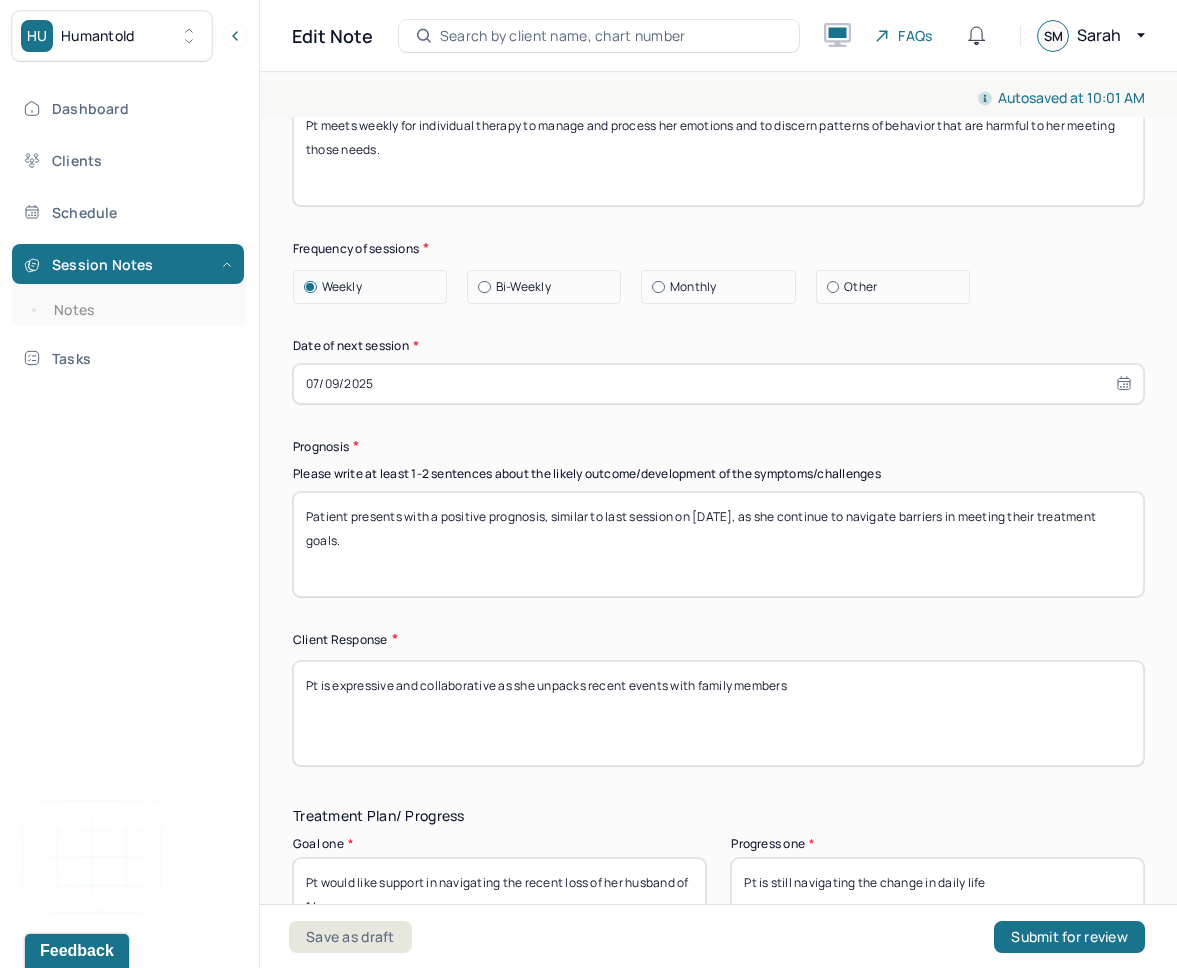 select on "6" 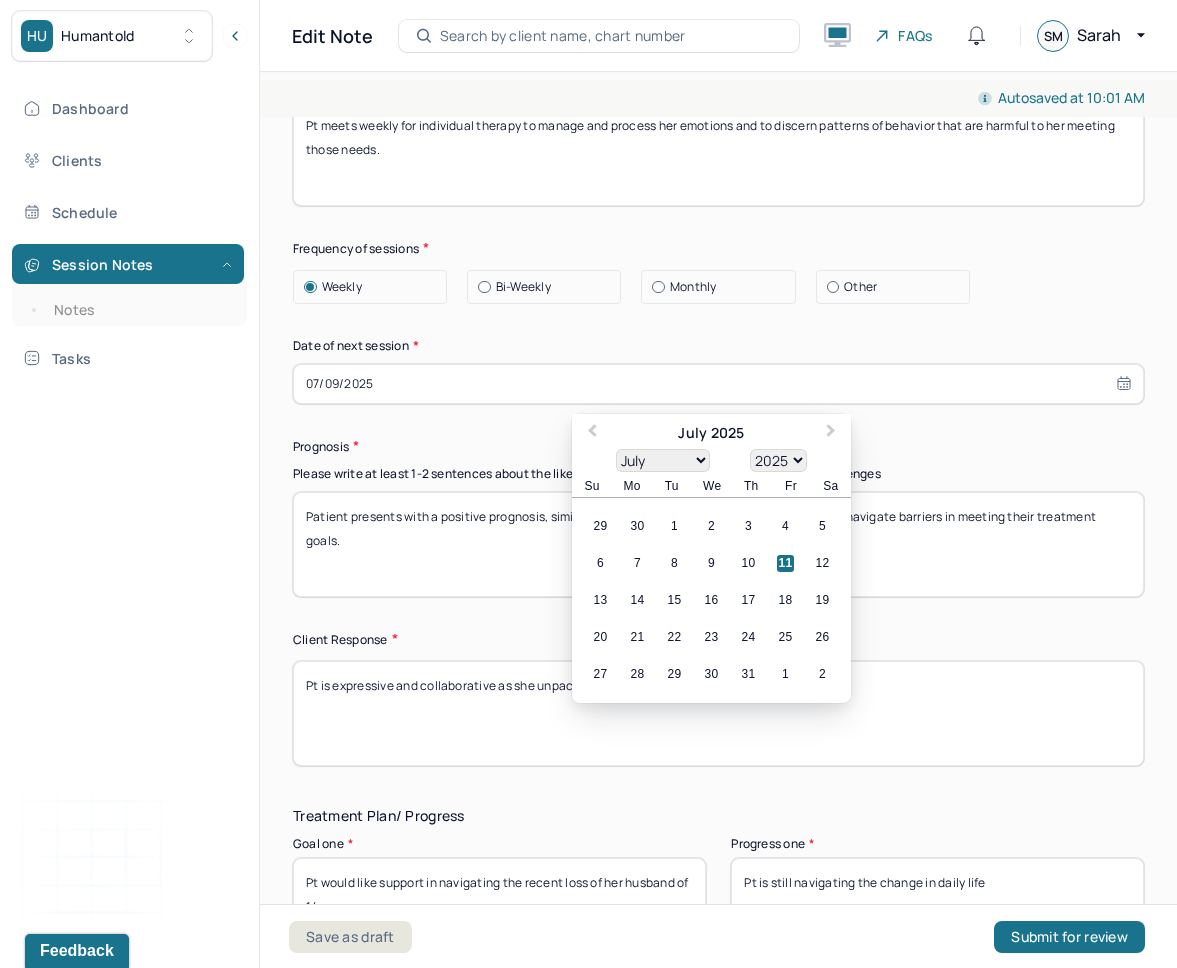click on "07/09/2025" at bounding box center (718, 384) 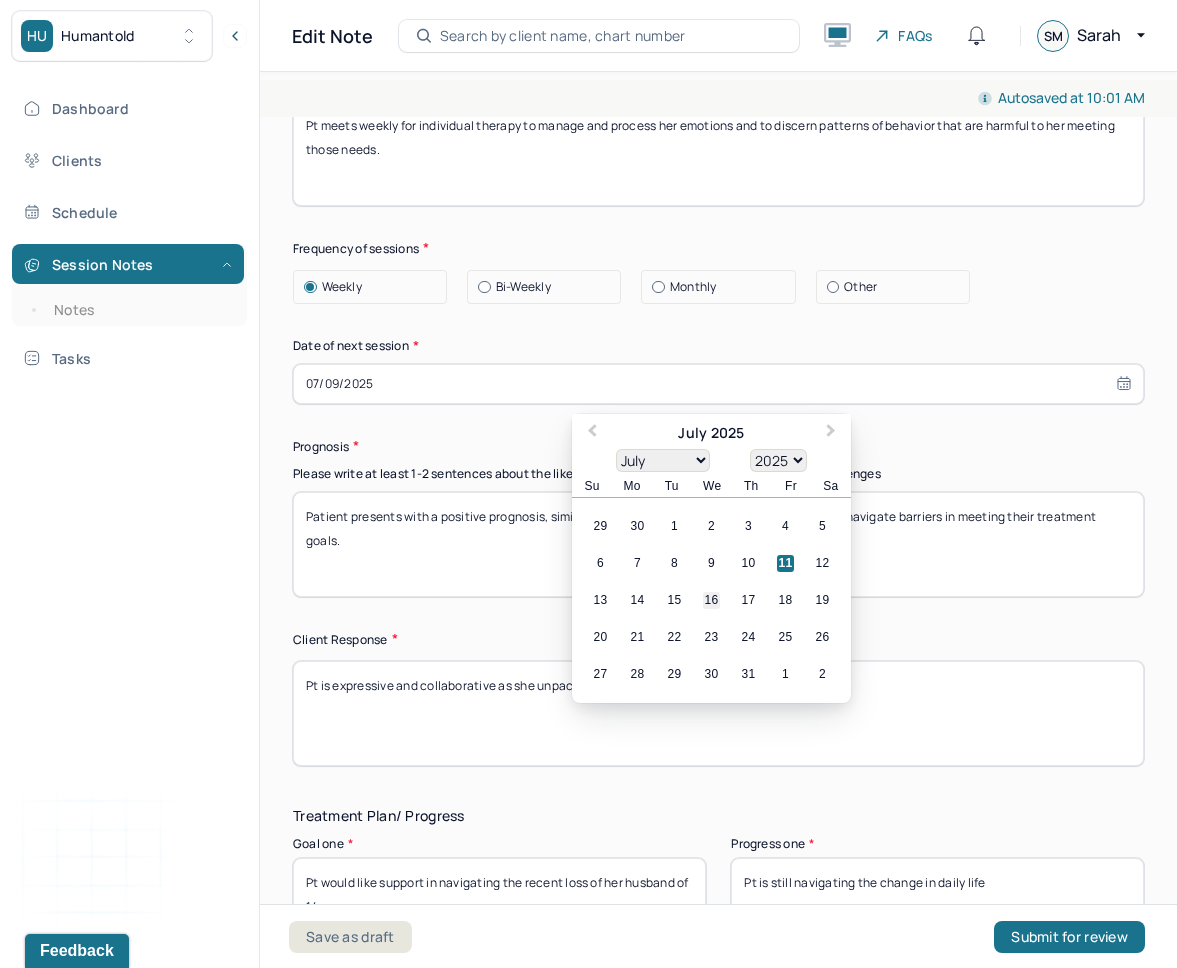 click on "16" at bounding box center (711, 600) 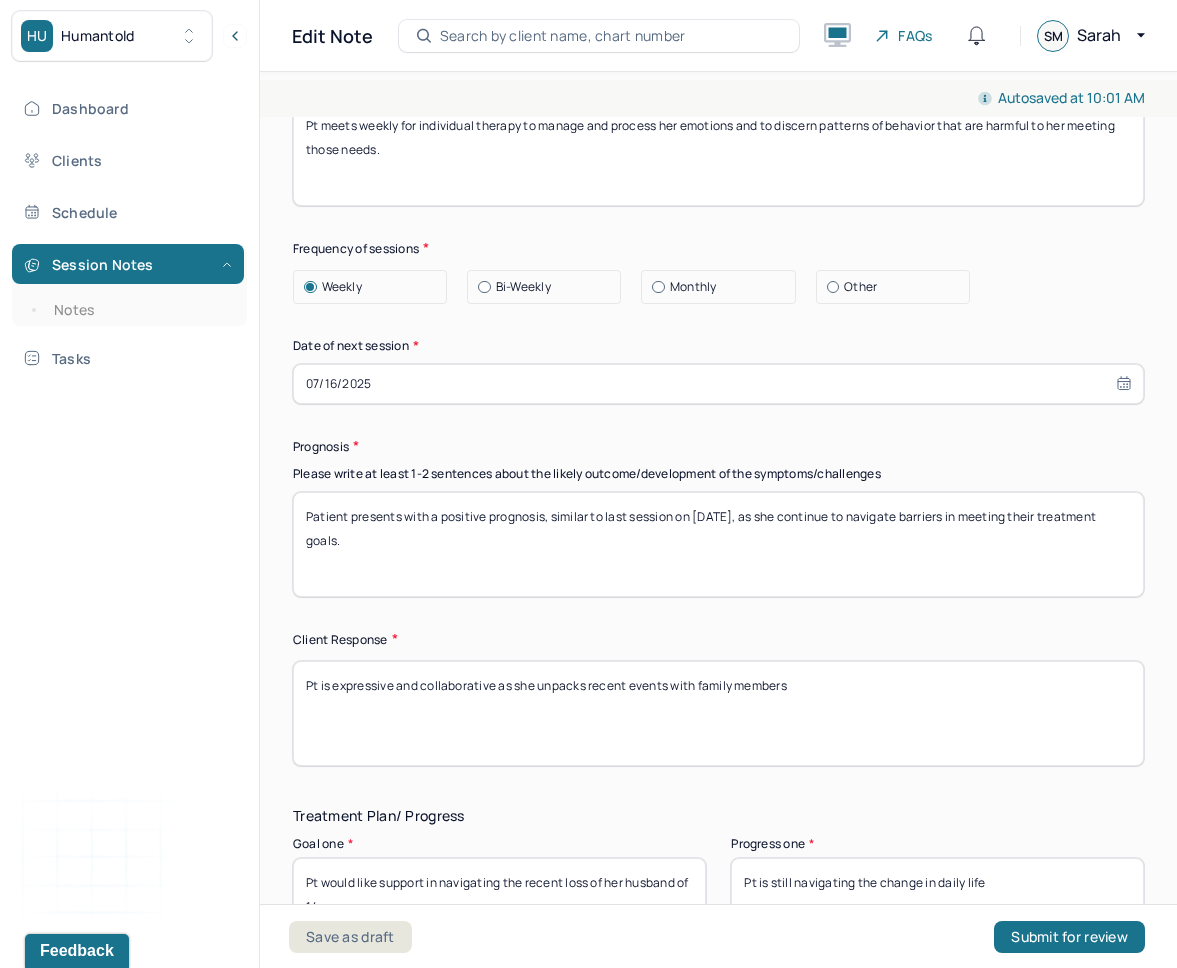 drag, startPoint x: 722, startPoint y: 540, endPoint x: 697, endPoint y: 536, distance: 25.317978 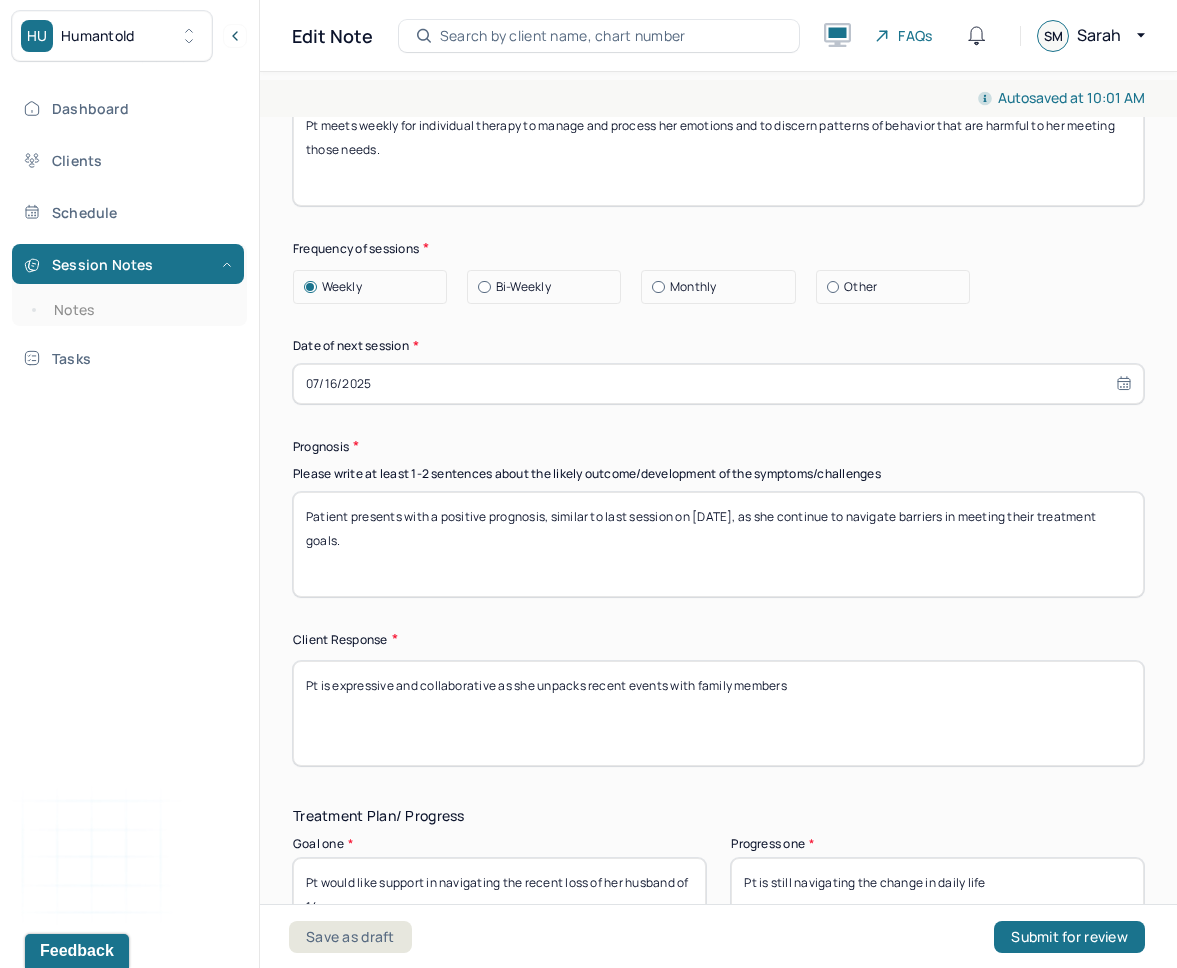 click on "Patient presents with a positive prognosis, similar to last session on 6/18/25,  as she continue to navigate barriers in meeting their treatment goals." at bounding box center [718, 544] 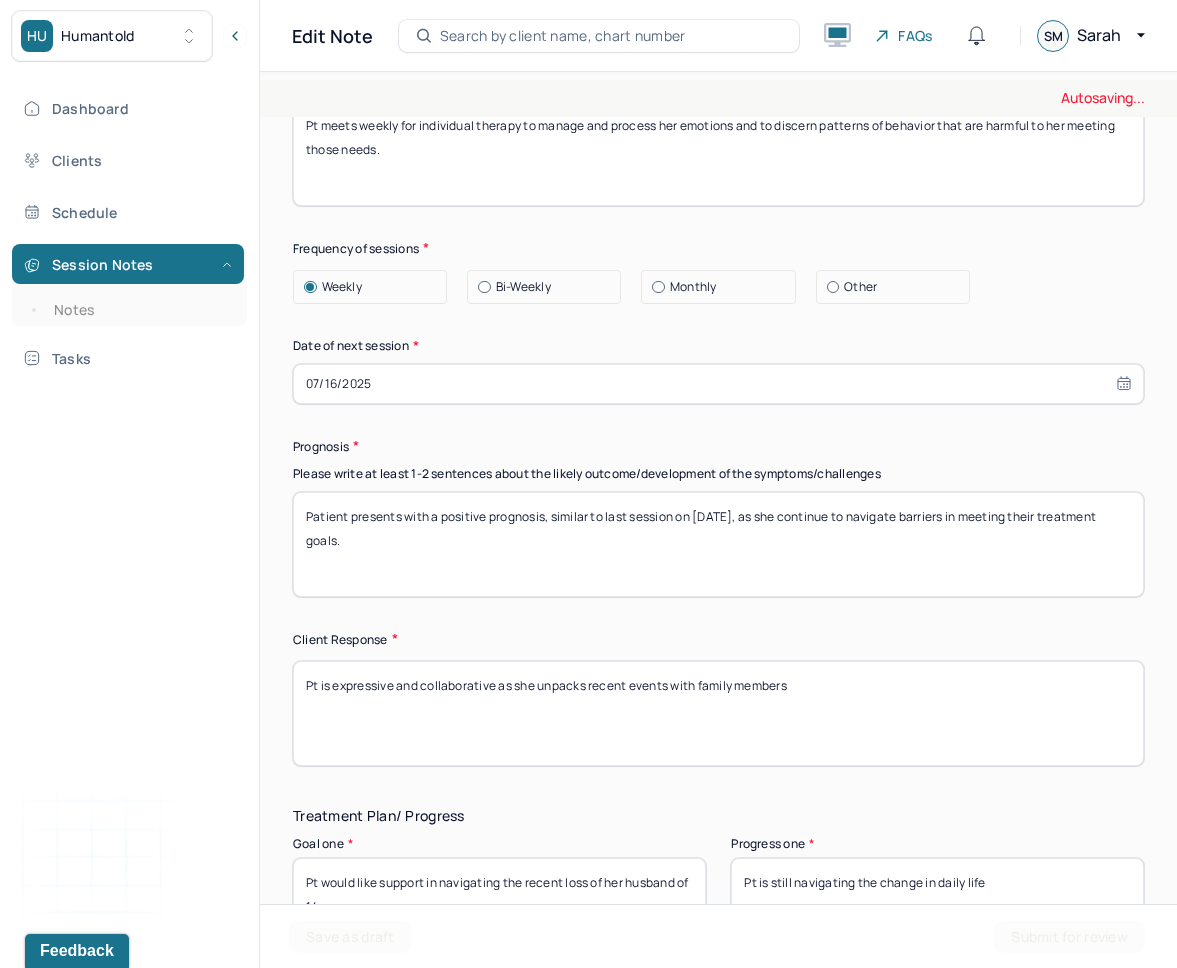 click on "Pt is expressive and collaborative as she unpacks recent events with family members" at bounding box center (718, 713) 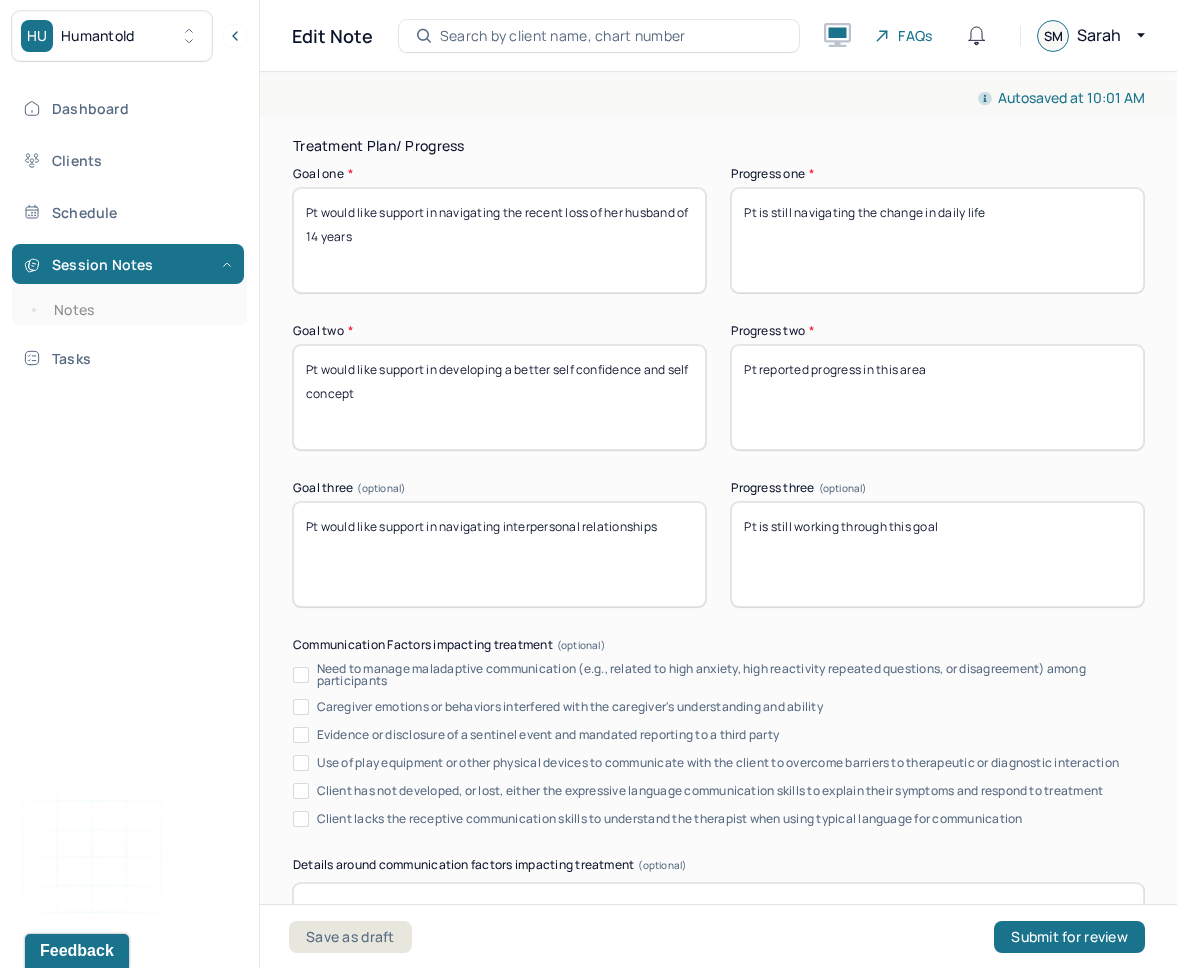 scroll, scrollTop: 3572, scrollLeft: 0, axis: vertical 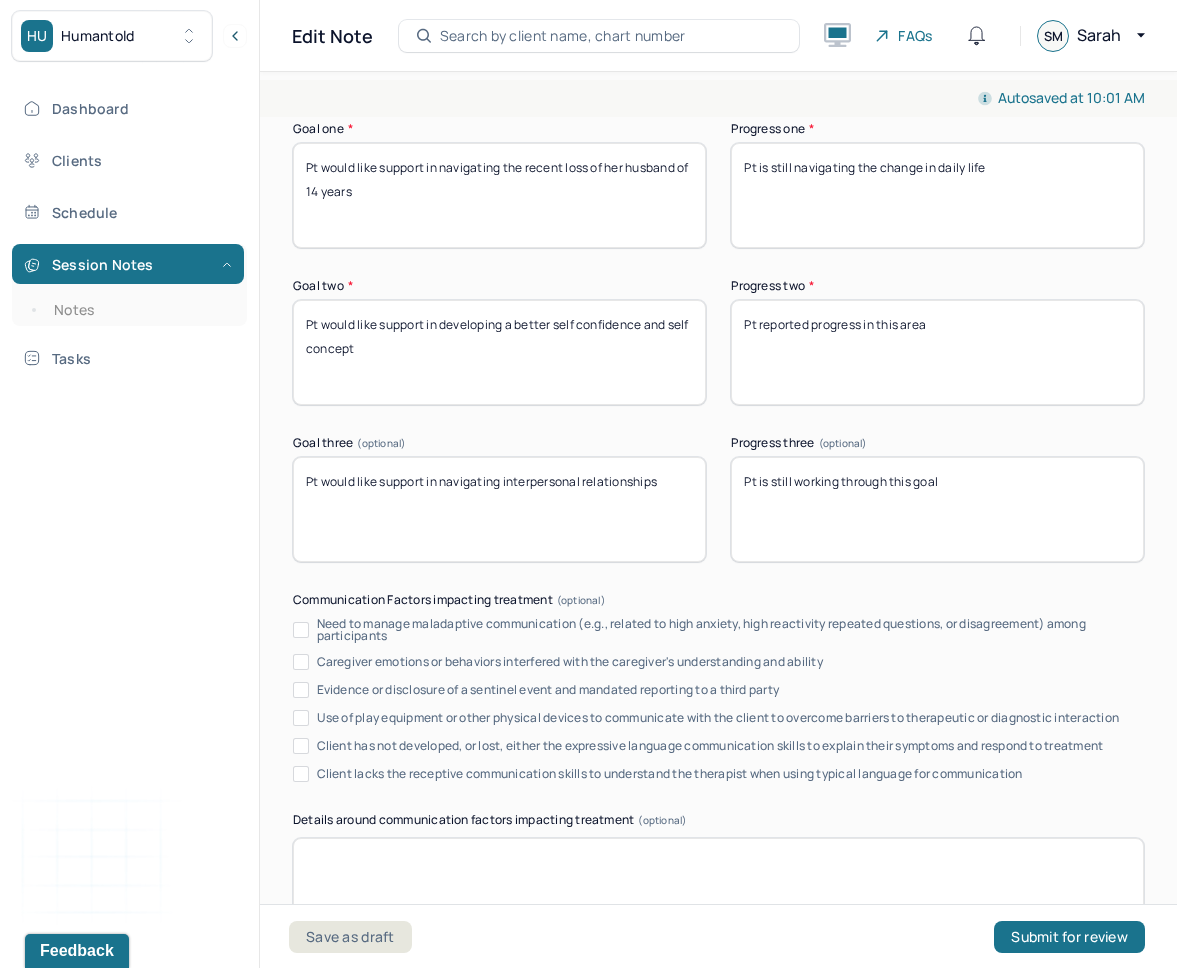 type on "Pt is open and willing to unravel recent insecurities she has been experiencing." 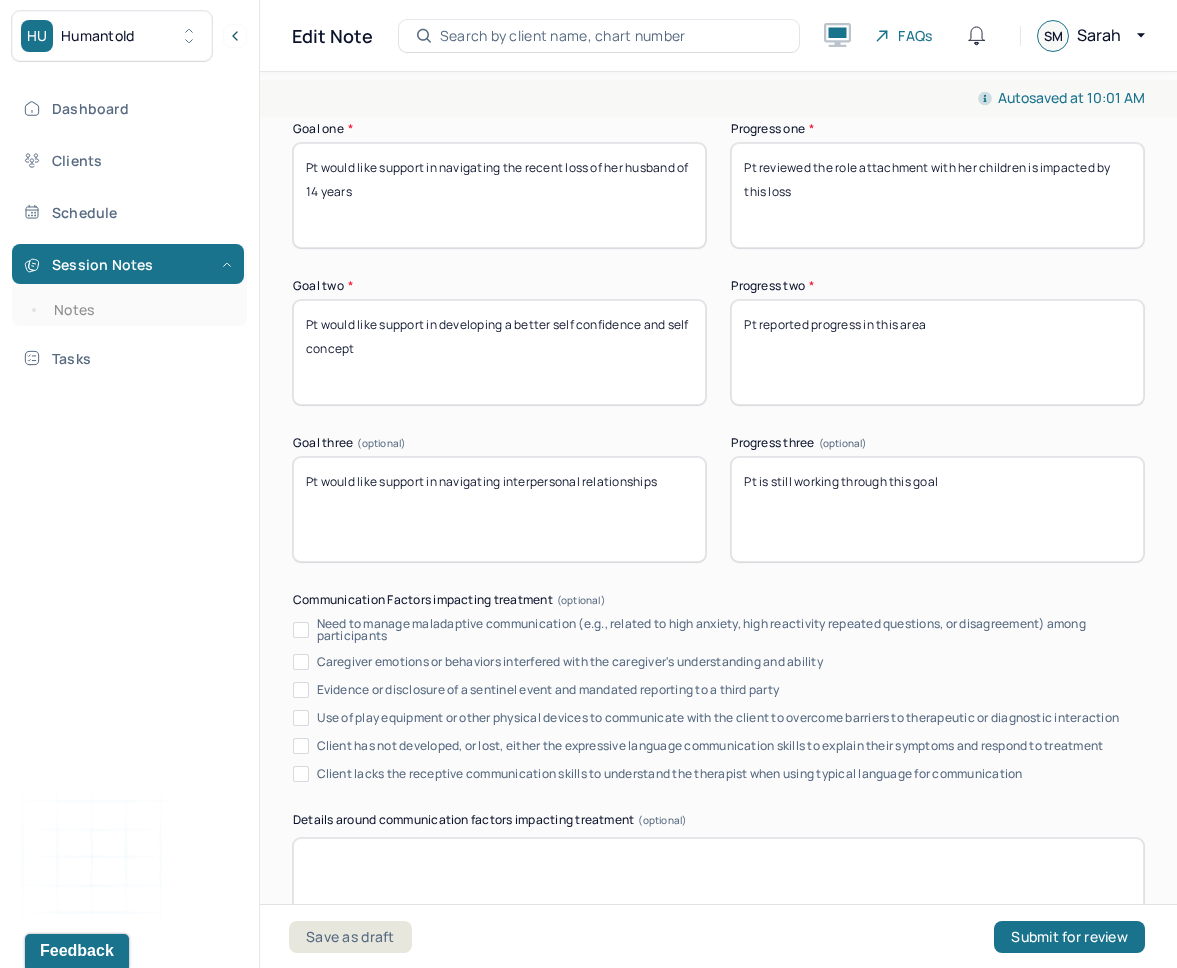 type on "Pt reviewed the role attachment with her children is impacted by this loss" 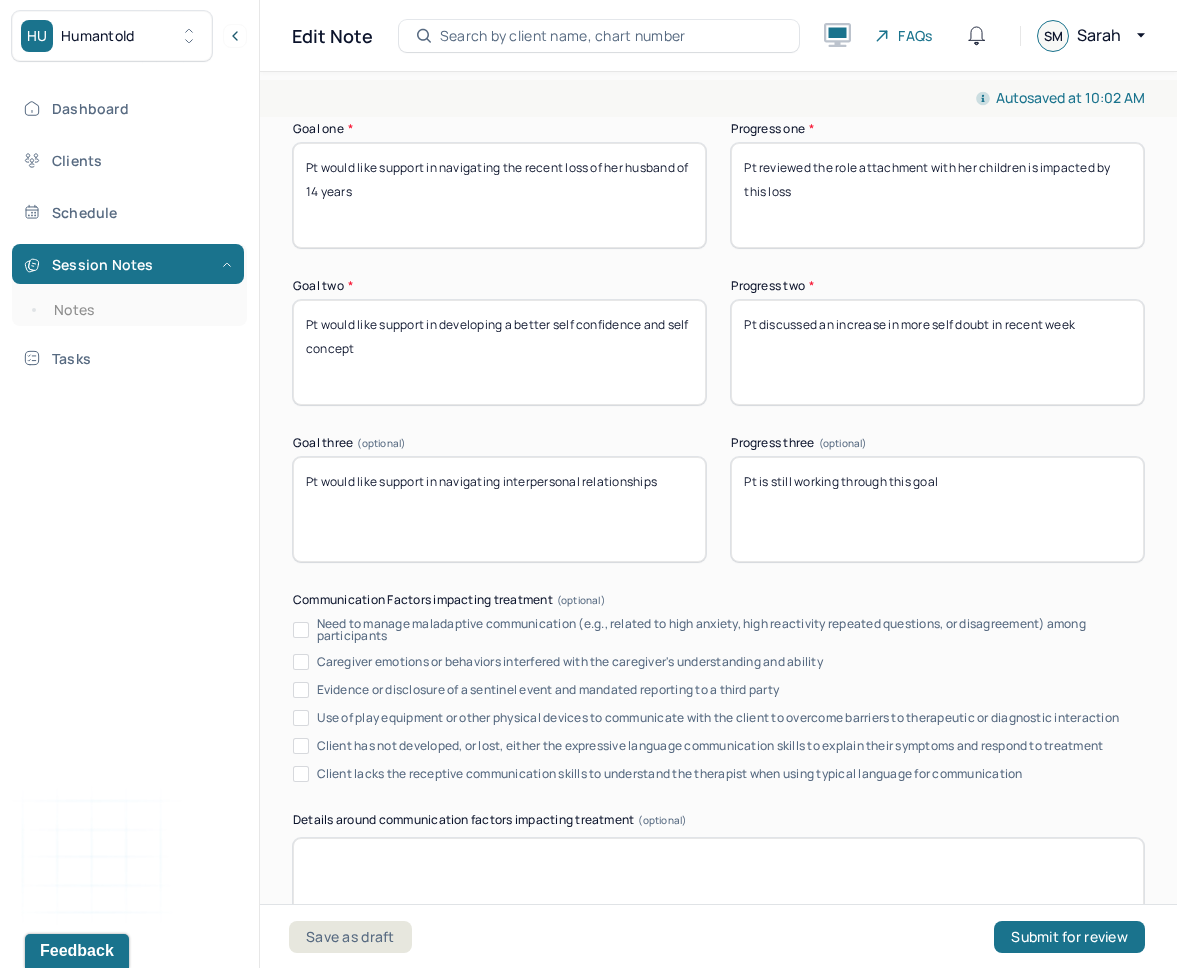 type on "Pt discussed an increase in more self doubt in recent week" 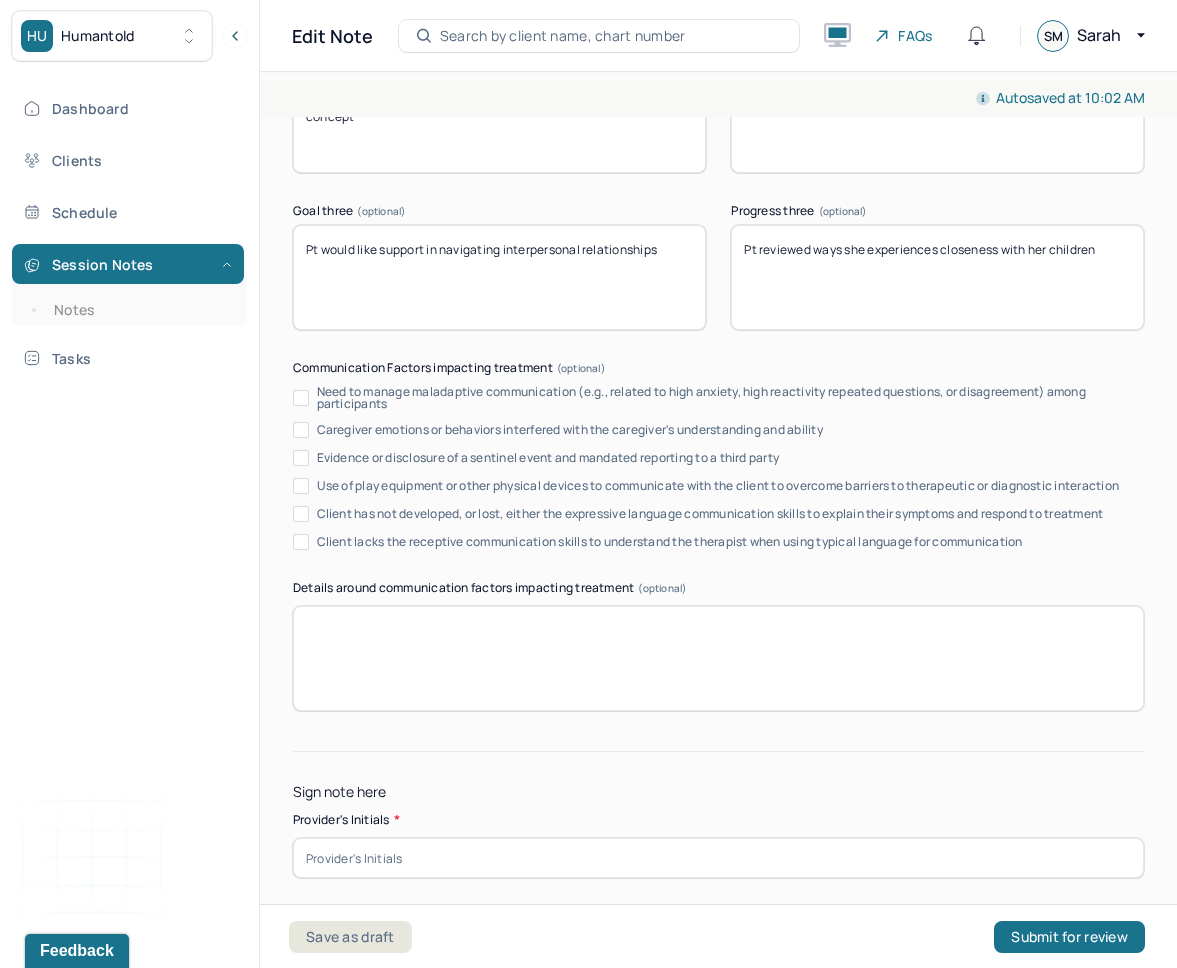 scroll, scrollTop: 3928, scrollLeft: 0, axis: vertical 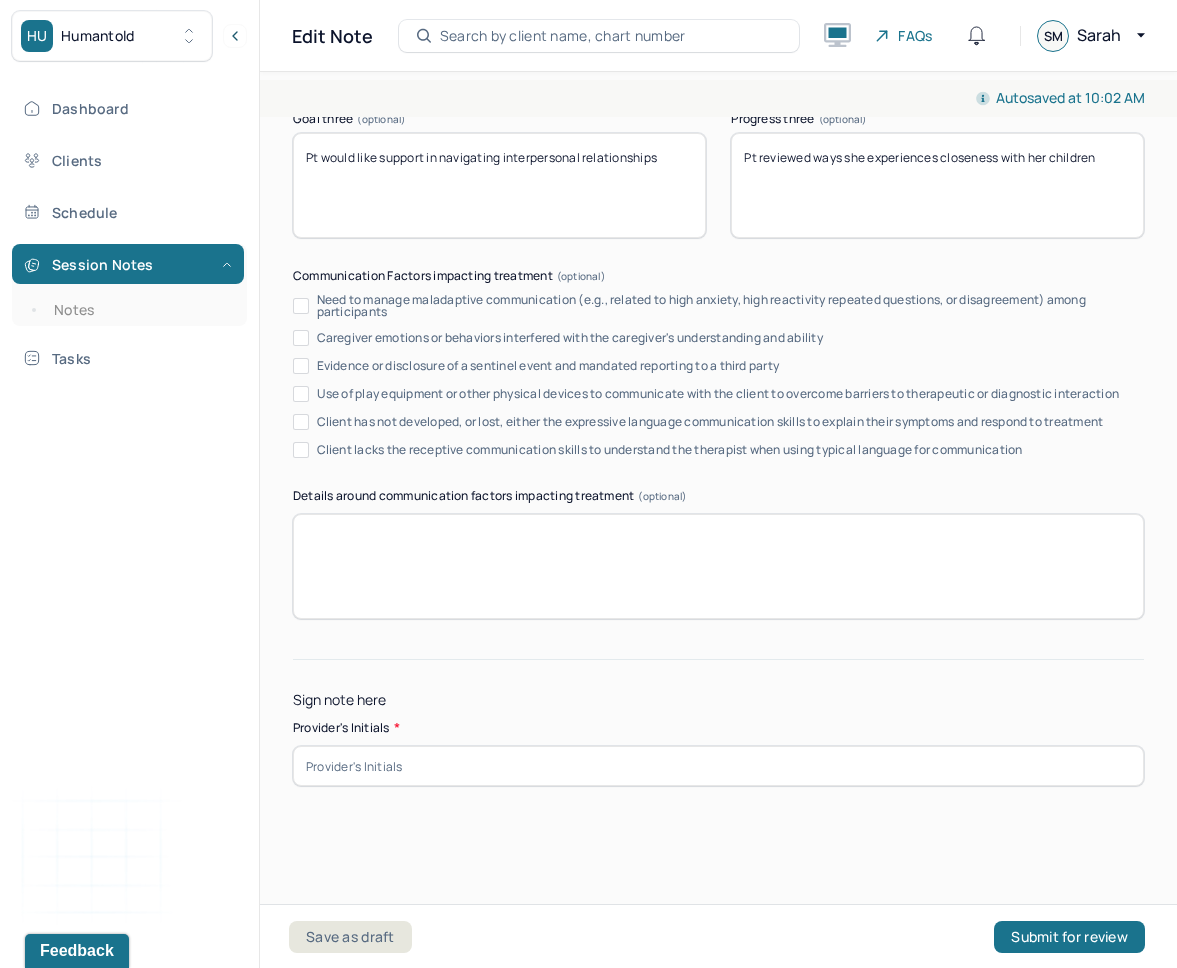 type on "Pt reviewed ways she experiences closeness with her children" 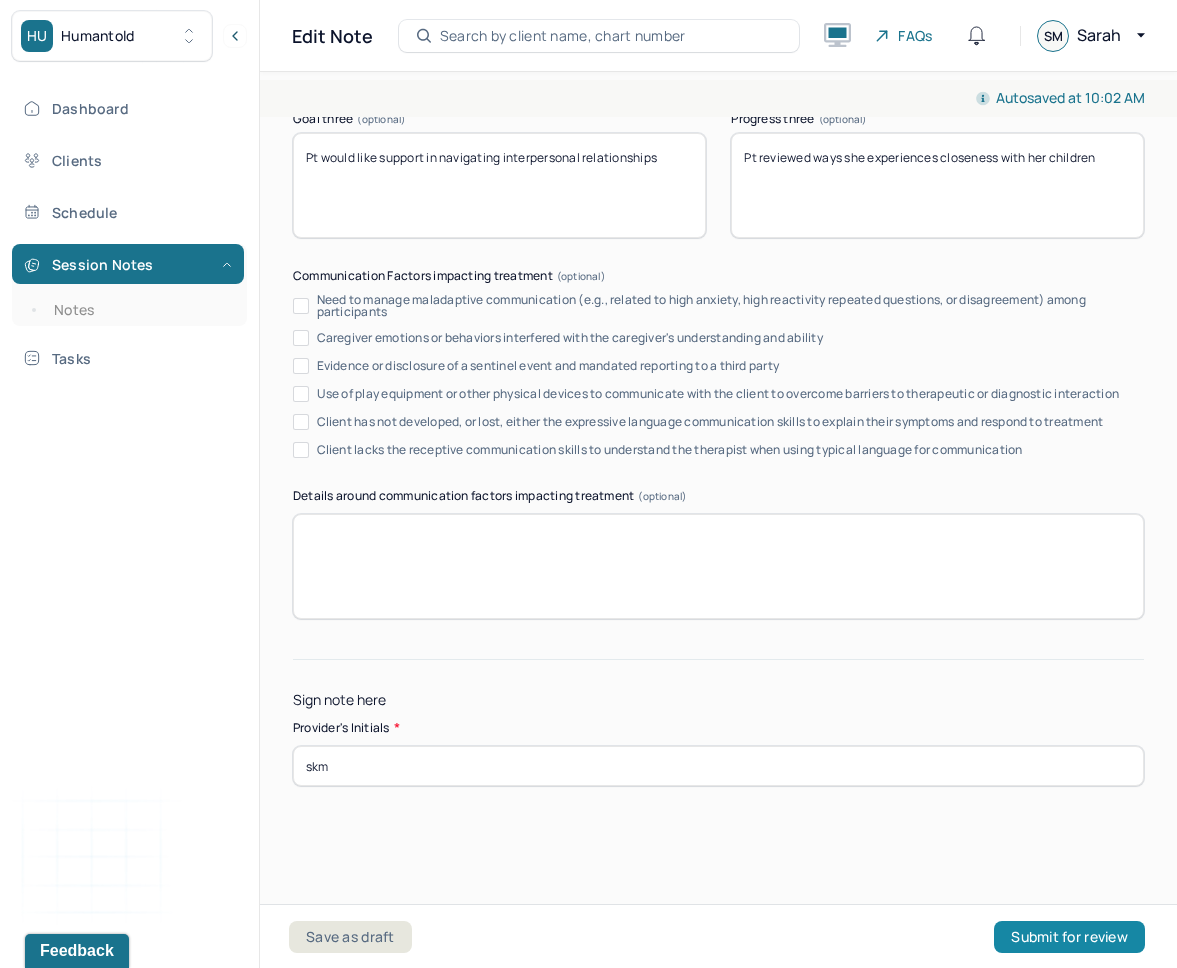 type on "skm" 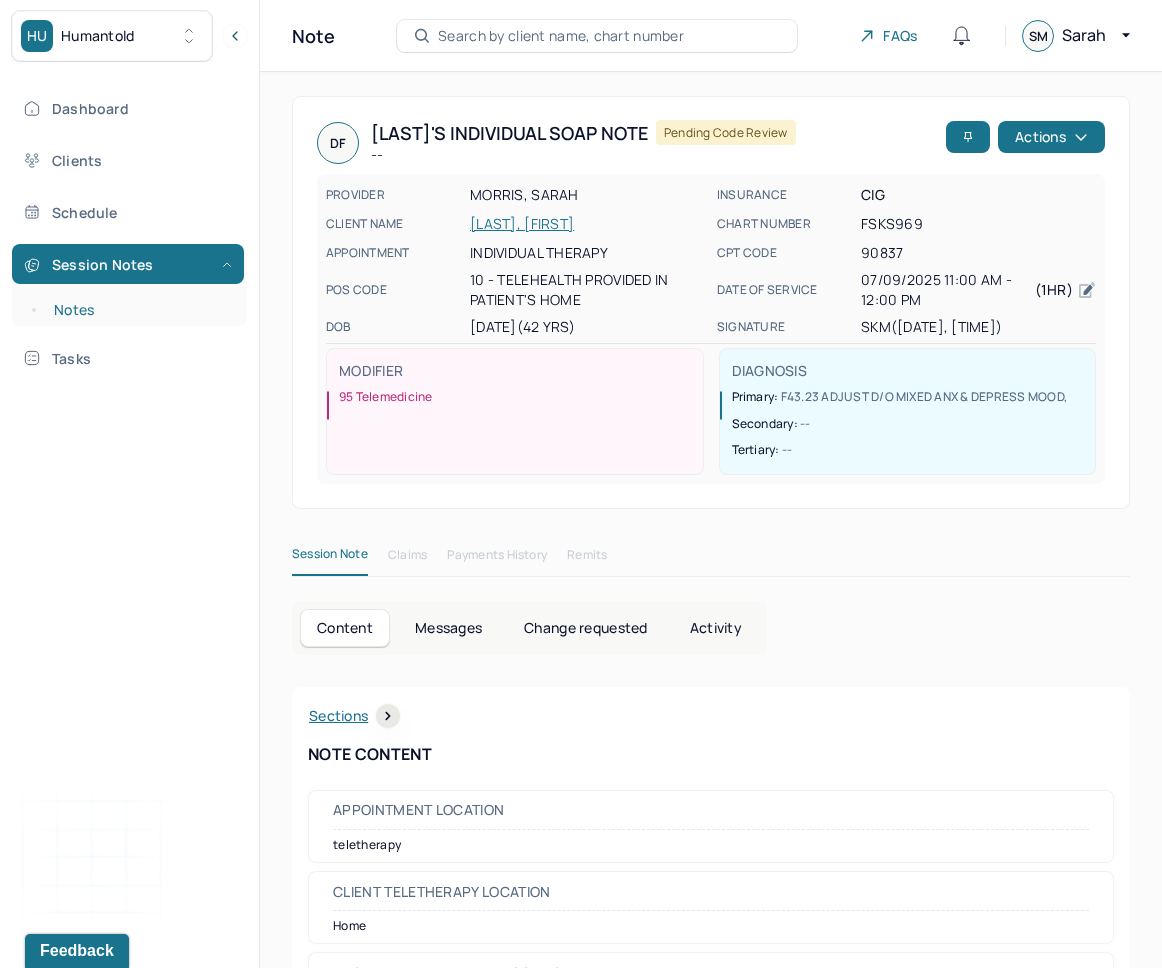 click on "Notes" at bounding box center [139, 310] 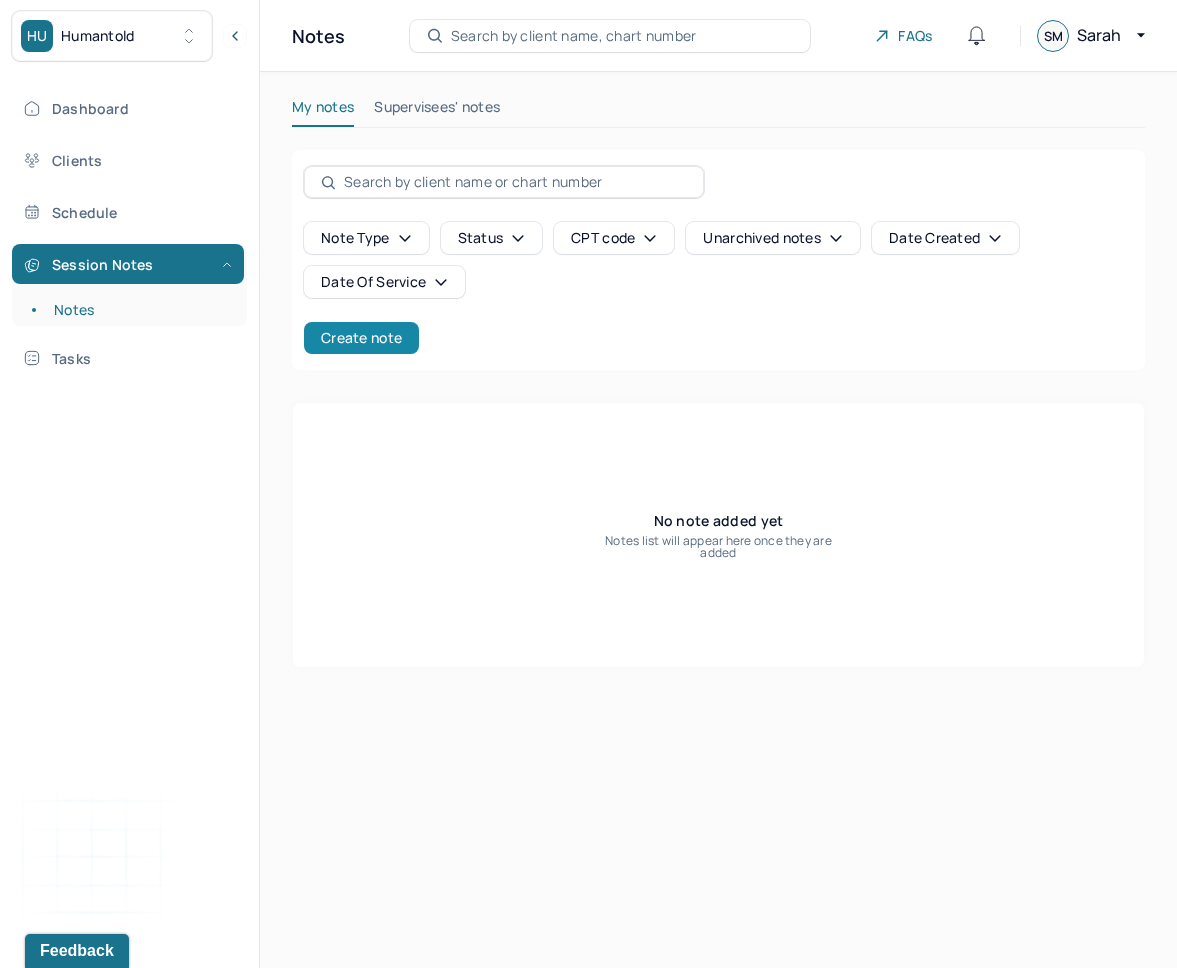 click on "Create note" at bounding box center [361, 338] 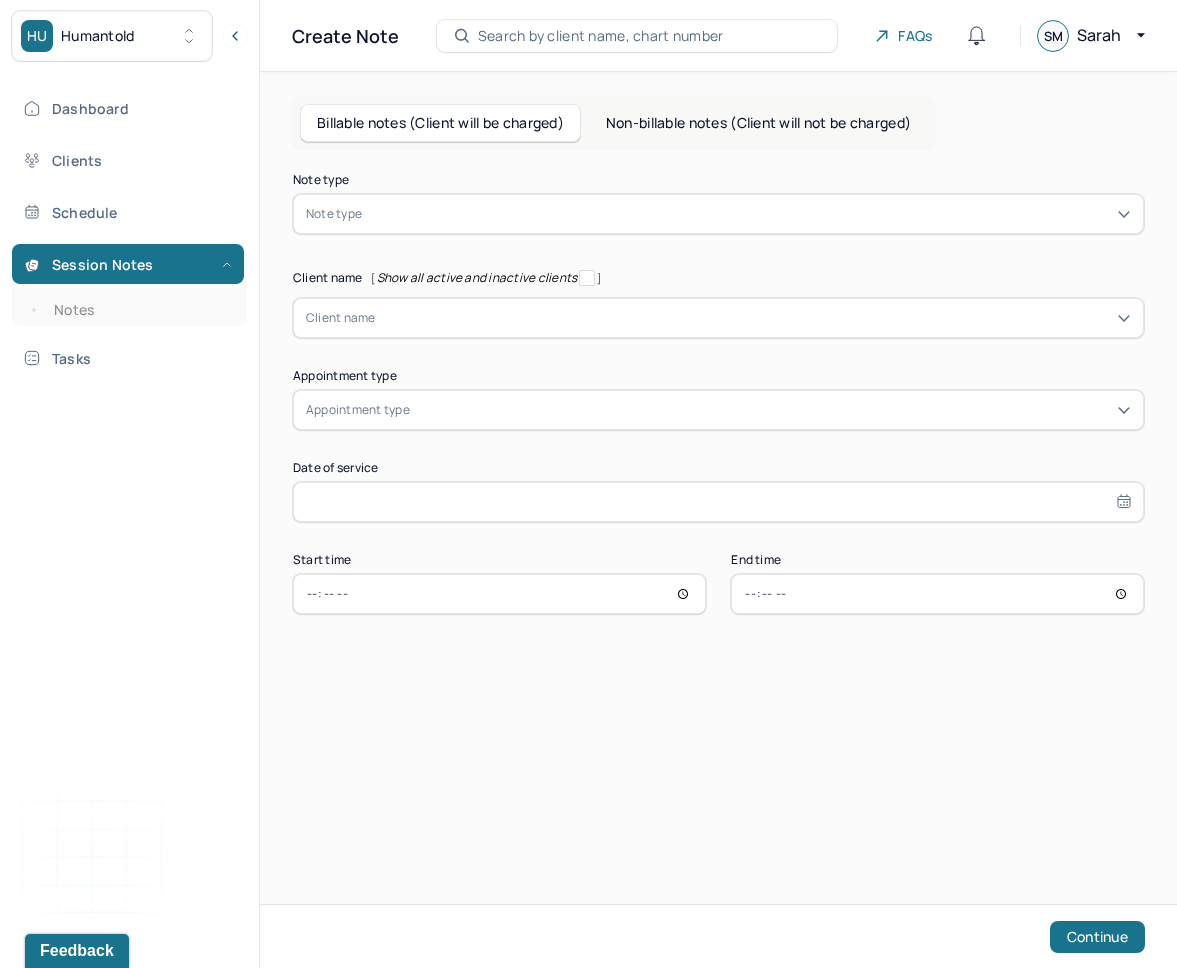 click at bounding box center [748, 214] 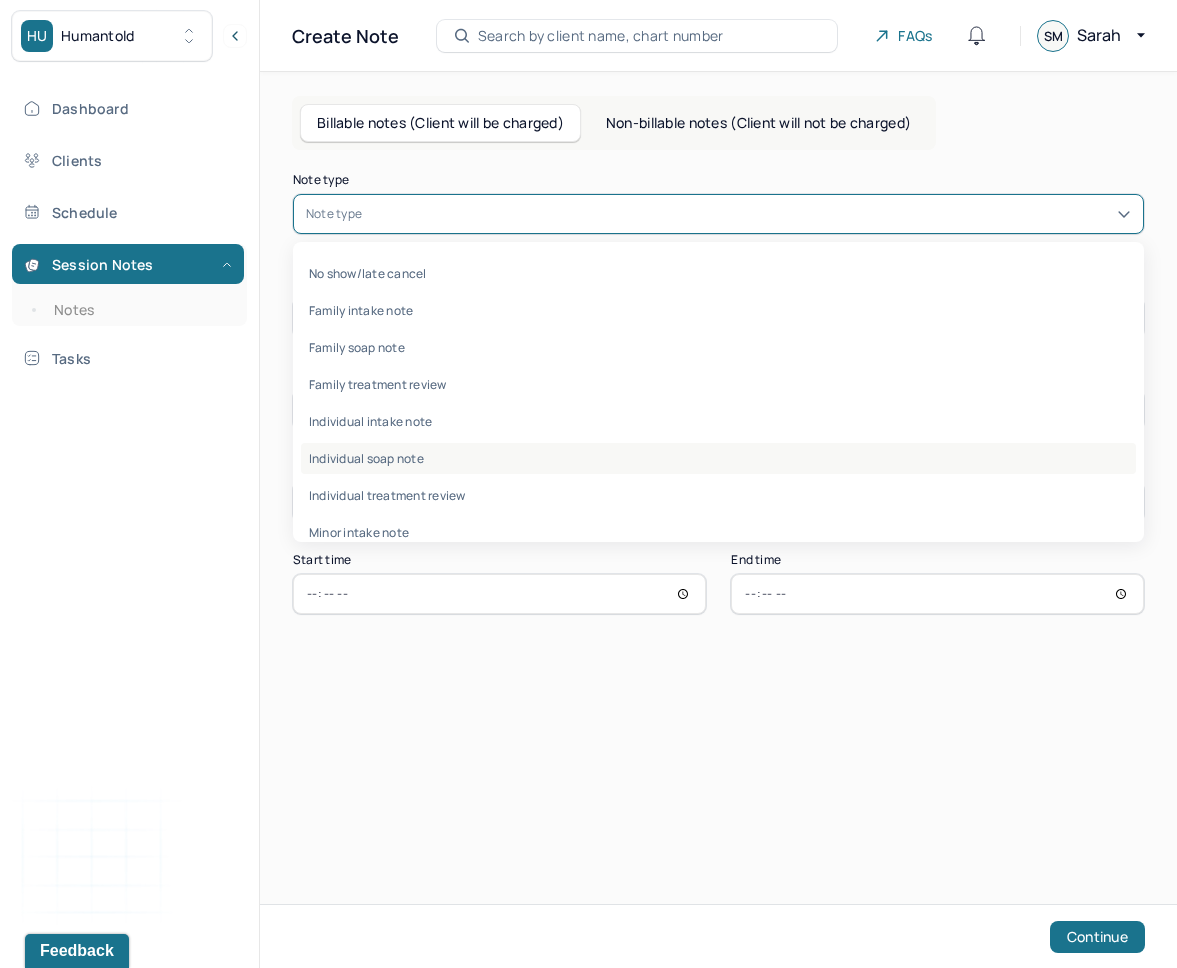 click on "Individual soap note" at bounding box center [718, 458] 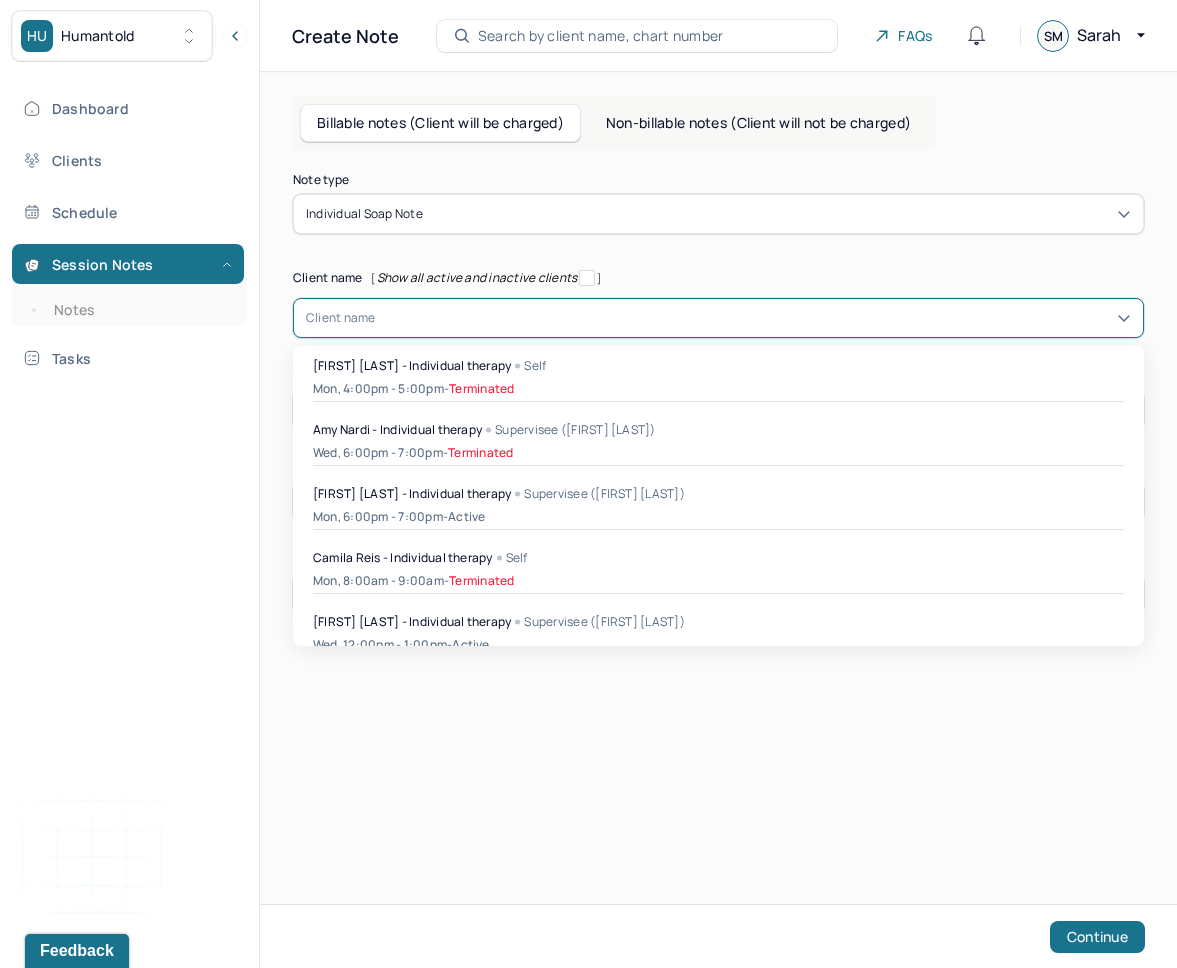 click at bounding box center (753, 318) 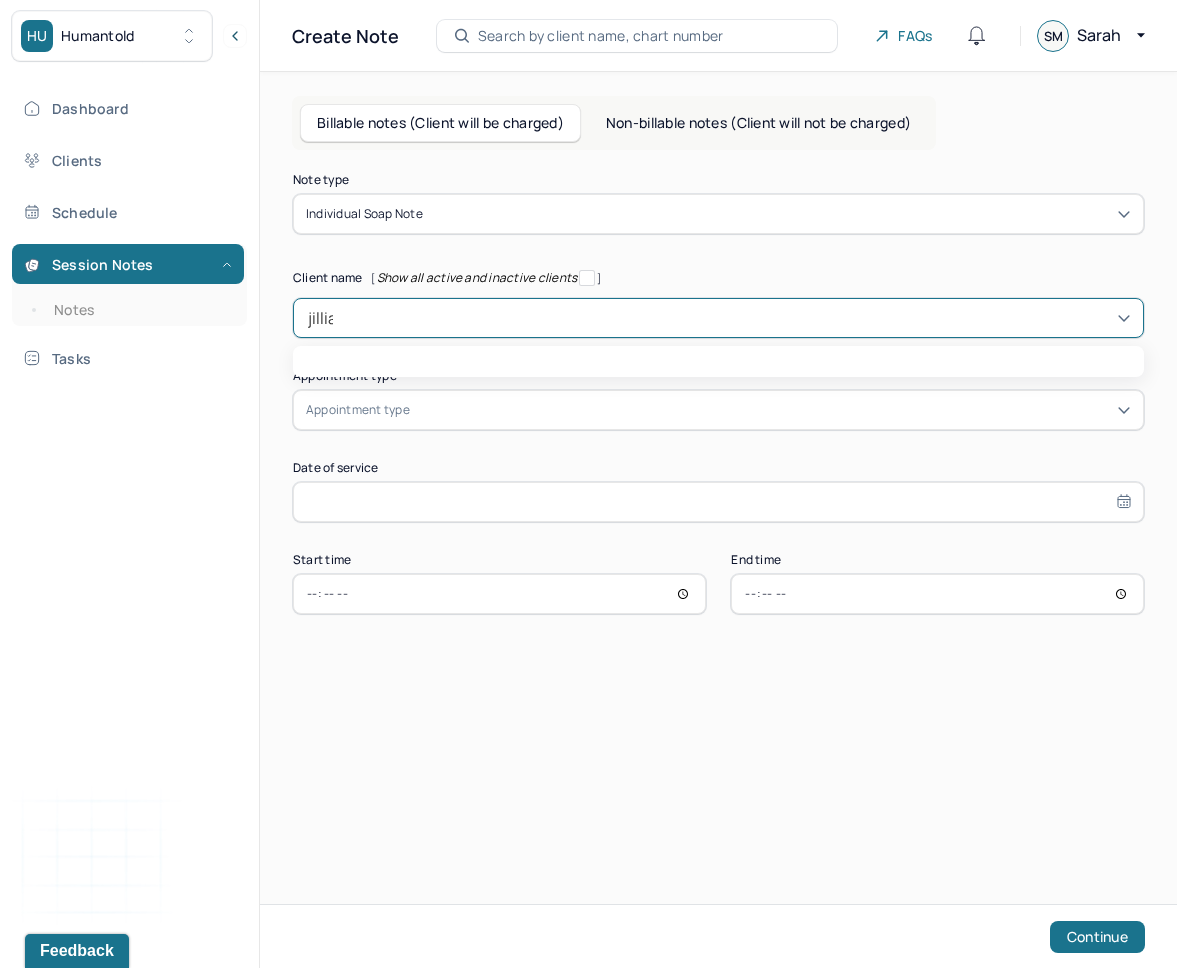 type on "jillian" 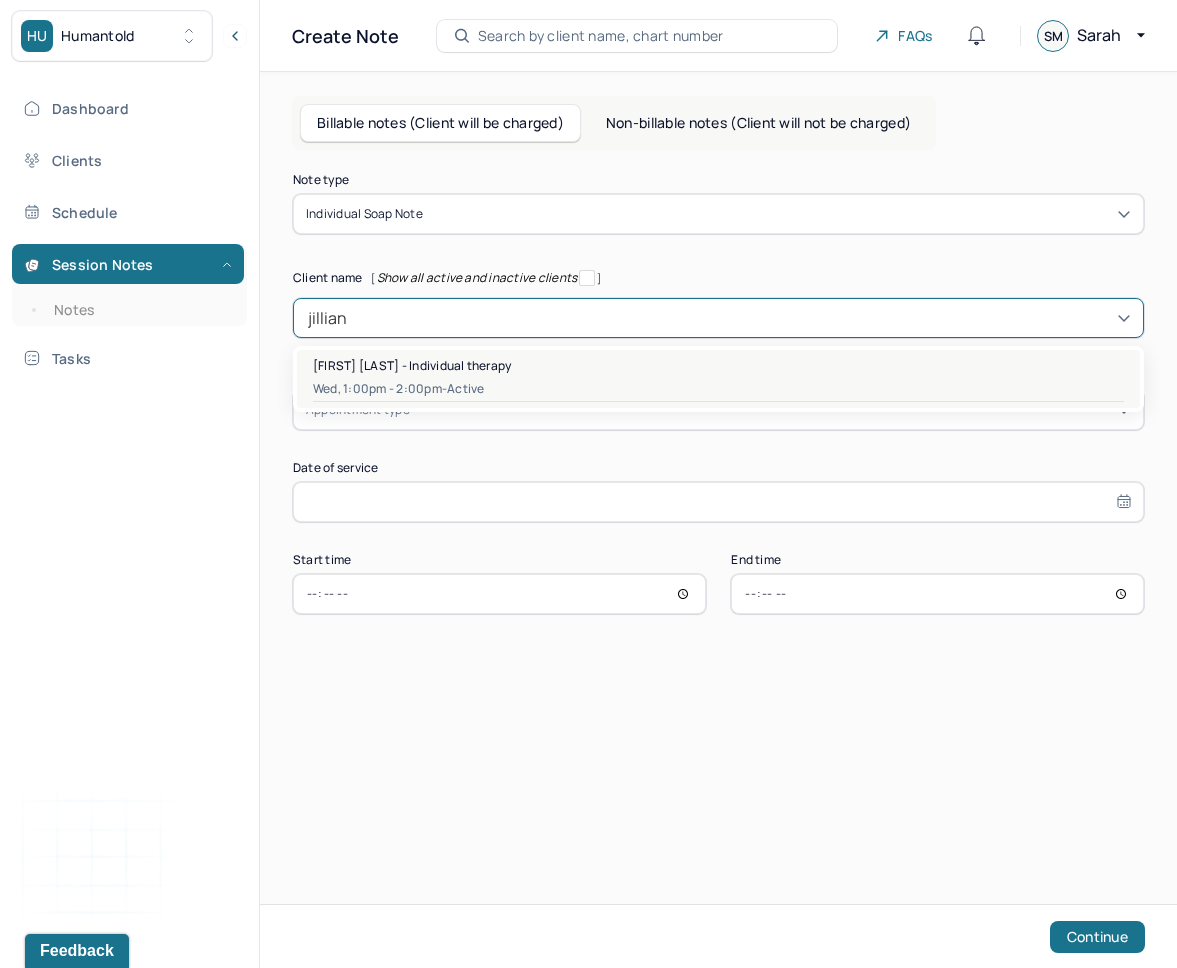 click on "Jillian Vander  Yacht - Individual therapy" at bounding box center [412, 365] 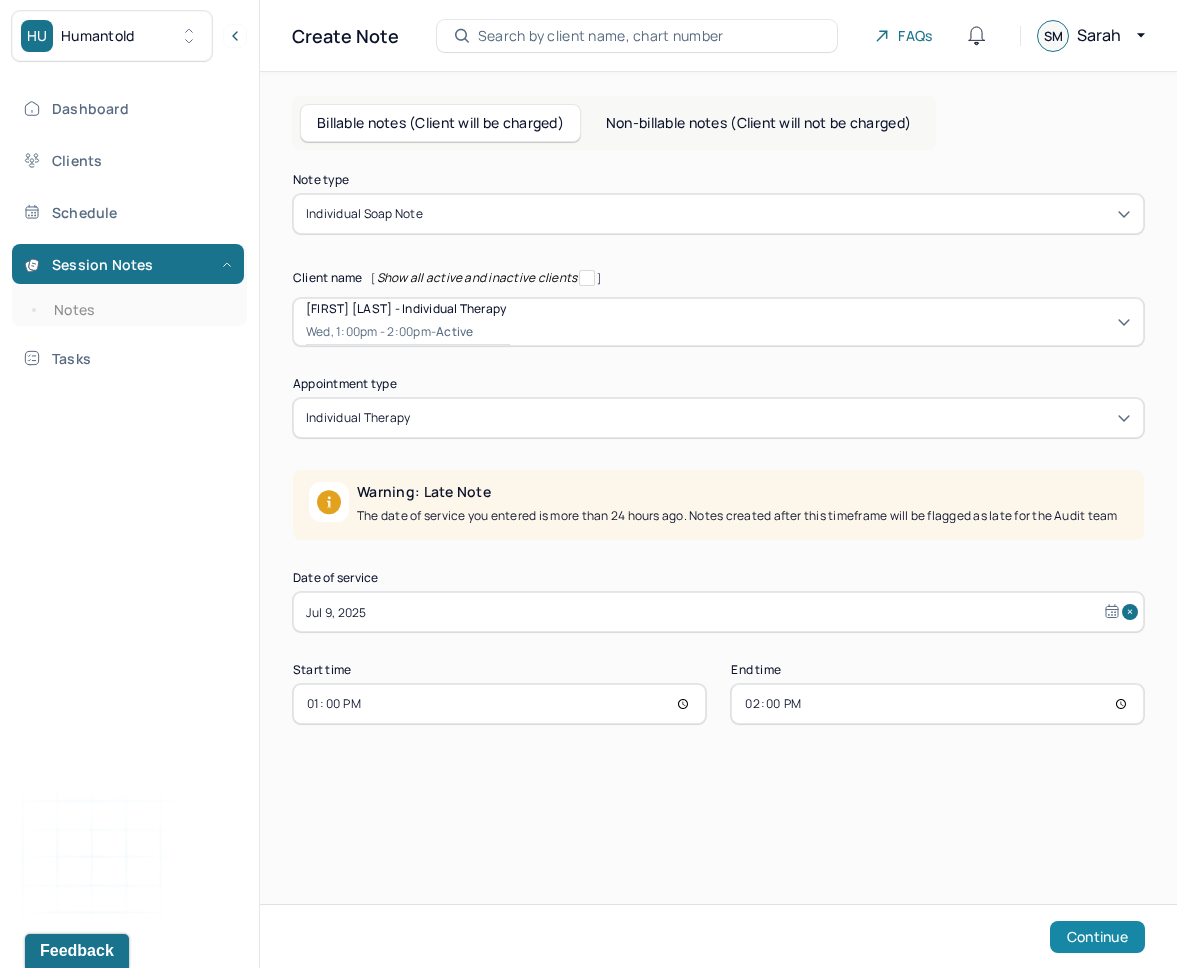 click on "Continue" at bounding box center (1097, 937) 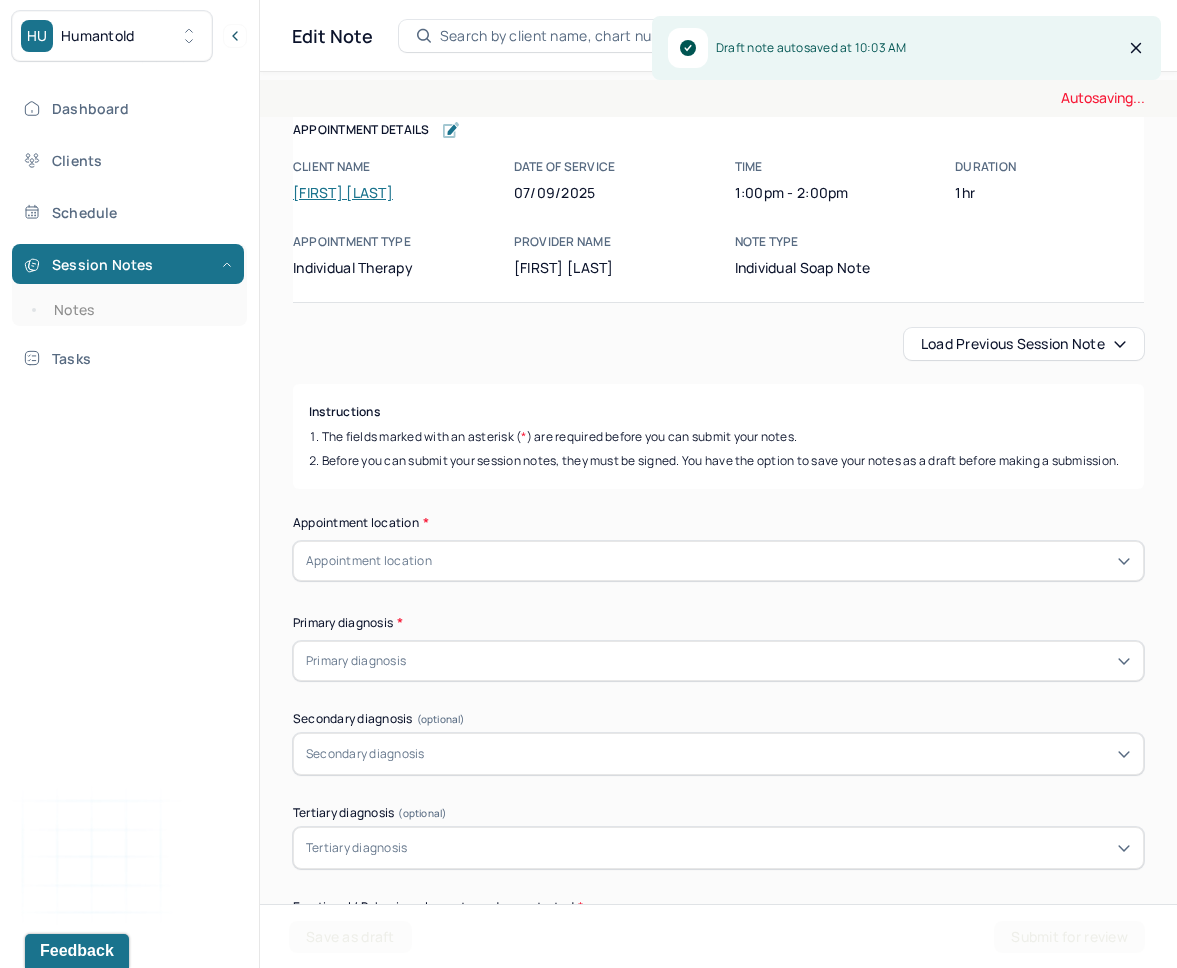 click on "Load previous session note" at bounding box center (1024, 344) 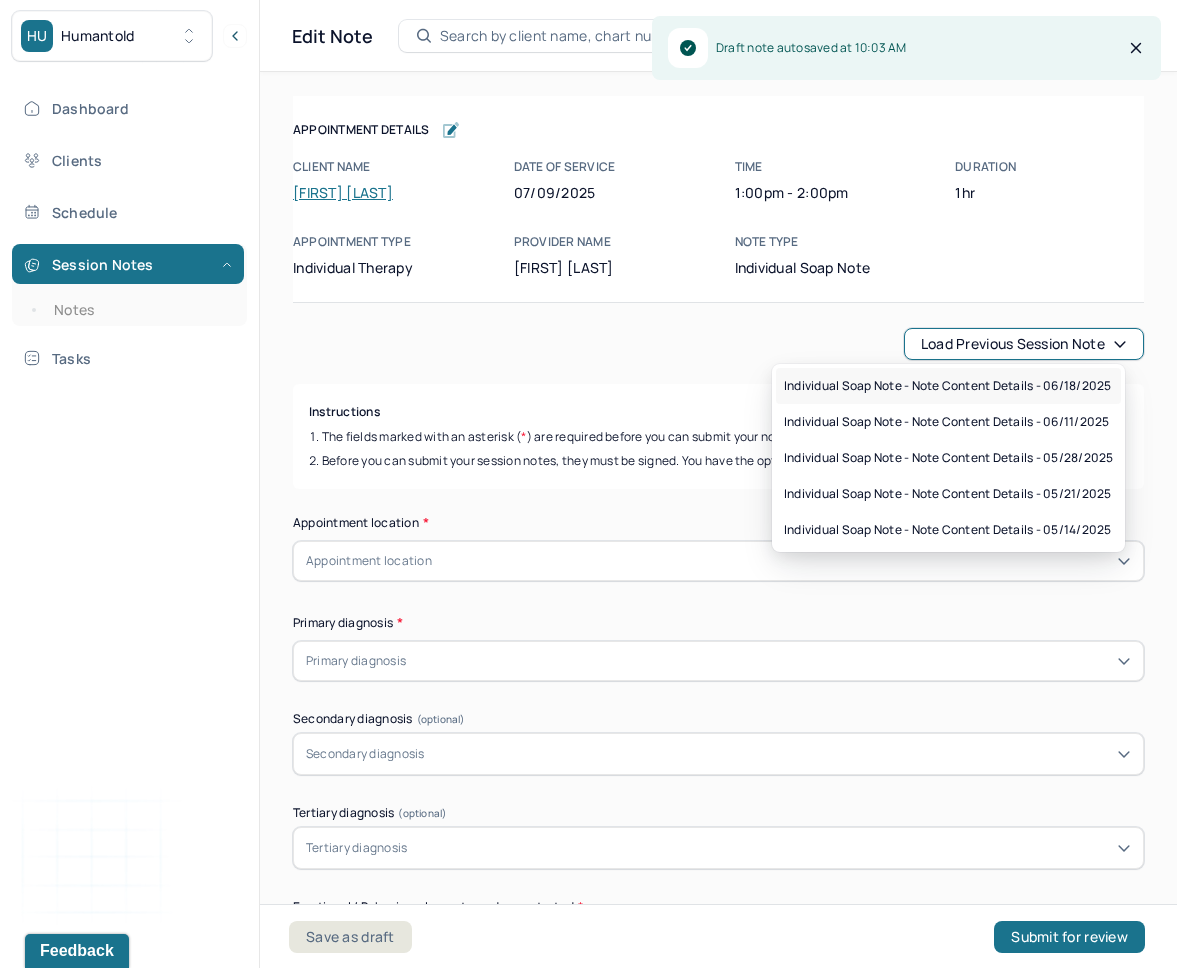 click on "Individual soap note   - Note content Details -   06/18/2025" at bounding box center (947, 386) 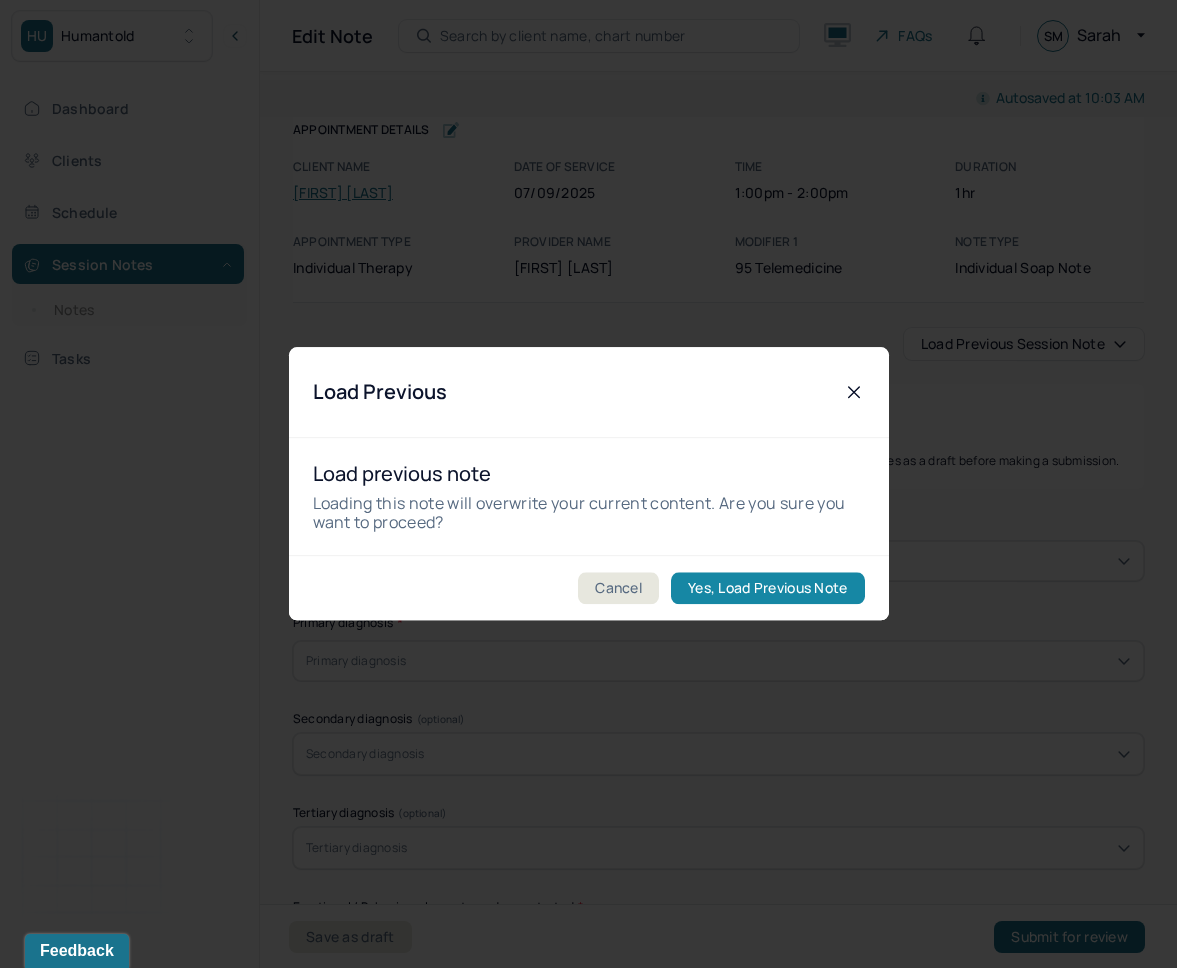 click on "Yes, Load Previous Note" at bounding box center (767, 589) 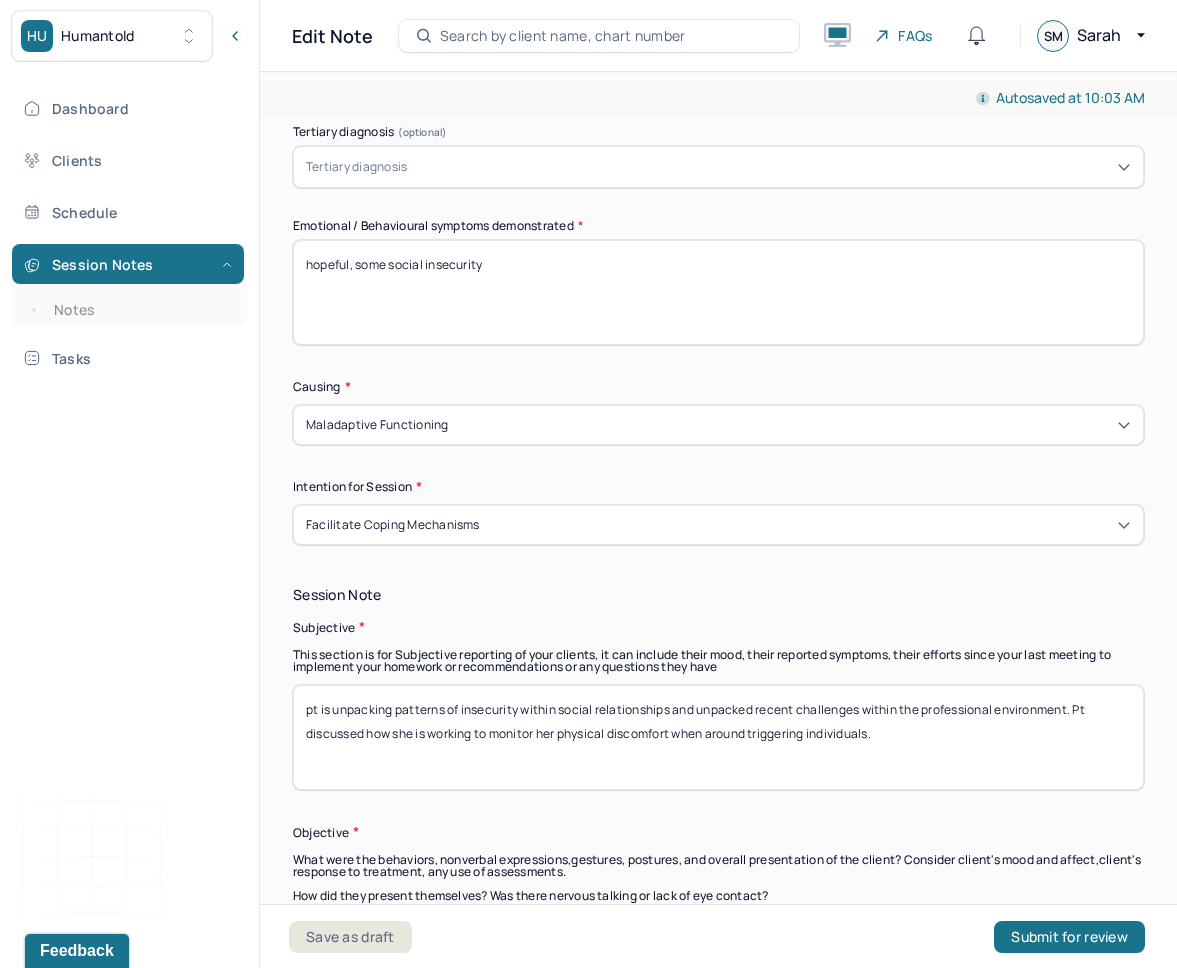 scroll, scrollTop: 977, scrollLeft: 0, axis: vertical 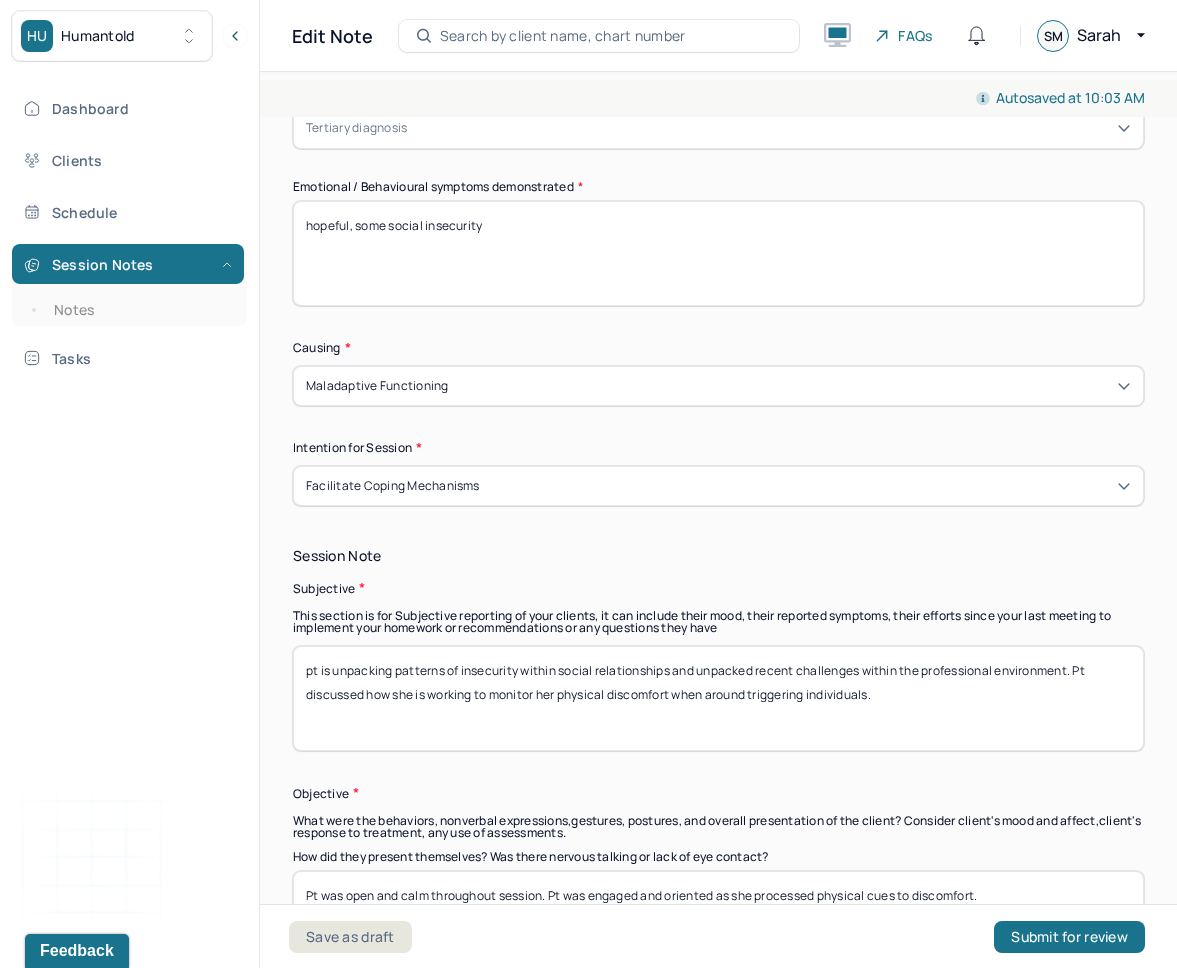 click on "hopeful, some social insecurity" at bounding box center [718, 253] 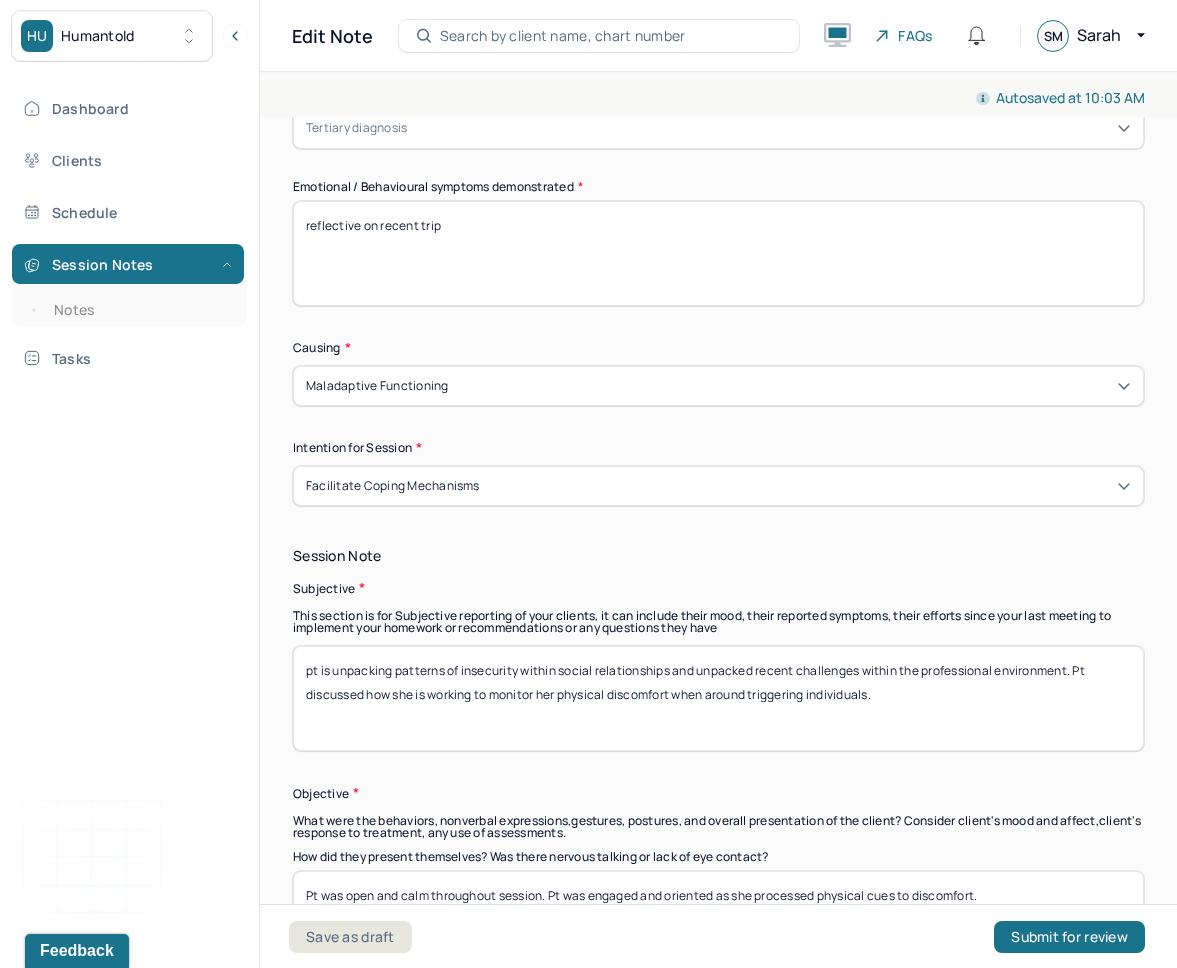 type on "reflective on recent trip" 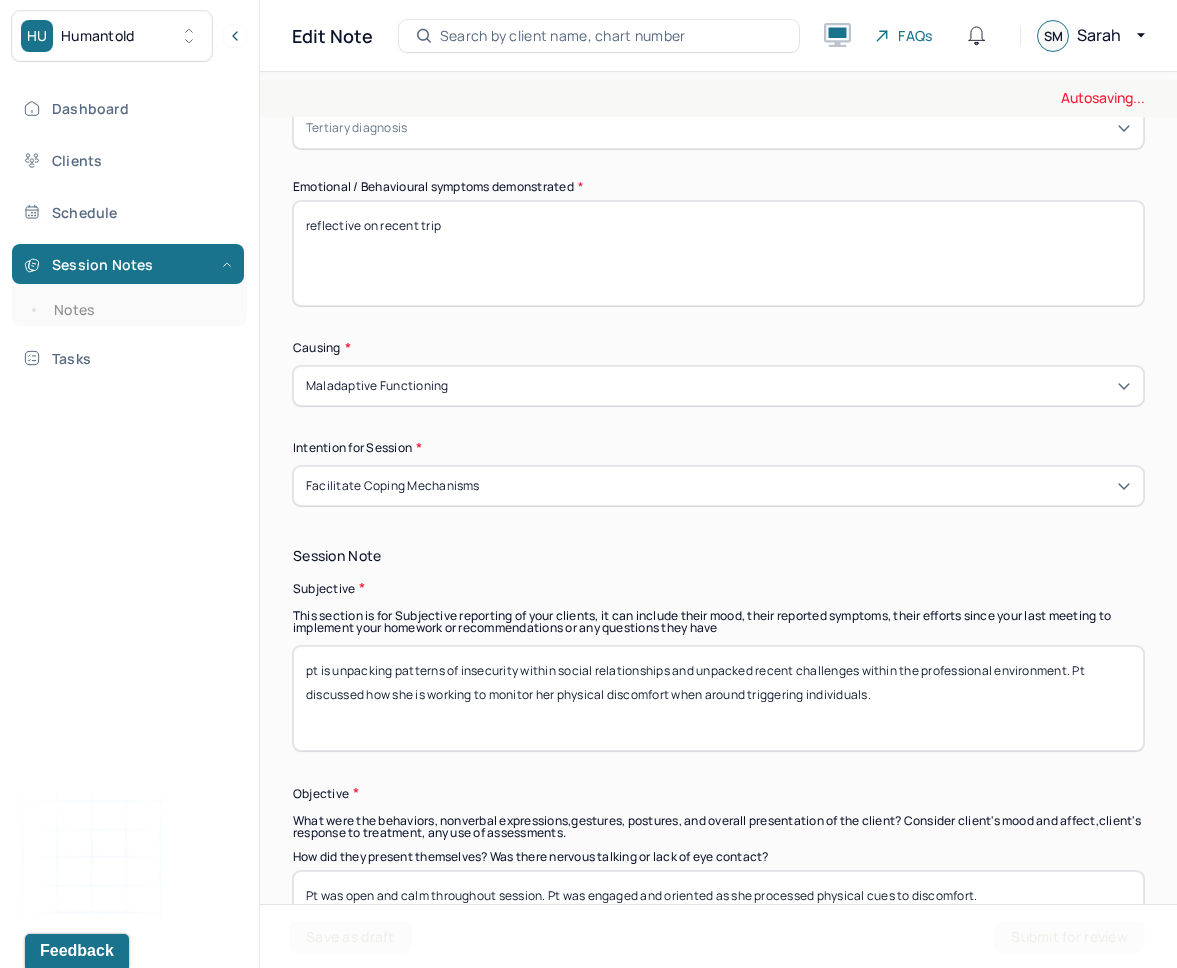 click on "pt is unpacking patterns of insecurity within social relationships and unpacked recent challenges within the professional environment. Pt discussed how she is working to monitor her physical discomfort when around triggering individuals." at bounding box center (718, 698) 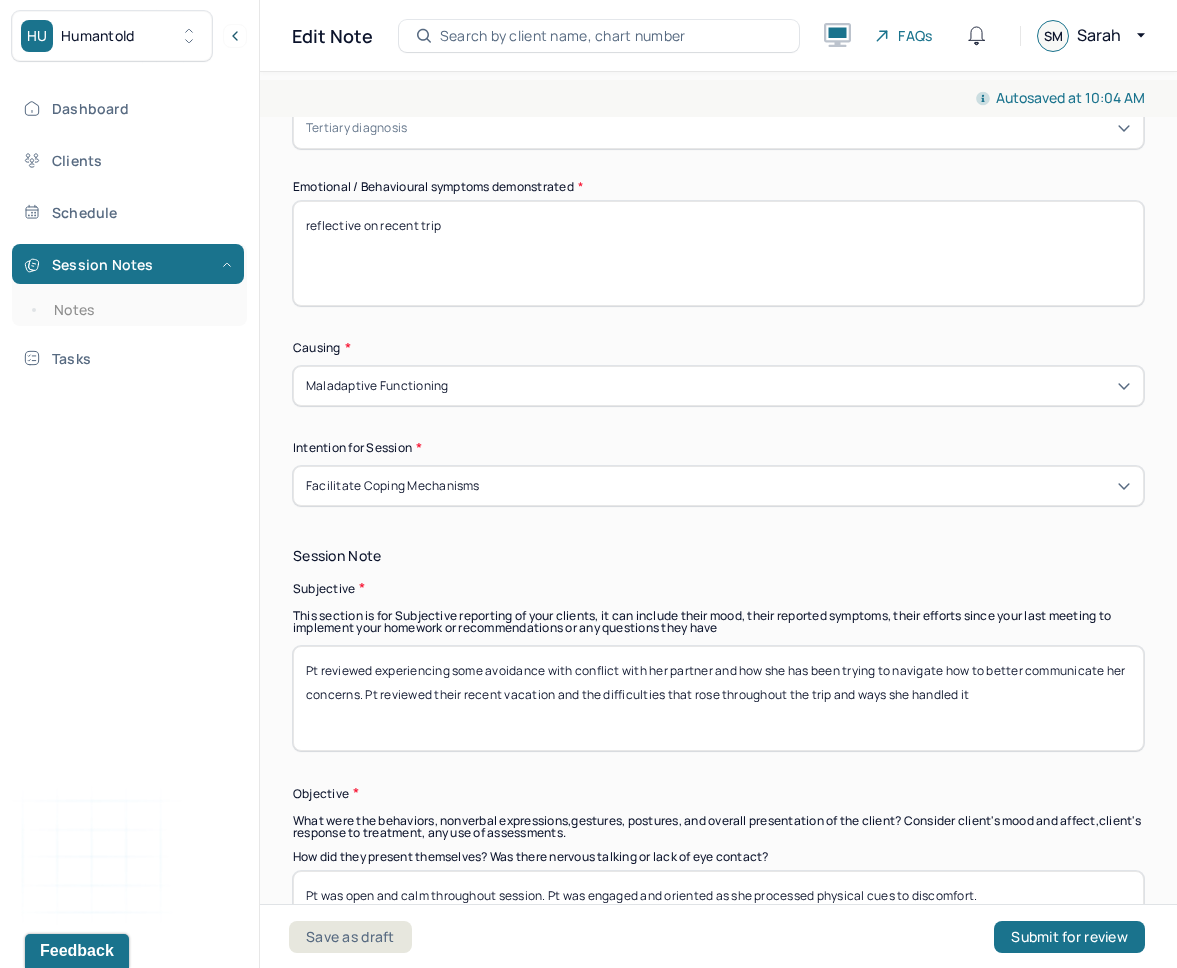 type on "Pt reviewed experiencing some avoidance with conflict with her partner and how she has been trying to navigate how to better communicate her concerns. Pt reviewed their recent vacation and the difficulties that rose throughout the trip and ways she handled it" 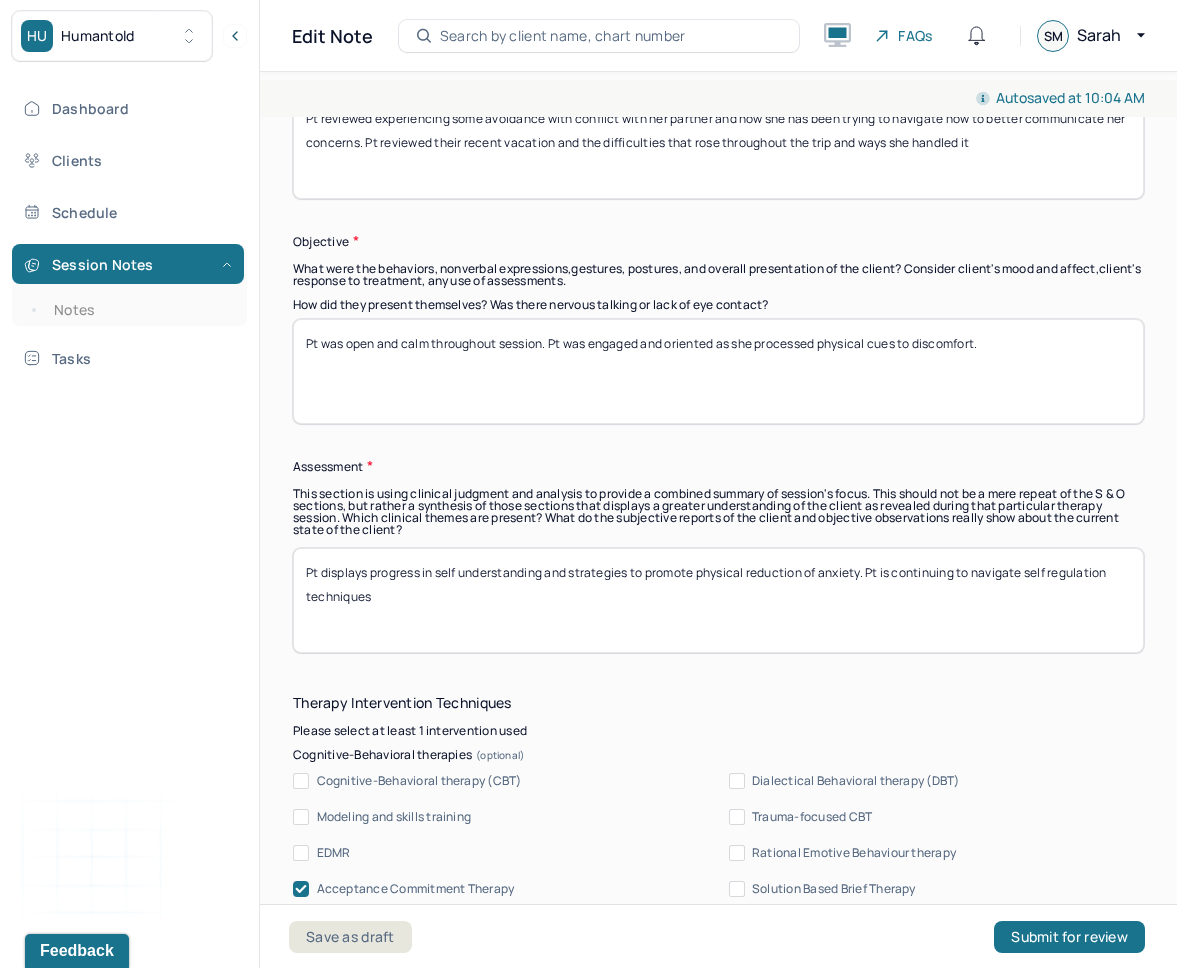scroll, scrollTop: 1552, scrollLeft: 0, axis: vertical 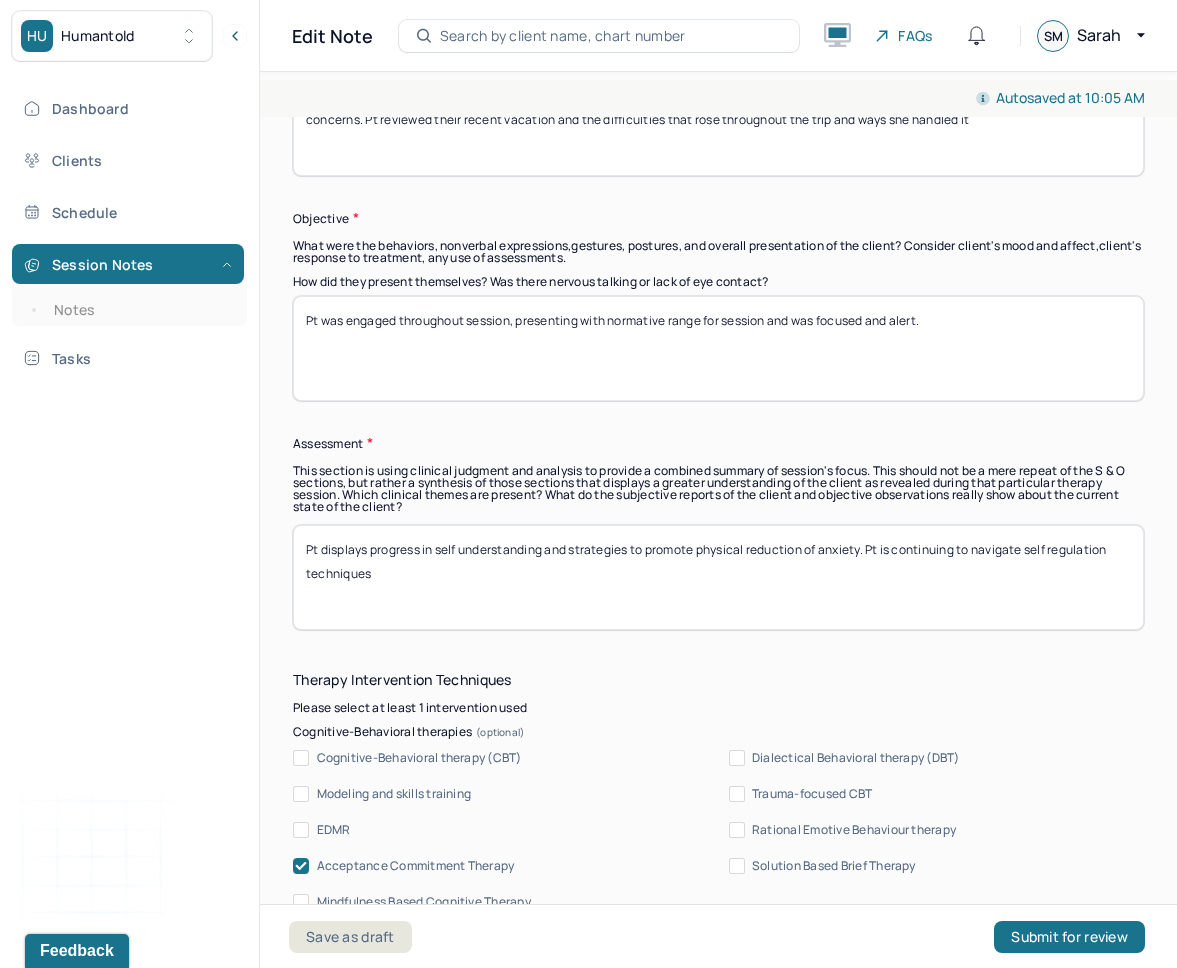 type on "Pt was engaged throughout session, presenting with normative range for session and was focused and alert." 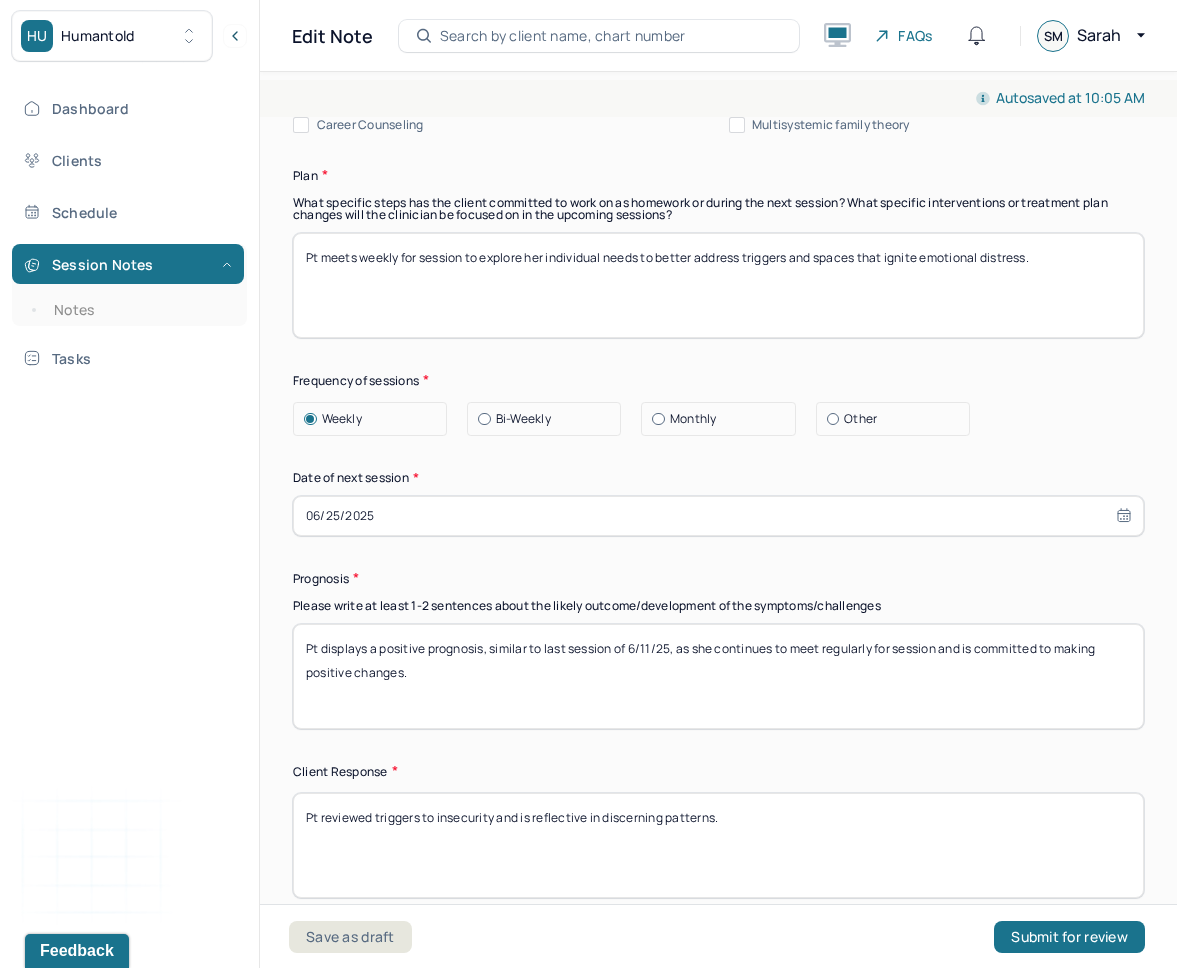 scroll, scrollTop: 2821, scrollLeft: 0, axis: vertical 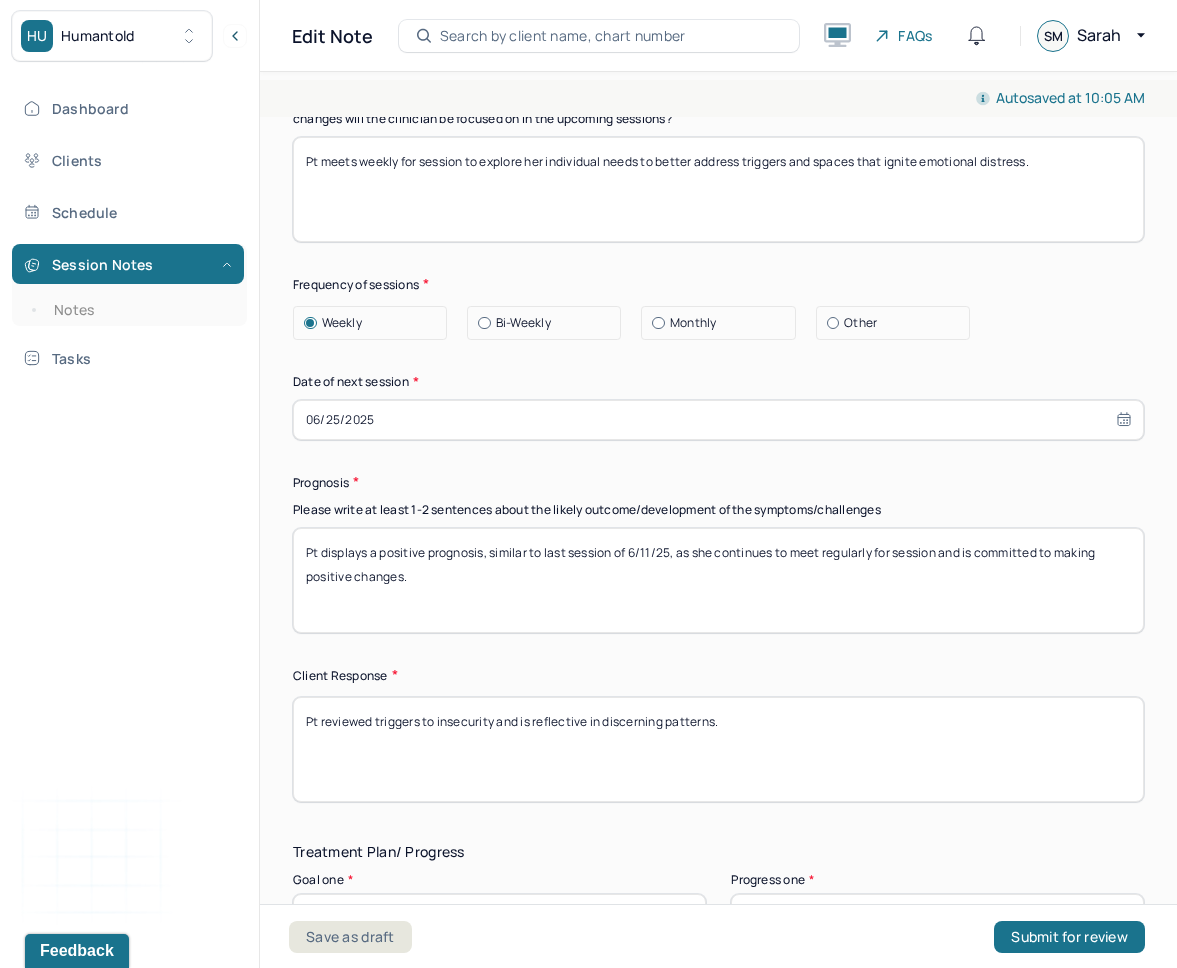 type on "Pt is reflecting on the self concept narratives that often contribute to avoidance of asserting her needs within conflictual moments. Pt displays progress in her self understanding however at times is more doubting than necessary" 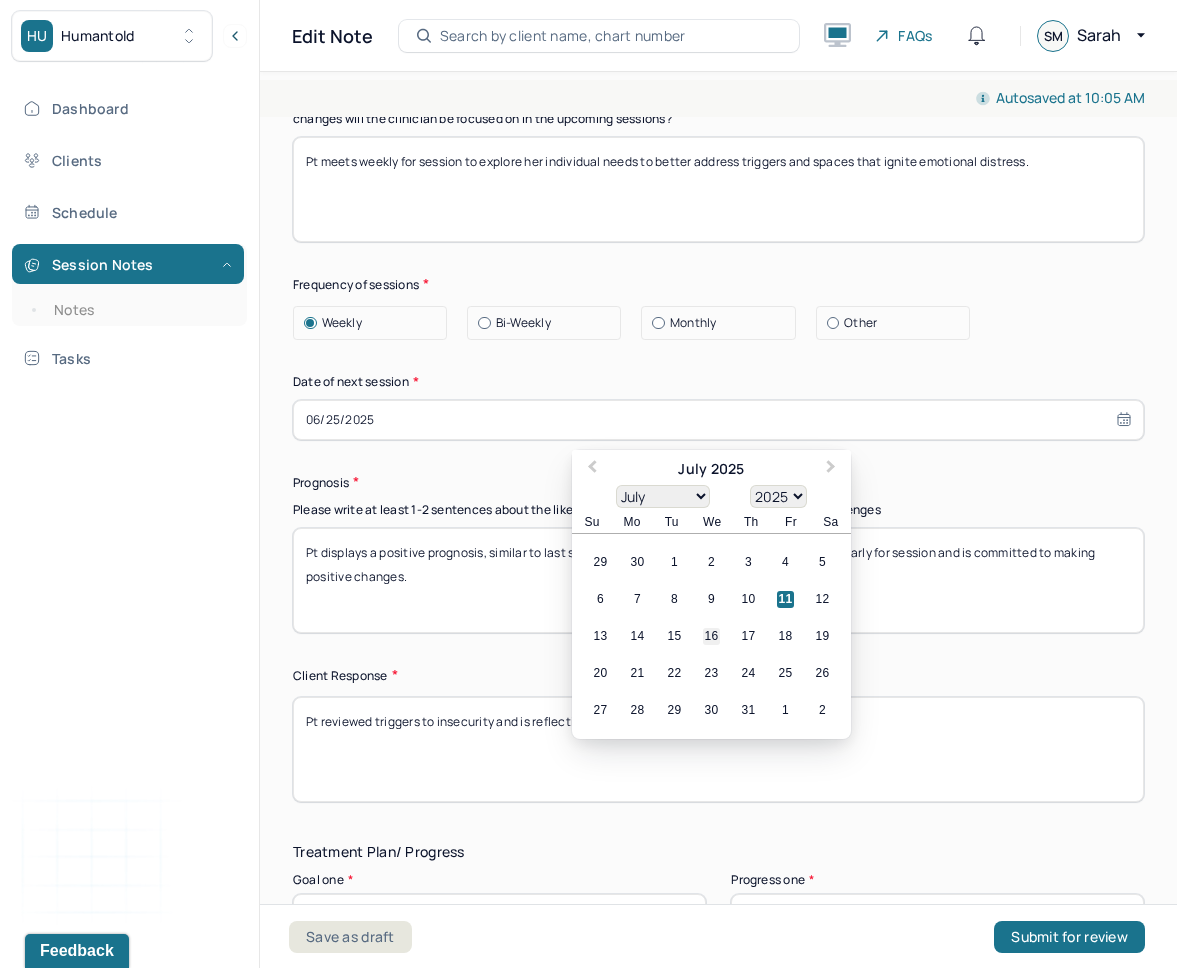 click on "16" at bounding box center [711, 636] 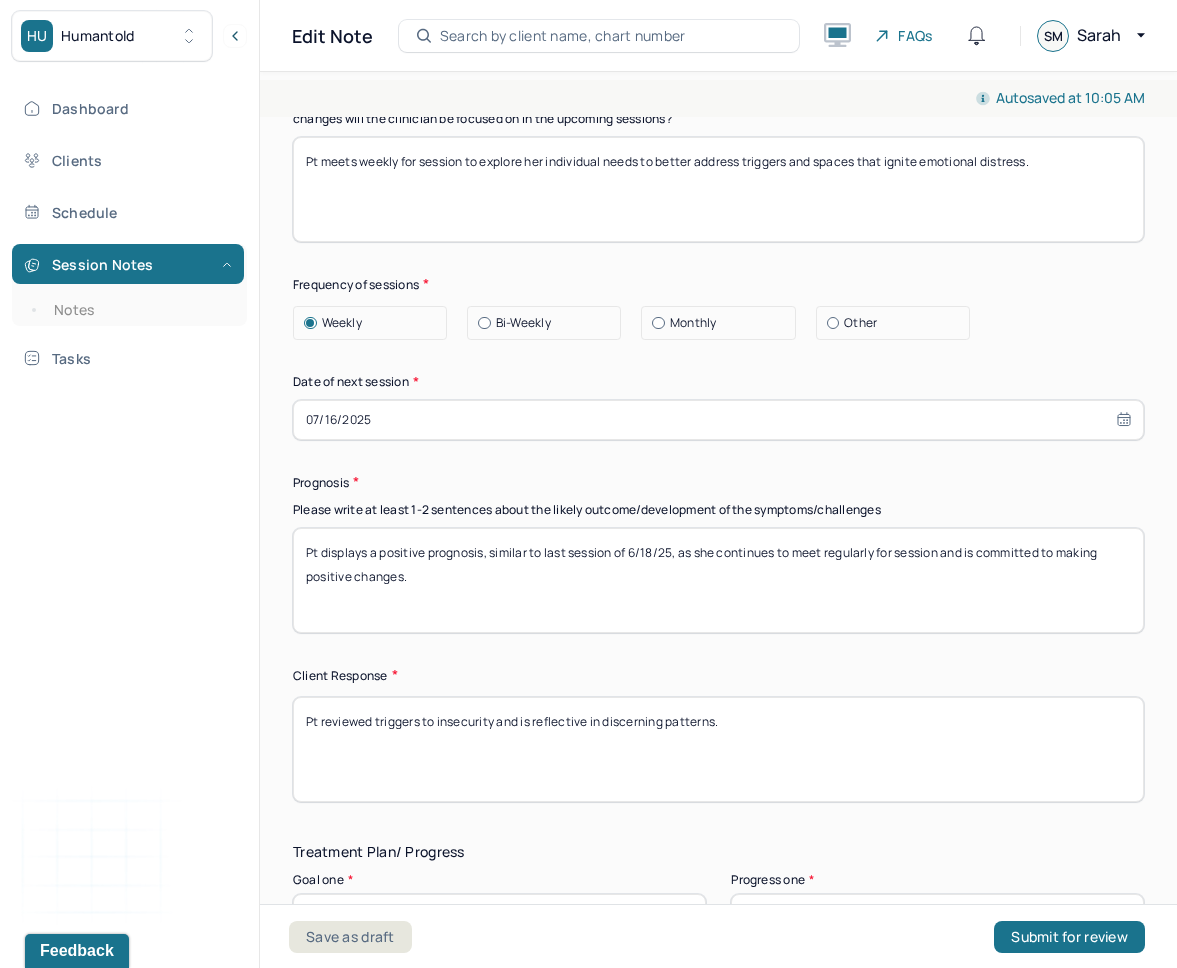 type on "Pt displays a positive prognosis, similar to last session of 6/18/25, as she continues to meet regularly for session and is committed to making positive changes." 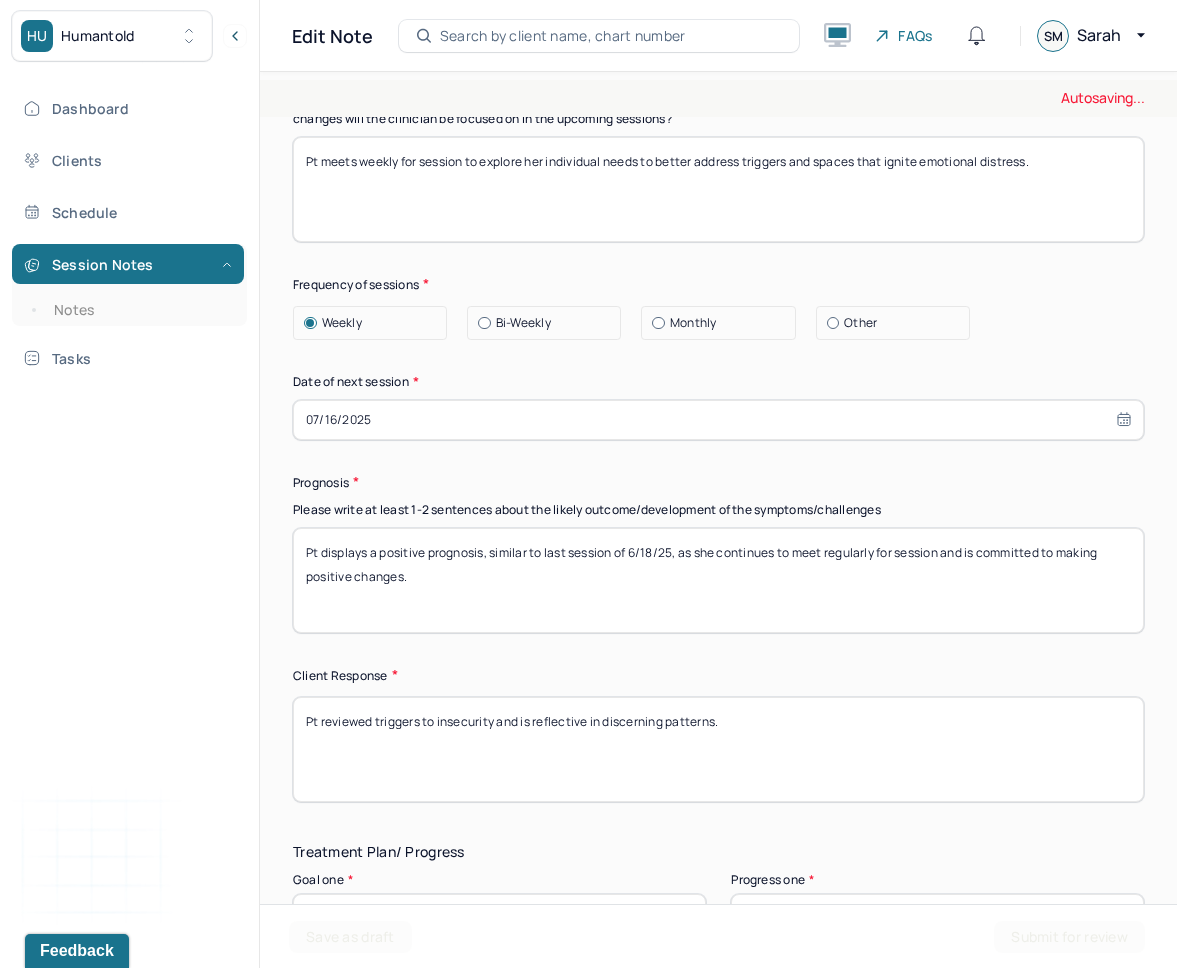 click on "Pt reviewed triggers to insecurity and is reflective in discerning patterns." at bounding box center (718, 749) 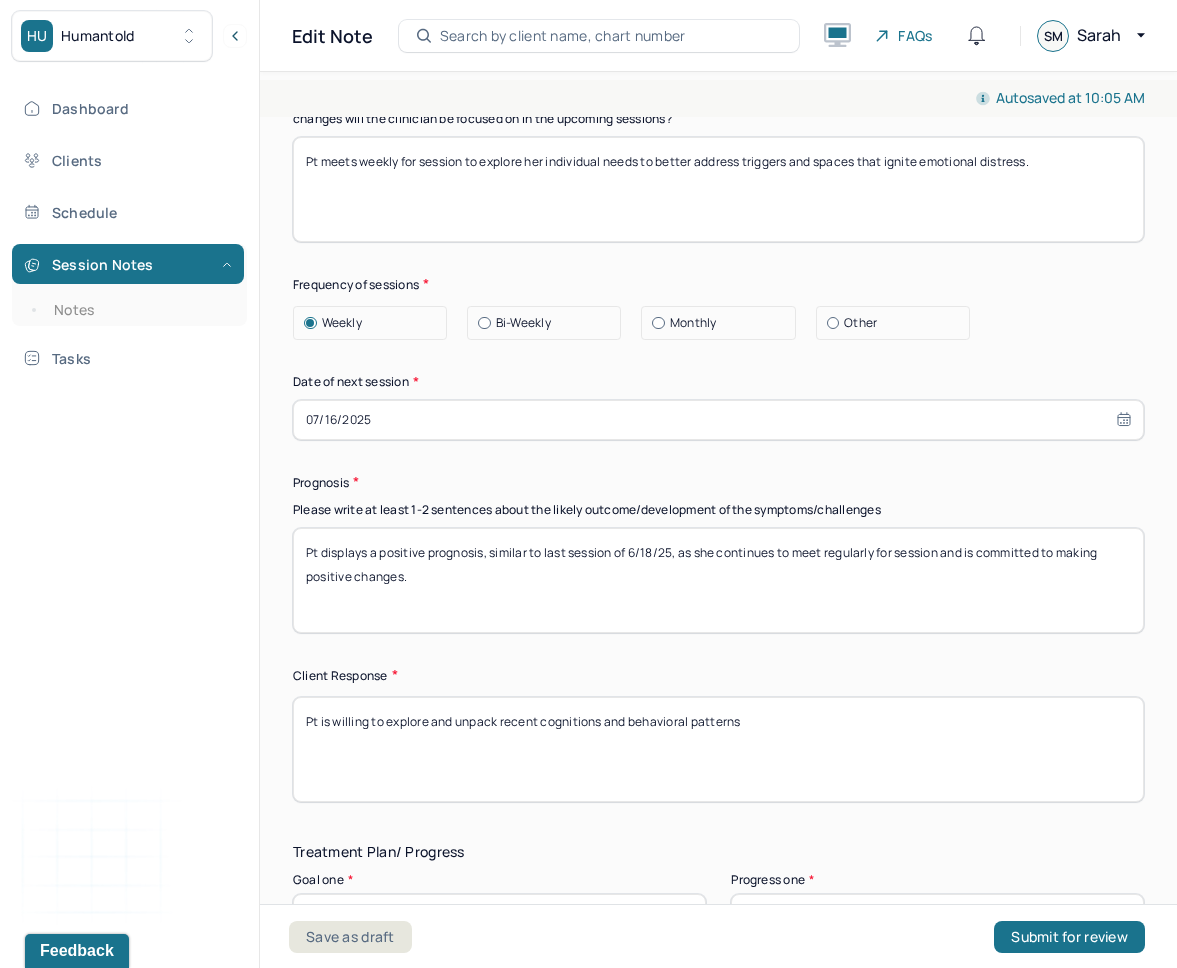 scroll, scrollTop: 2836, scrollLeft: 0, axis: vertical 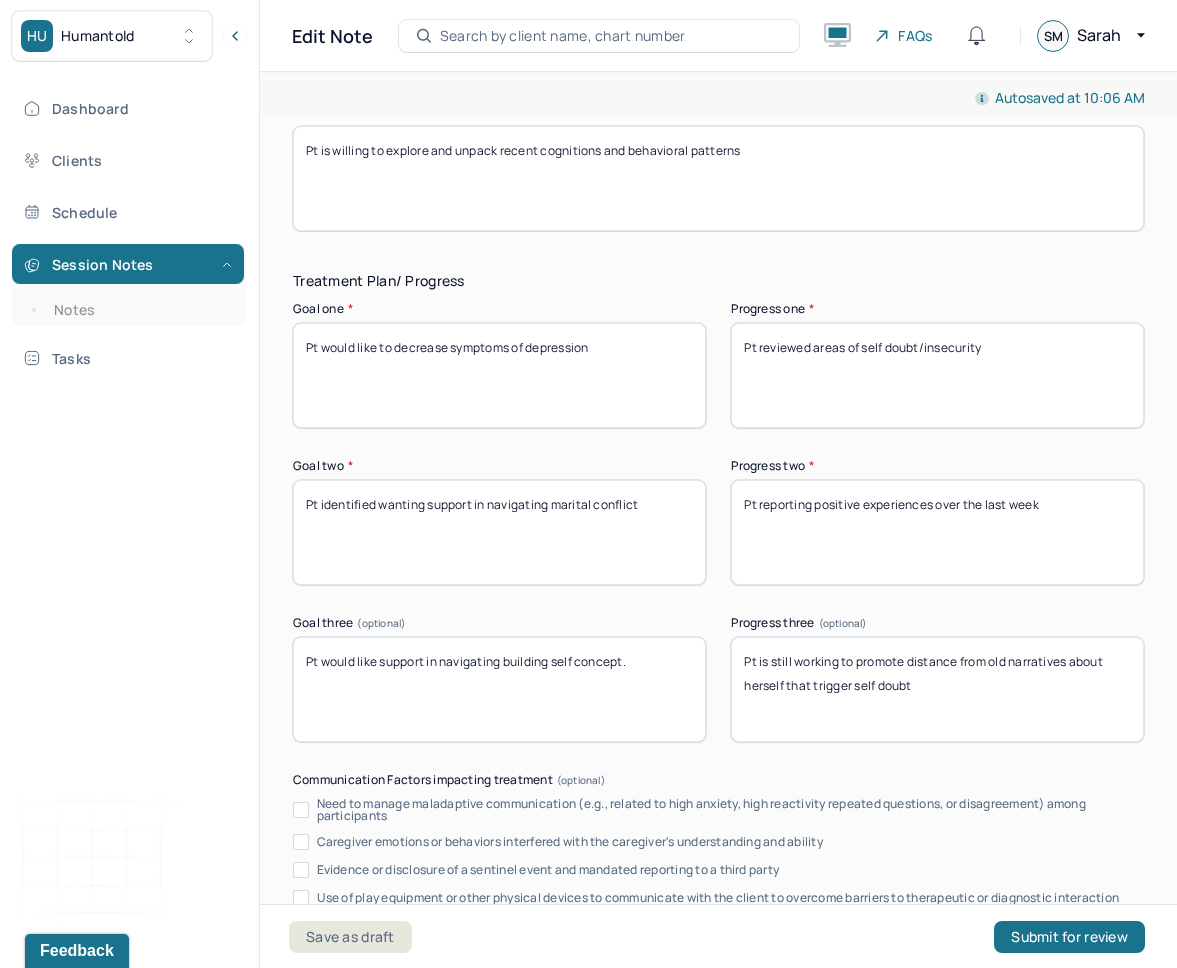 click on "Pt is willing to explore and unpack recent cognitions and behavioral patterns" at bounding box center [718, 178] 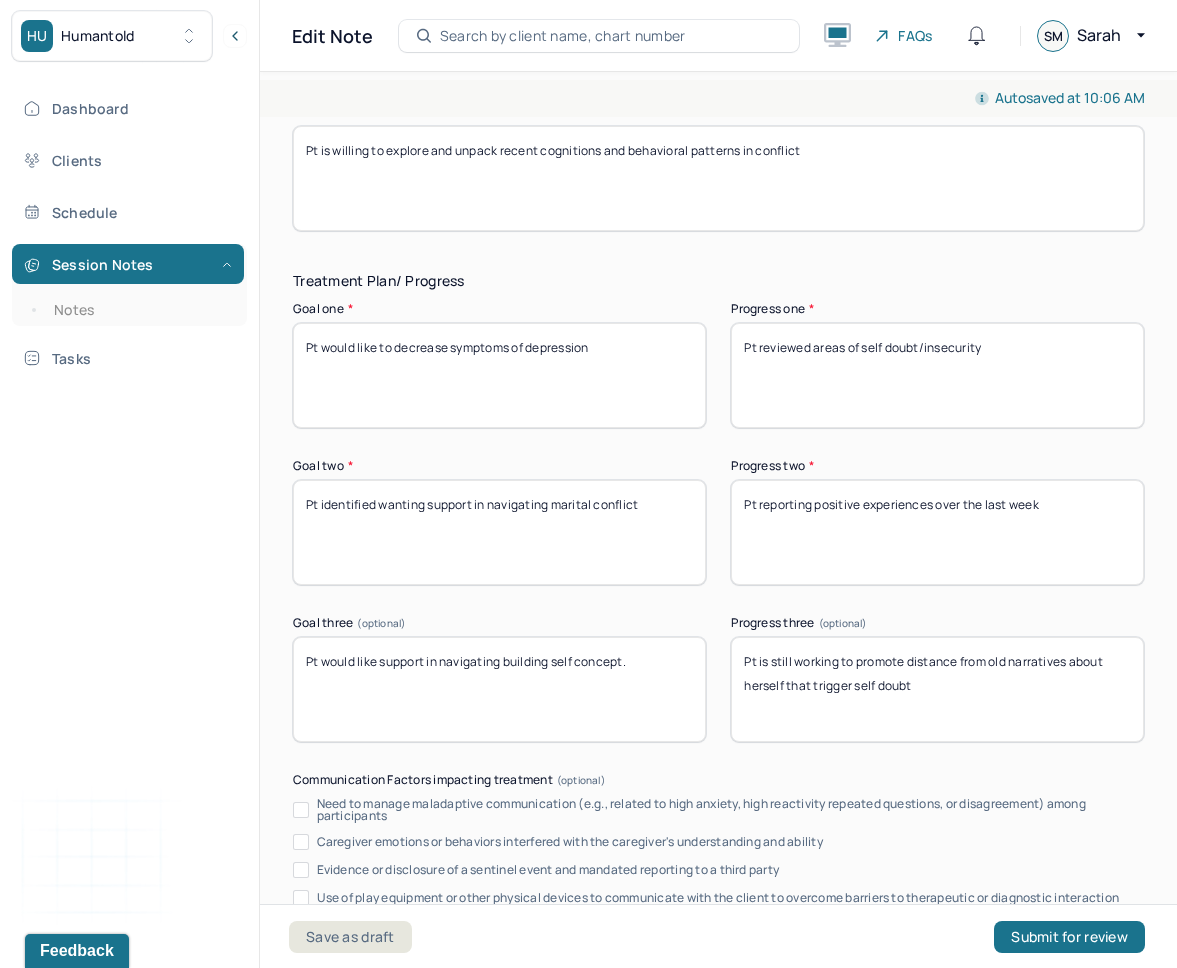 type on "Pt is willing to explore and unpack recent cognitions and behavioral patterns in conflict" 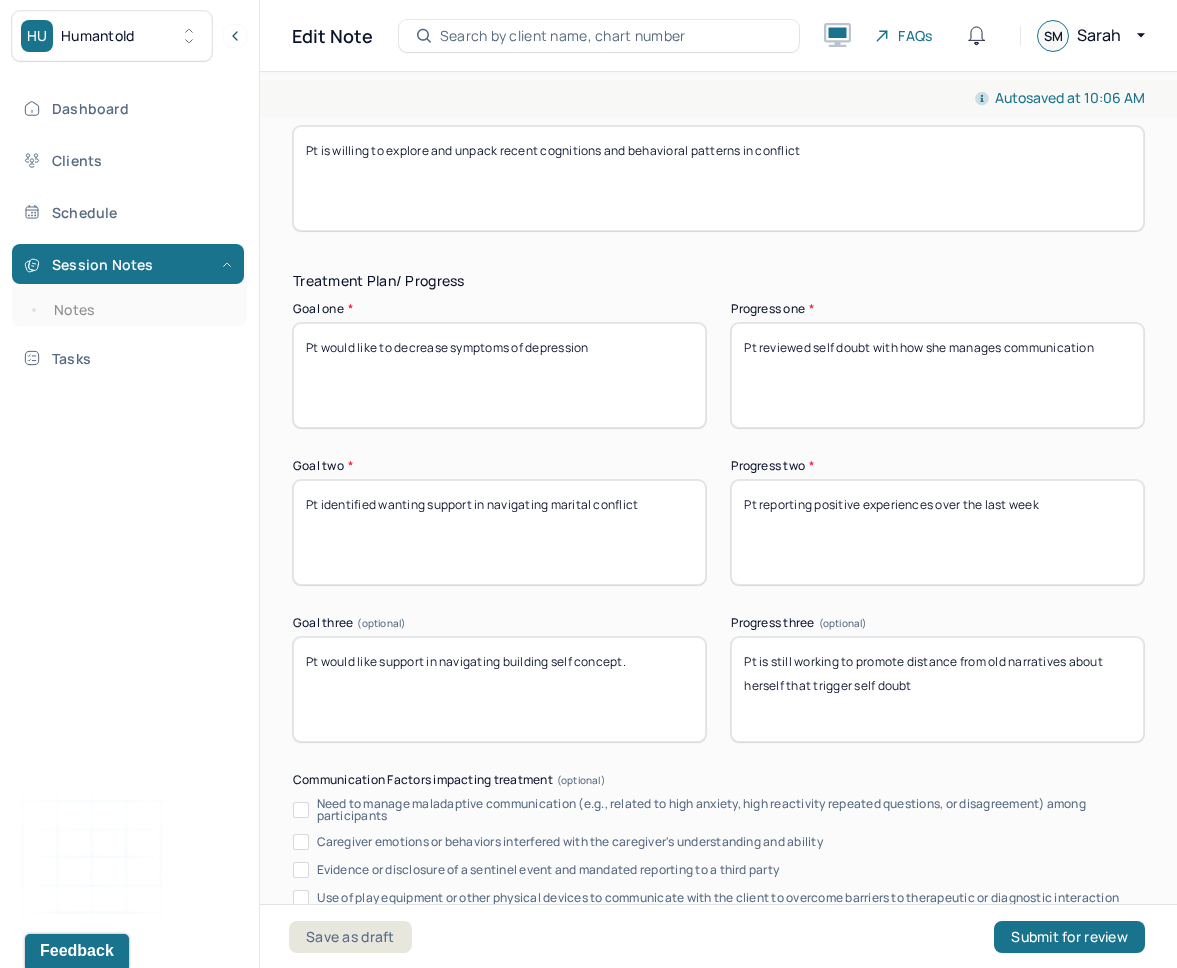 type on "Pt reviewed self doubt with how she manages communication" 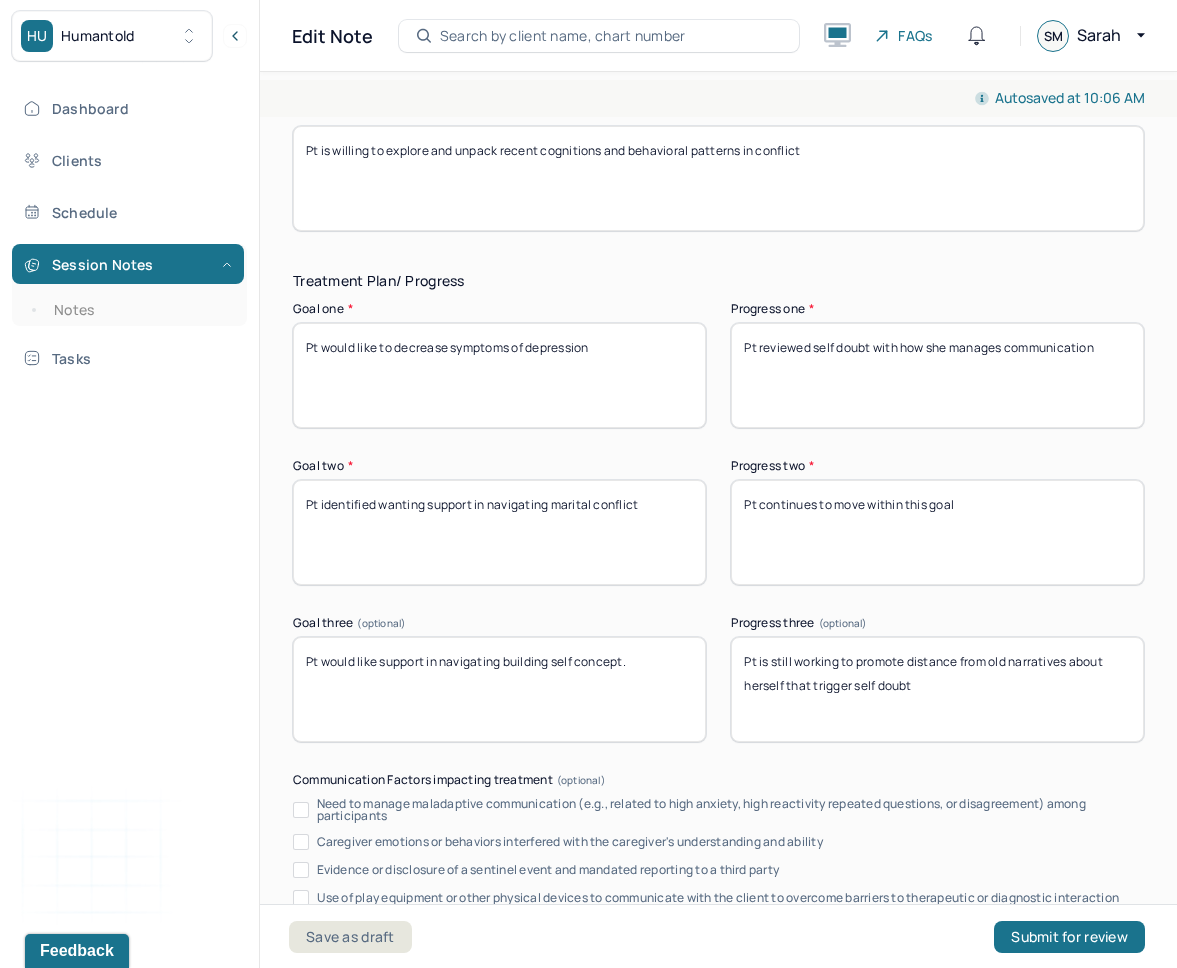 type on "Pt continues to move within this goal" 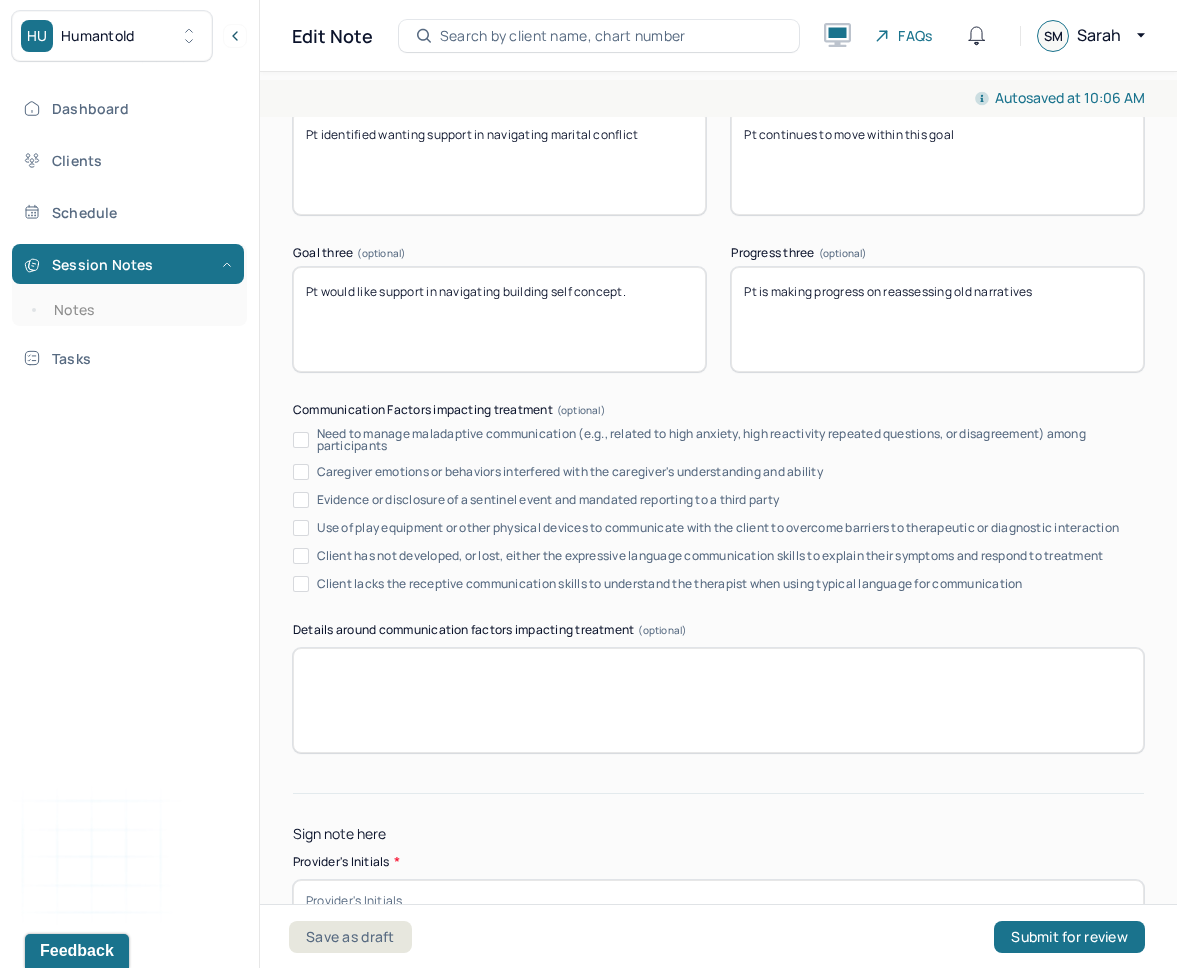 scroll, scrollTop: 3928, scrollLeft: 0, axis: vertical 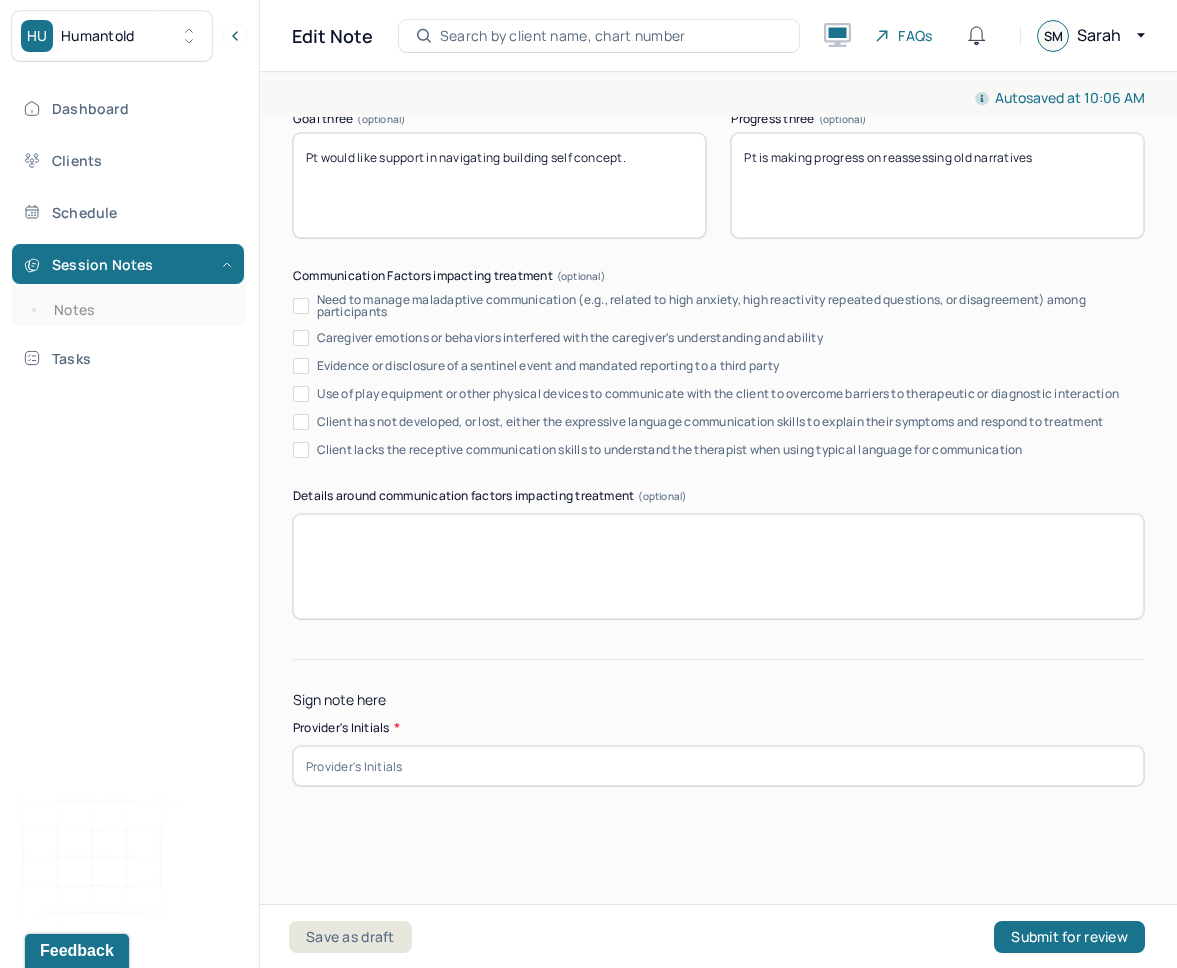 type on "Pt is making progress on reassessing old narratives" 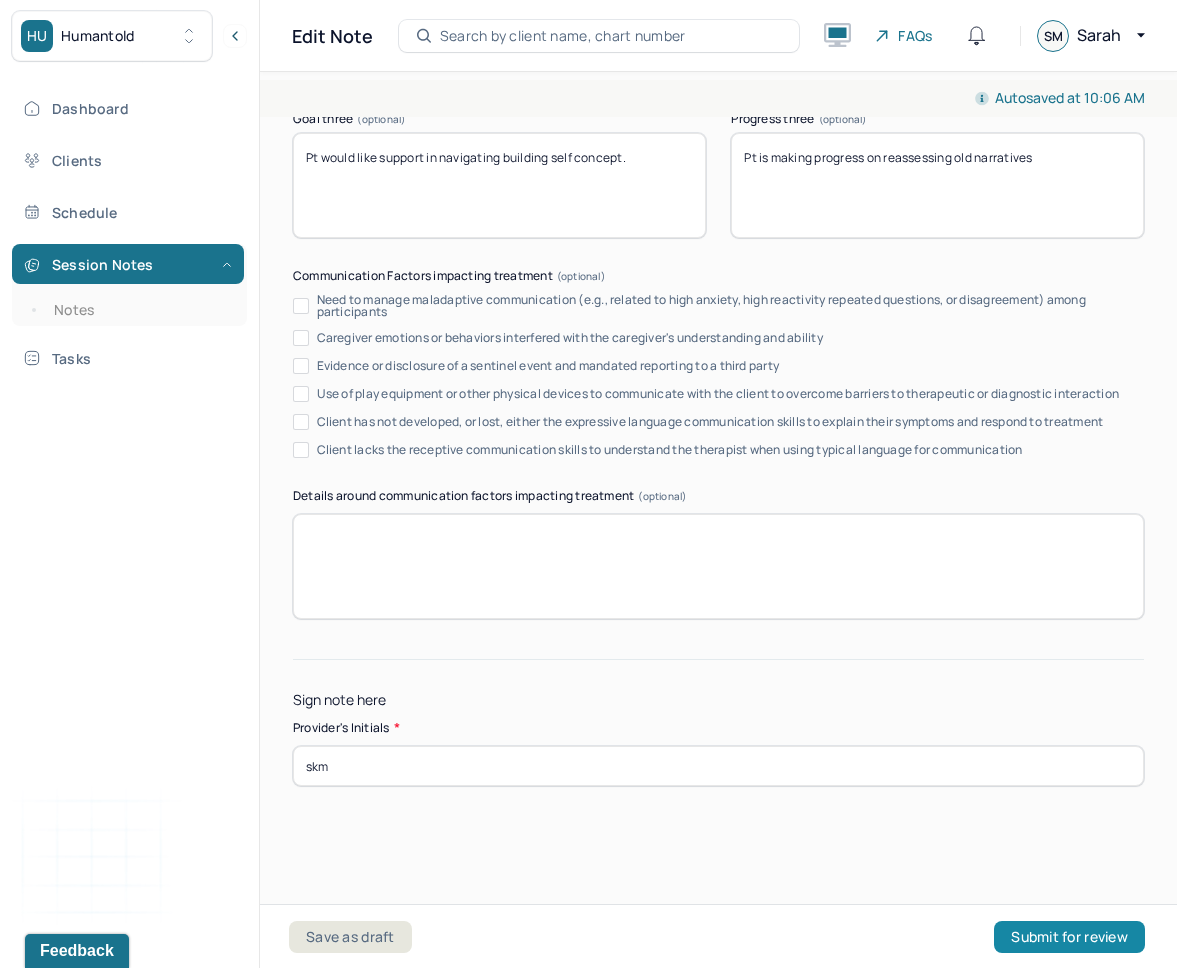 type on "skm" 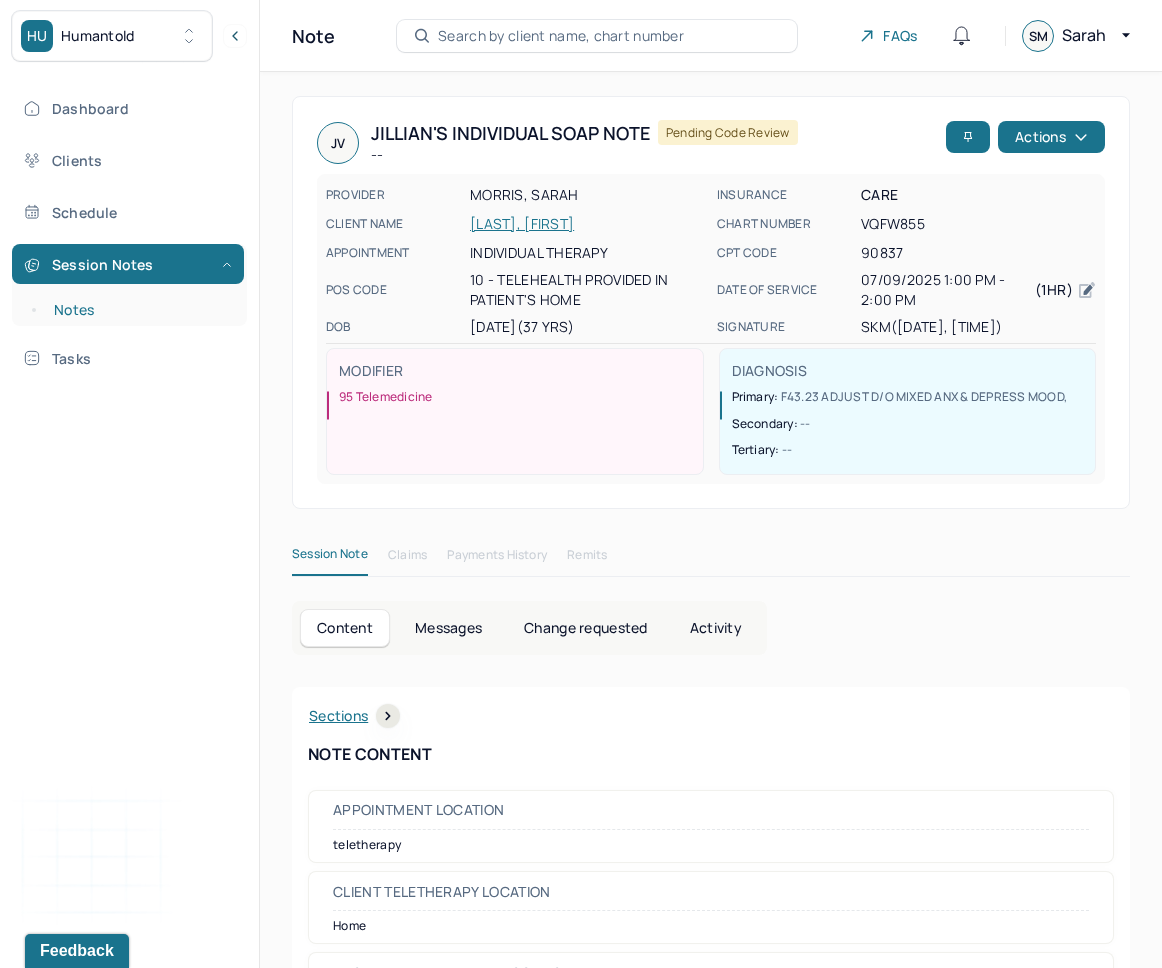 click on "Notes" at bounding box center (139, 310) 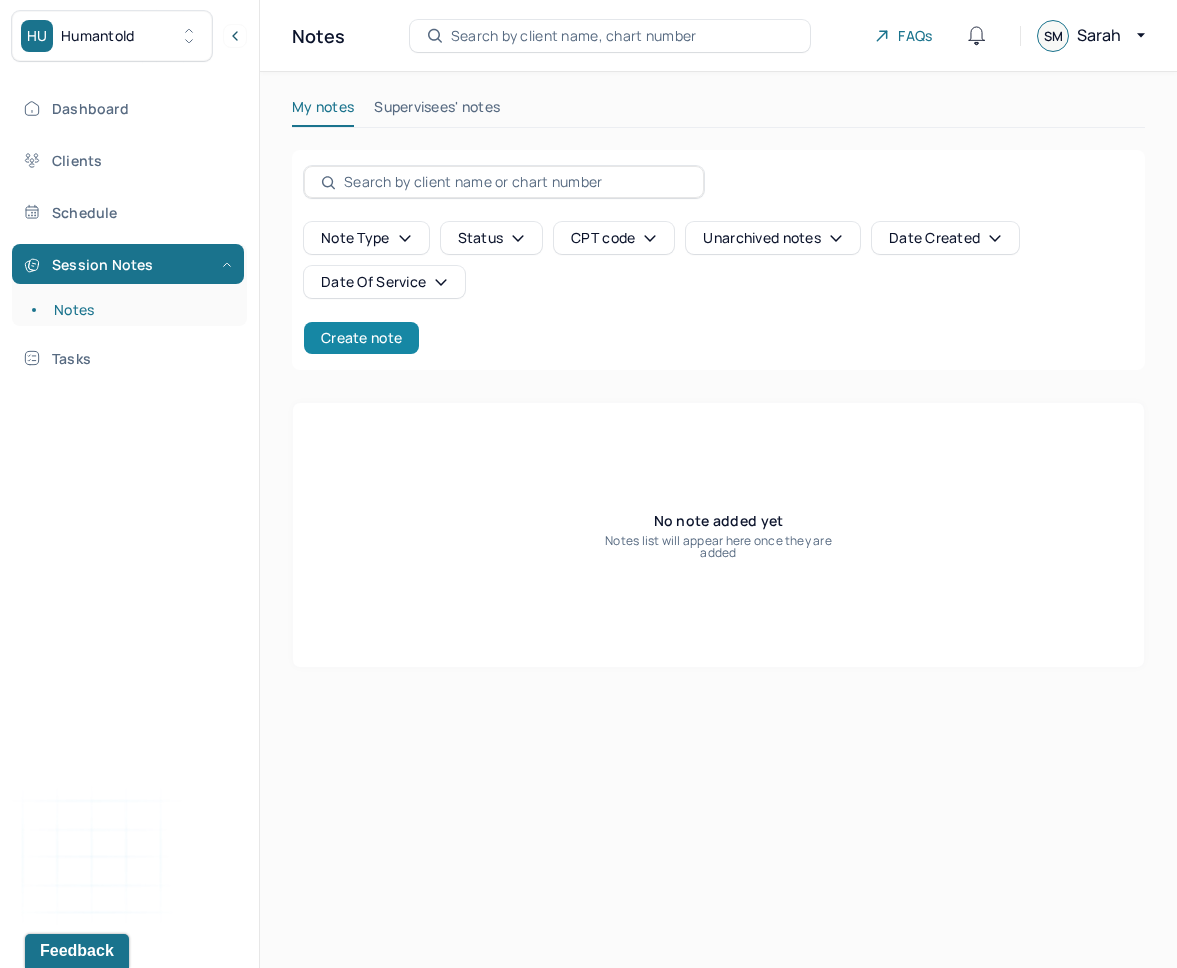 click on "Create note" at bounding box center (361, 338) 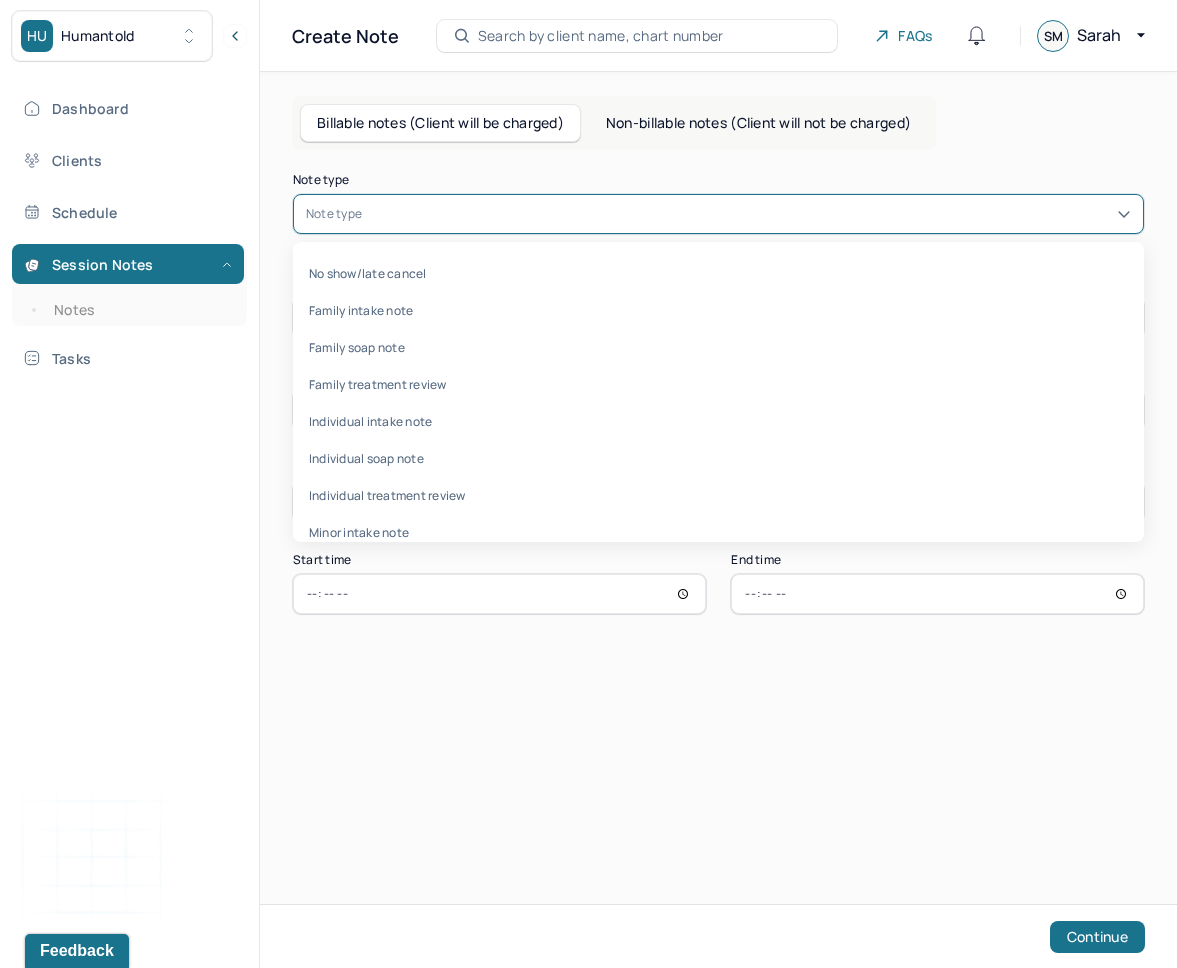 click at bounding box center (748, 214) 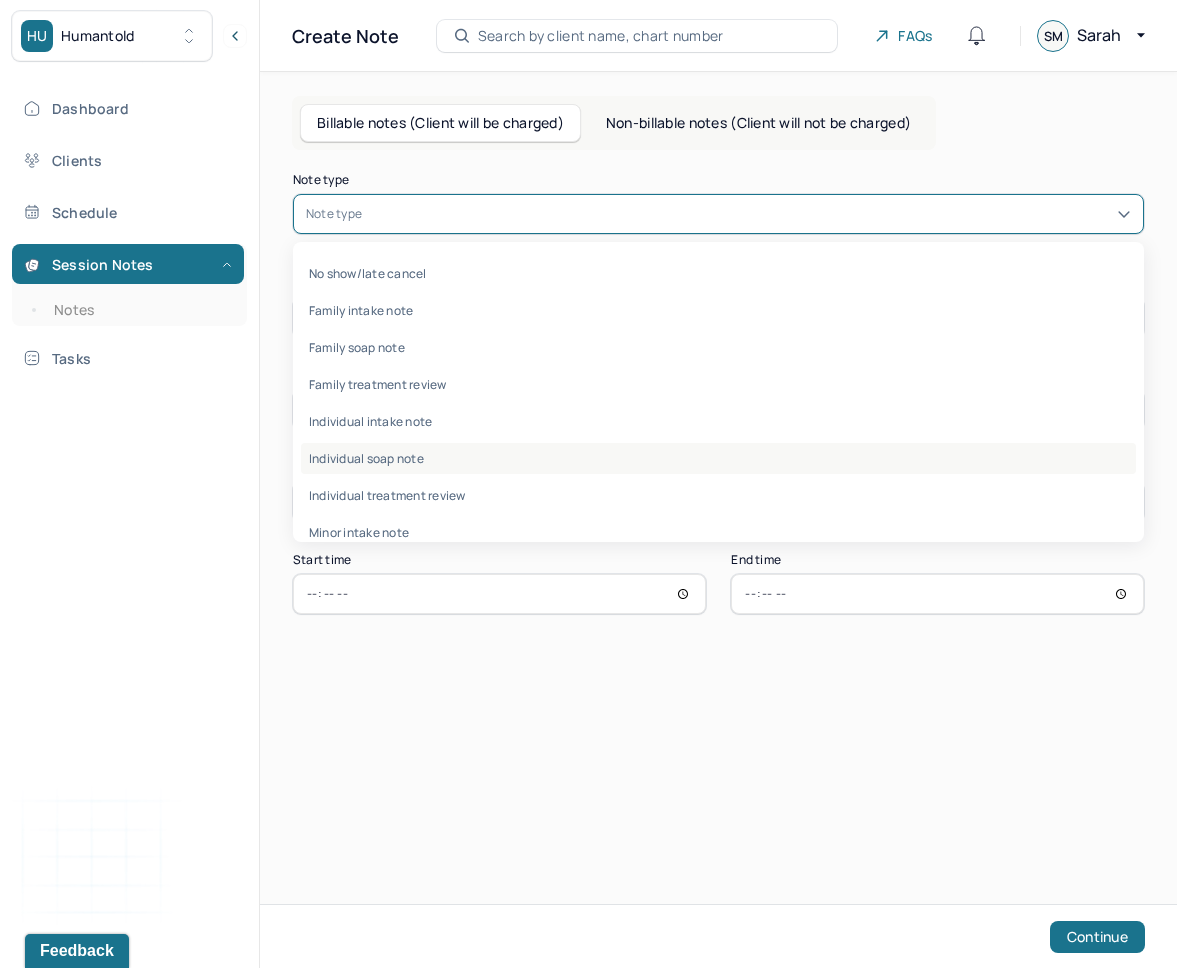 click on "Individual soap note" at bounding box center [718, 458] 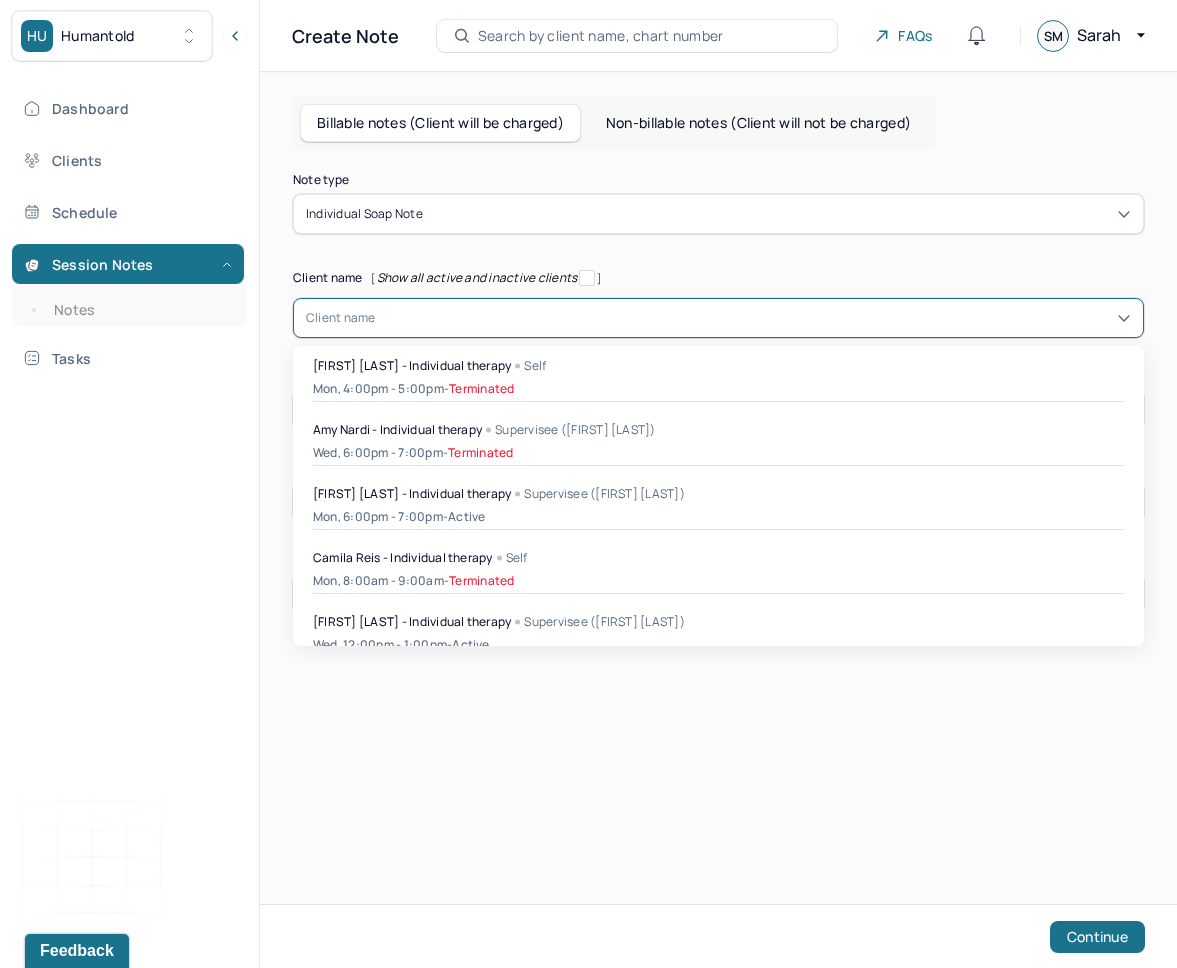 click at bounding box center (753, 318) 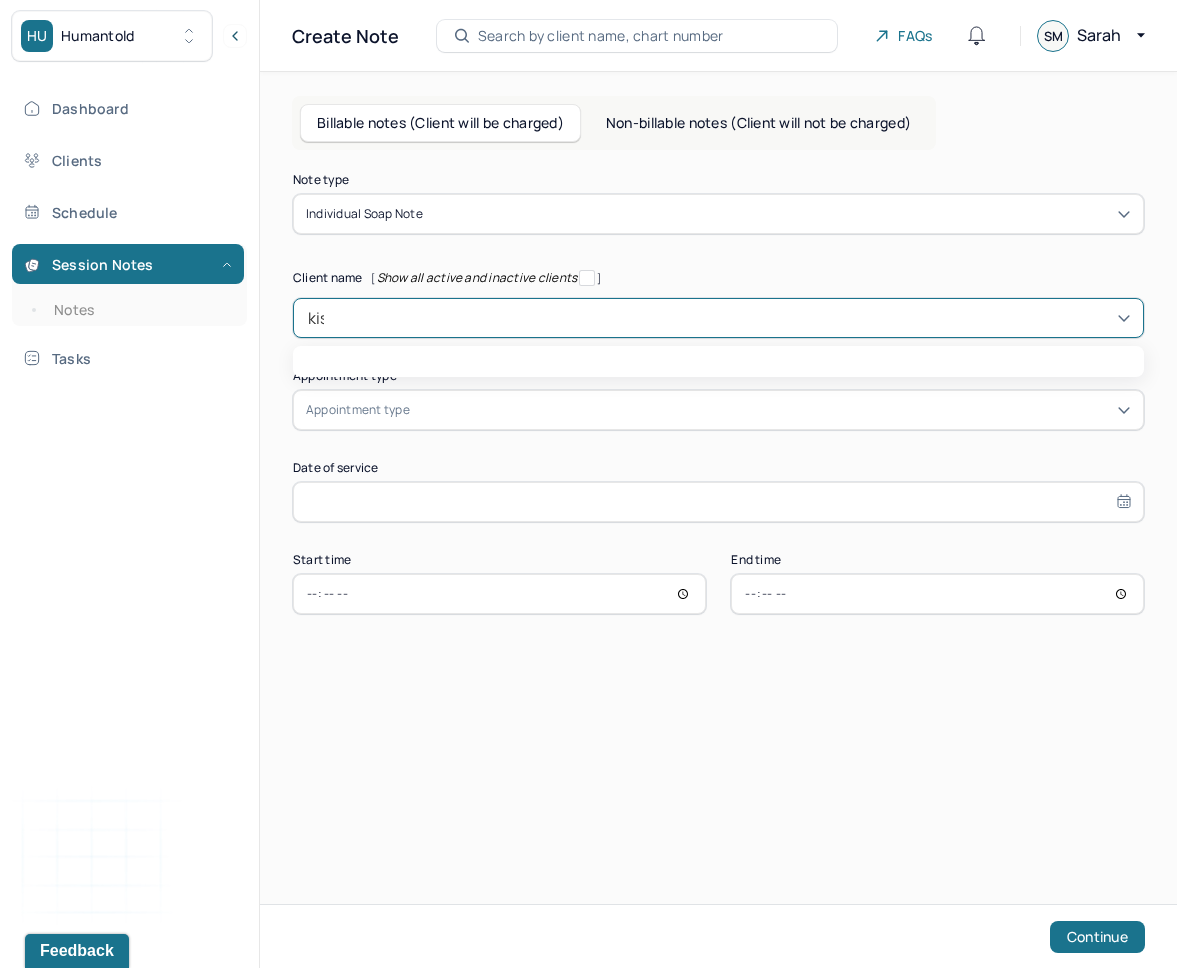 type on "kiss" 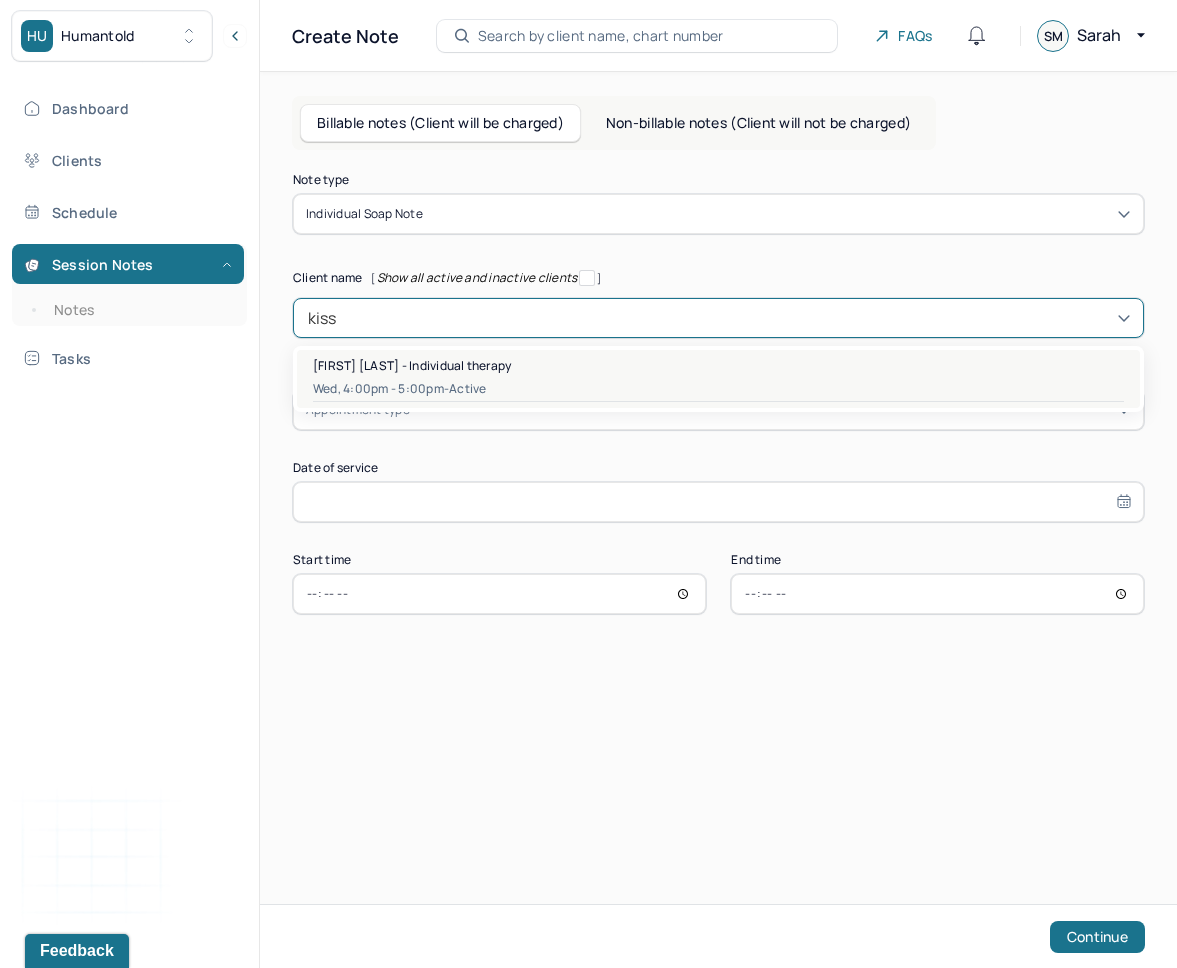 click on "Wed, 4:00pm - 5:00pm  -  active" at bounding box center (718, 389) 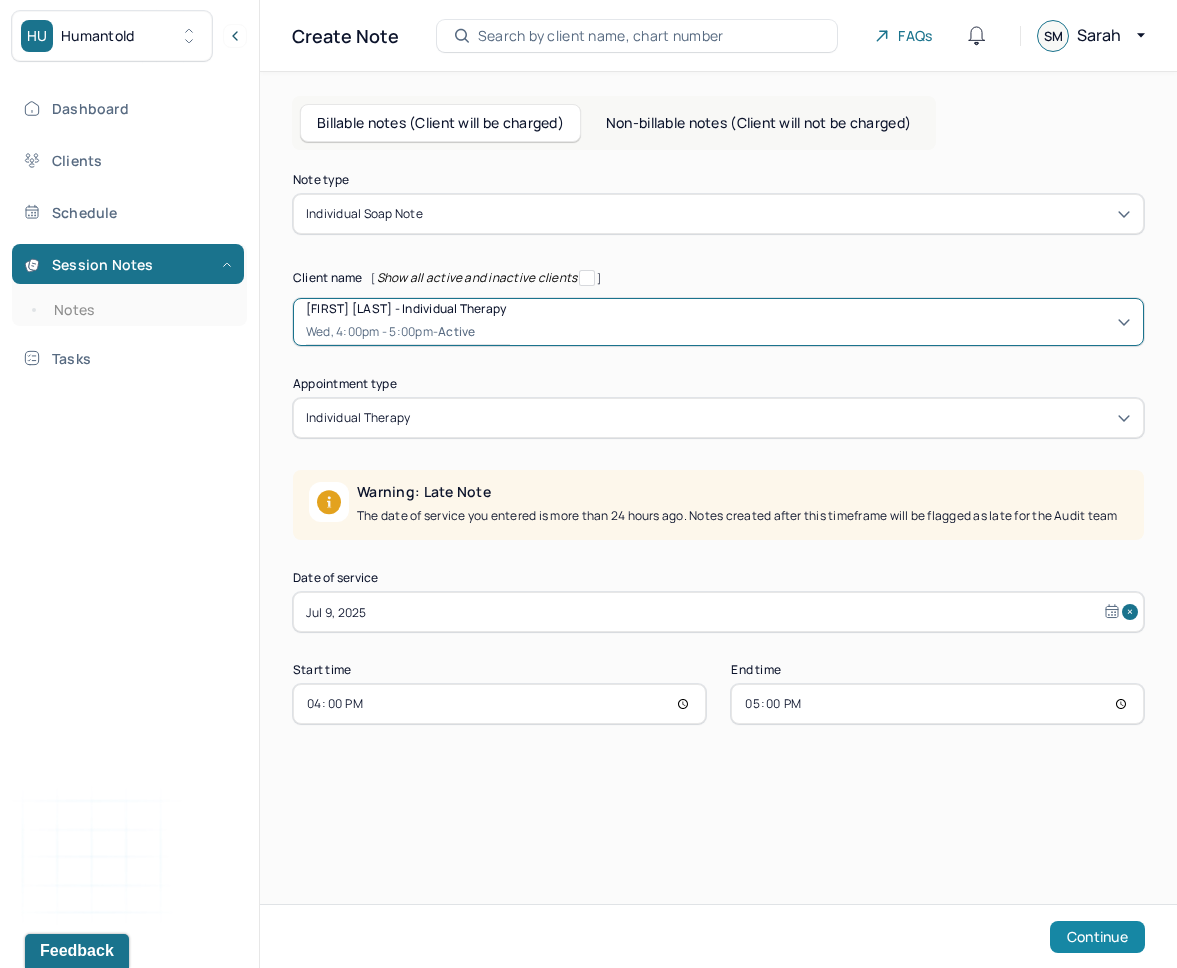 click on "Continue" at bounding box center [1097, 937] 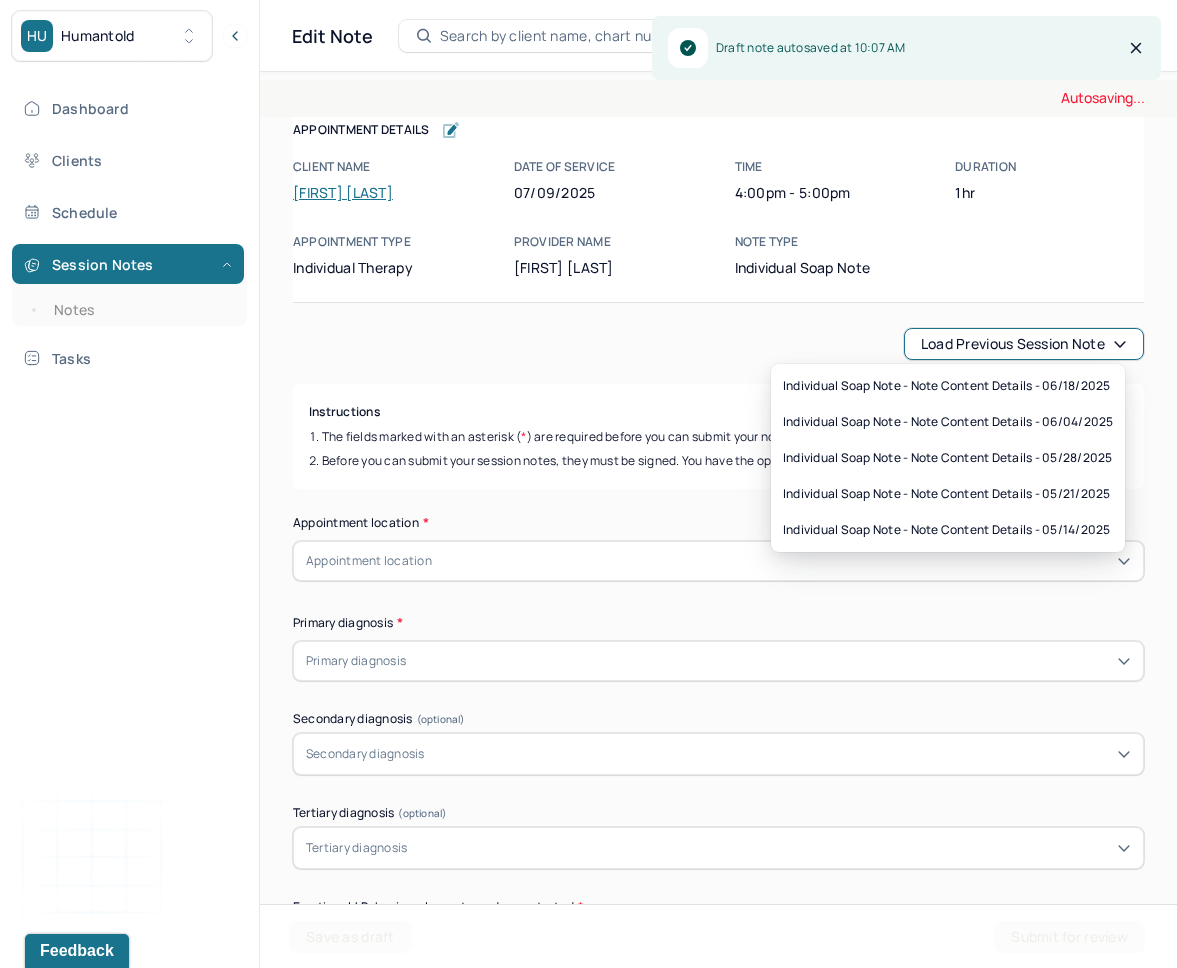 click on "Load previous session note" at bounding box center (1024, 344) 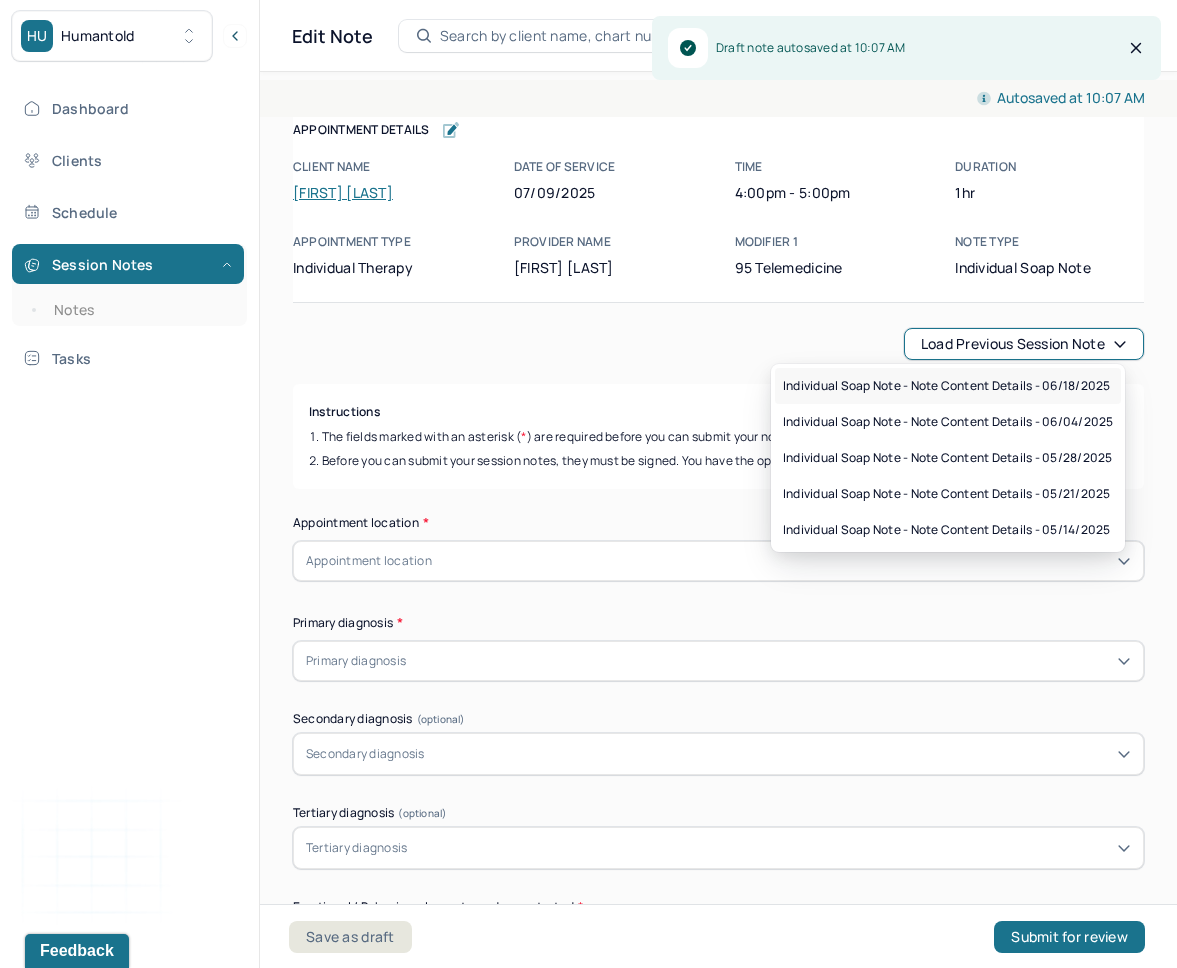 click on "Individual soap note   - Note content Details -   06/18/2025" at bounding box center [946, 386] 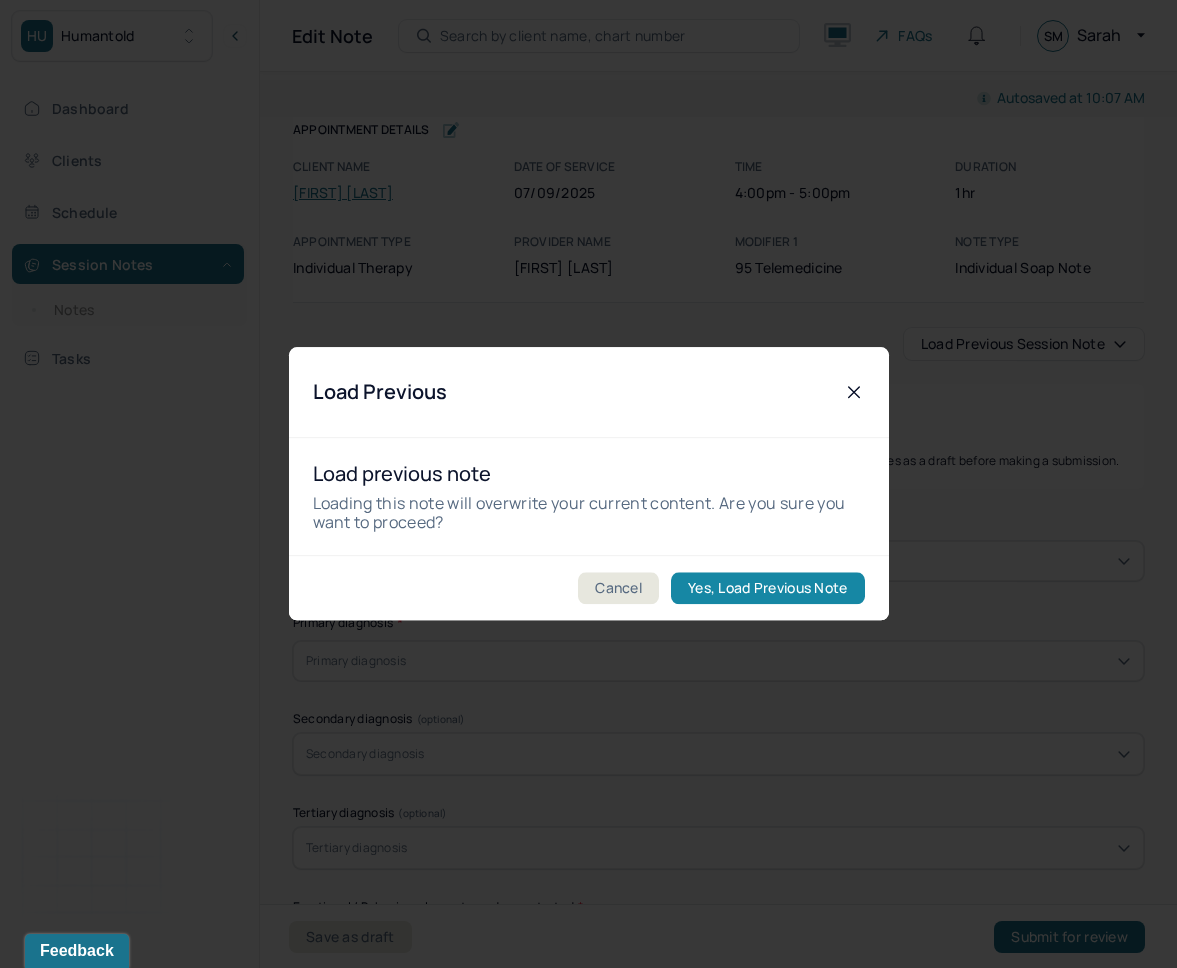 click on "Yes, Load Previous Note" at bounding box center (767, 589) 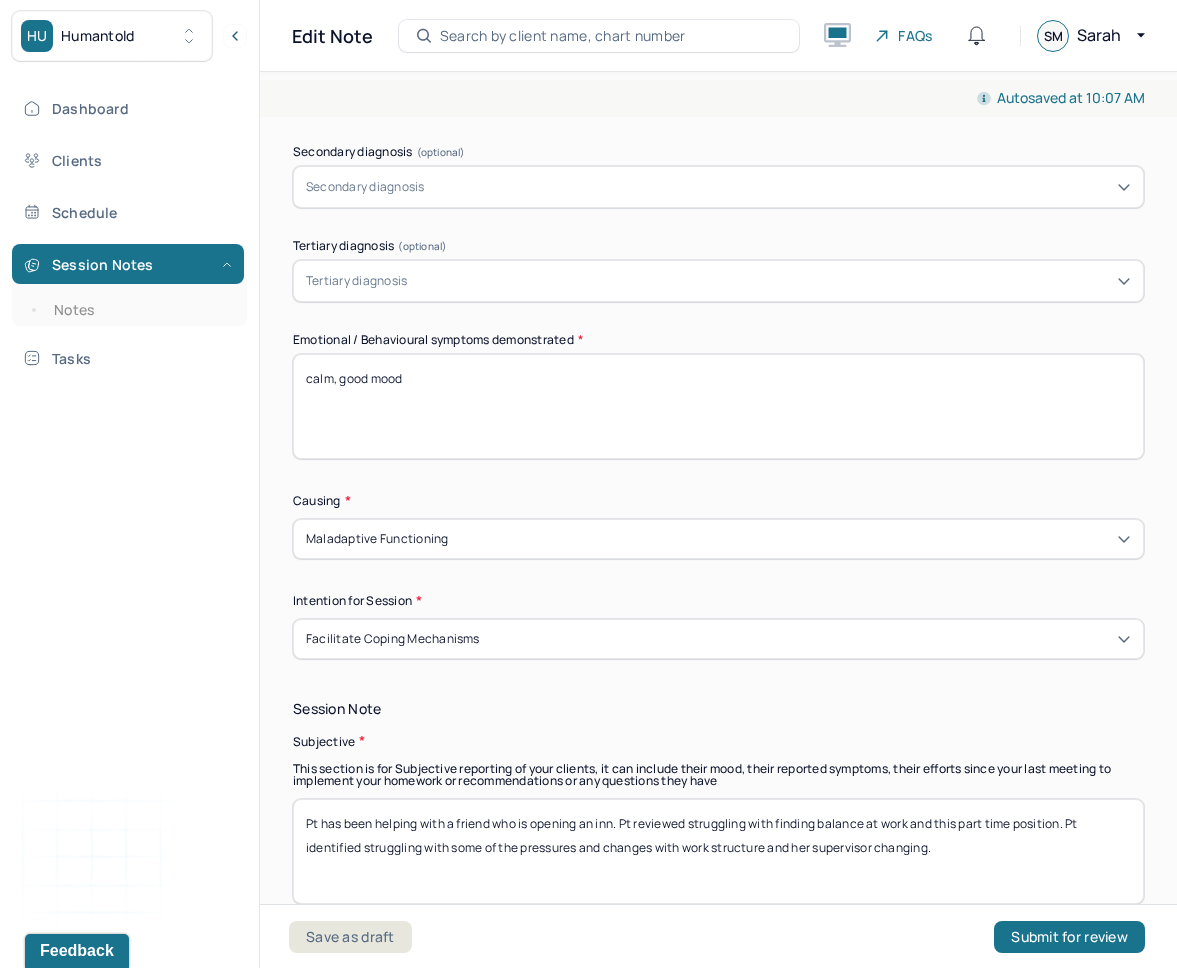 scroll, scrollTop: 892, scrollLeft: 0, axis: vertical 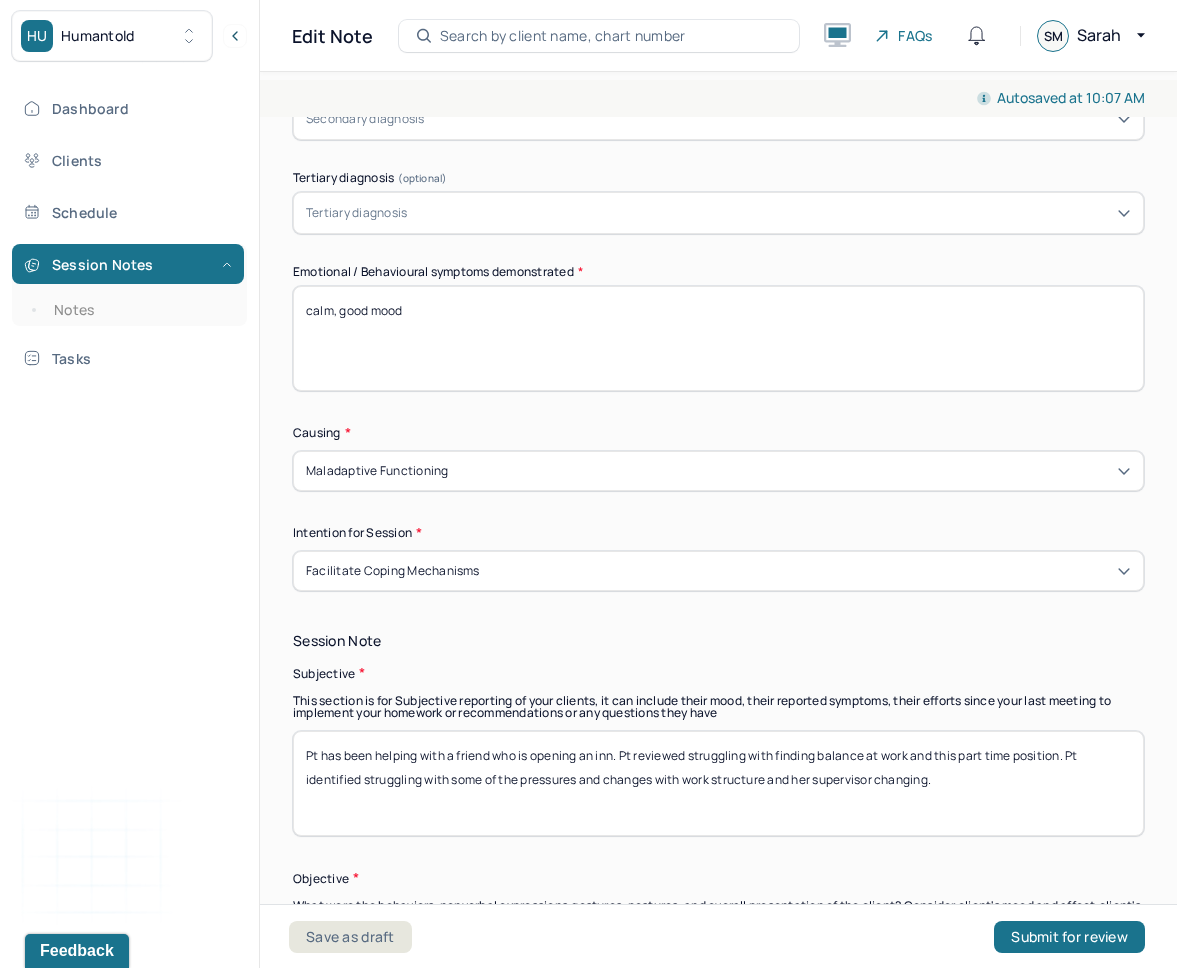 click on "calm, good mood" at bounding box center (718, 338) 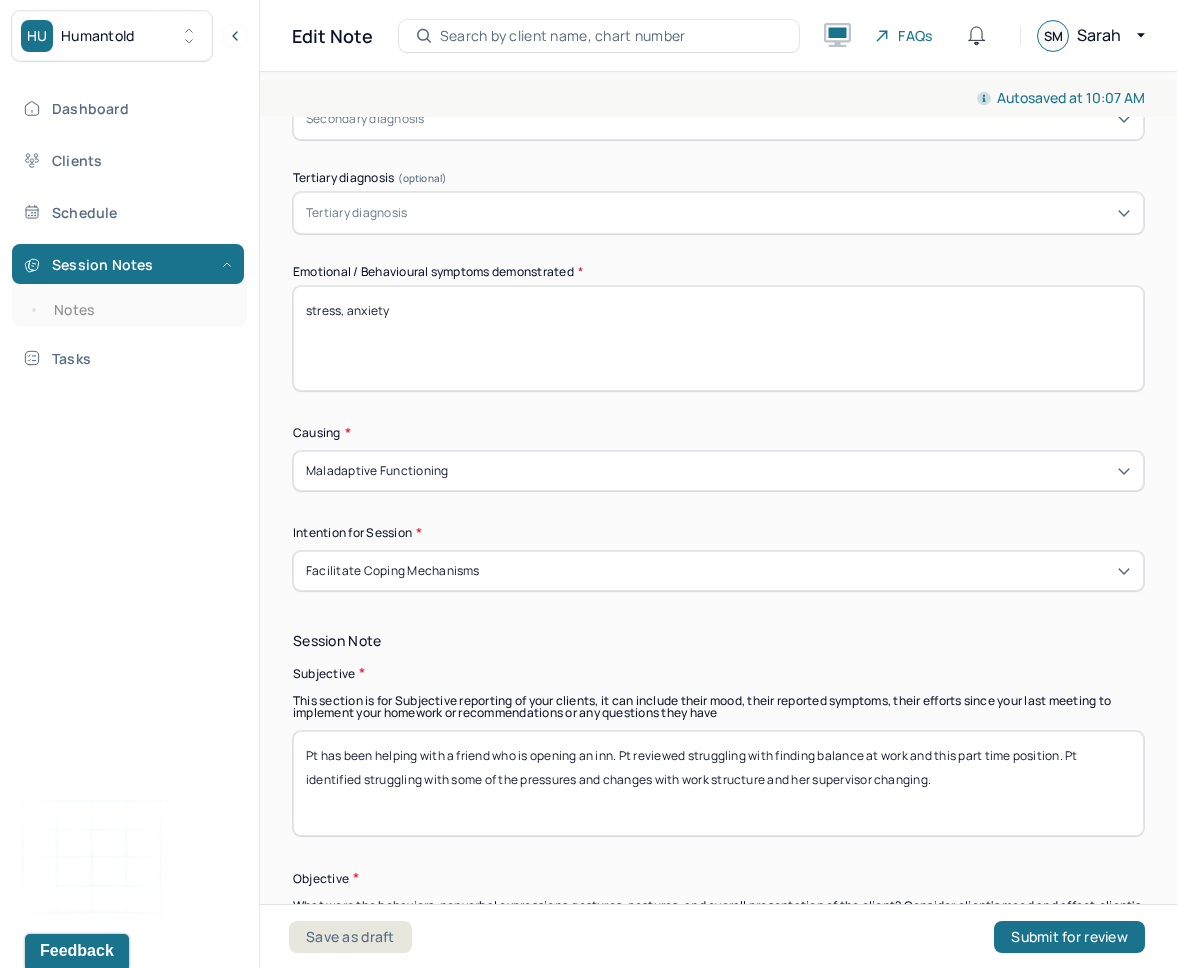 type on "stress, anxiety" 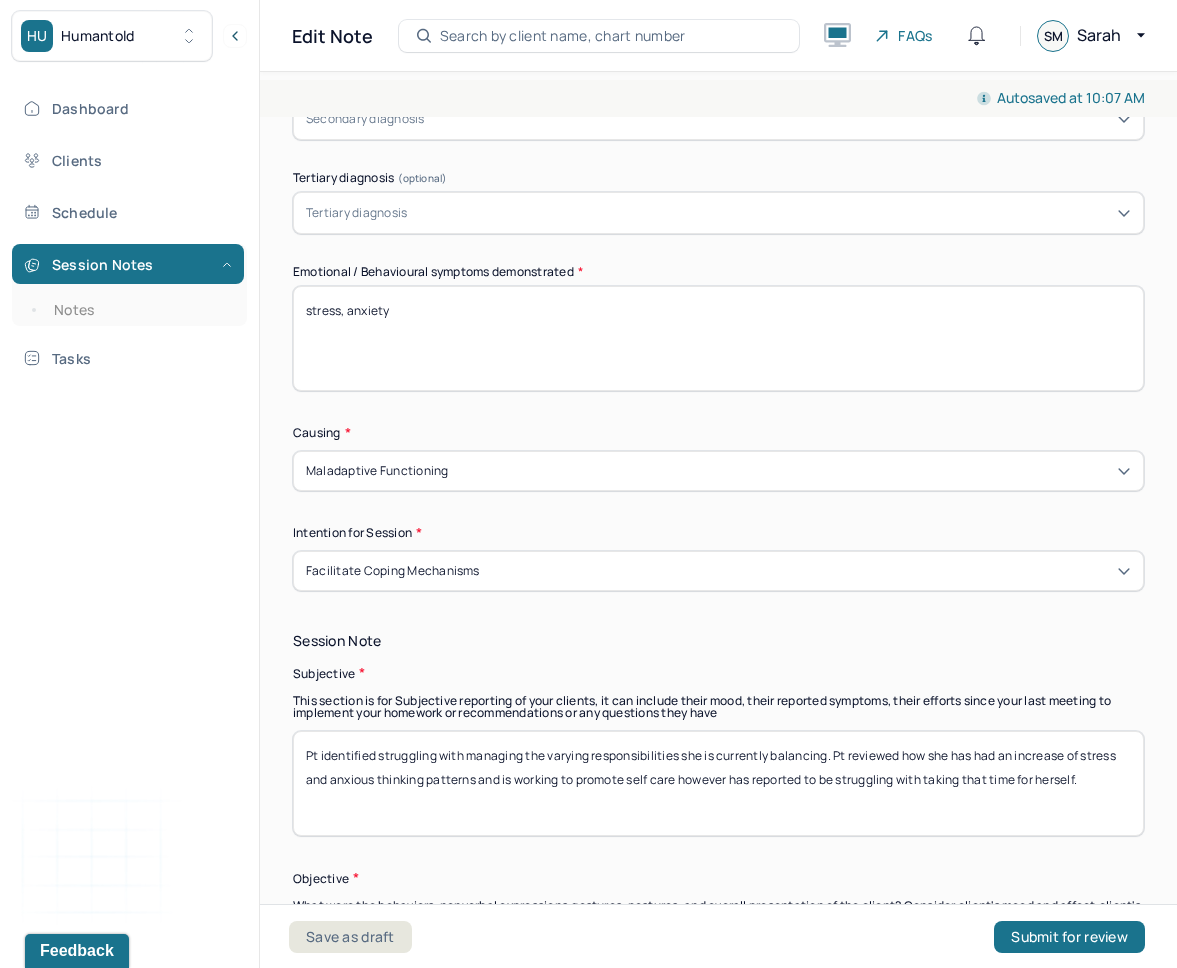 type on "Pt identified struggling with managing the varying responsibilities she is currently balancing. Pt reviewed how she has had an increase of stress and anxious thinking patterns and is working to promote self care however has reported to be struggling with taking that time for herself." 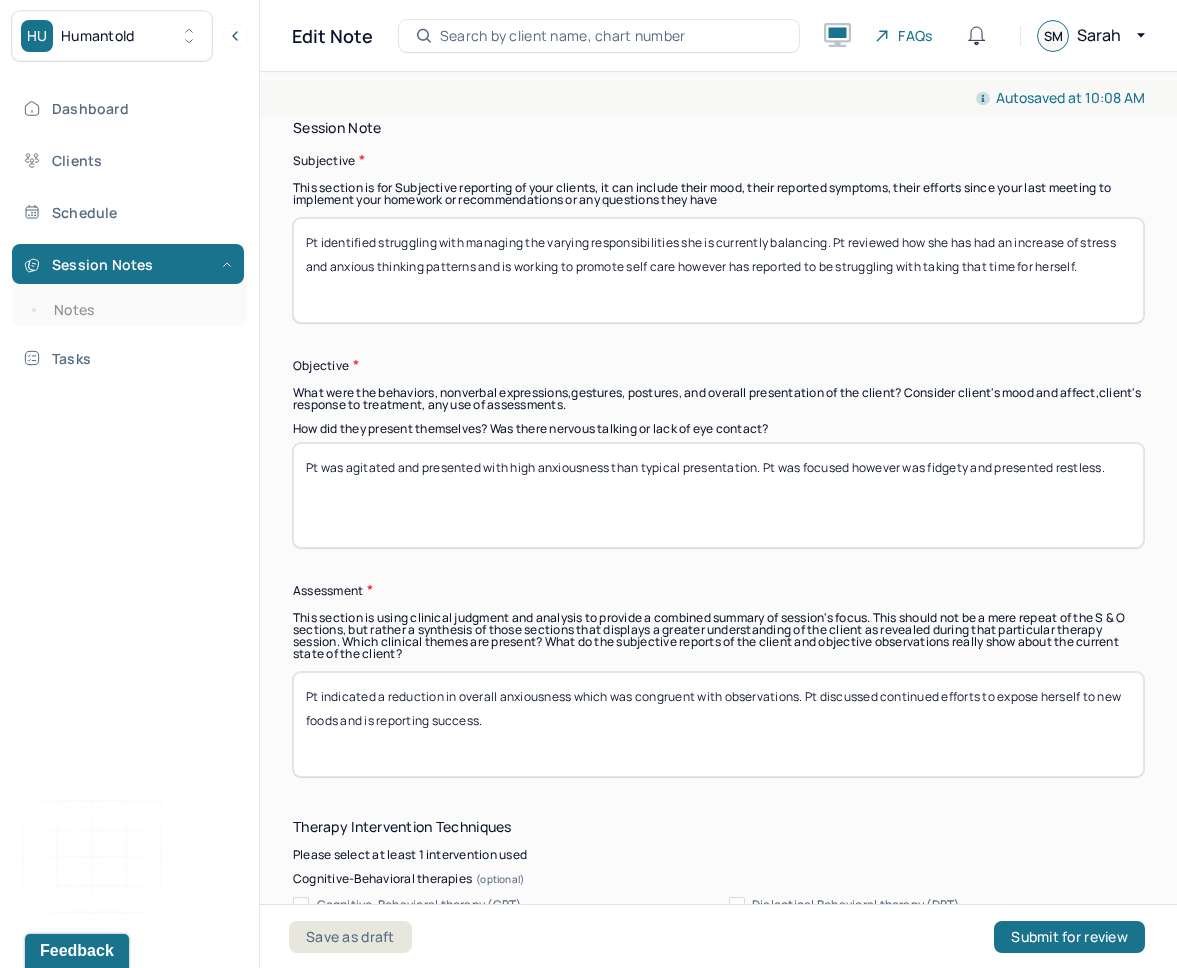type on "Pt was agitated and presented with high anxiousness than typical presentation. Pt was focused however was fidgety and presented restless." 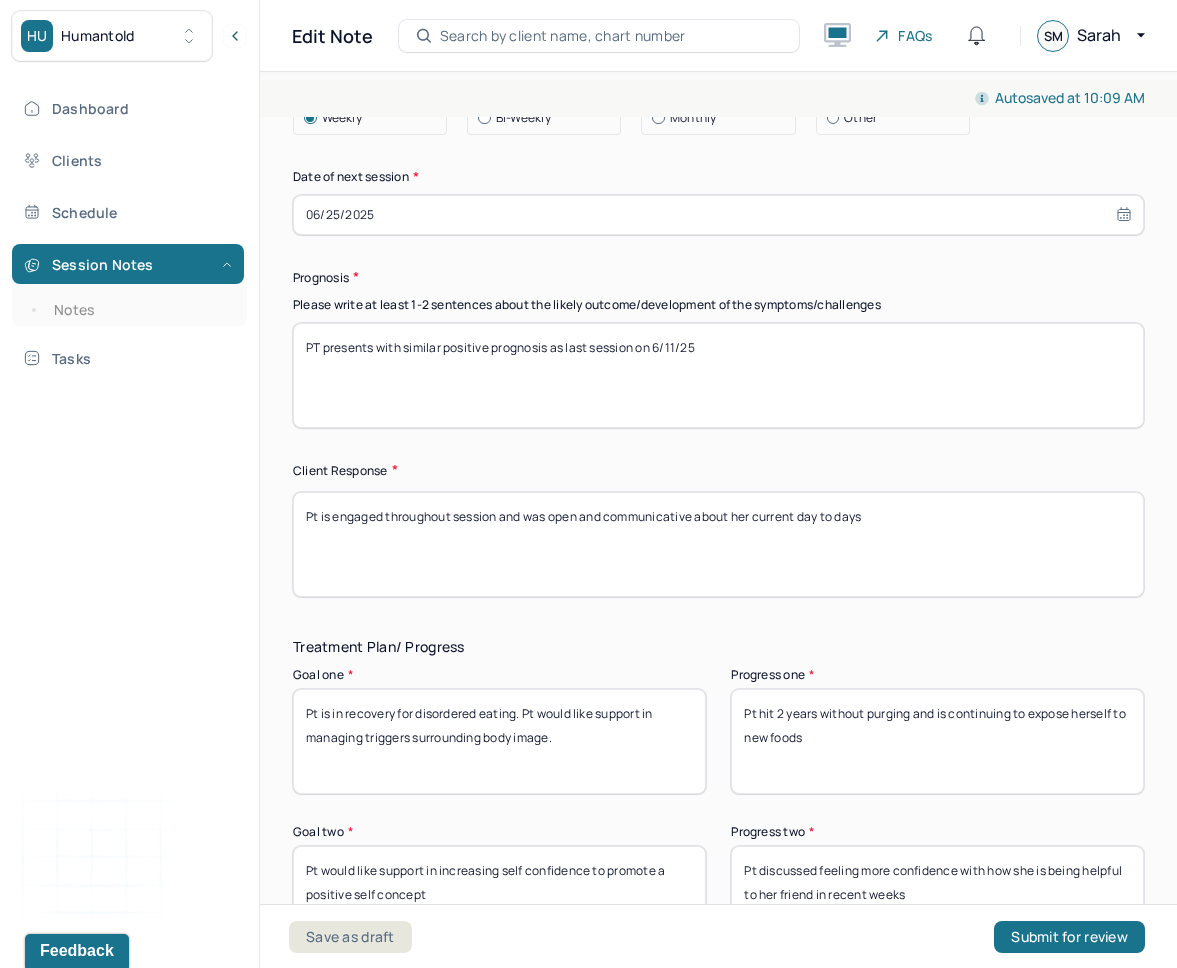 scroll, scrollTop: 3032, scrollLeft: 0, axis: vertical 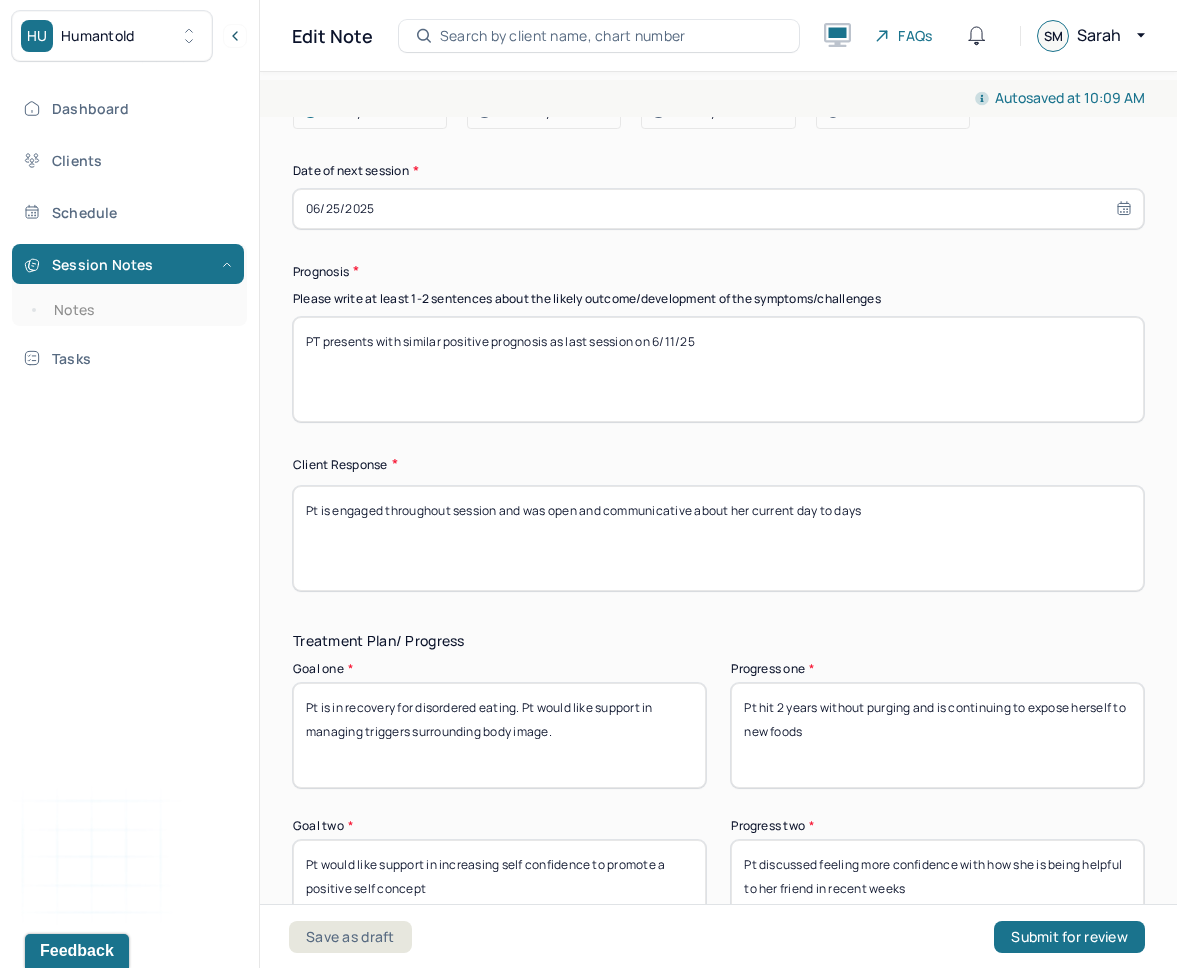 type on "Pt is approaching over extension with day to day responsibilities and has often struggled with setting limits with others due to fear of letting them down. Pt would benefit from engaging in more specific self care strategies to reduce ruminative and fixated thinking patterns." 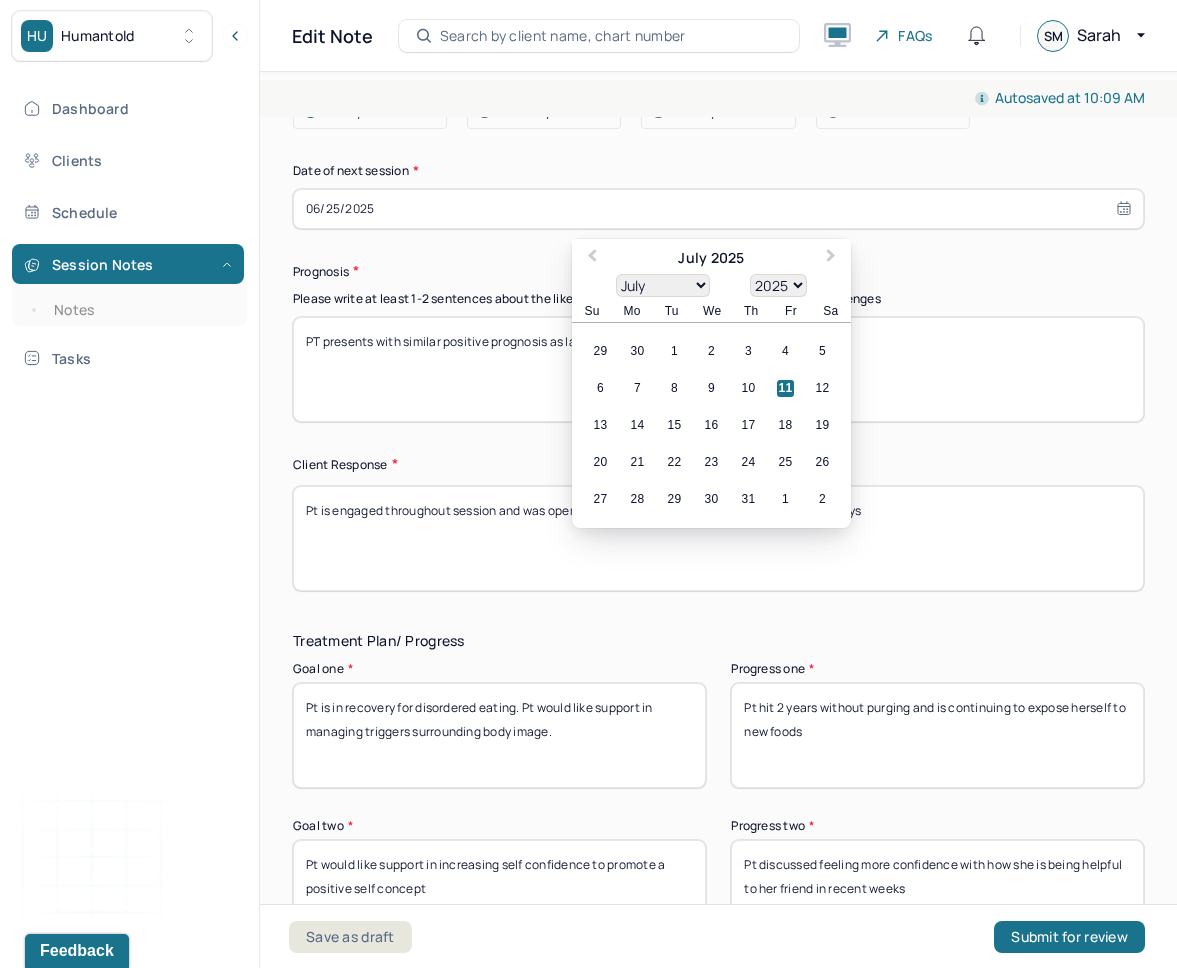 click on "06/25/2025" at bounding box center [718, 209] 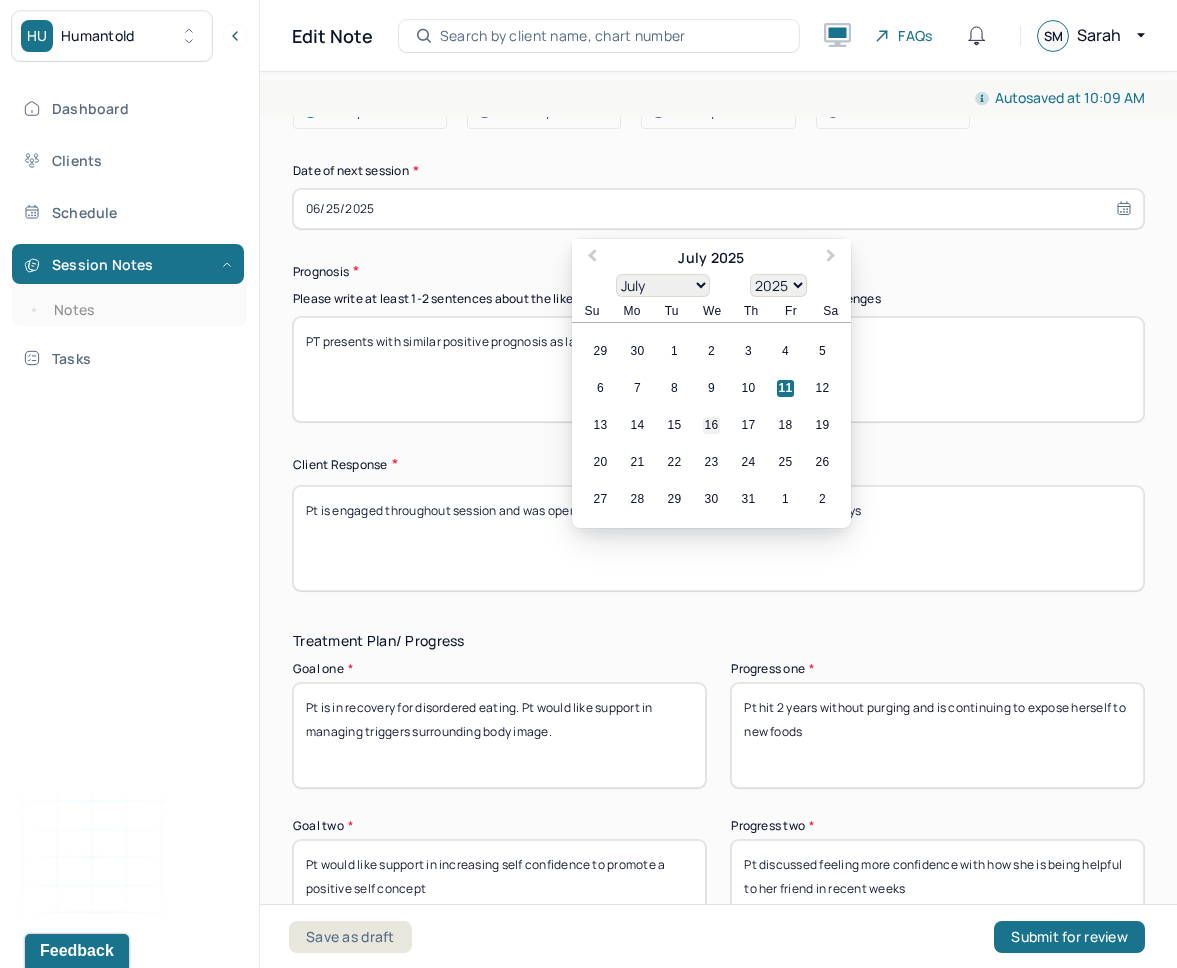click on "16" at bounding box center (711, 425) 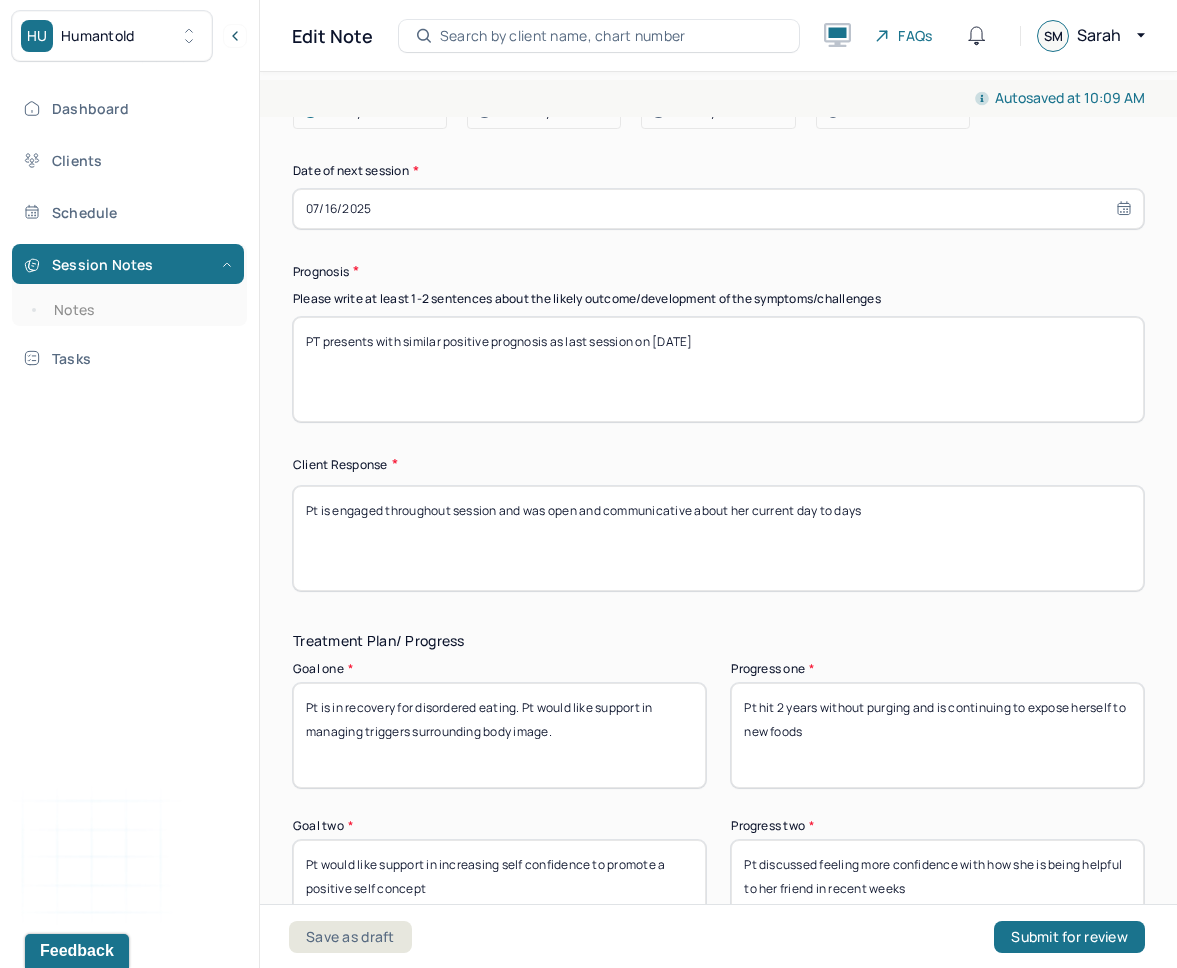 type on "PT presents with similar positive prognosis as last session on 6/18/25" 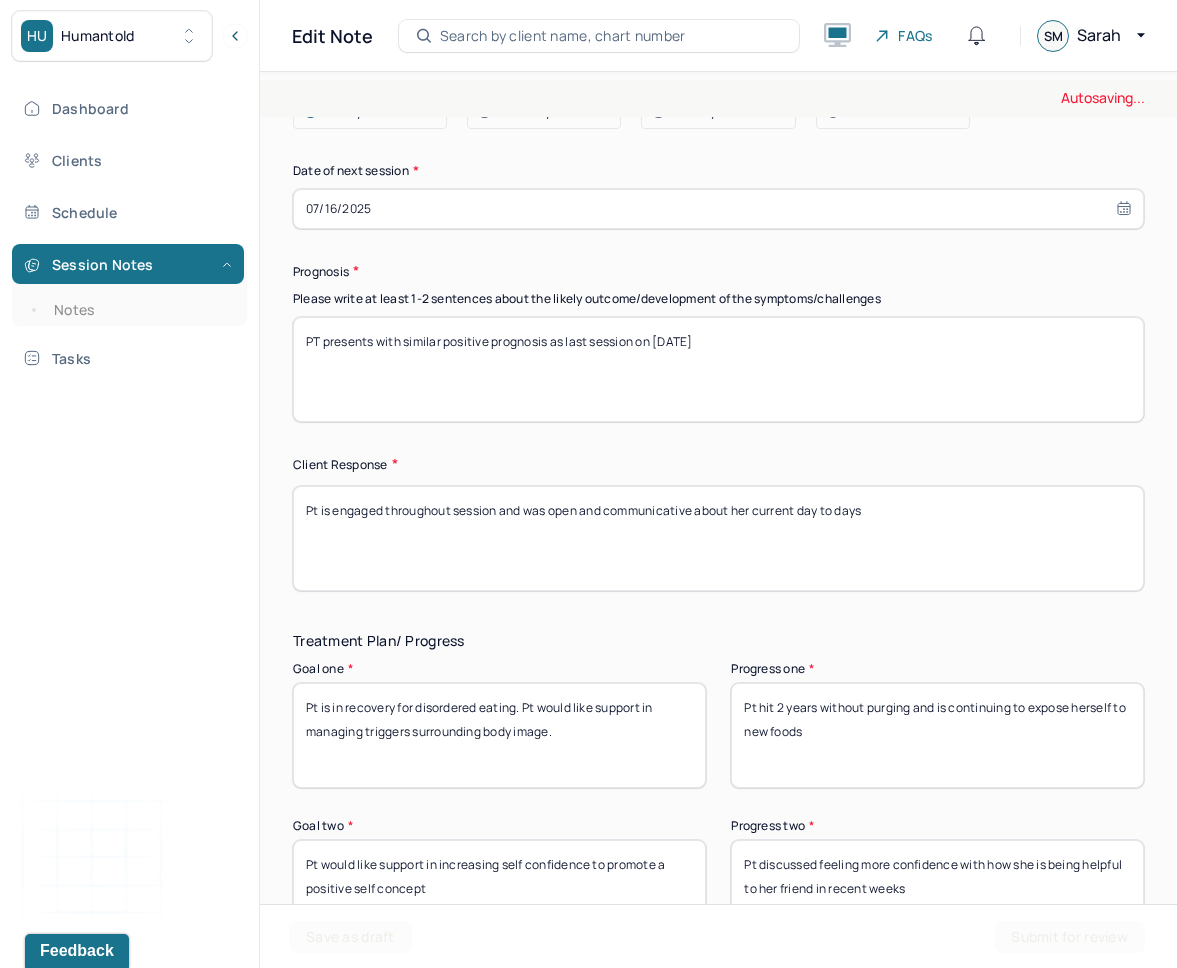click on "Pt is engaged throughout session and was open and communicative about her current day to days" at bounding box center [718, 538] 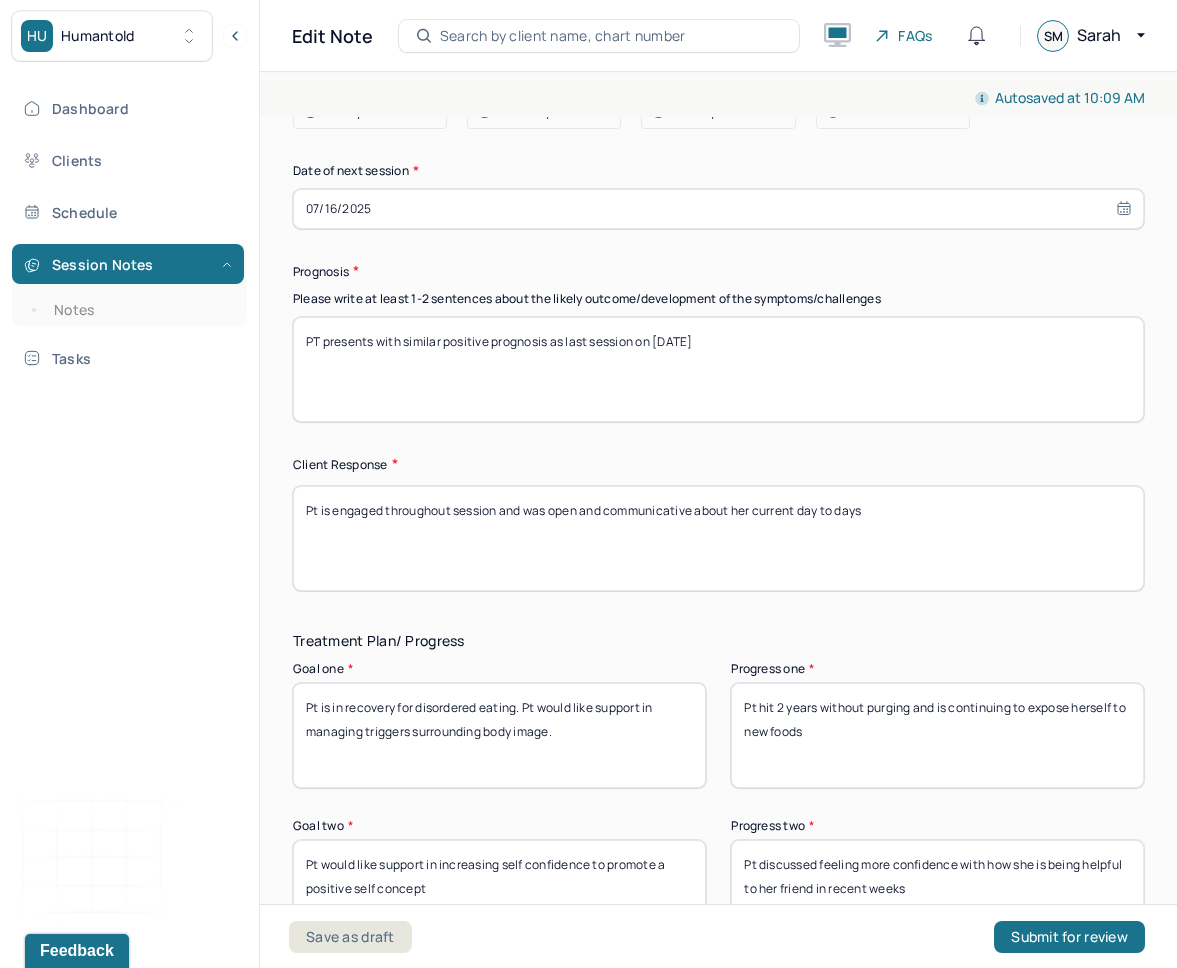 type on "p" 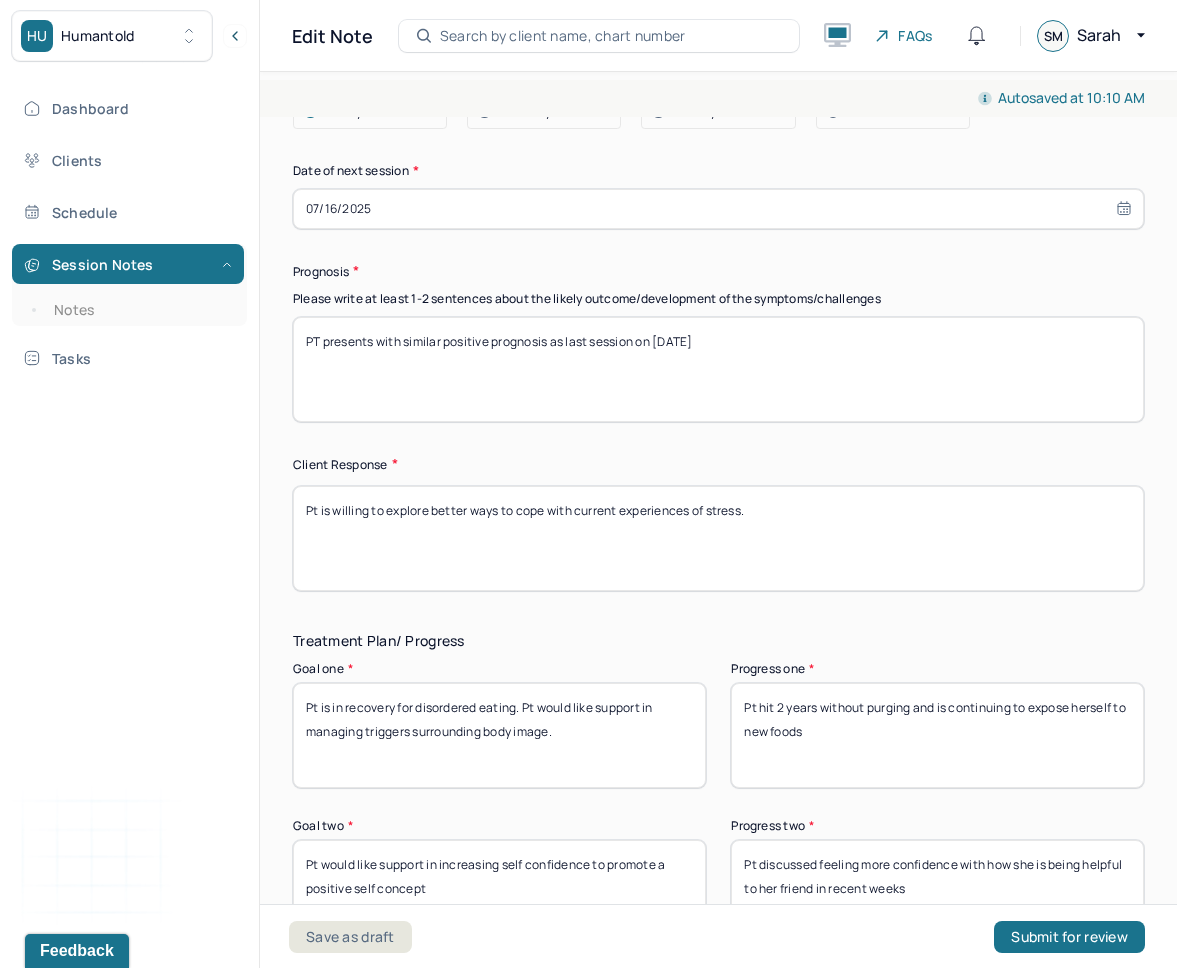 type on "Pt is willing to explore better ways to cope with current experiences of stress." 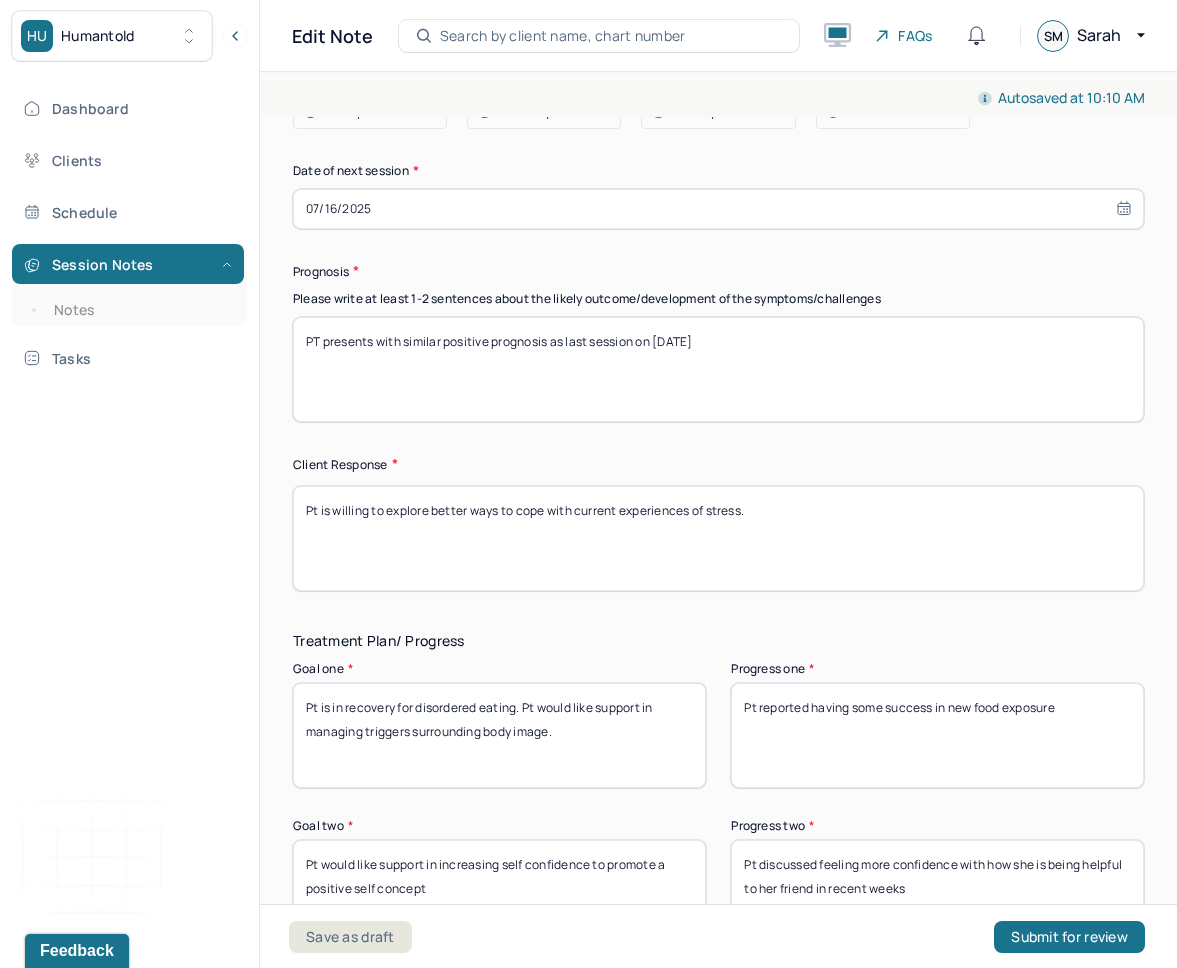 type on "Pt reported having some success in new food exposure" 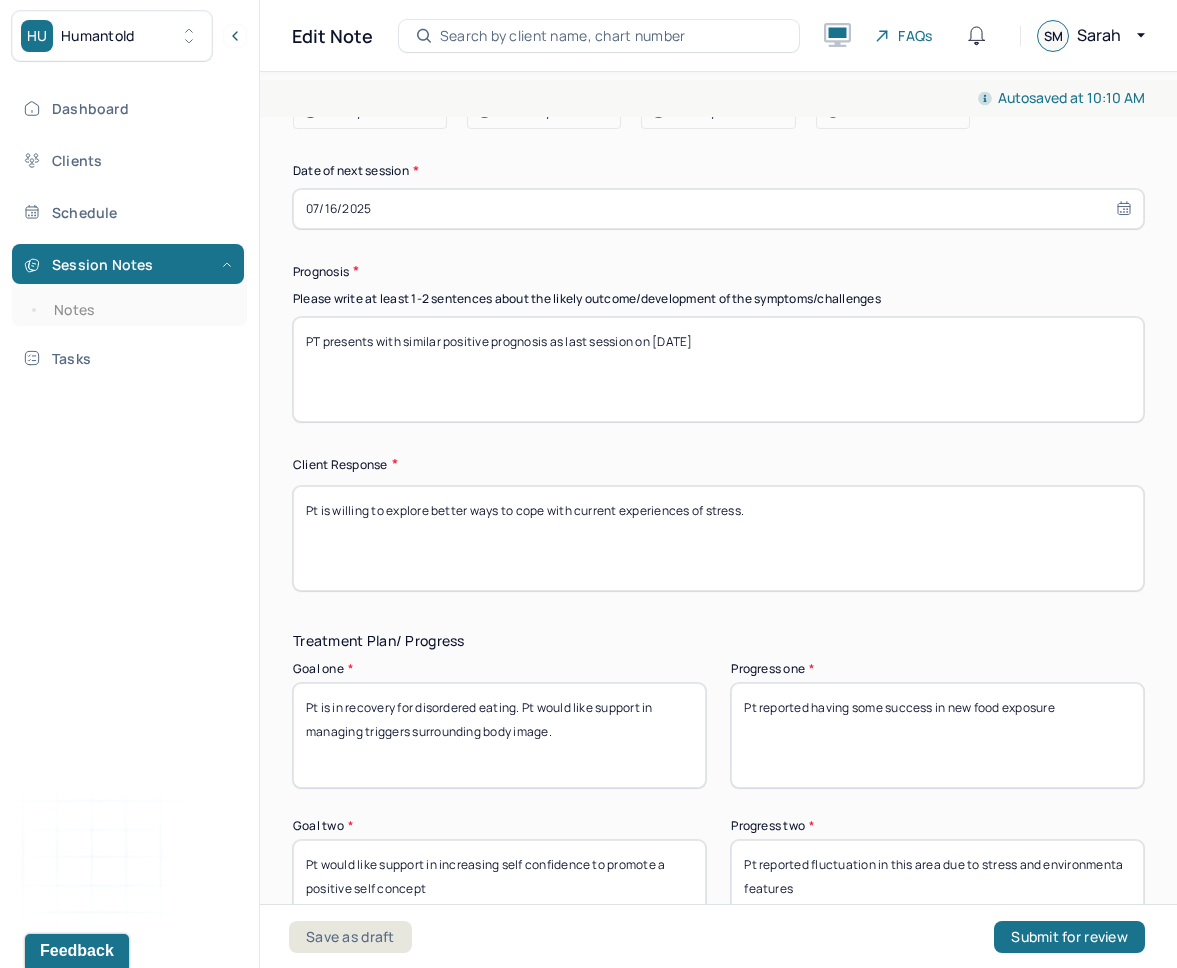 scroll, scrollTop: 3585, scrollLeft: 0, axis: vertical 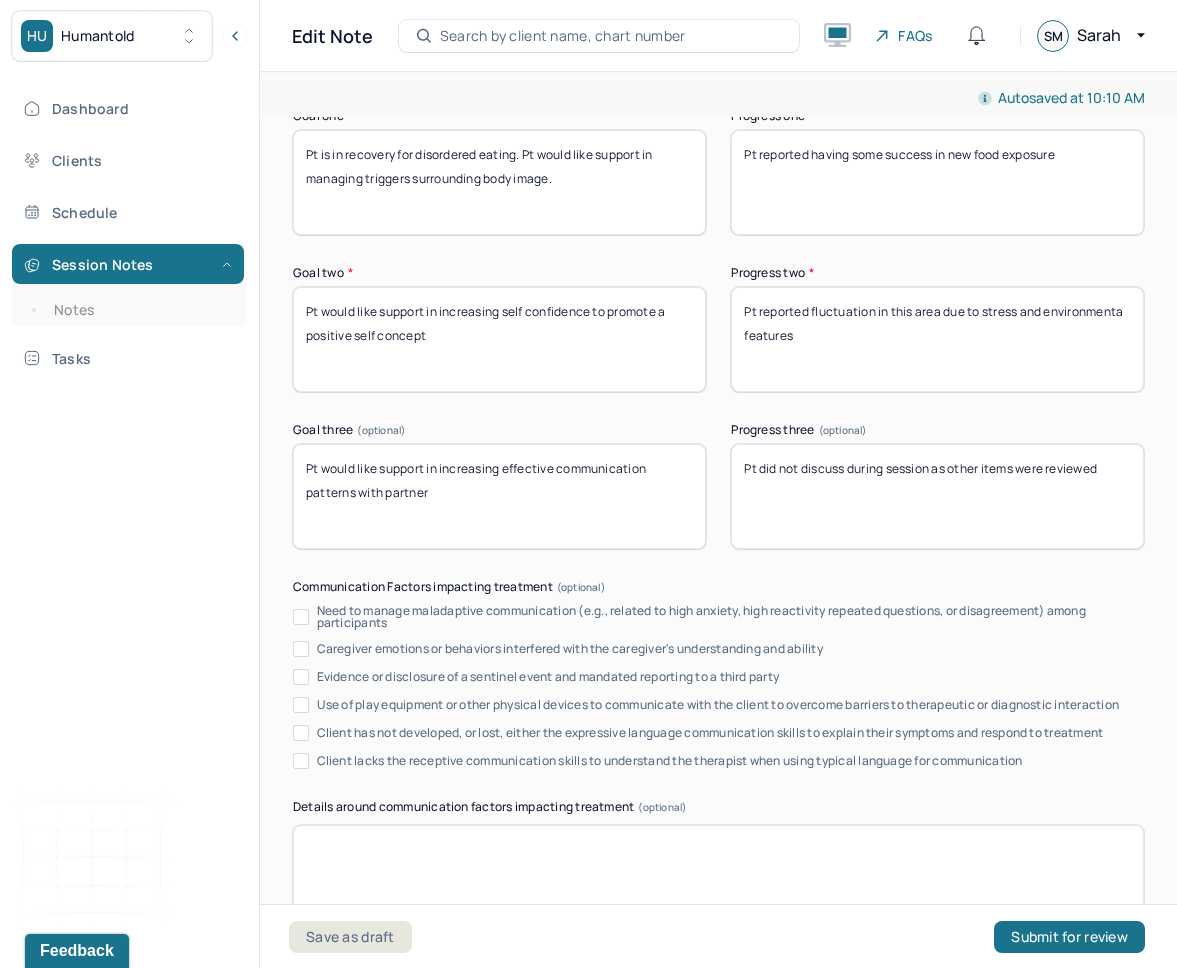 click on "Pt reported fluctuation in this area due to stress and environmenta features" at bounding box center (937, 339) 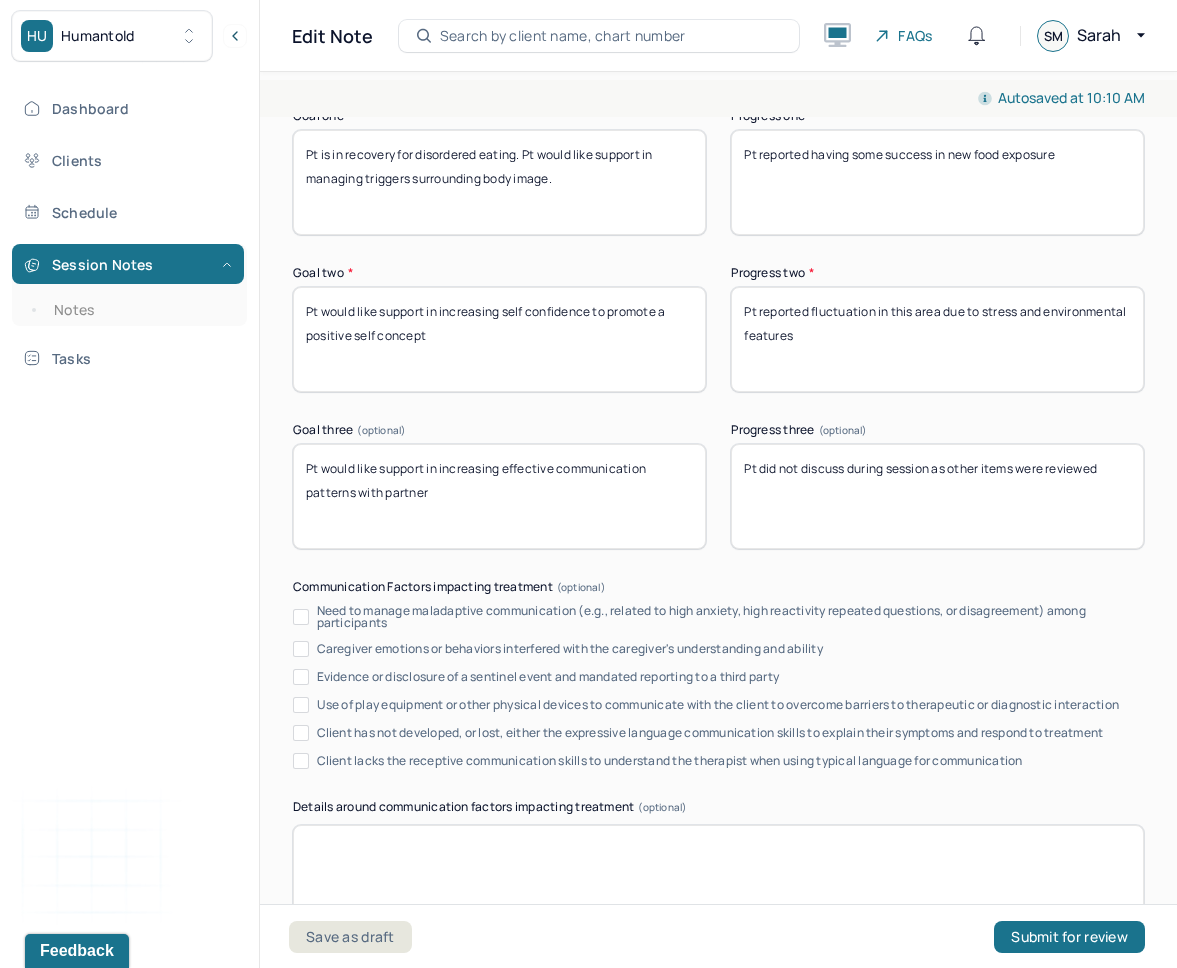 type on "Pt reported fluctuation in this area due to stress and environmental features" 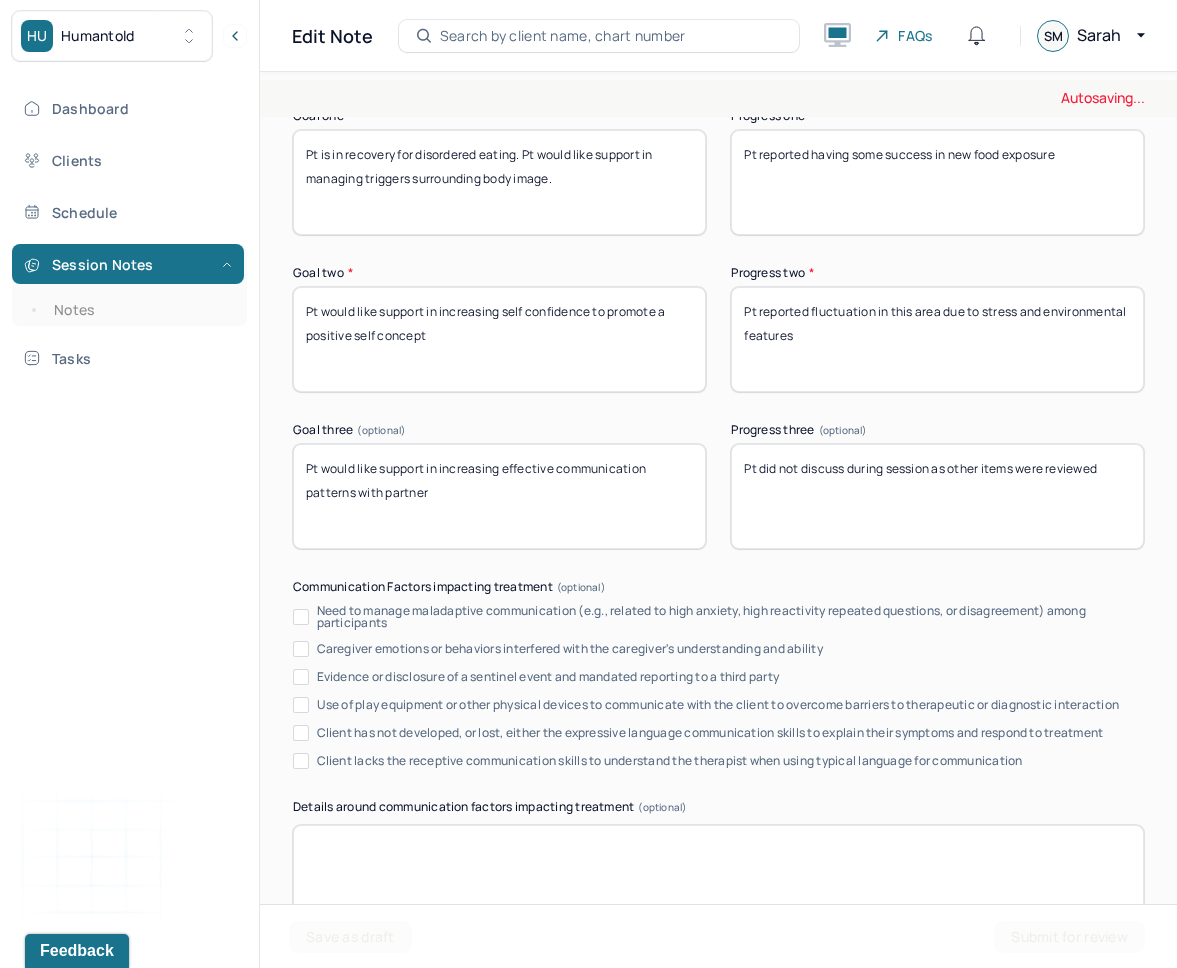 click on "Pt did not discuss during session as other items were reviewed" at bounding box center (937, 496) 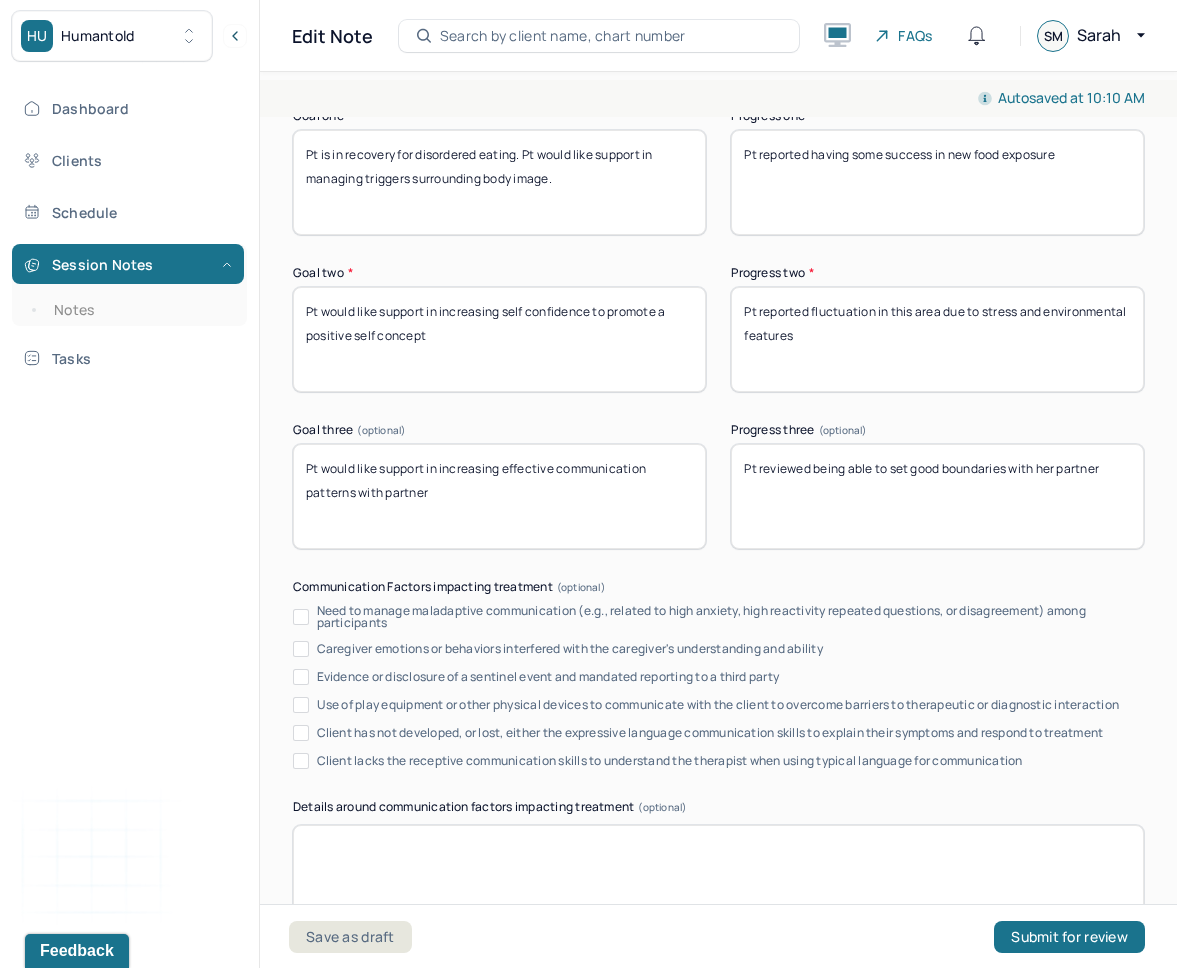 scroll, scrollTop: 3928, scrollLeft: 0, axis: vertical 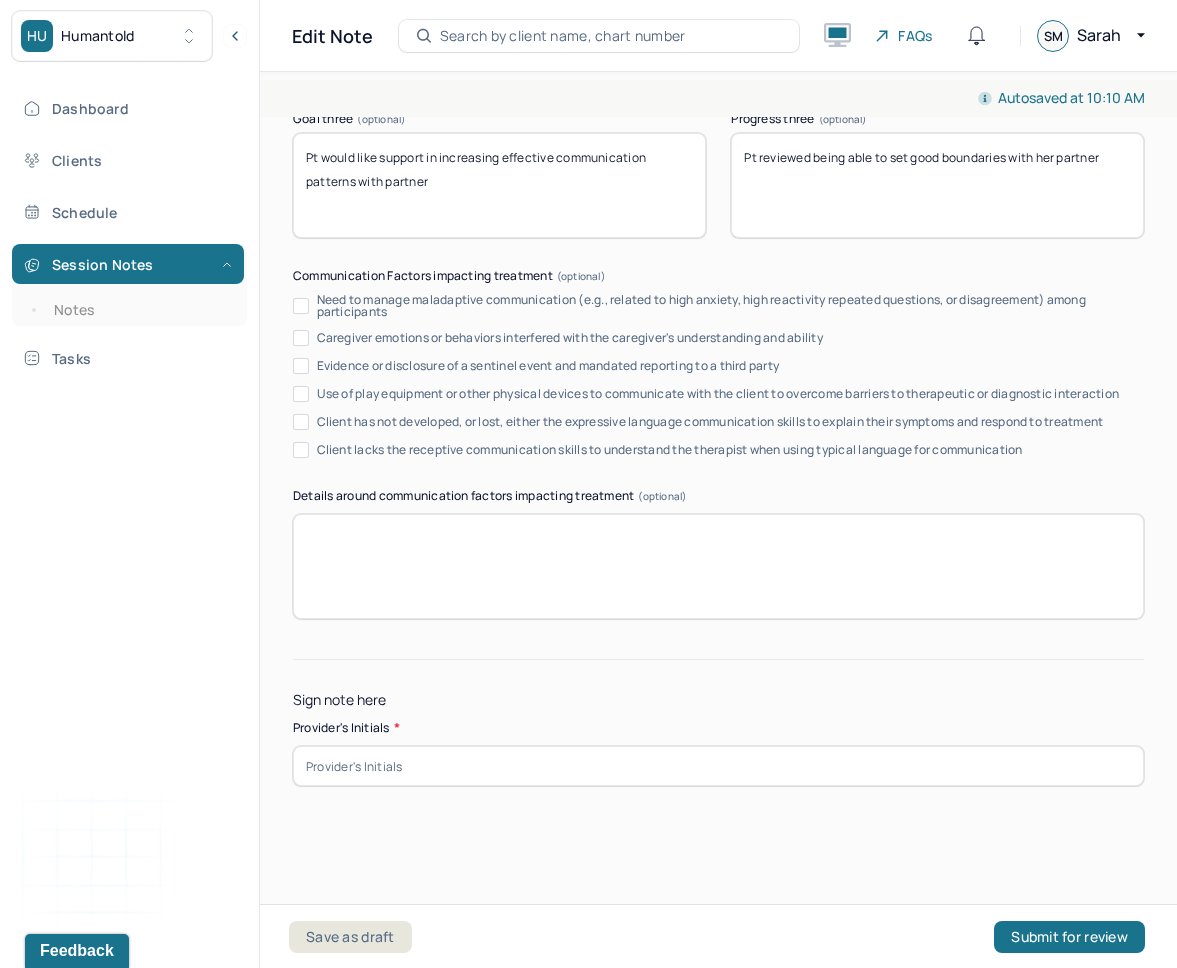 type on "Pt reviewed being able to set good boundaries with her partner" 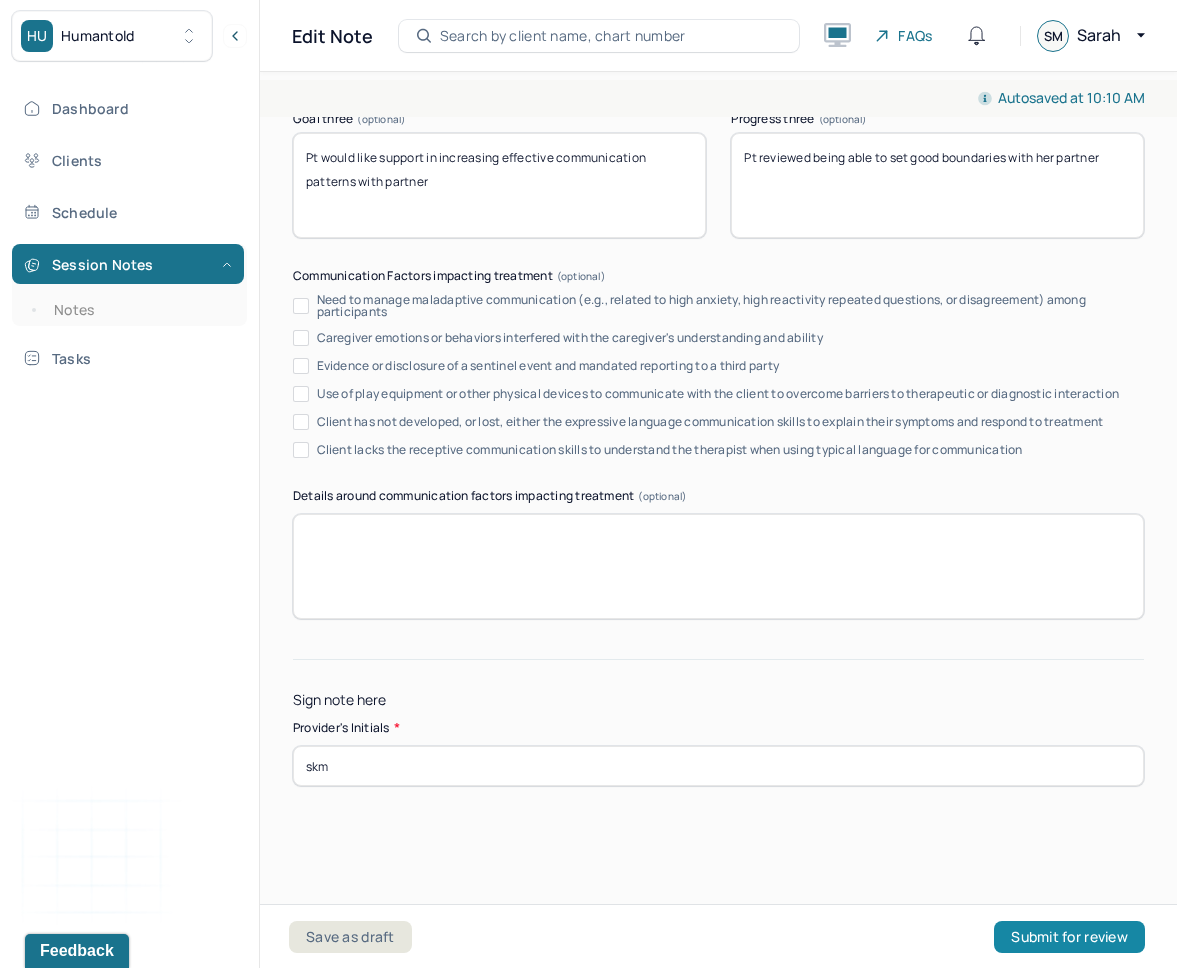type on "skm" 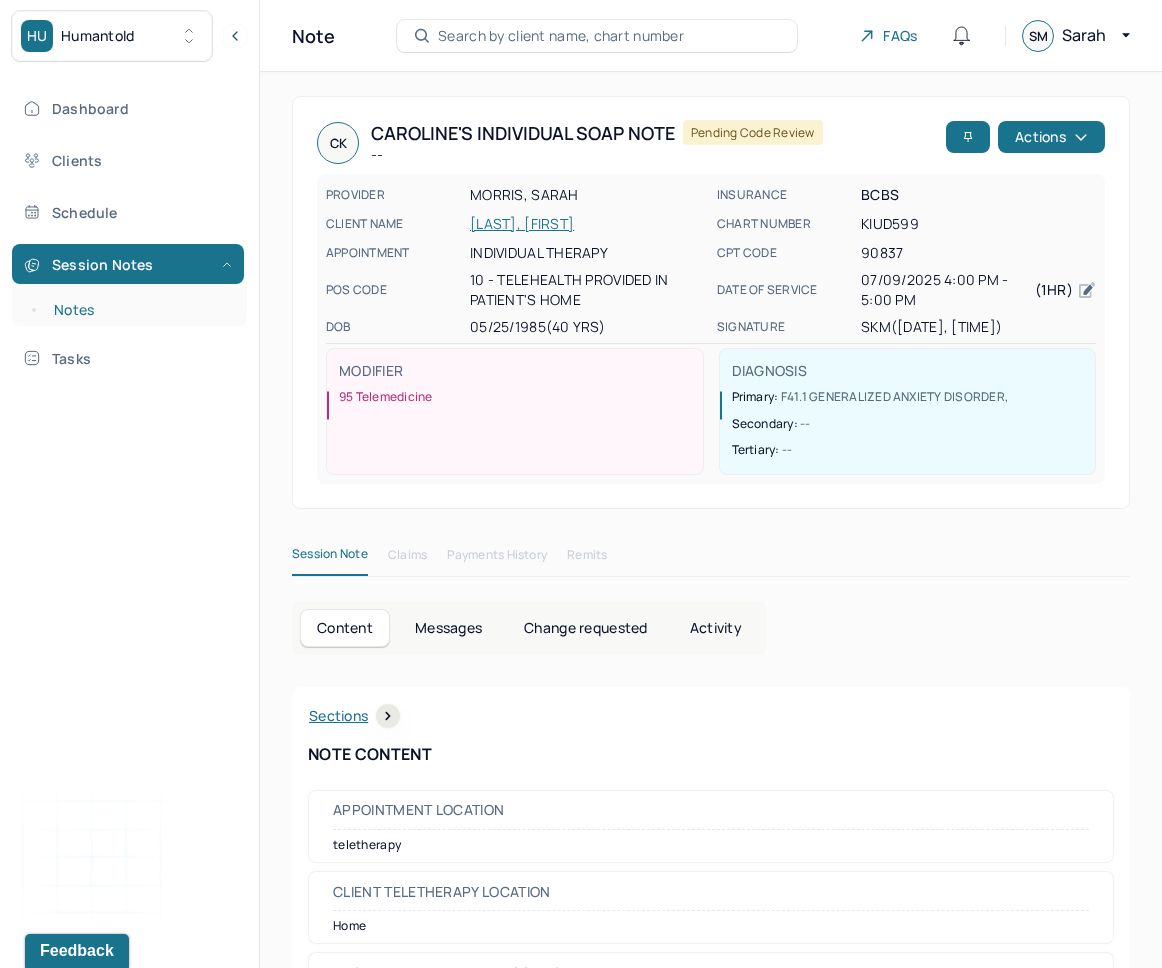 click on "Notes" at bounding box center [139, 310] 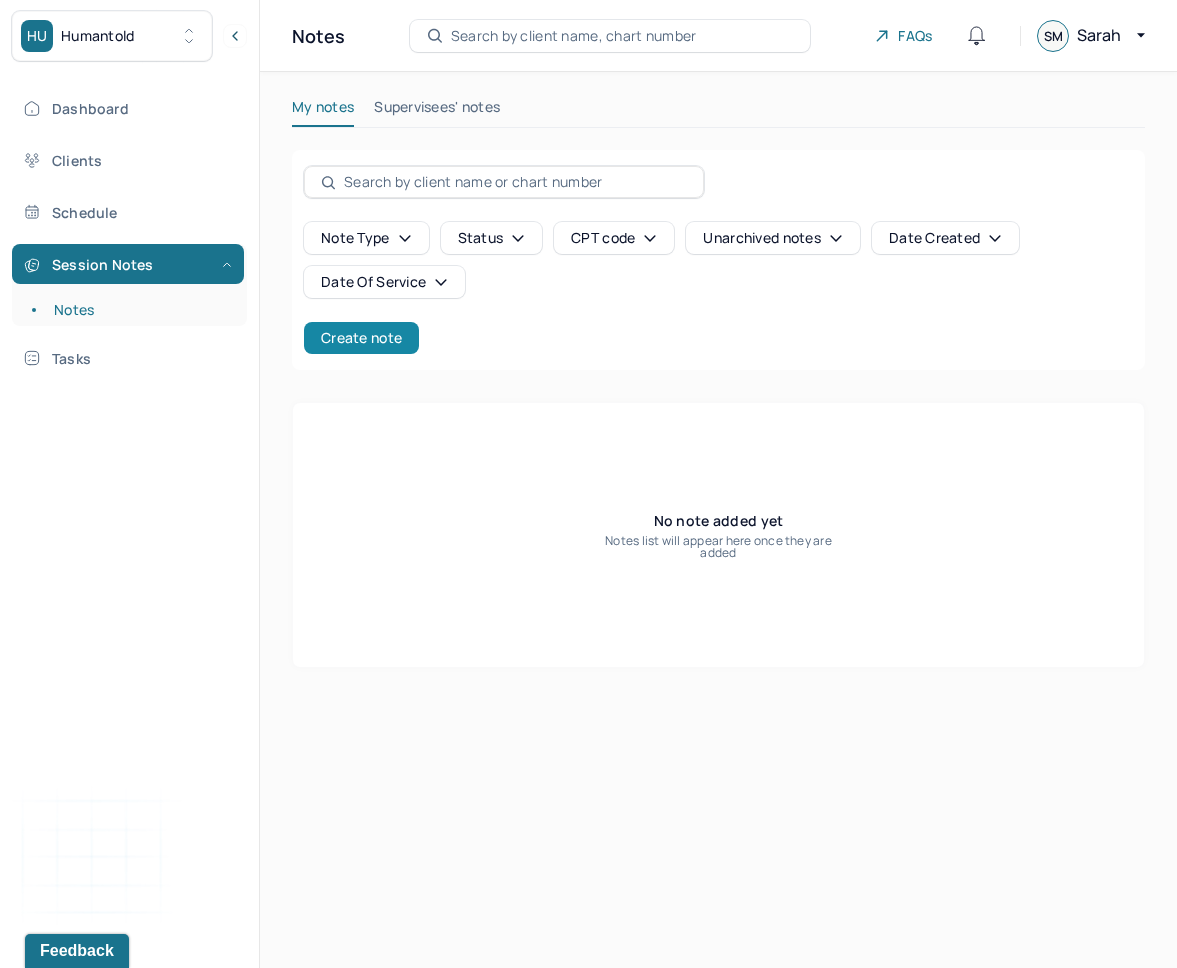 click on "Create note" at bounding box center [361, 338] 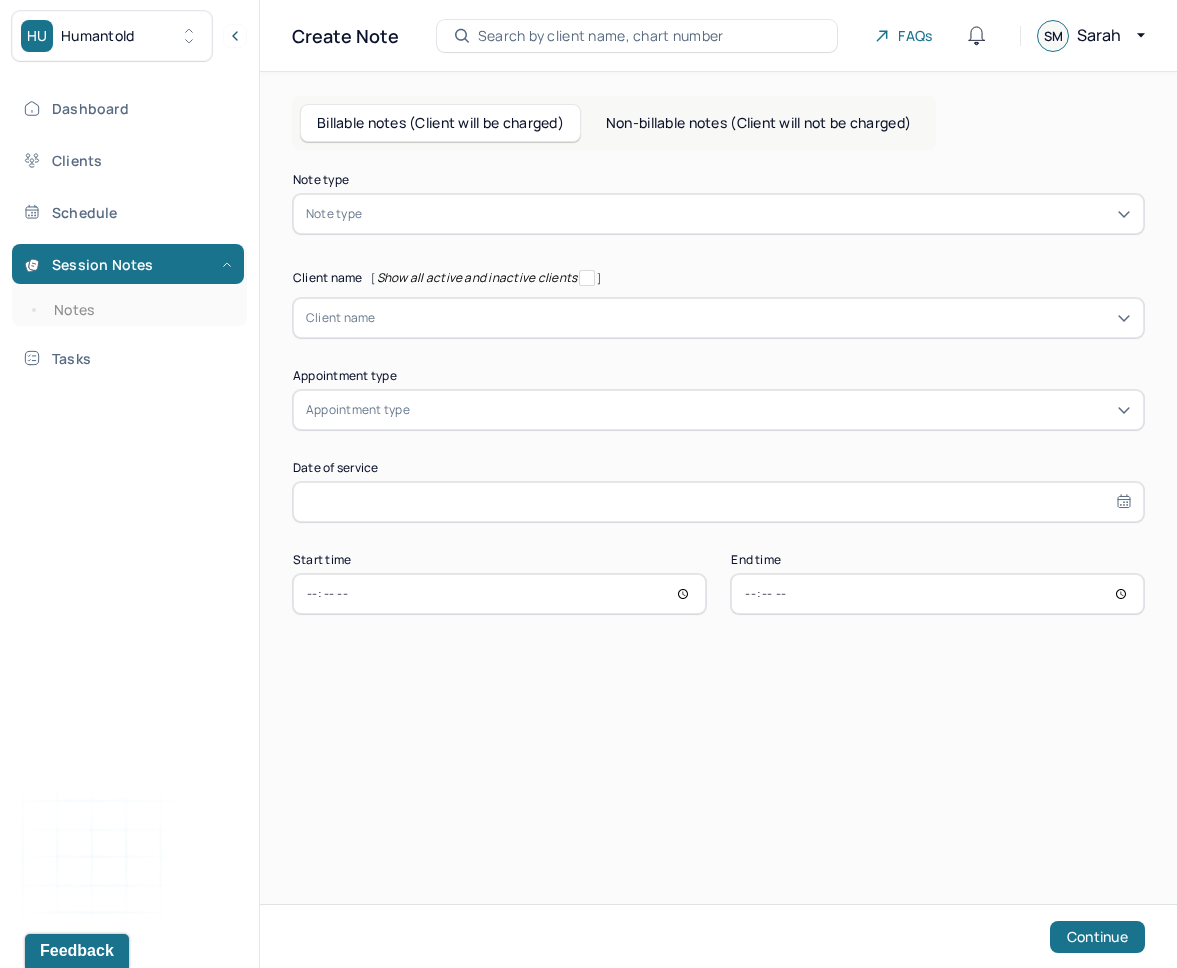 click at bounding box center [748, 214] 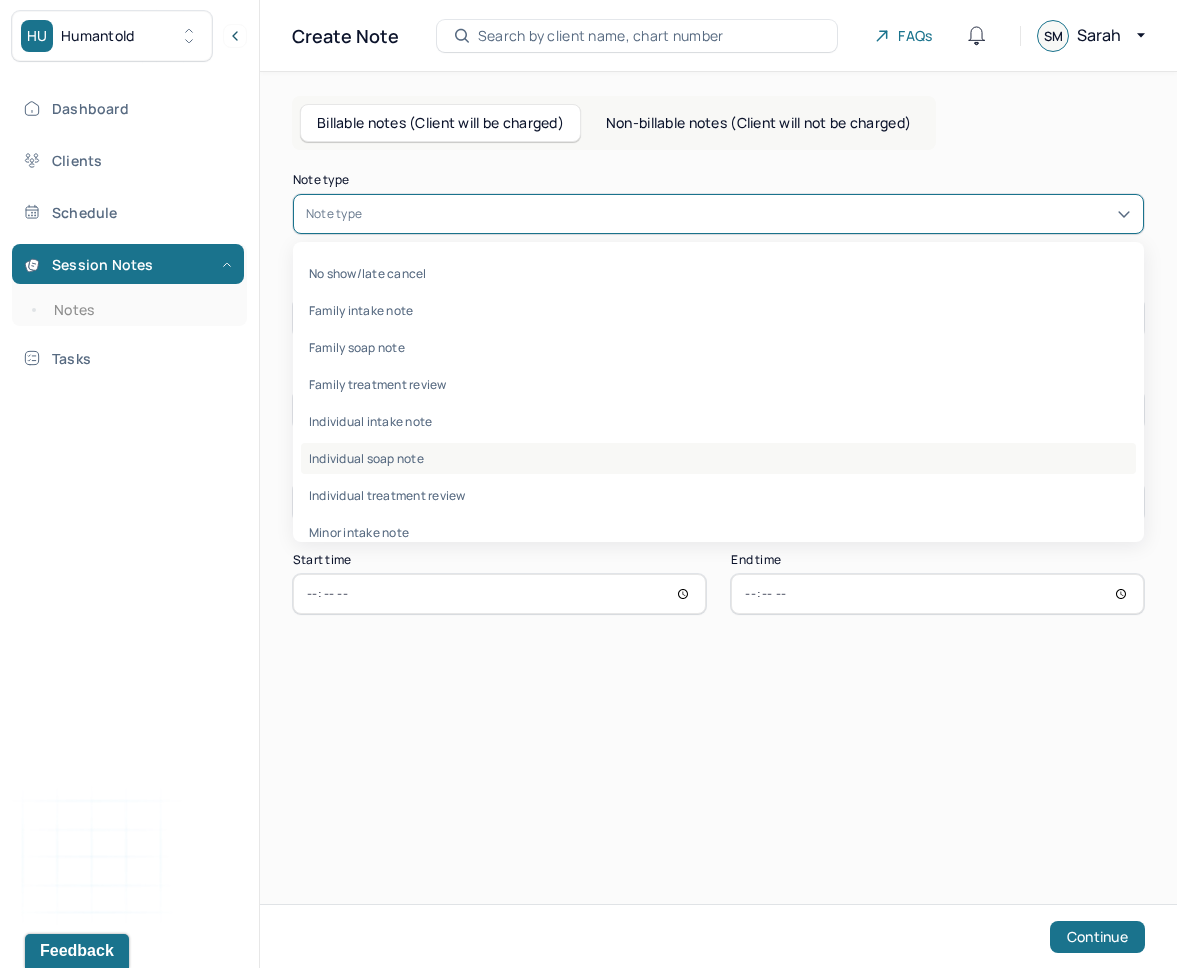click on "Individual soap note" at bounding box center (718, 458) 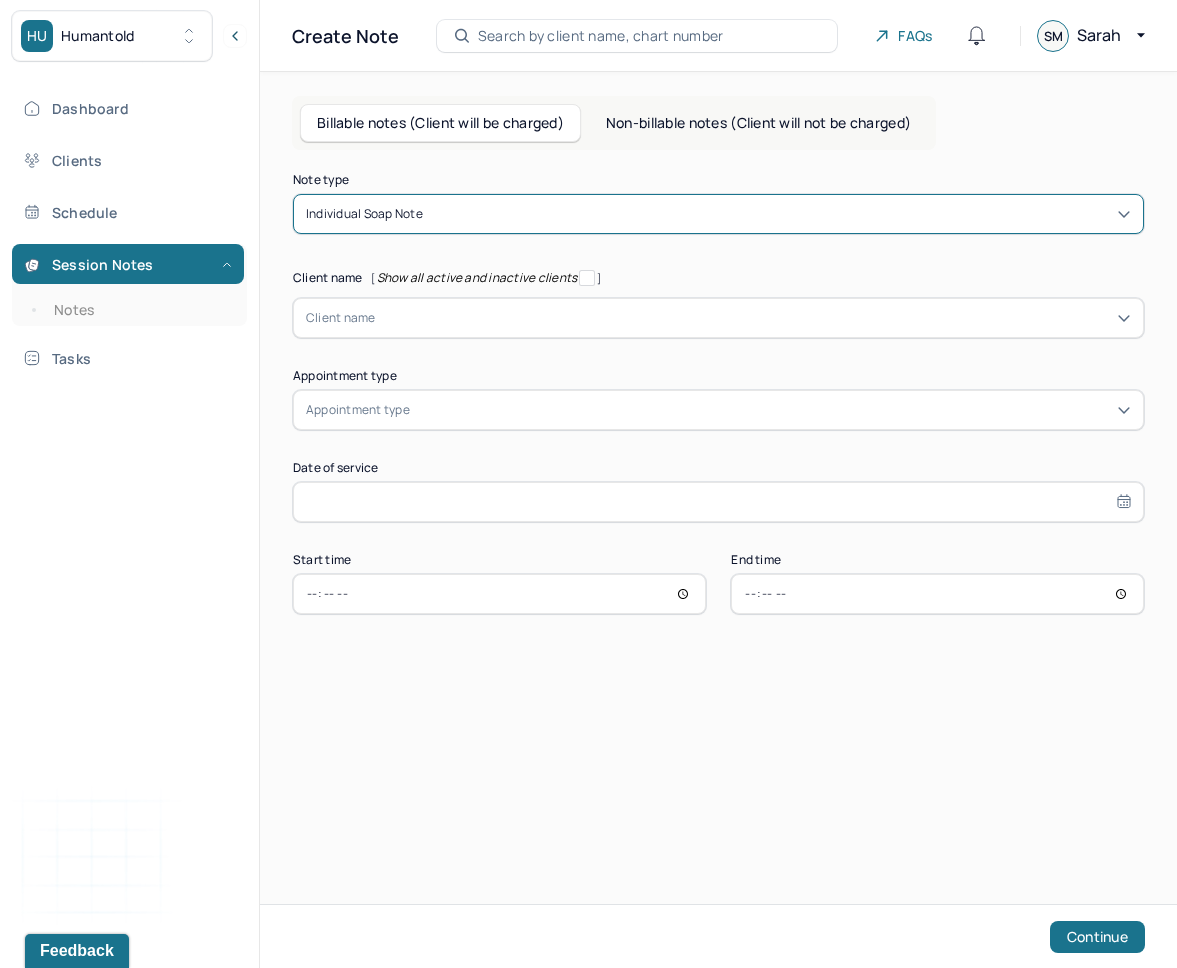 click on "Client name" at bounding box center (341, 318) 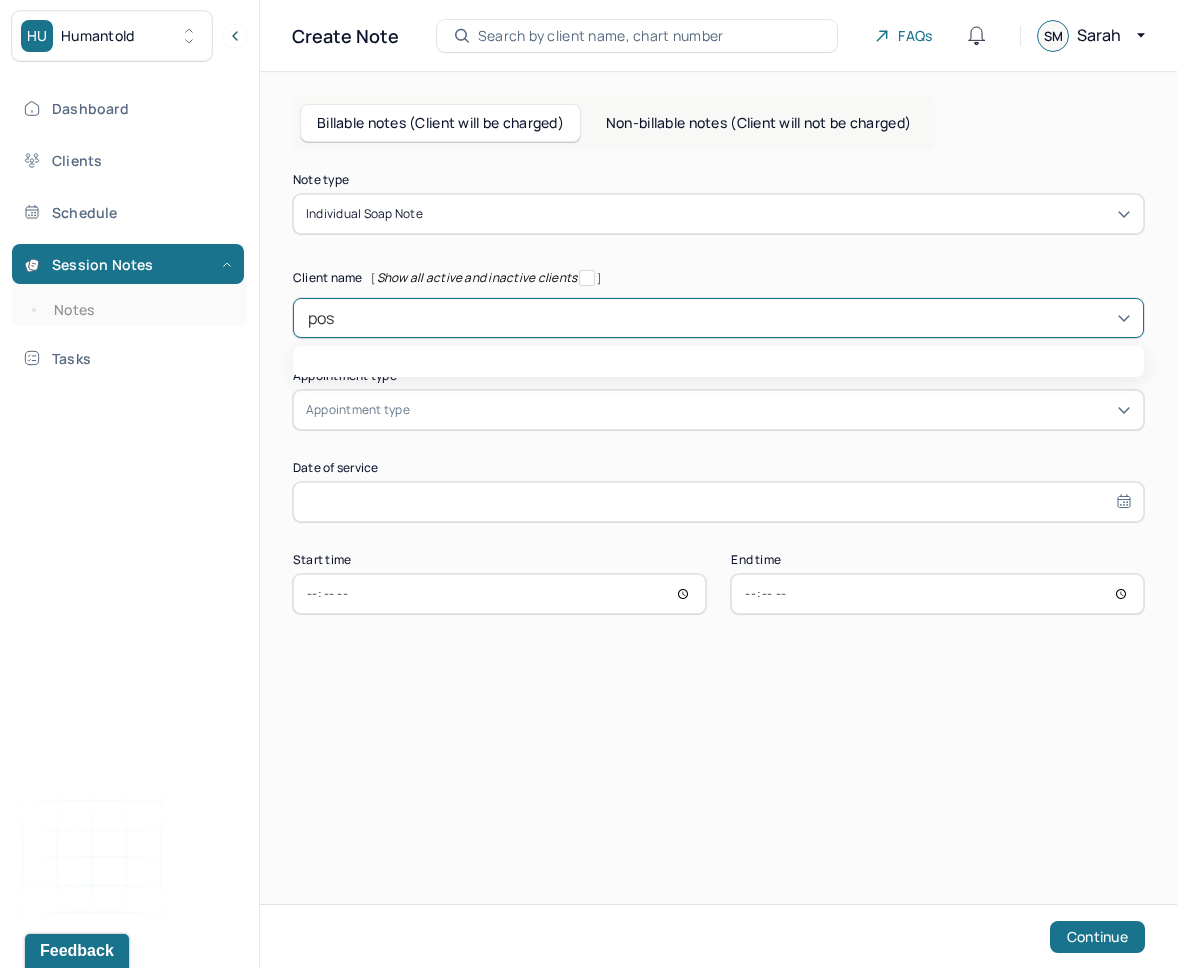 type on "posa" 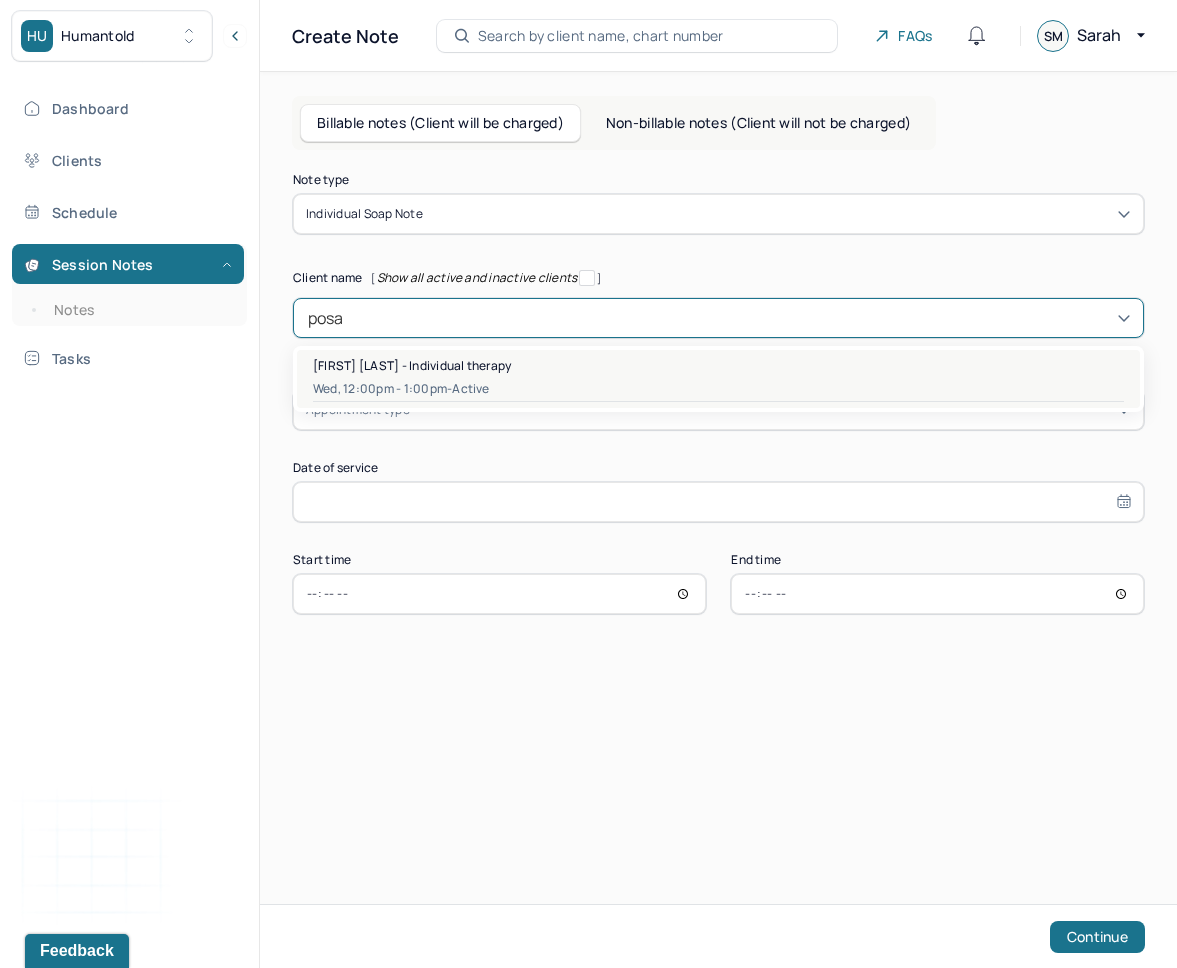 click on "[FIRST] [LAST] - Individual therapy" at bounding box center (412, 365) 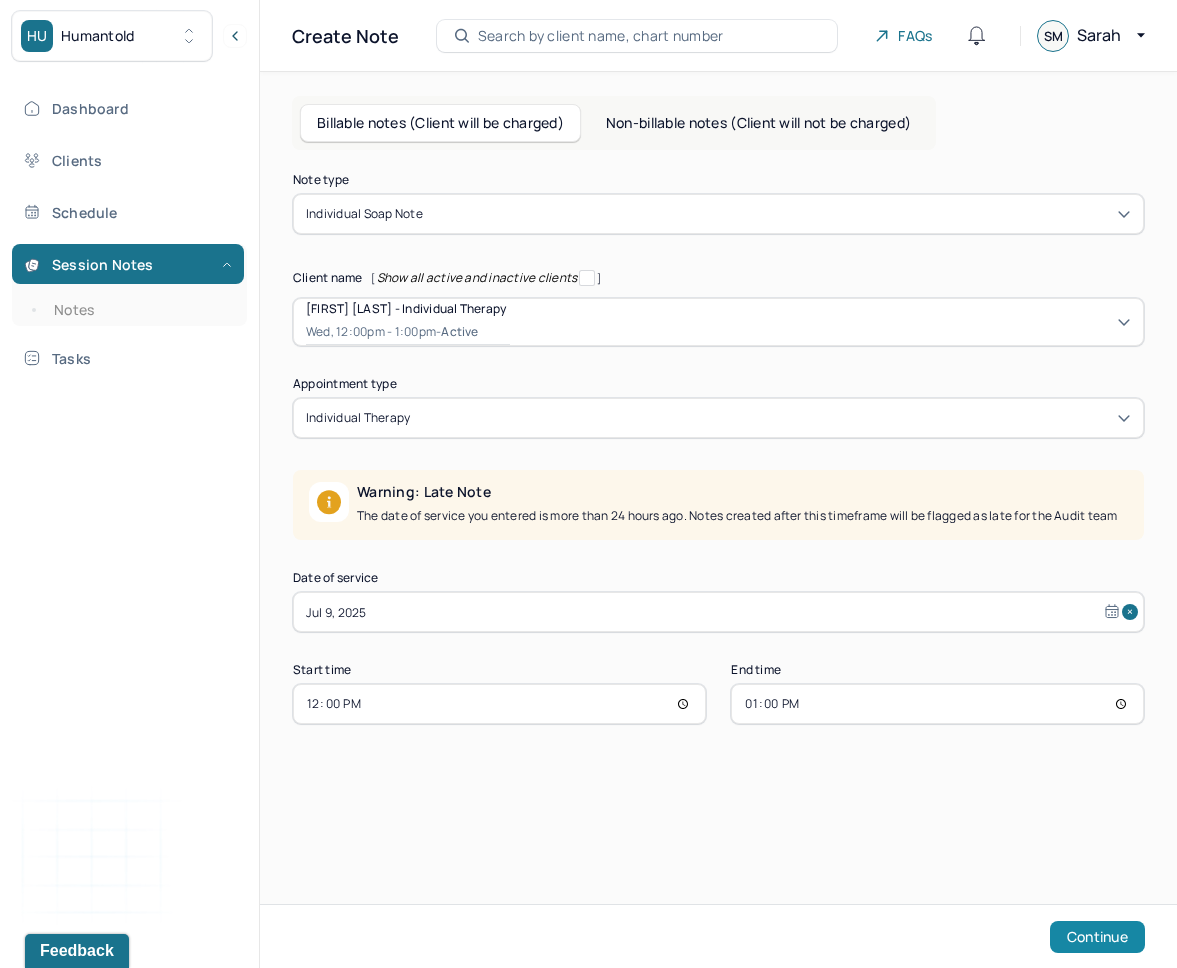 click on "Continue" at bounding box center [1097, 937] 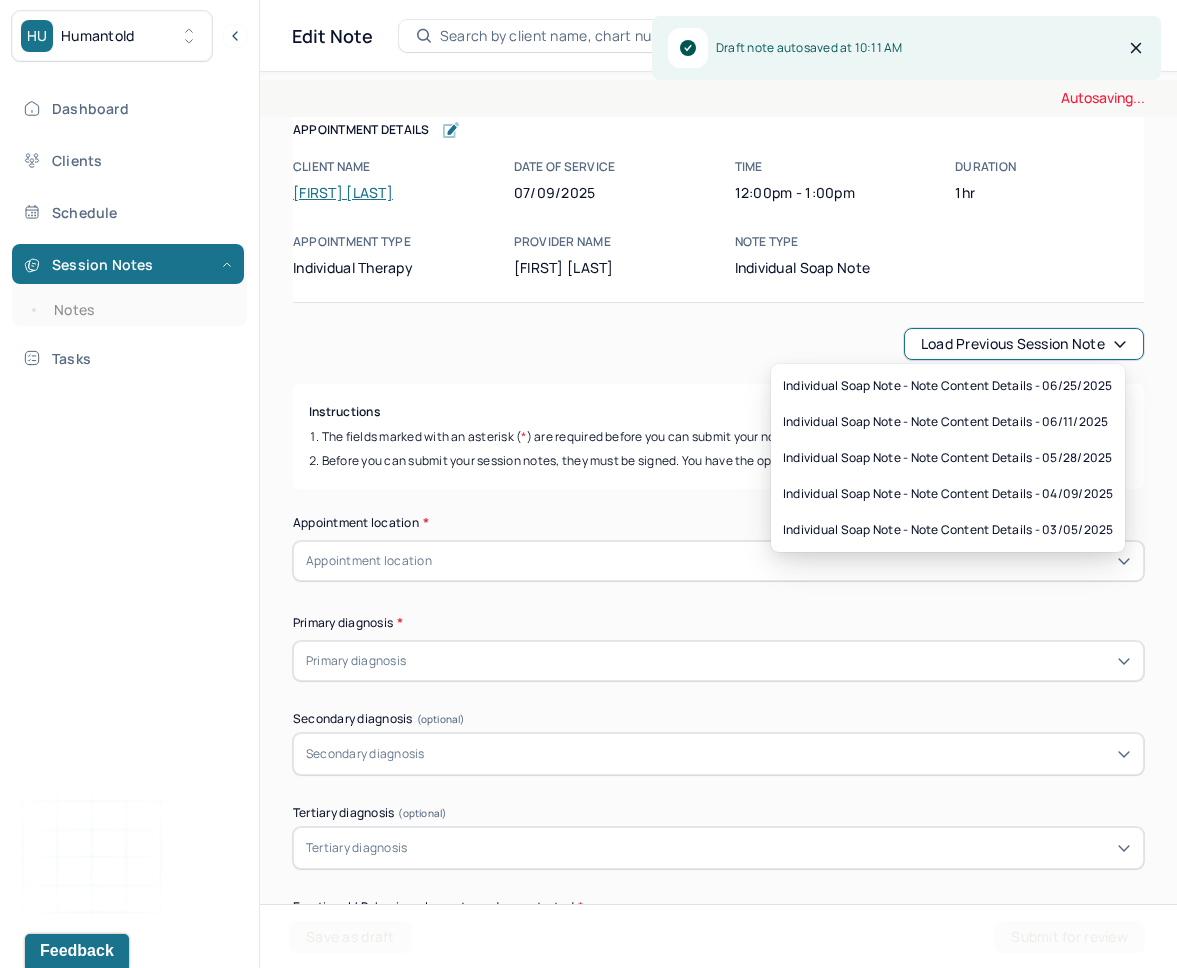 click on "Load previous session note" at bounding box center (1024, 344) 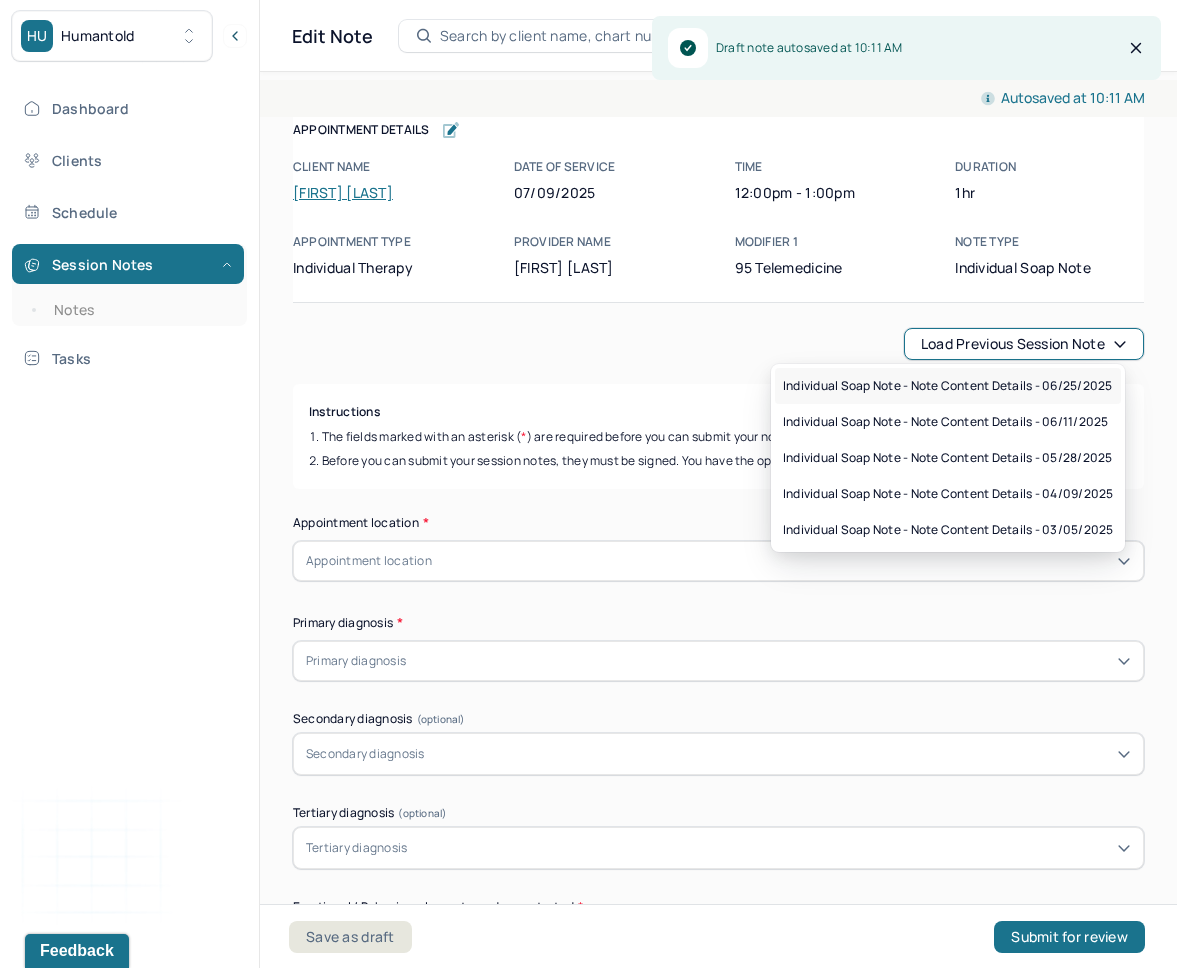 click on "Individual soap note   - Note content Details -   06/25/2025" at bounding box center [947, 386] 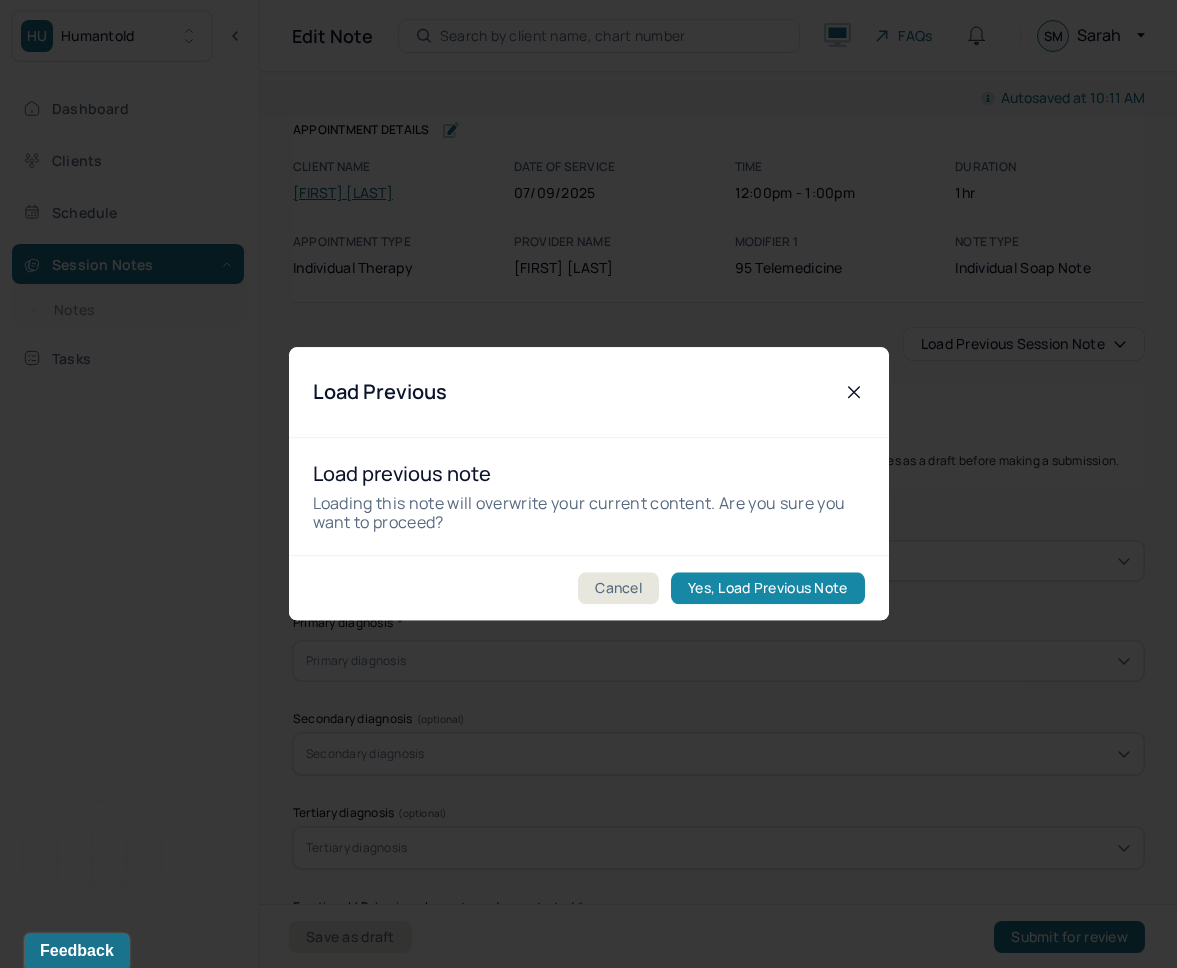 click on "Yes, Load Previous Note" at bounding box center (767, 589) 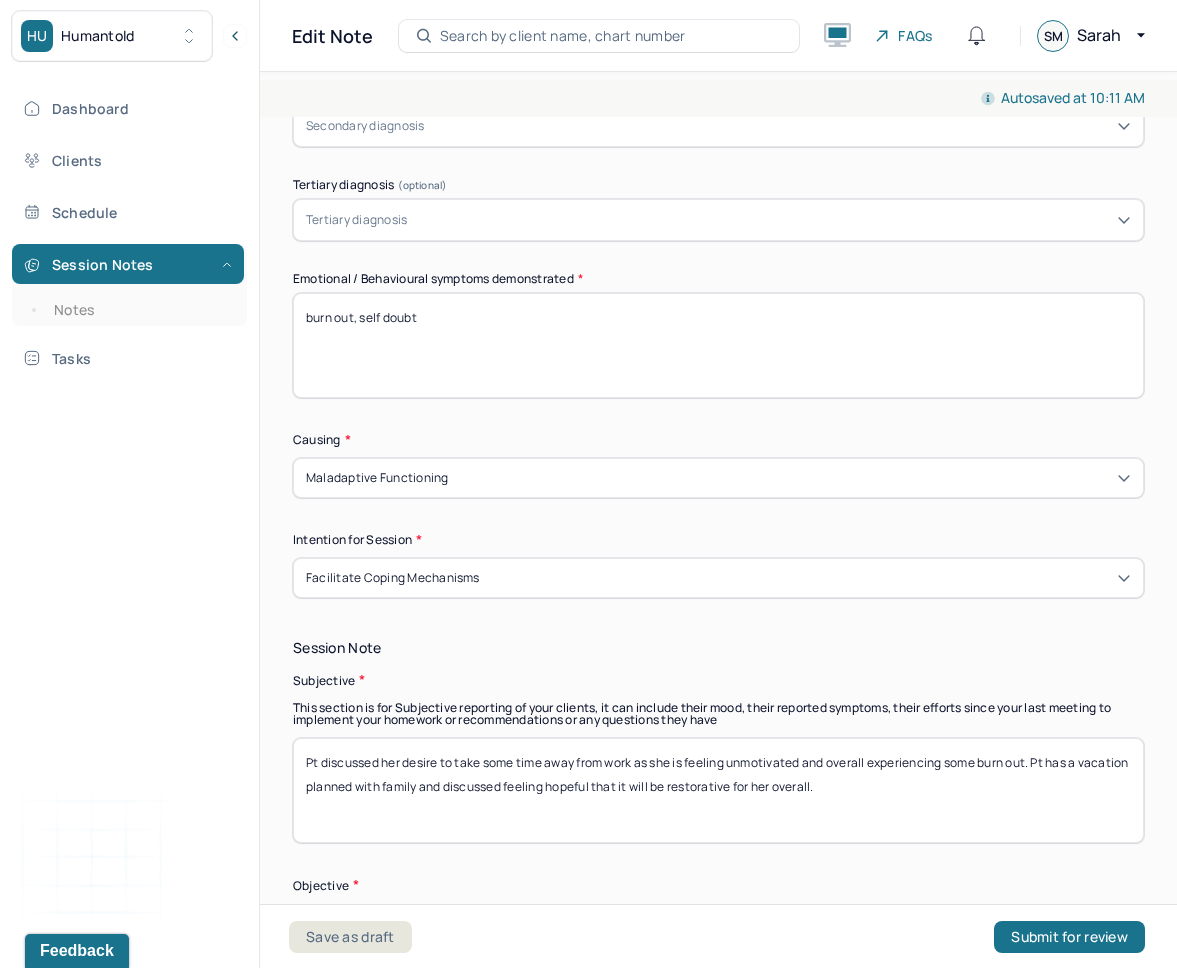 scroll, scrollTop: 891, scrollLeft: 0, axis: vertical 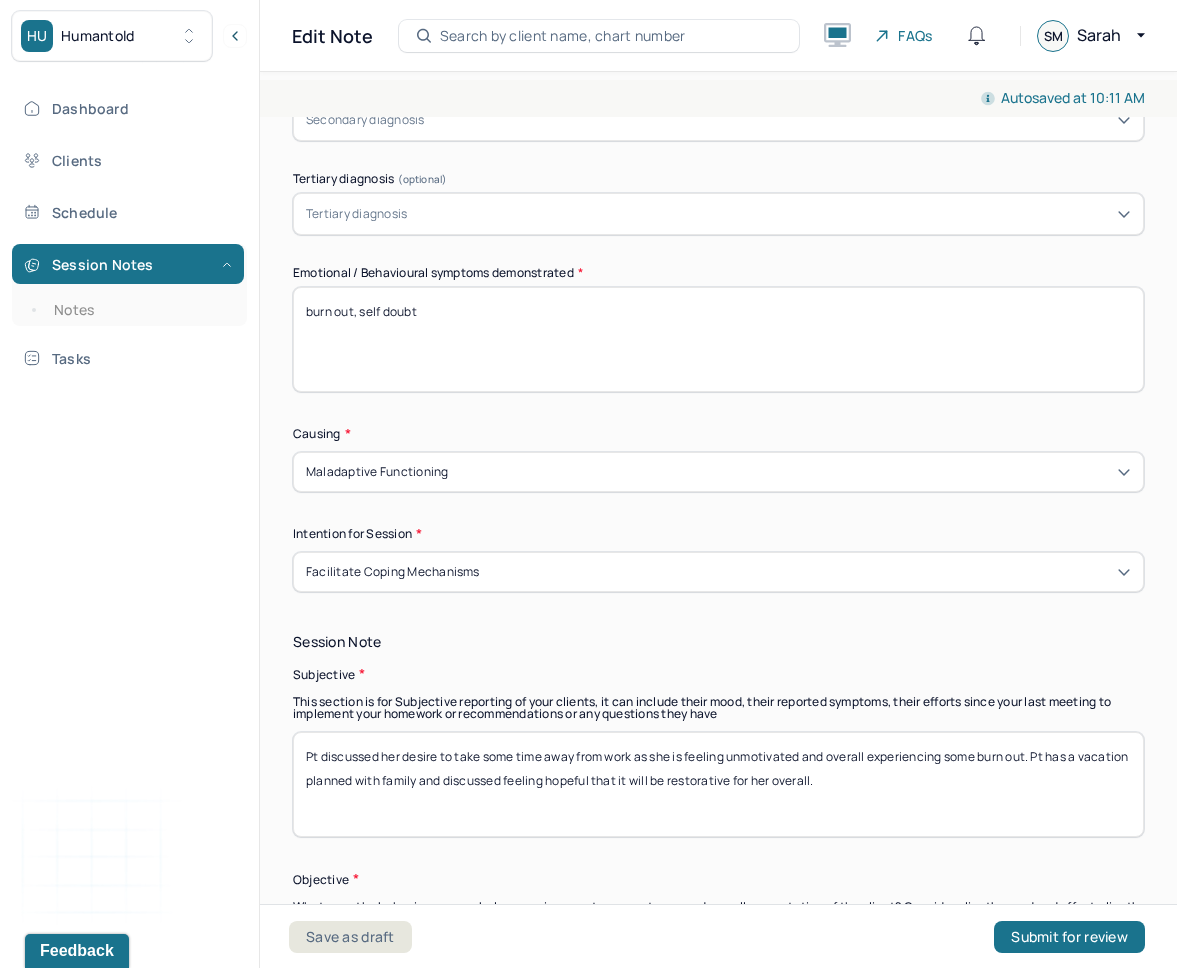 click on "burn out, self doubt" at bounding box center (718, 339) 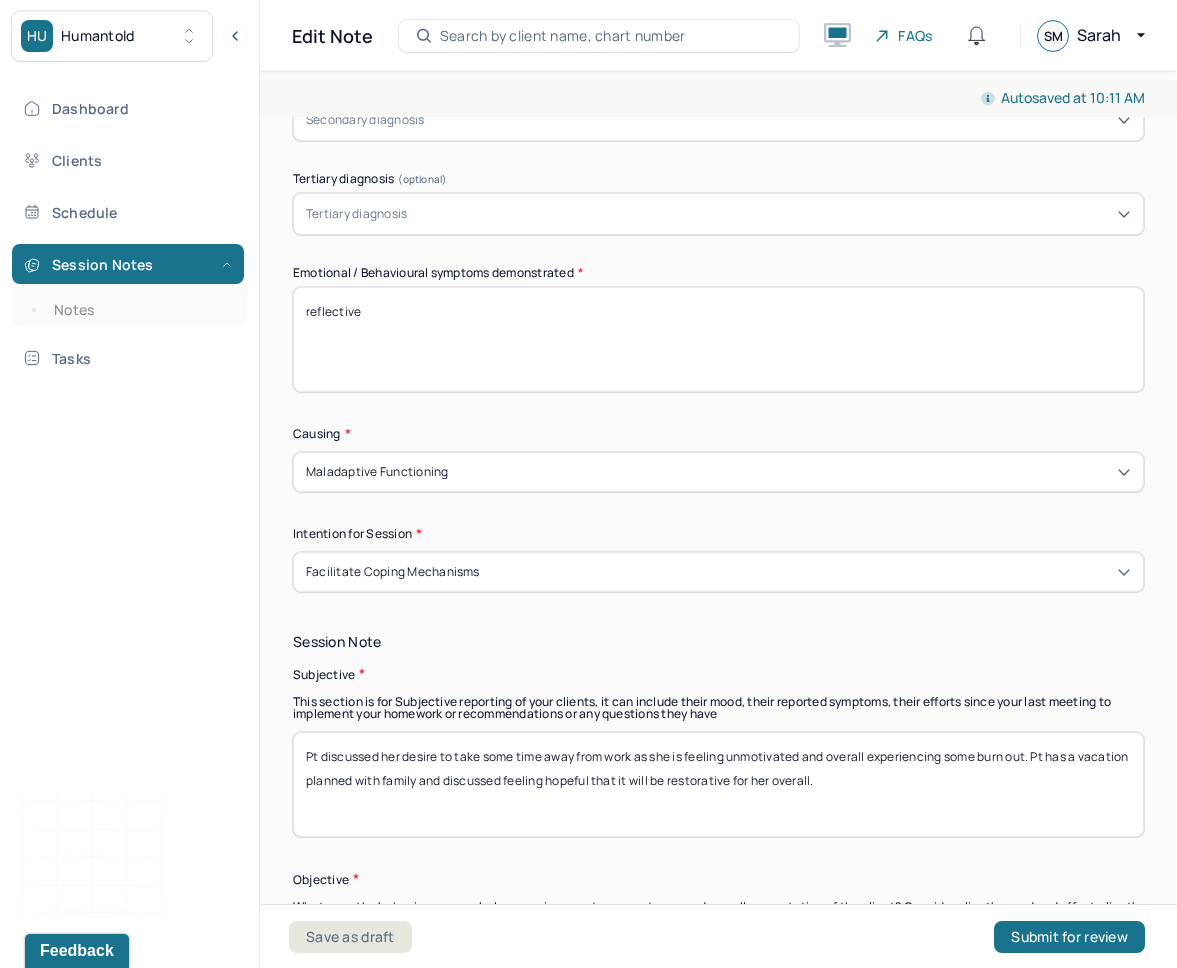 type on "reflective" 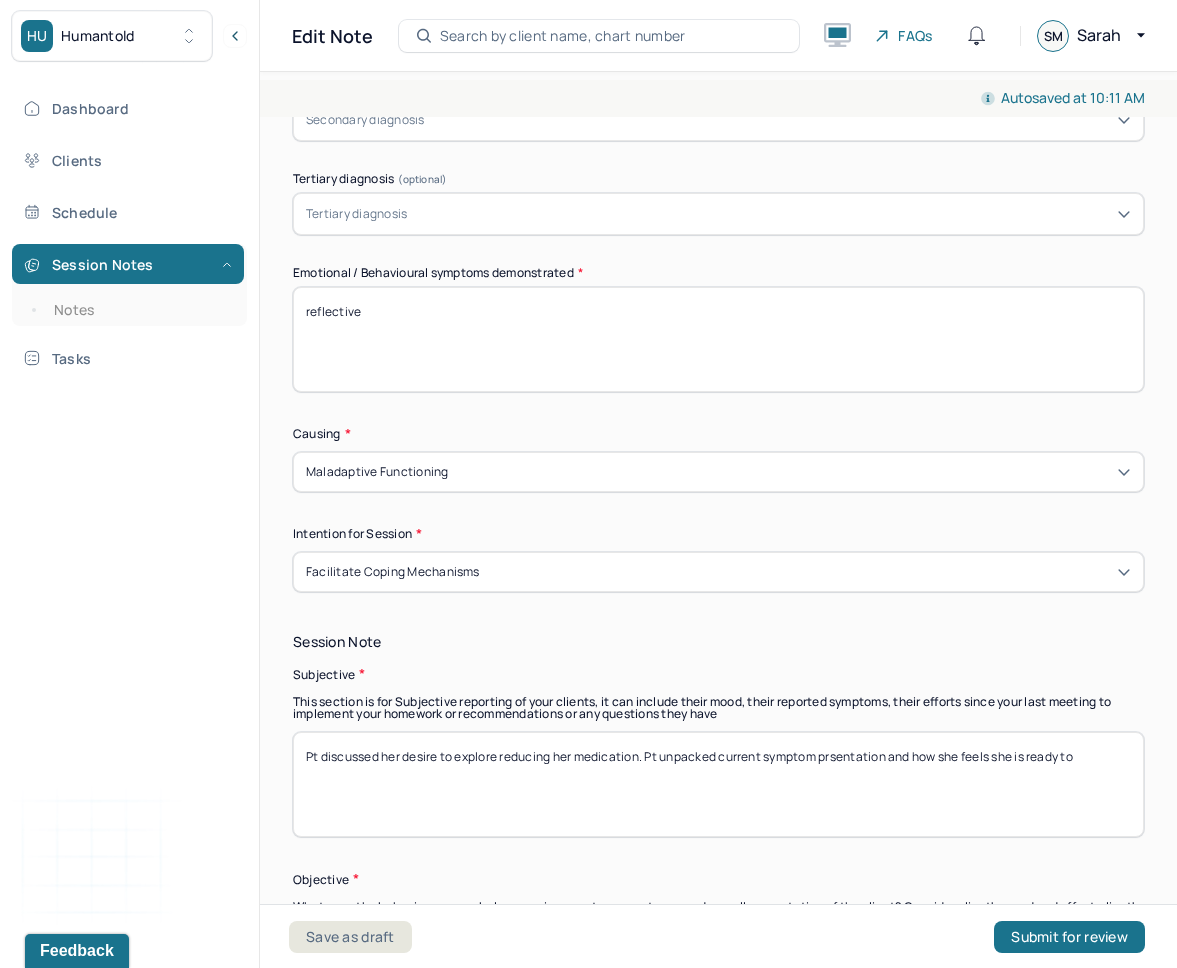 click on "Pt discussed her desire to explore reducing her medication. Pt unpacked current symptom prsentation and how she feels she is ready to" at bounding box center [718, 784] 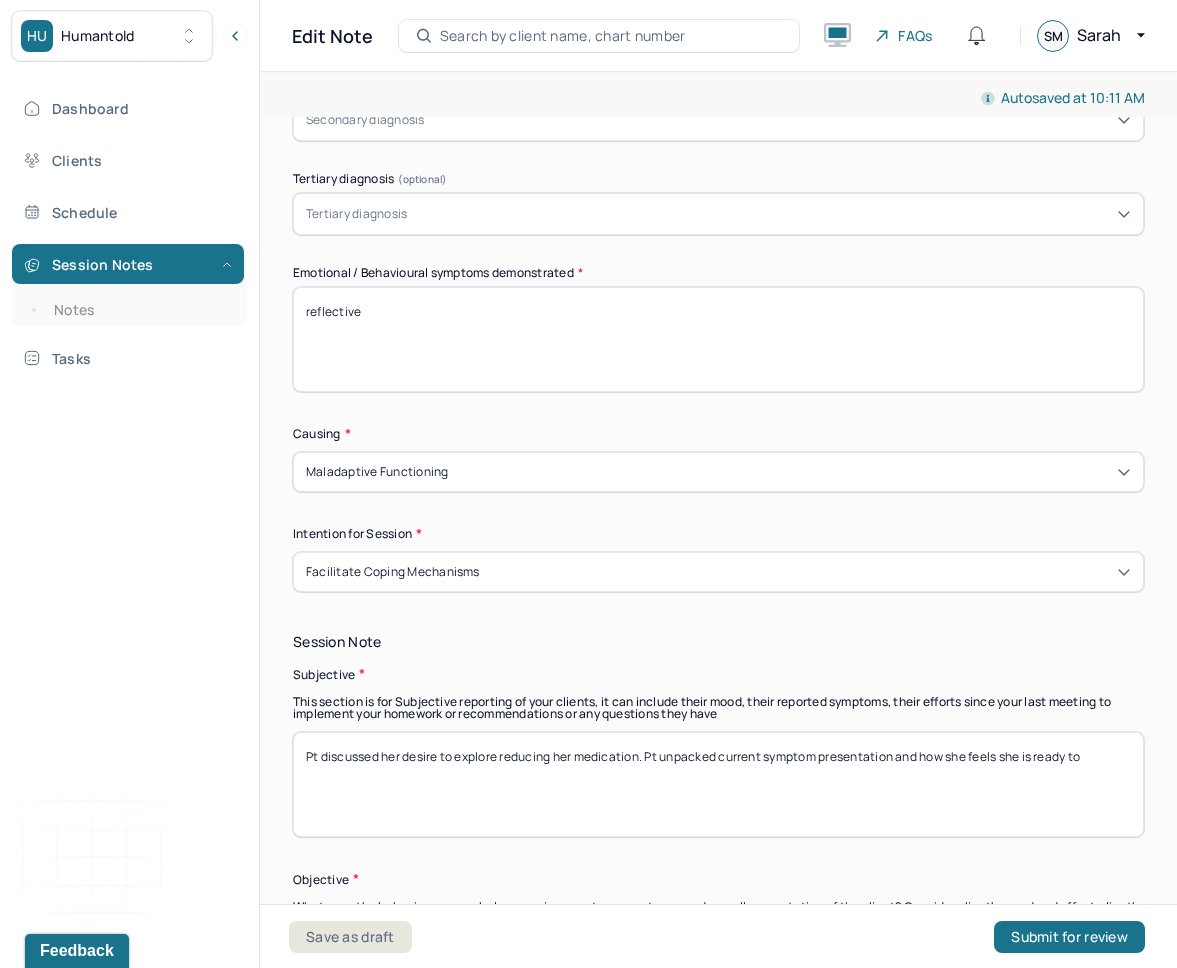 click on "Pt discussed her desire to explore reducing her medication. Pt unpacked current symptom prsentation and how she feels she is ready to" at bounding box center (718, 784) 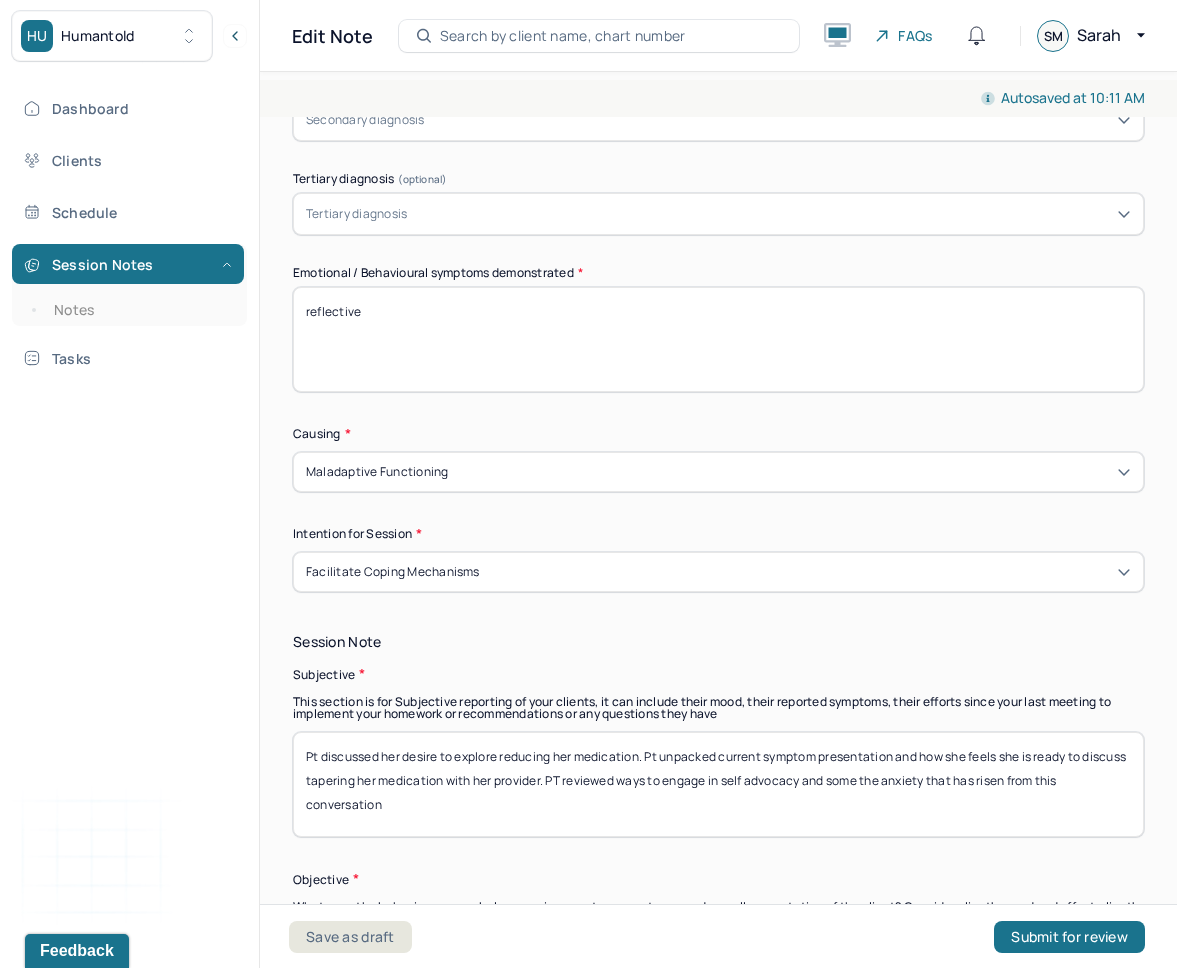 type on "Pt discussed her desire to explore reducing her medication. Pt unpacked current symptom presentation and how she feels she is ready to discuss tapering her medication with her provider. PT reviewed ways to engage in self advocacy and some the anxiety that has risen from this conversation" 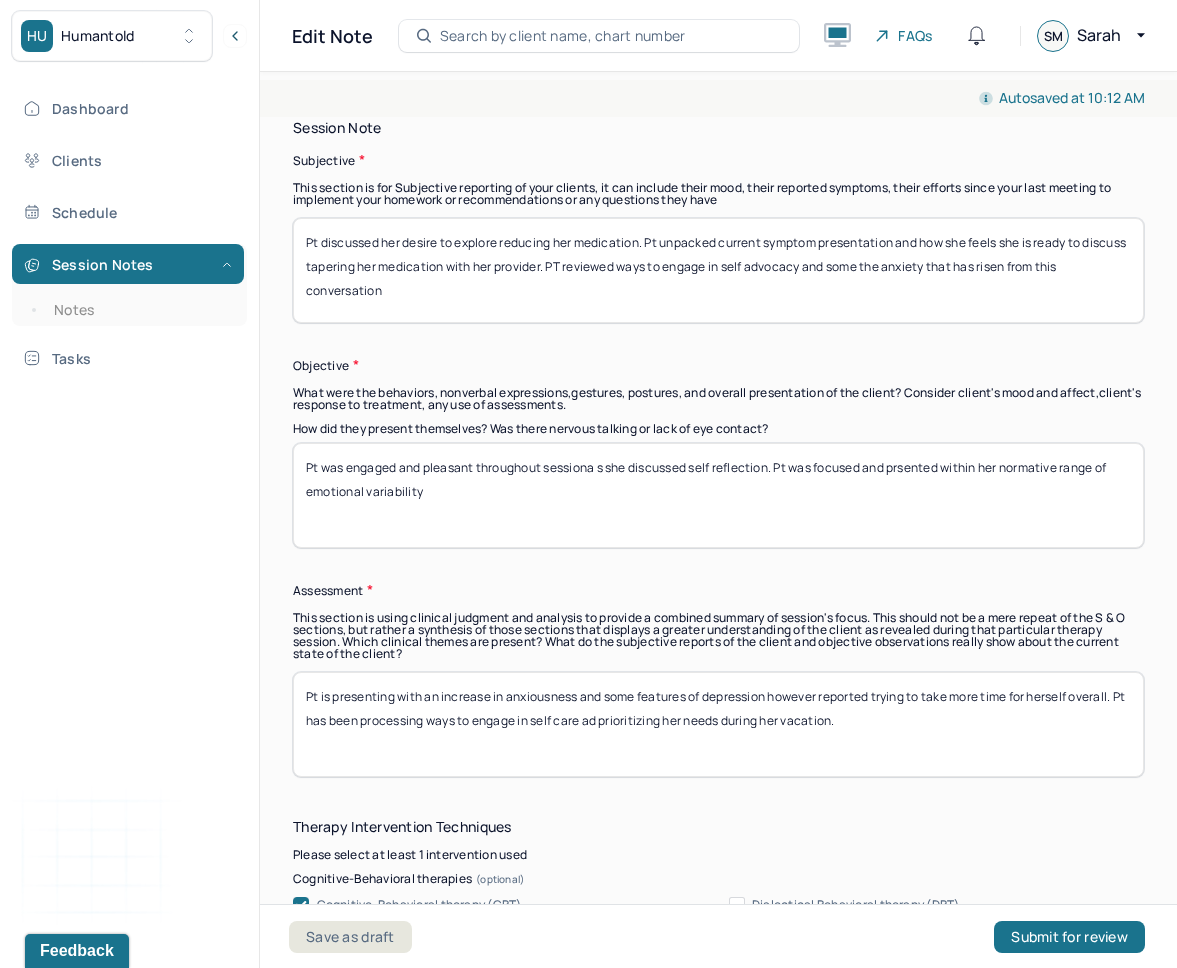 type on "Pt was engaged and pleasant throughout sessiona s she discussed self reflection. Pt was focused and prsented within her normative range of emotional variability" 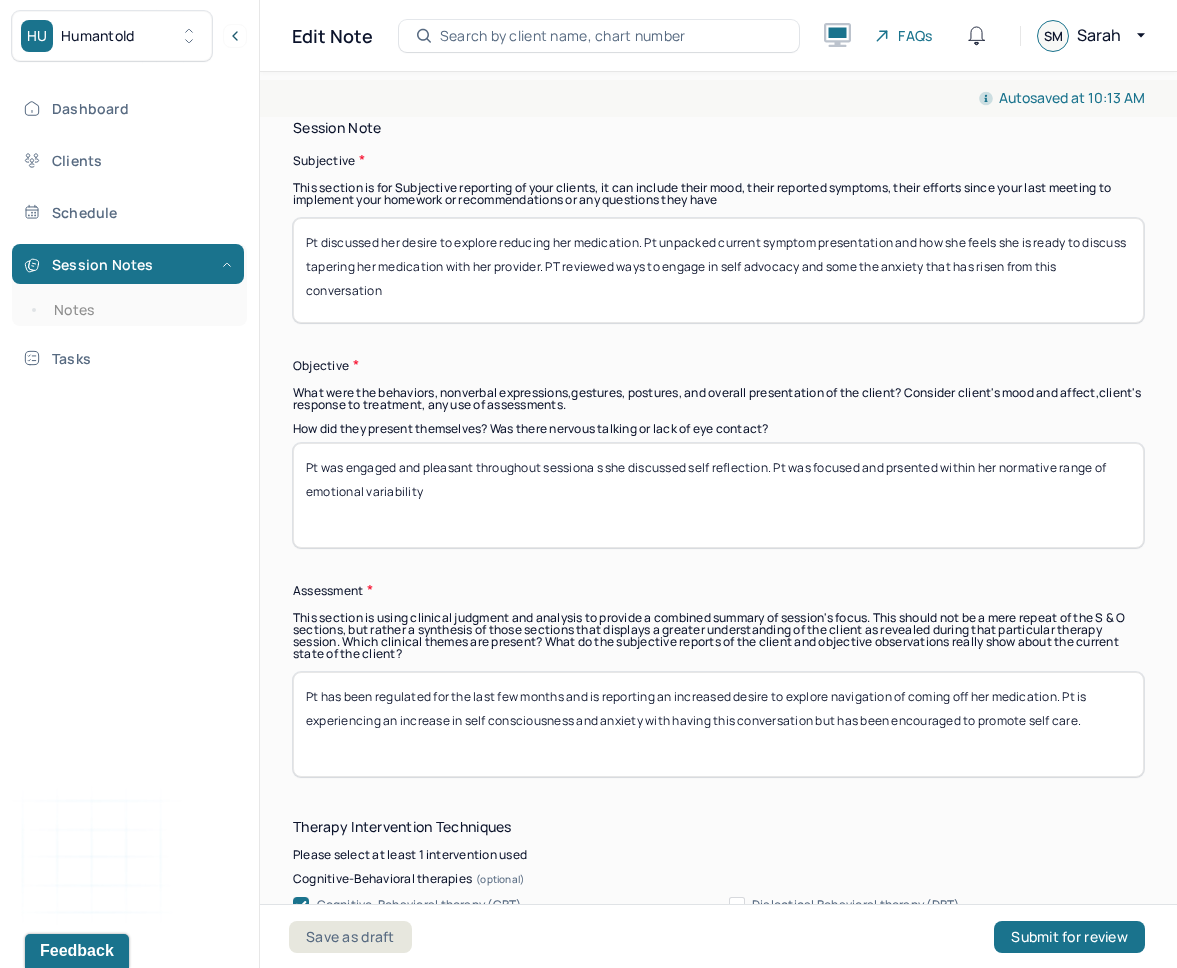 type on "Pt has been regulated for the last few months and is reporting an increased desire to explore navigation of coming off her medication. Pt is experiencing an increase in self consciousness and anxiety with having this conversation but has been encouraged to promote self care." 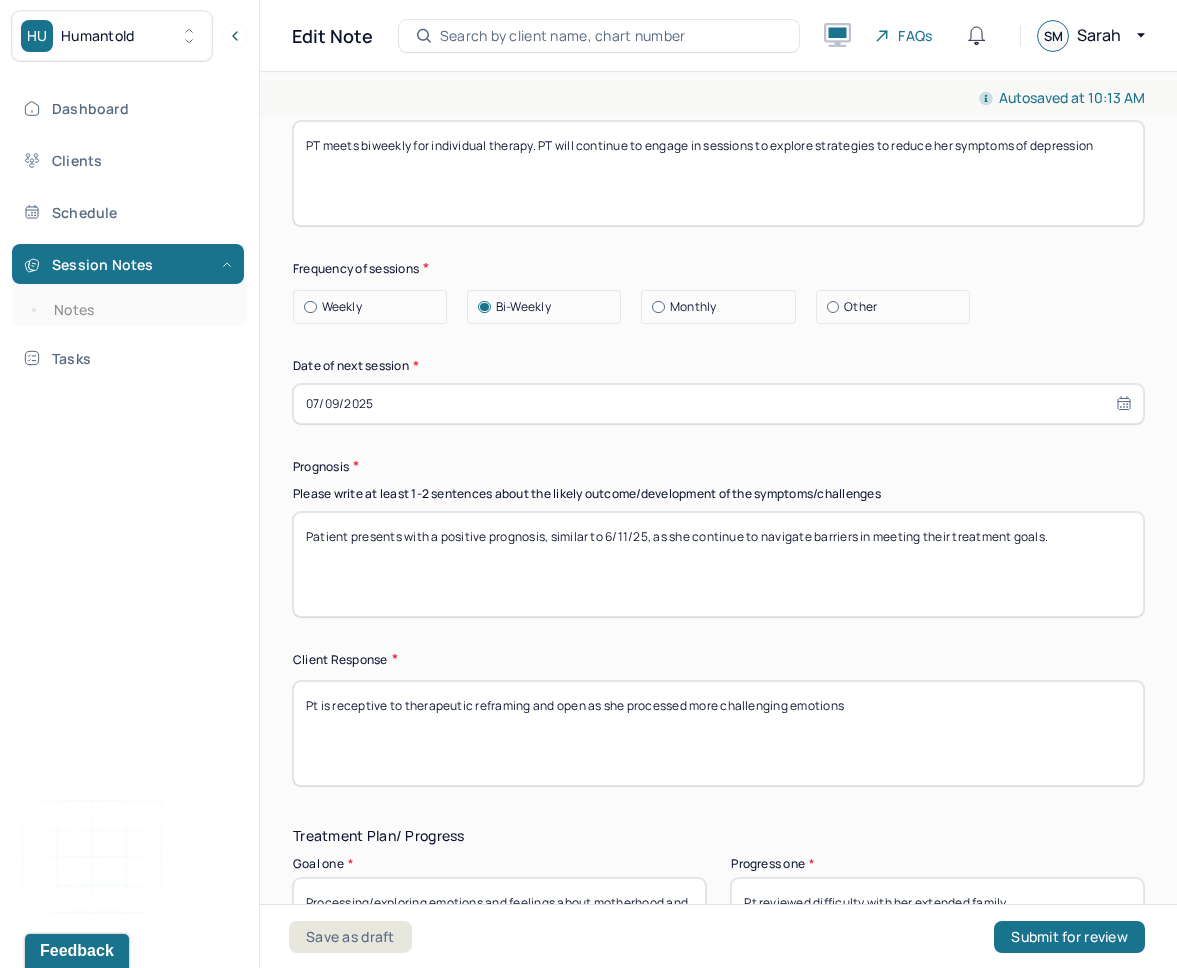 scroll, scrollTop: 2866, scrollLeft: 0, axis: vertical 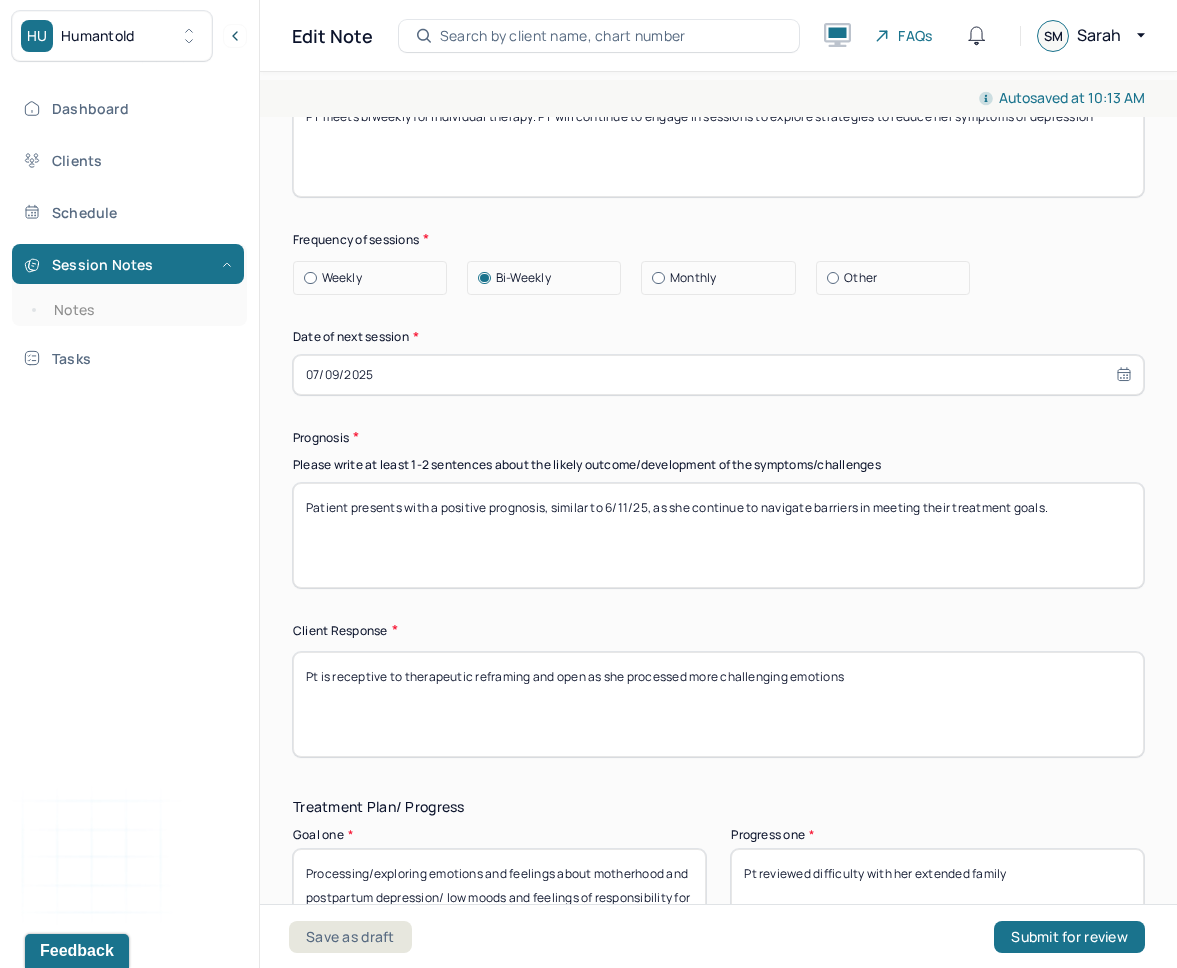 click on "PT meets biweekly for individual therapy. PT will continue to engage in sessions to explore strategies to reduce her symptoms of depression" at bounding box center (718, 144) 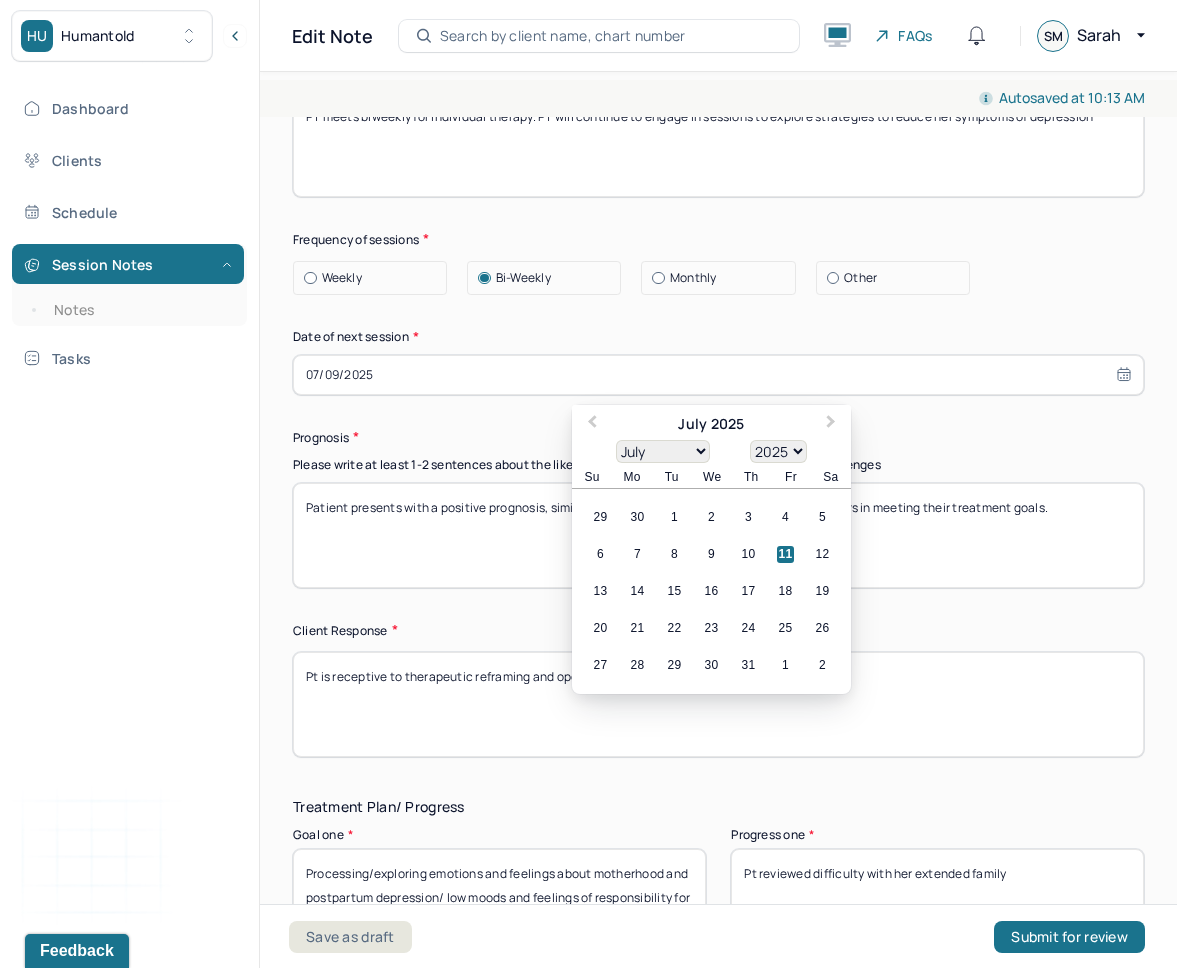 click on "07/09/2025" at bounding box center (718, 375) 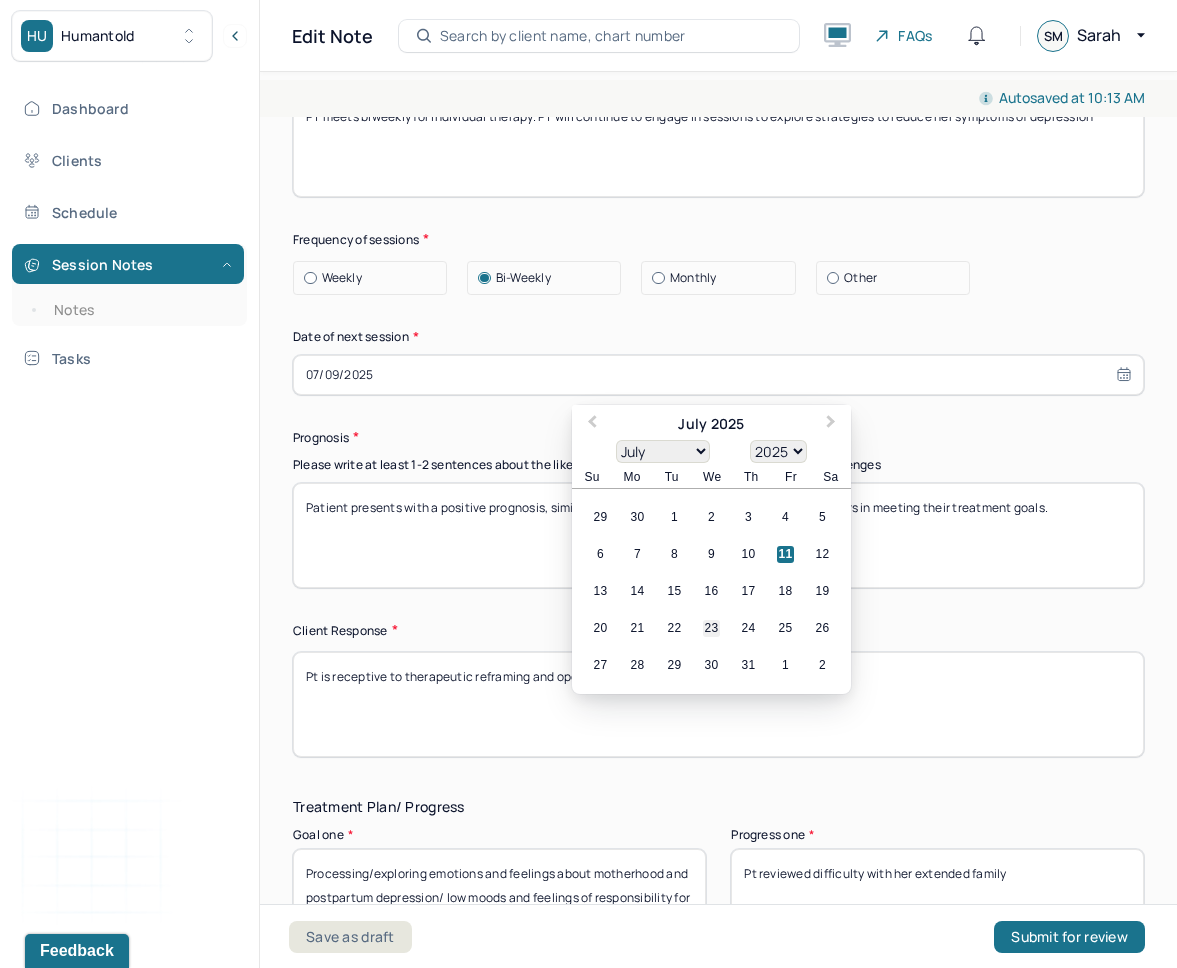 click on "23" at bounding box center (711, 628) 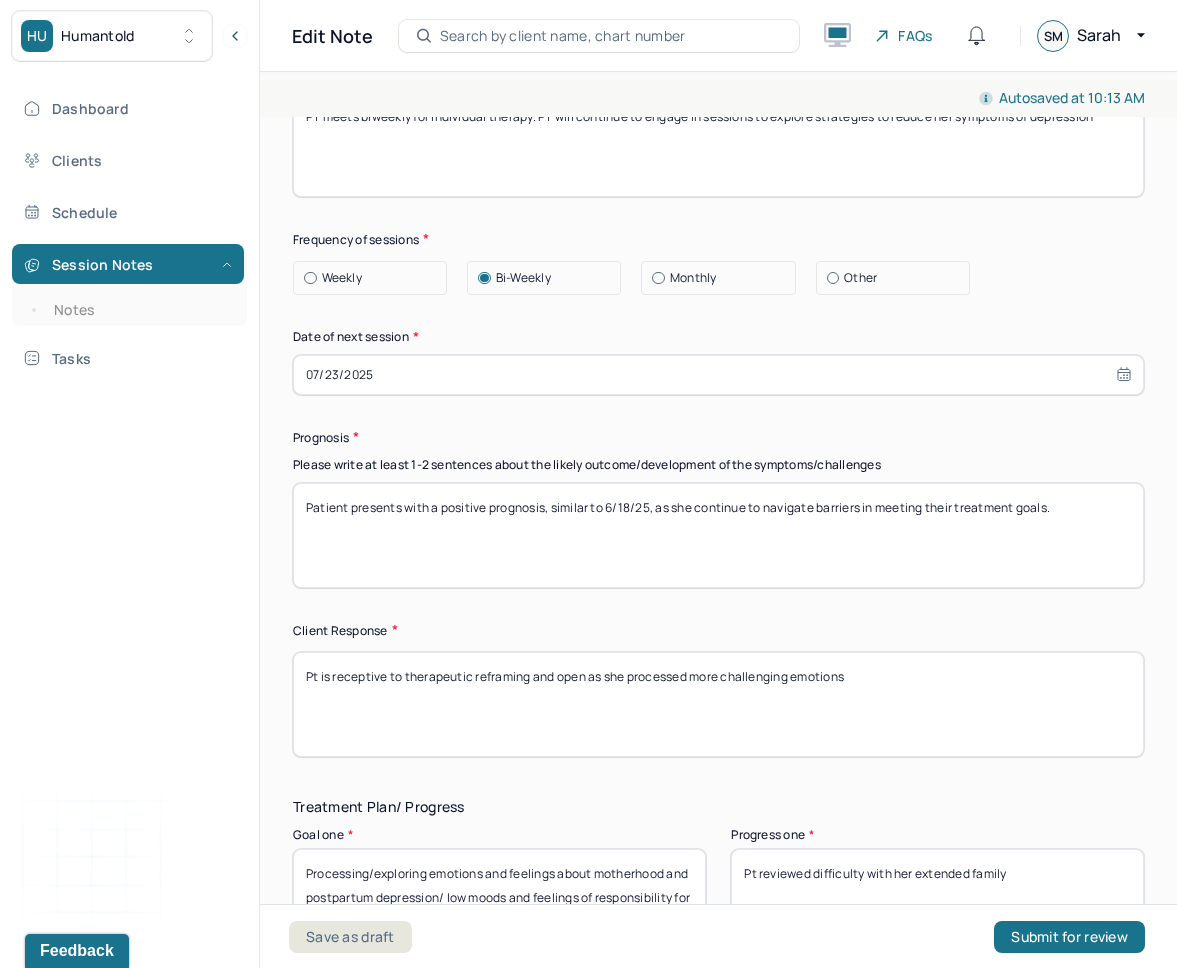 type on "Patient presents with a positive prognosis, similar to 6/18/25, as she continue to navigate barriers in meeting their treatment goals." 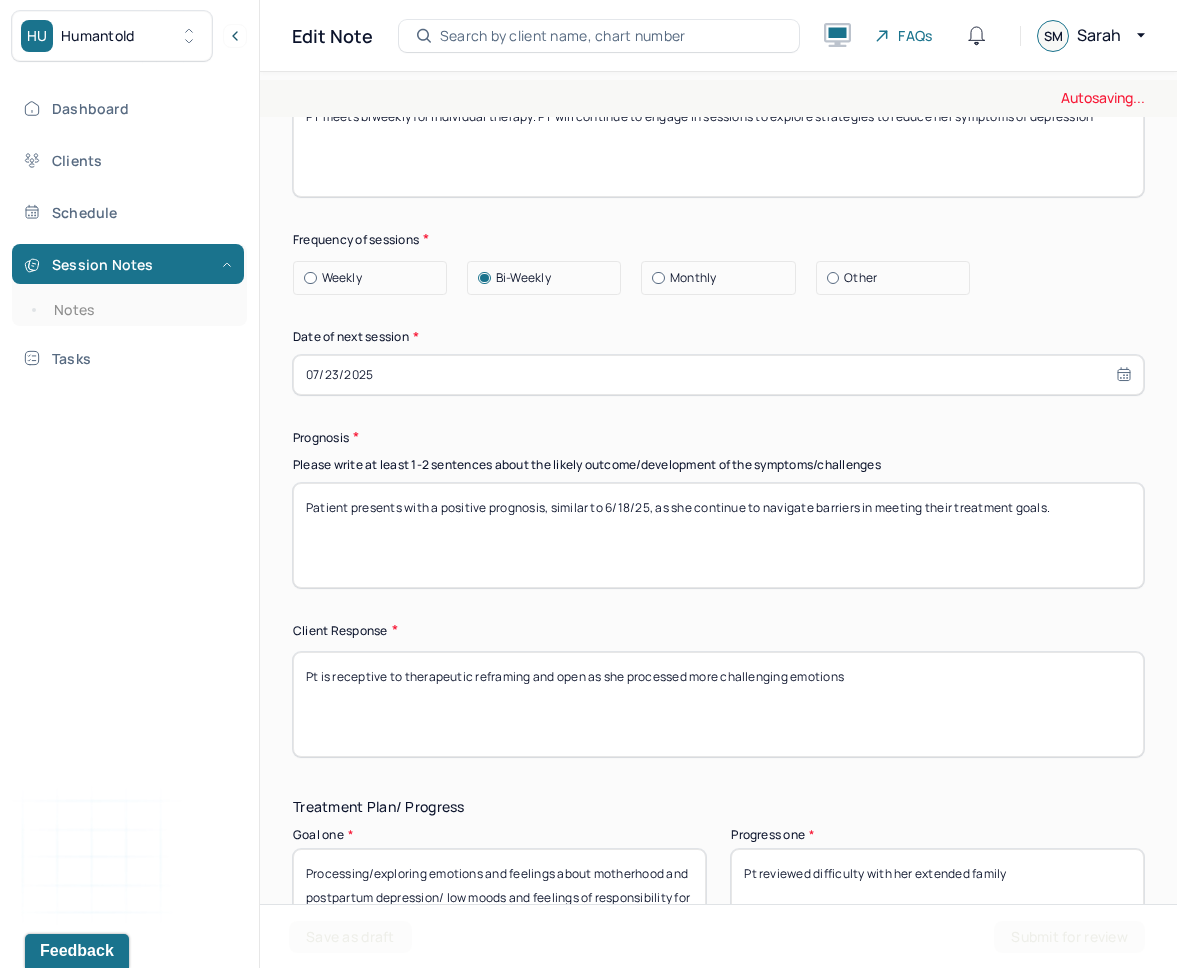 click on "Pt is receptive to therapeutic reframing and open as she processed more challenging emotions" at bounding box center (718, 704) 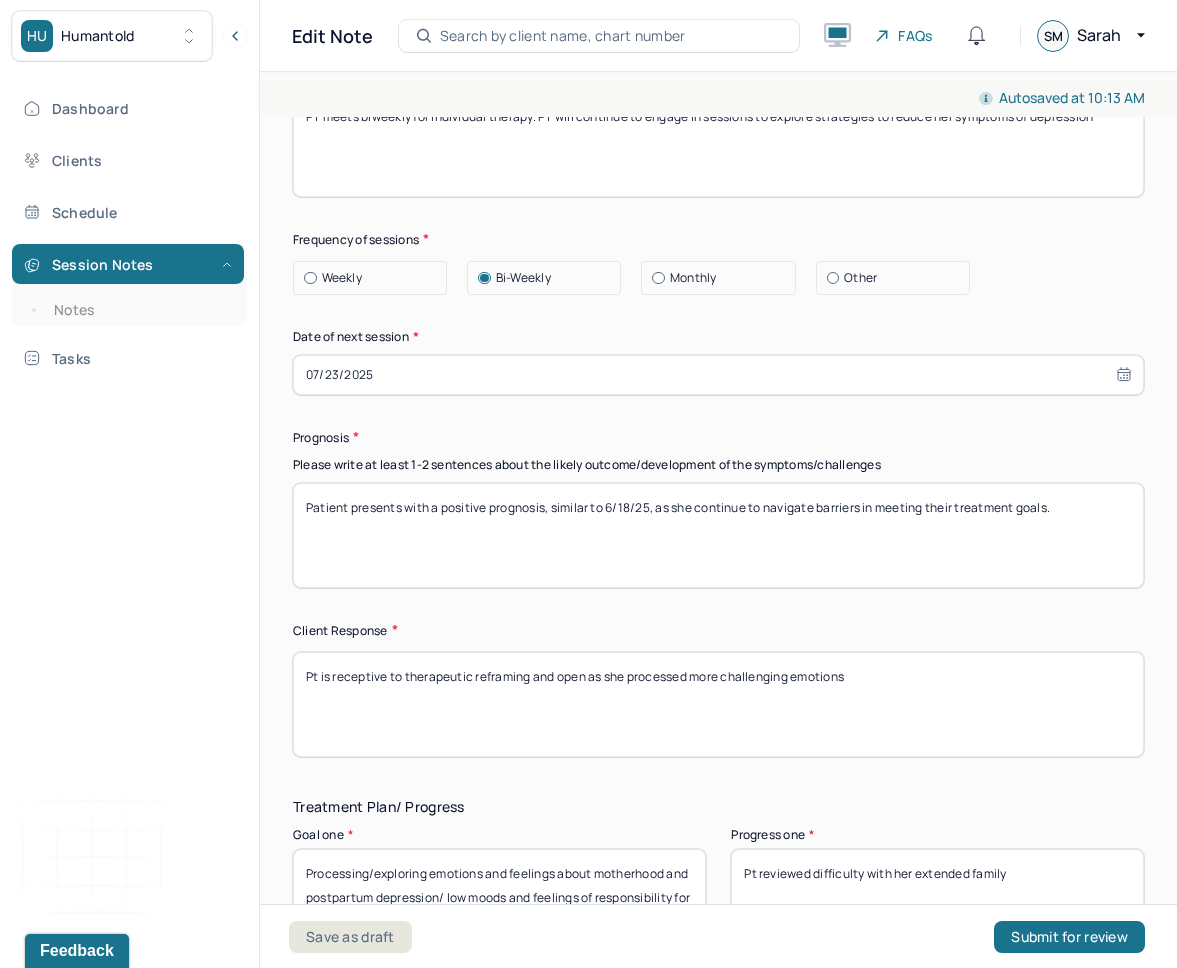click on "Pt is receptive to therapeutic reframing and open as she processed more challenging emotions" at bounding box center [718, 704] 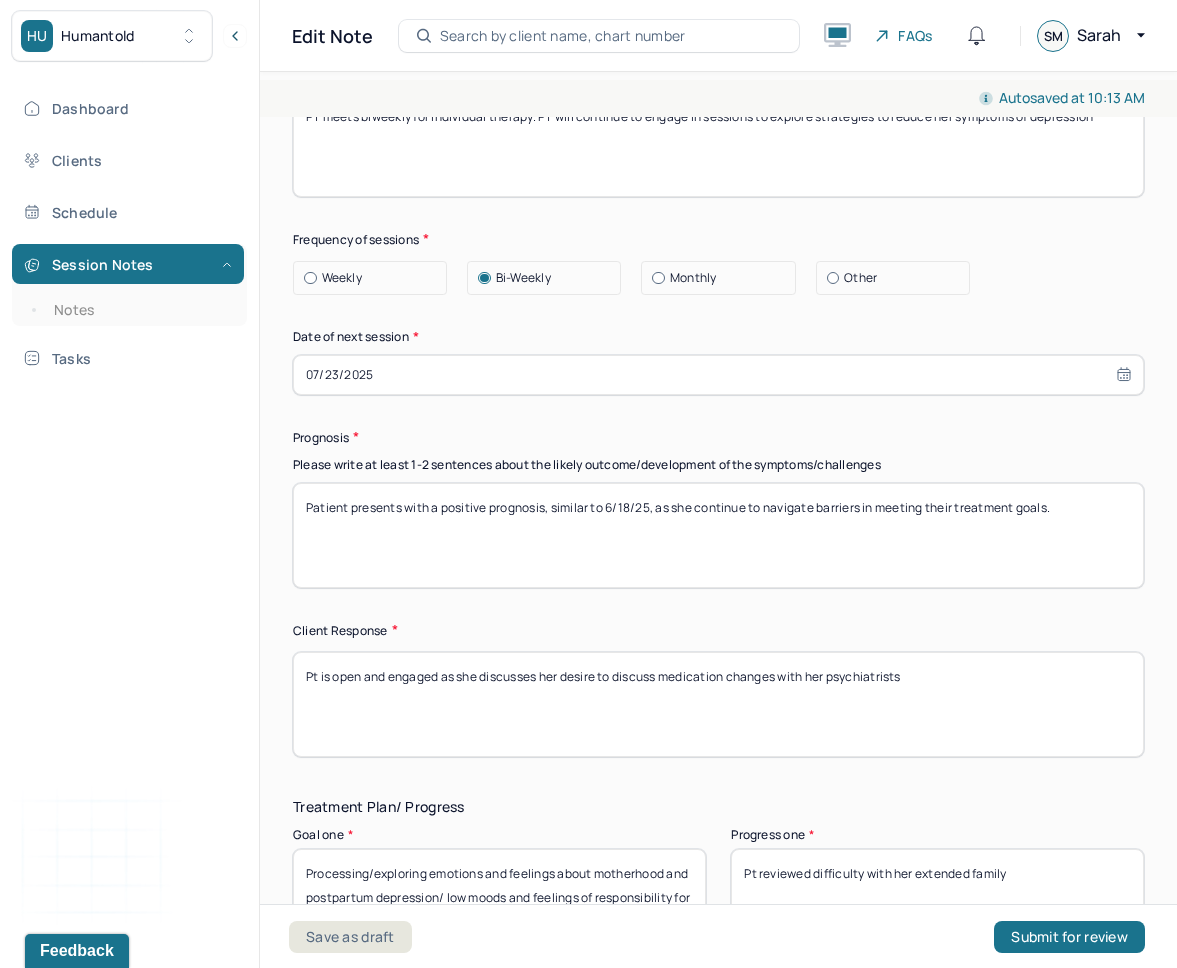 type on "Pt is open and engaged as she discusses her desire to discuss medication changes with her psychiatrists" 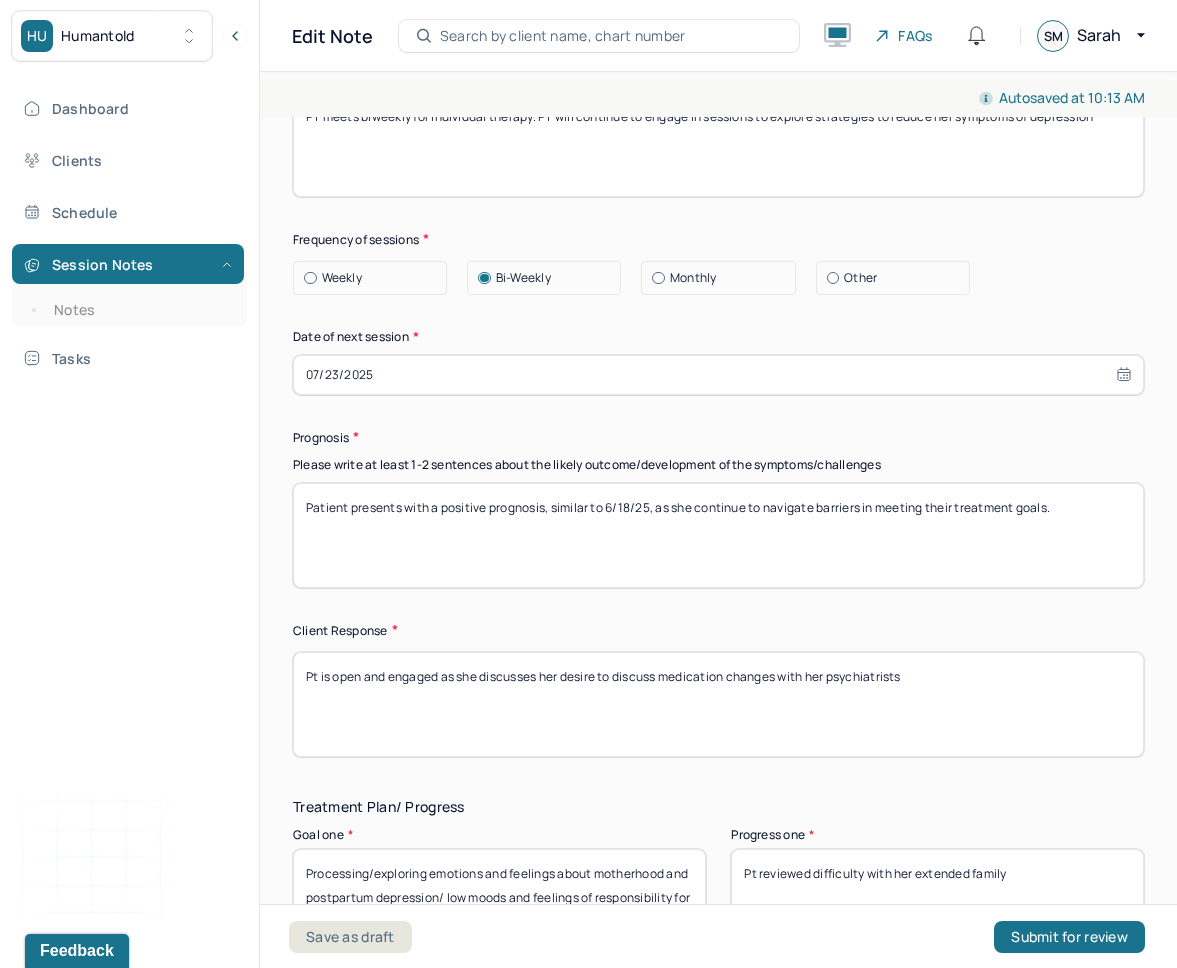scroll, scrollTop: 3295, scrollLeft: 0, axis: vertical 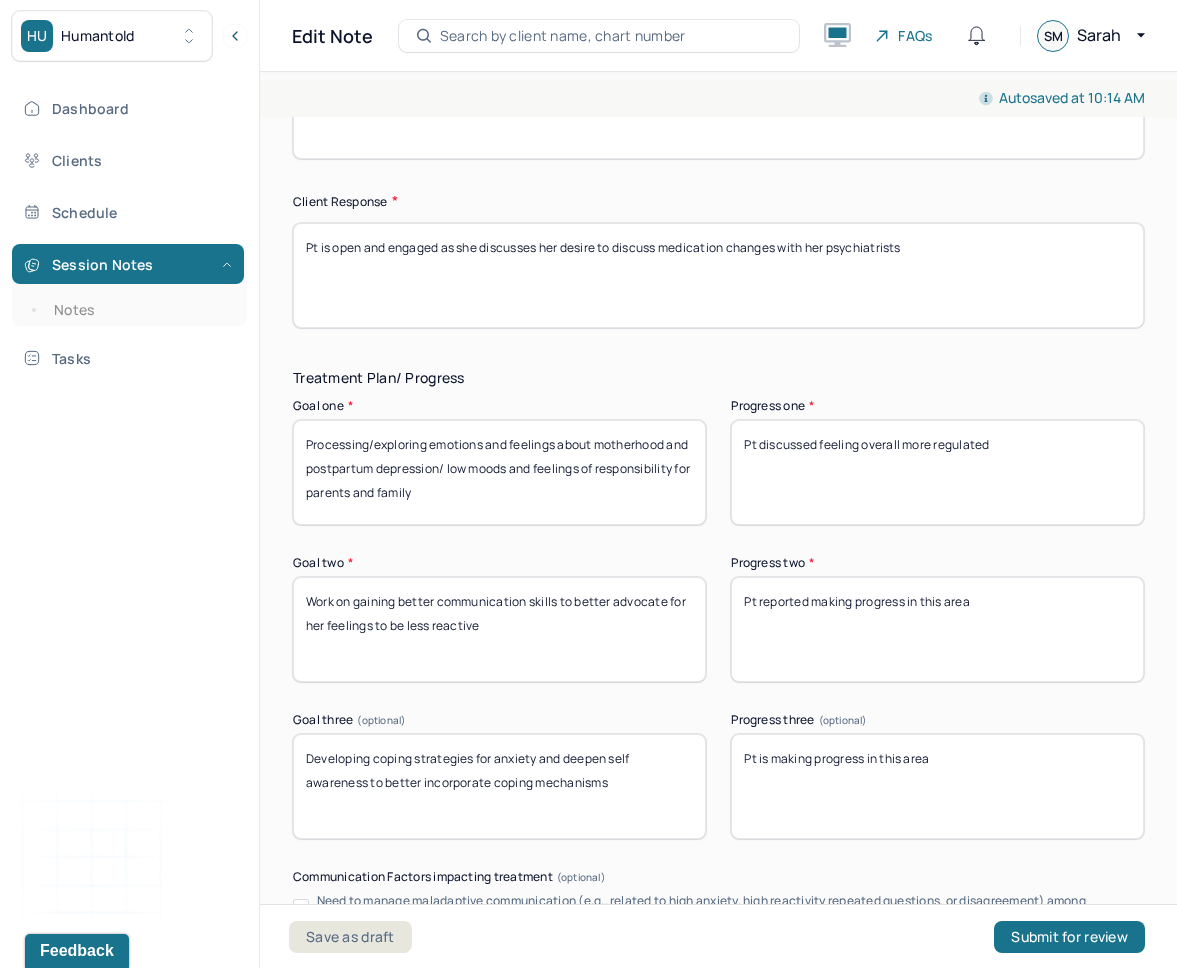 type on "Pt discussed feeling overall more regulated" 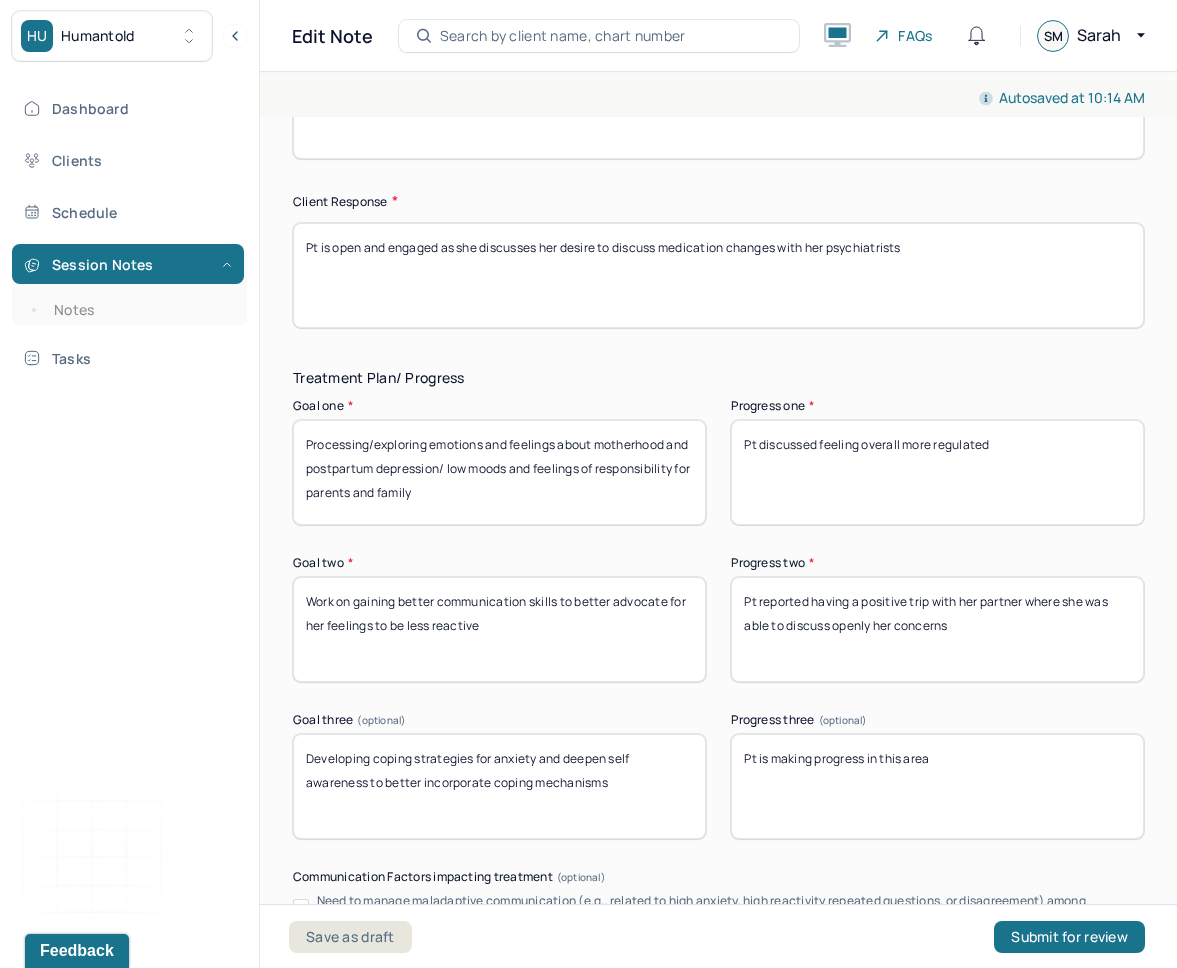 type on "Pt reported having a positive trip with her partner where she was able to discuss openly her concerns" 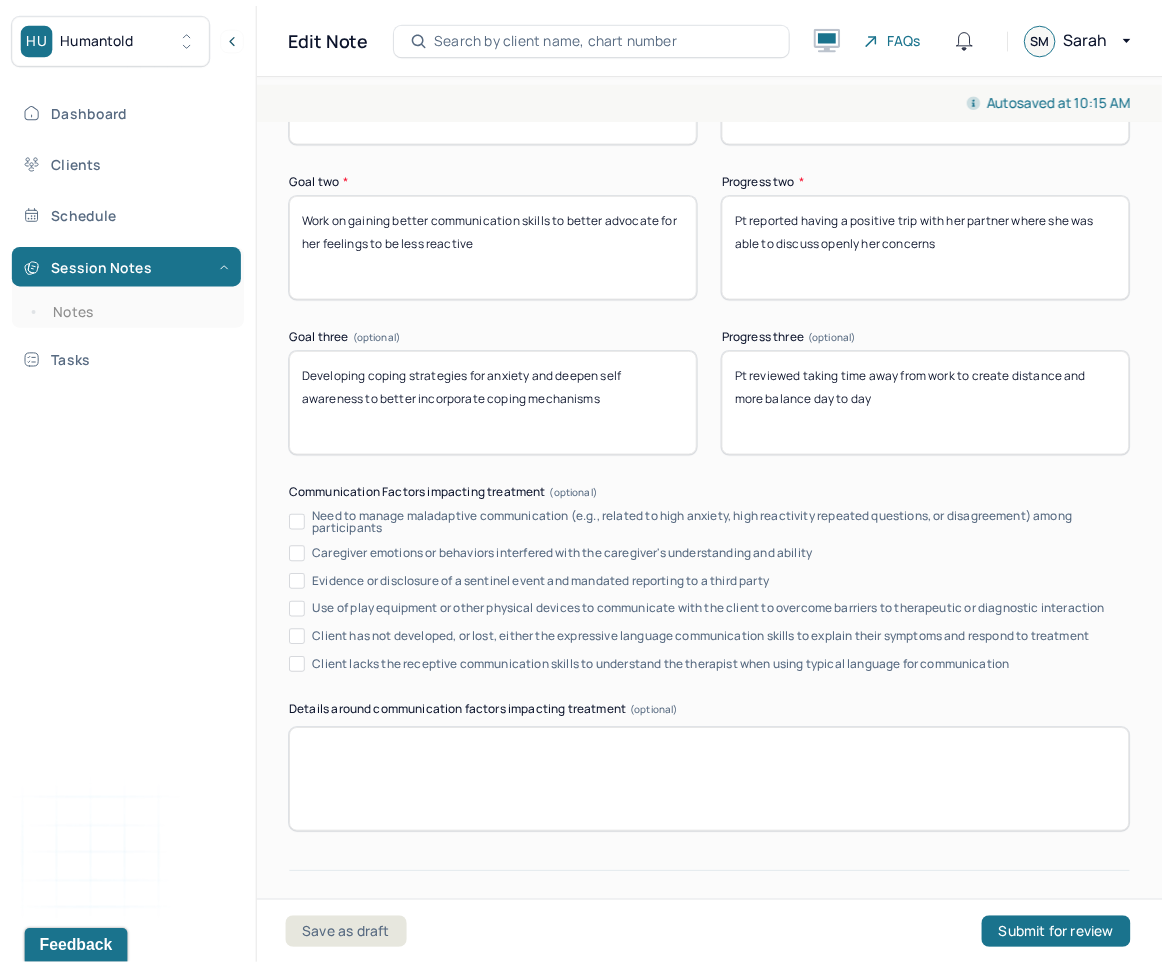 scroll, scrollTop: 3928, scrollLeft: 0, axis: vertical 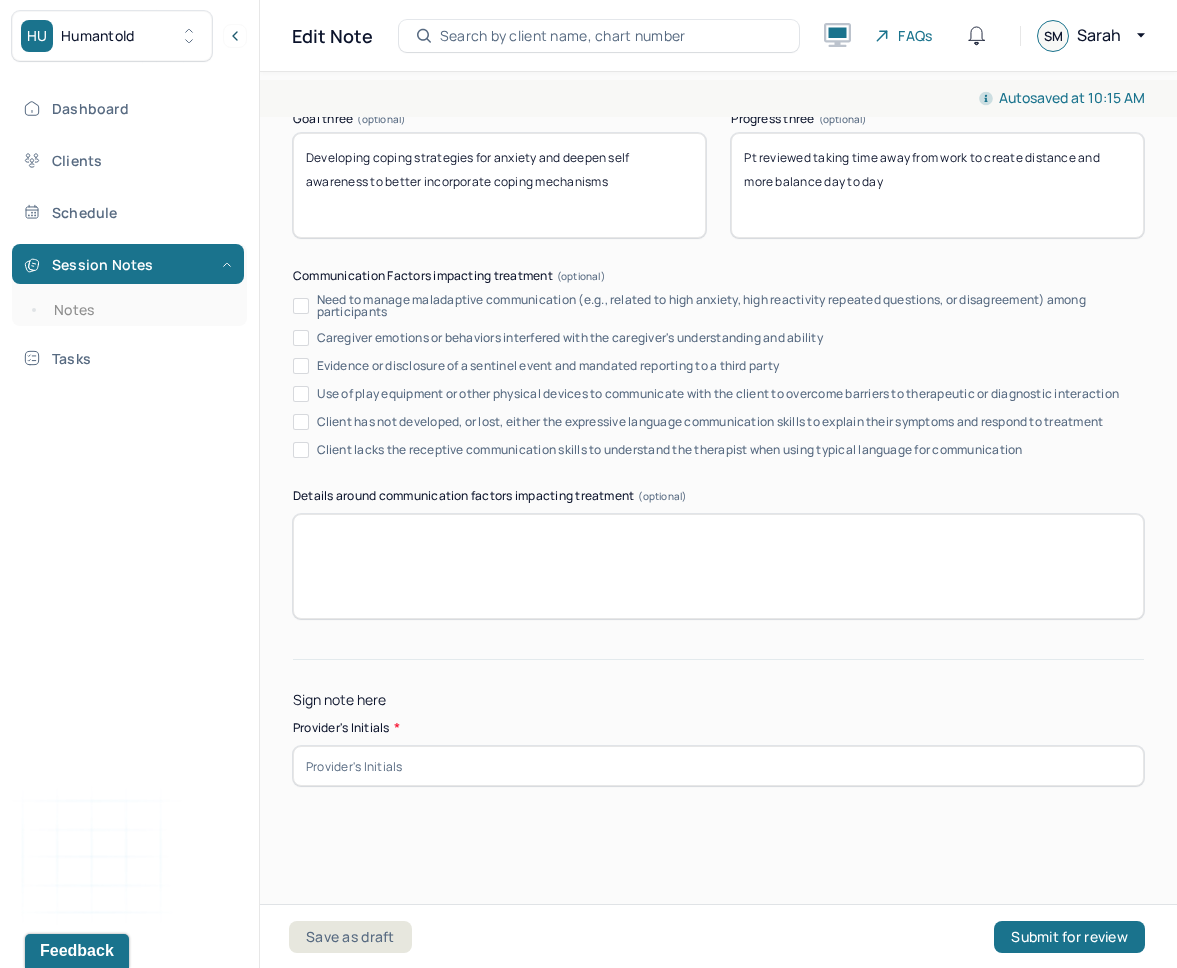 type on "Pt reviewed taking time away from work to create distance and more balance day to day" 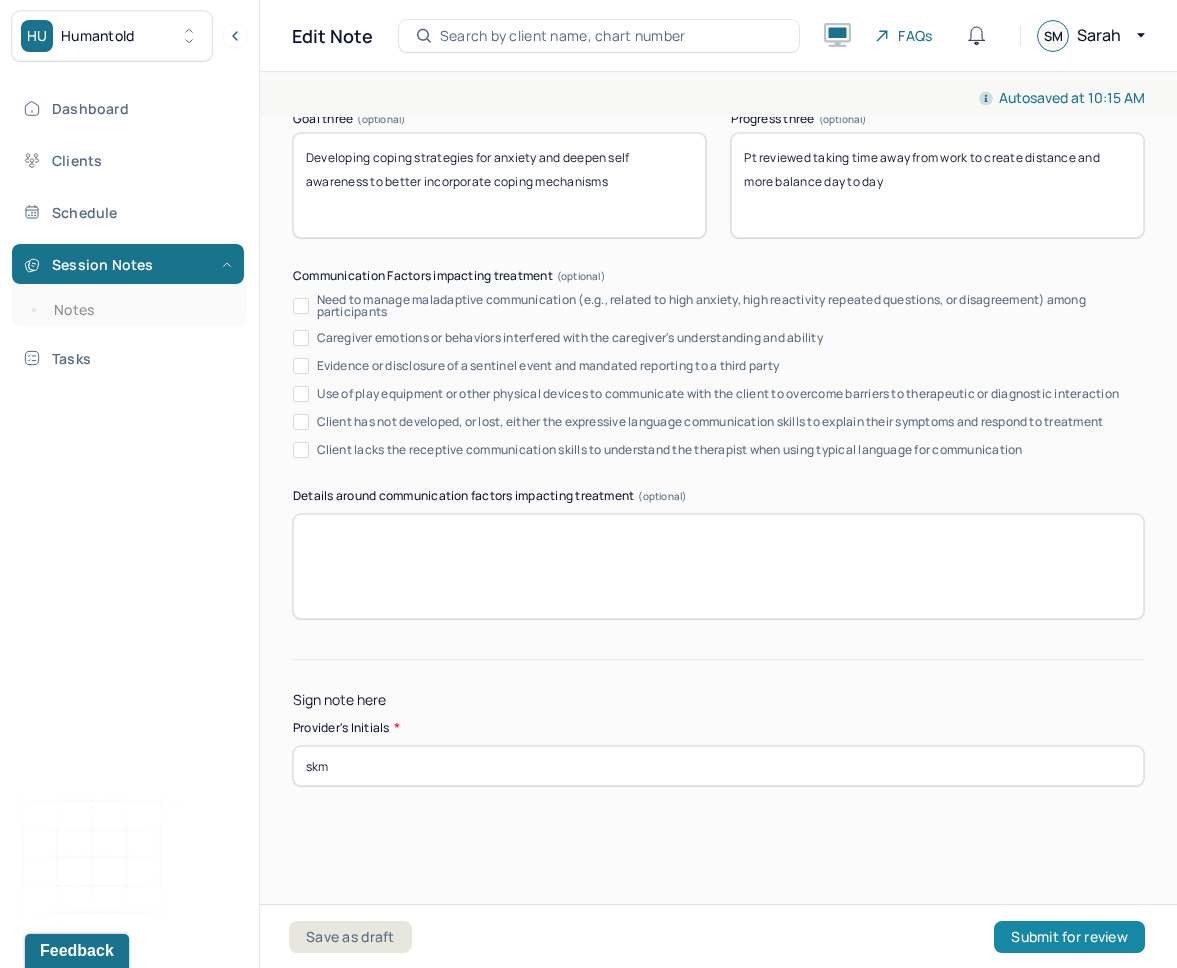 type on "skm" 